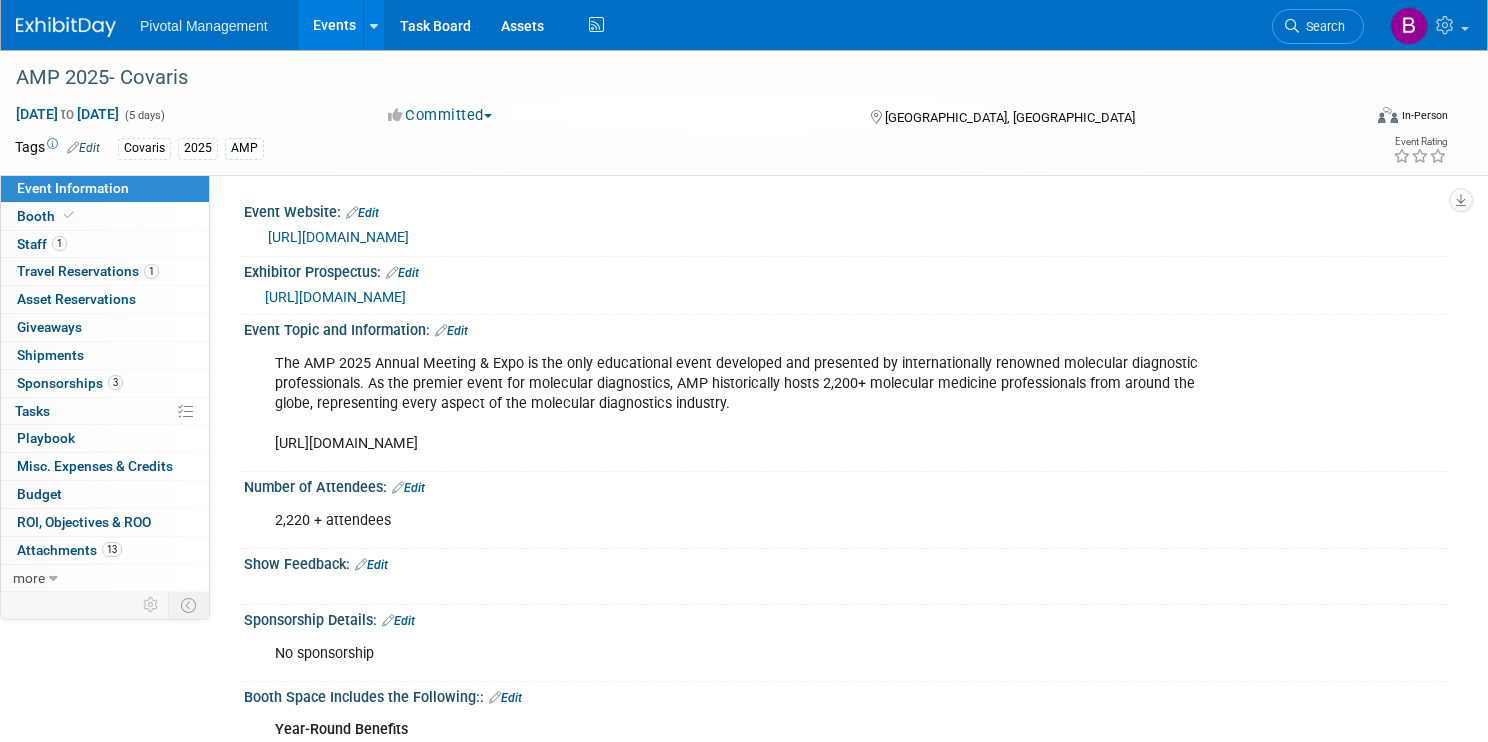 scroll, scrollTop: 27, scrollLeft: 0, axis: vertical 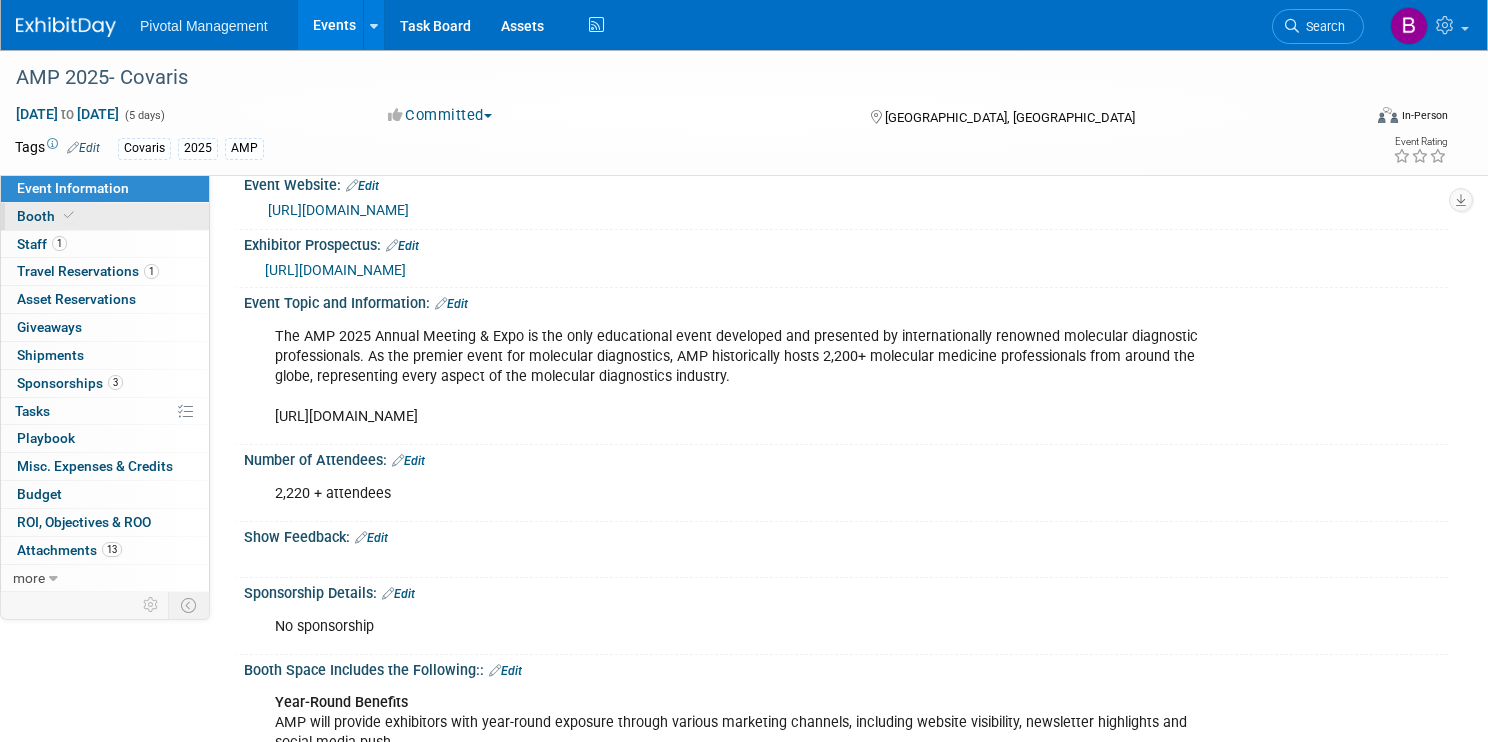 click at bounding box center [69, 215] 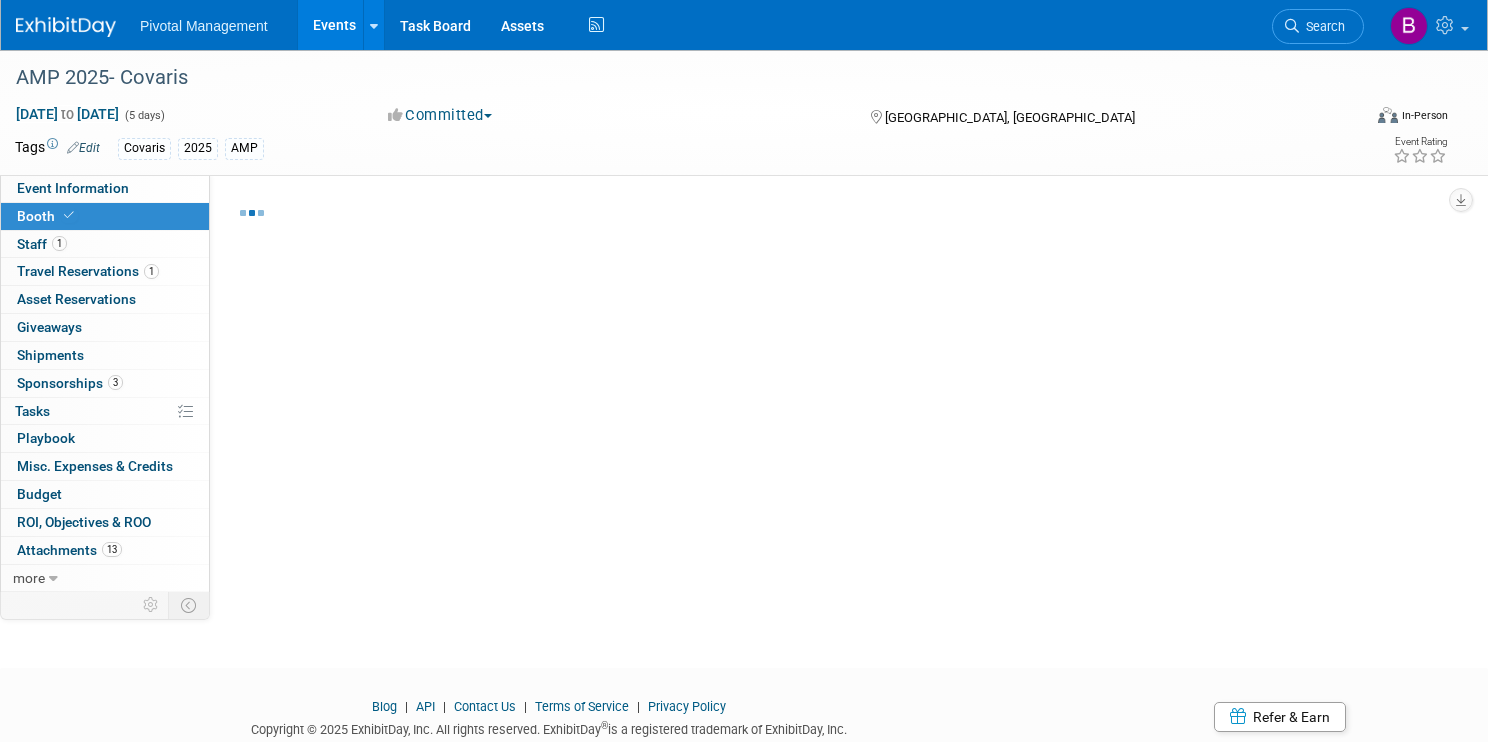 select on "Yes" 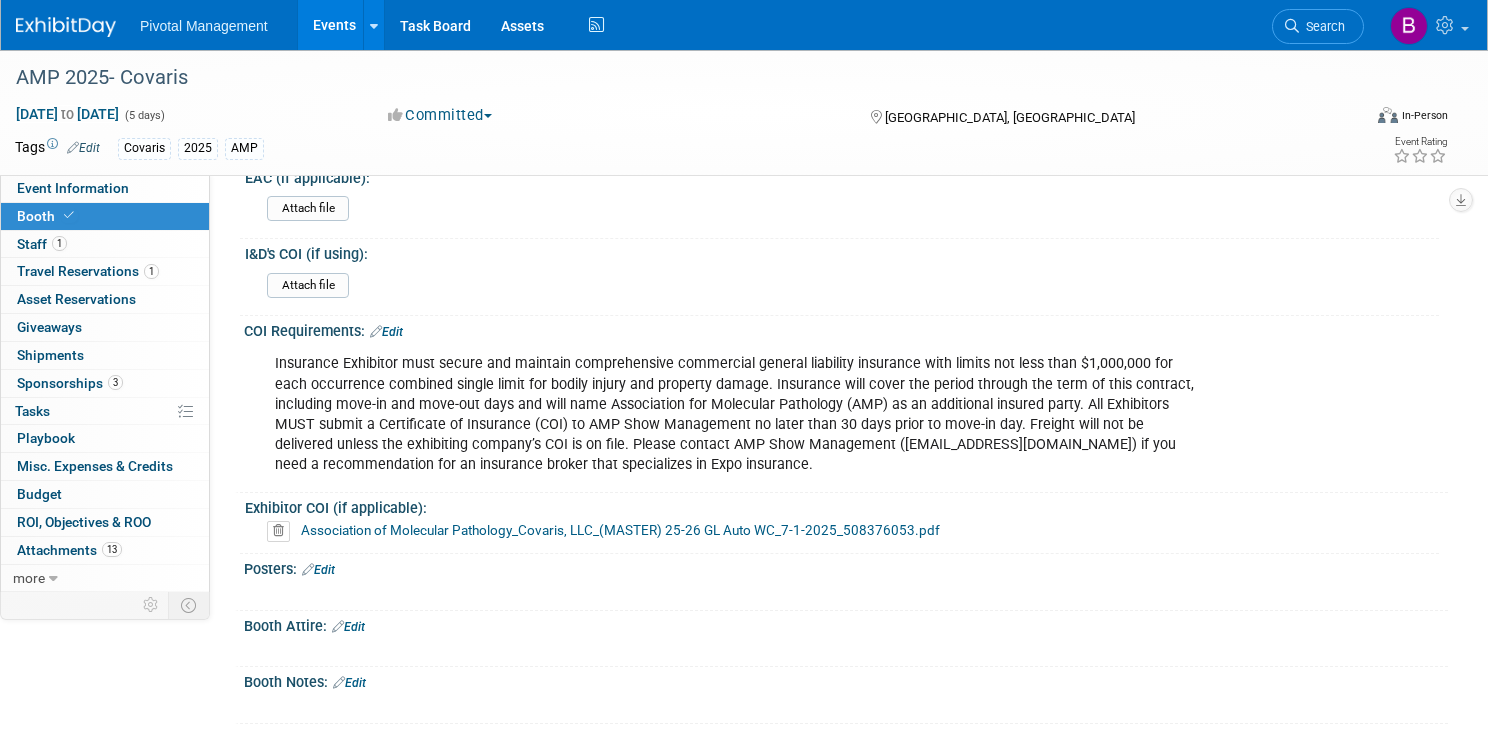 scroll, scrollTop: 3191, scrollLeft: 0, axis: vertical 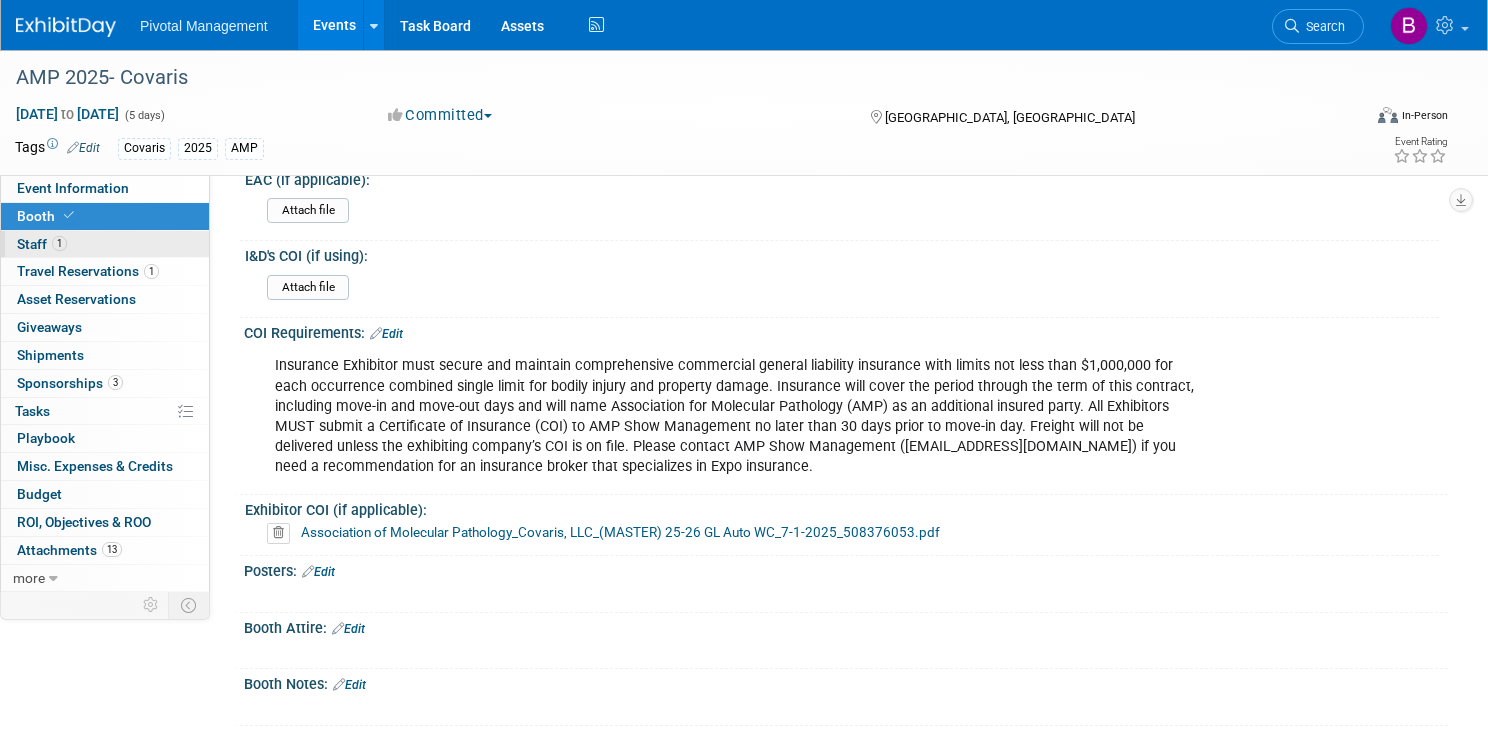click on "1" at bounding box center [59, 243] 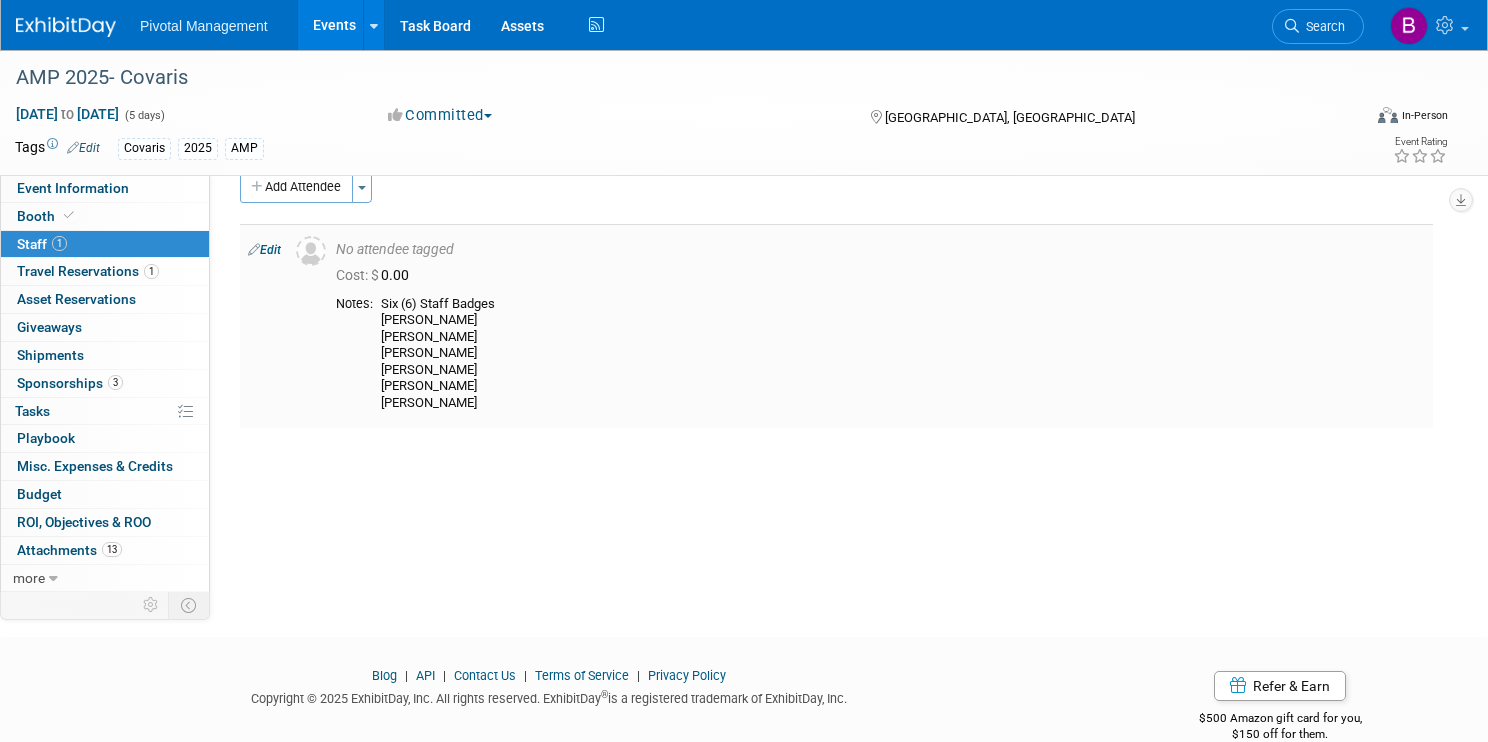 scroll, scrollTop: 0, scrollLeft: 0, axis: both 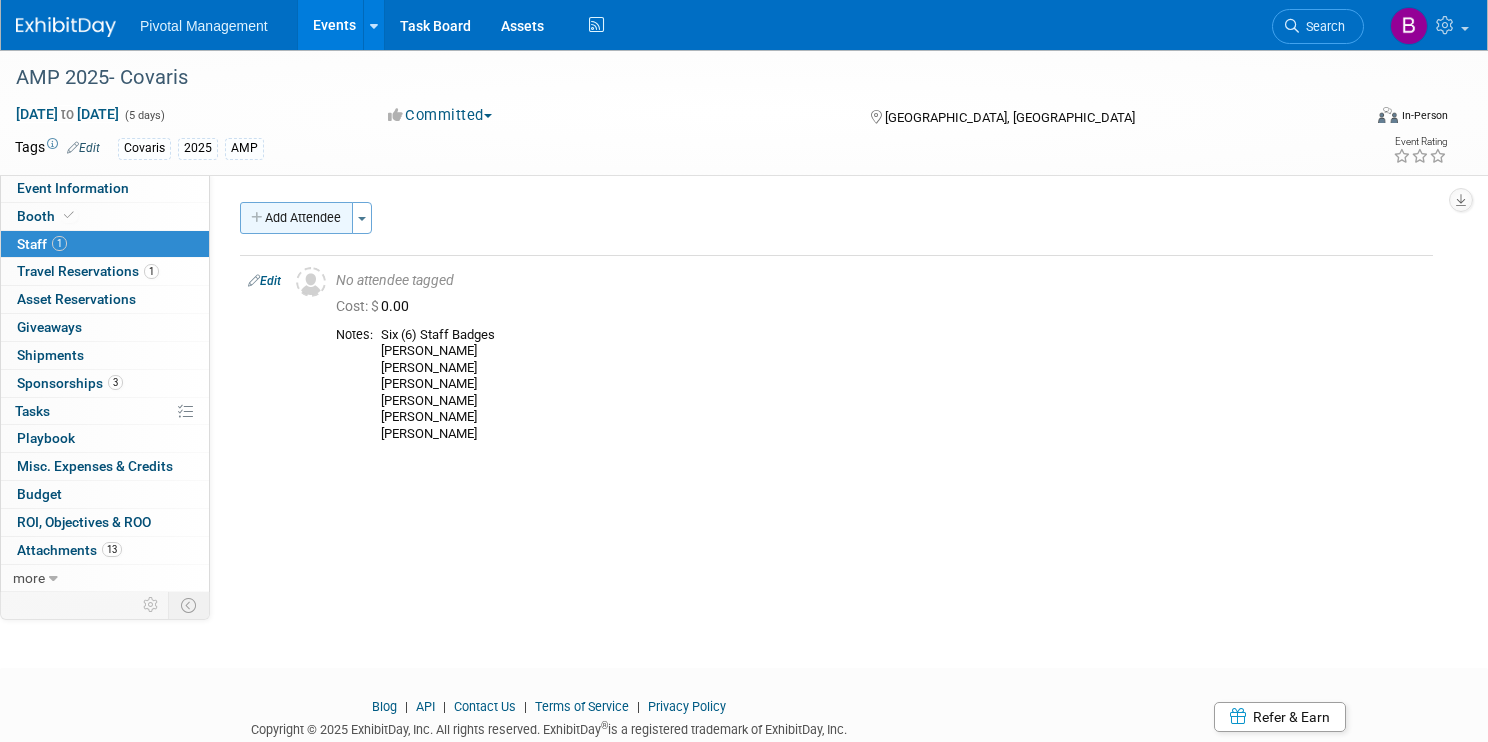 click on "Add Attendee" at bounding box center [296, 218] 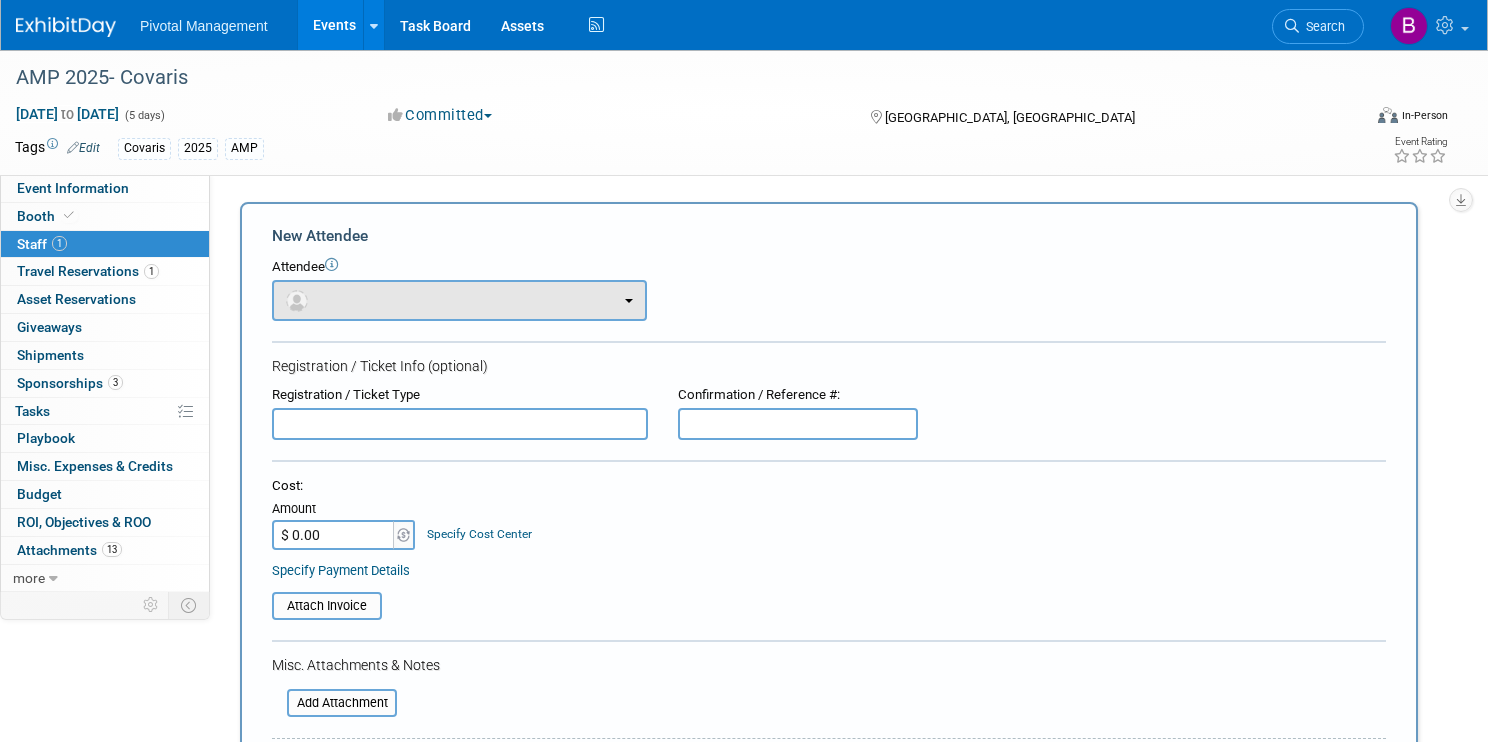 scroll, scrollTop: 0, scrollLeft: 0, axis: both 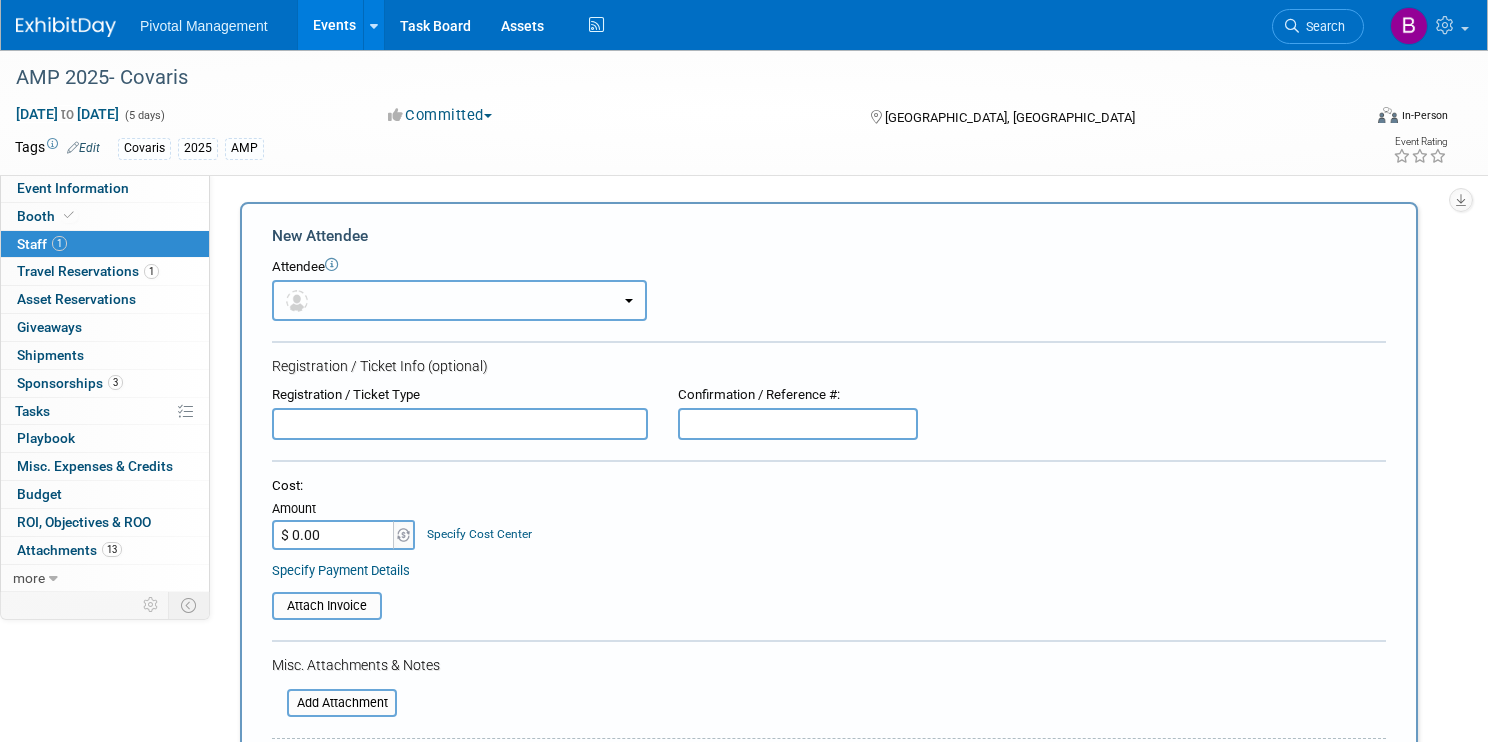 click at bounding box center (459, 300) 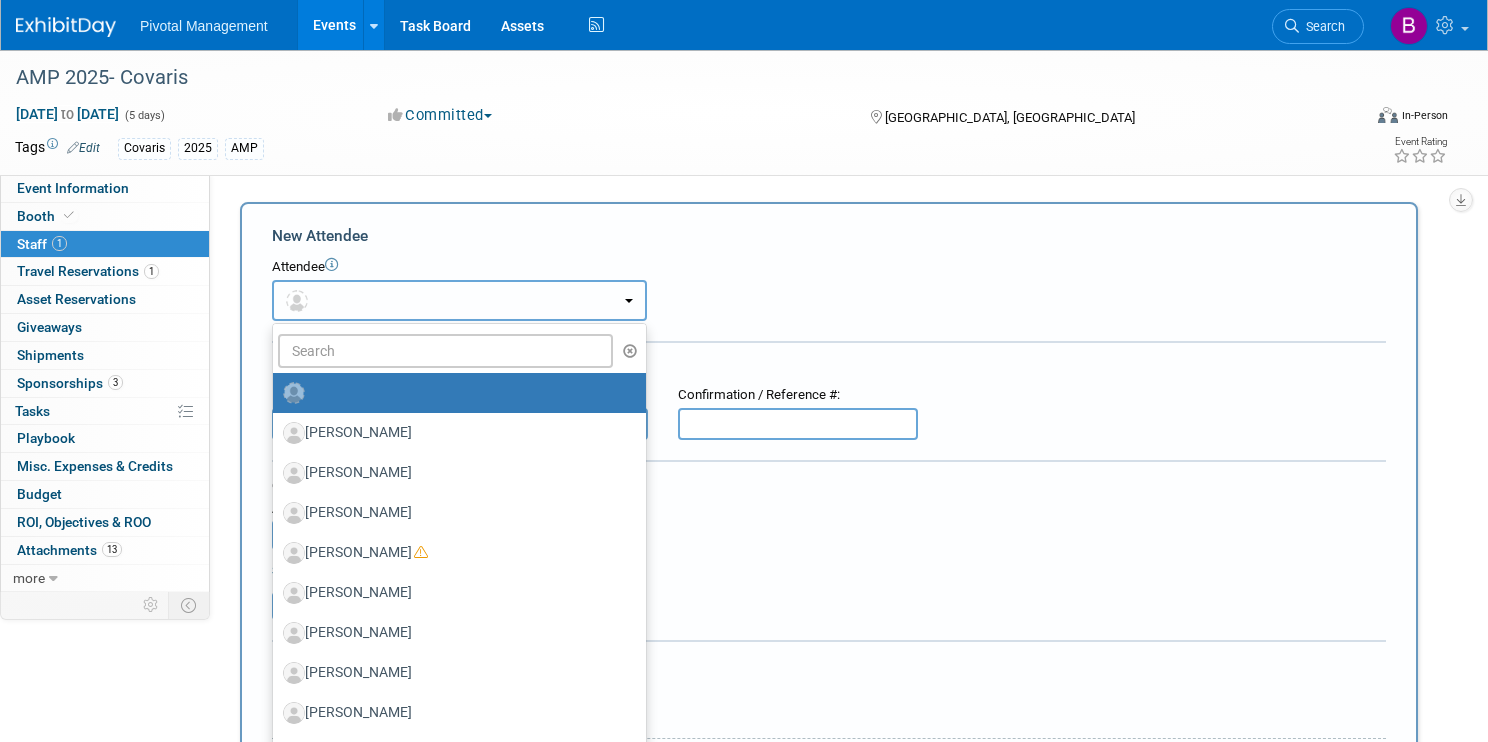 type 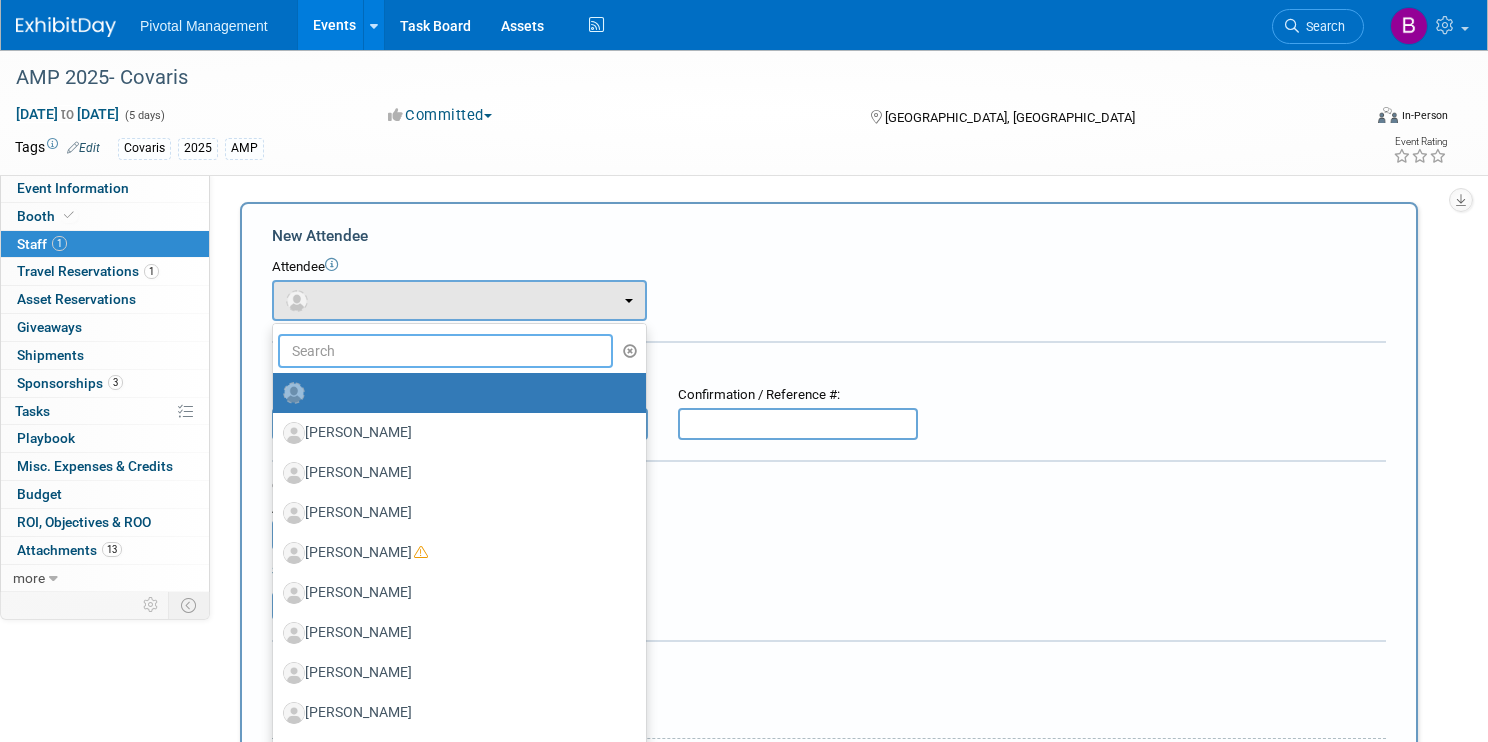 click at bounding box center [445, 351] 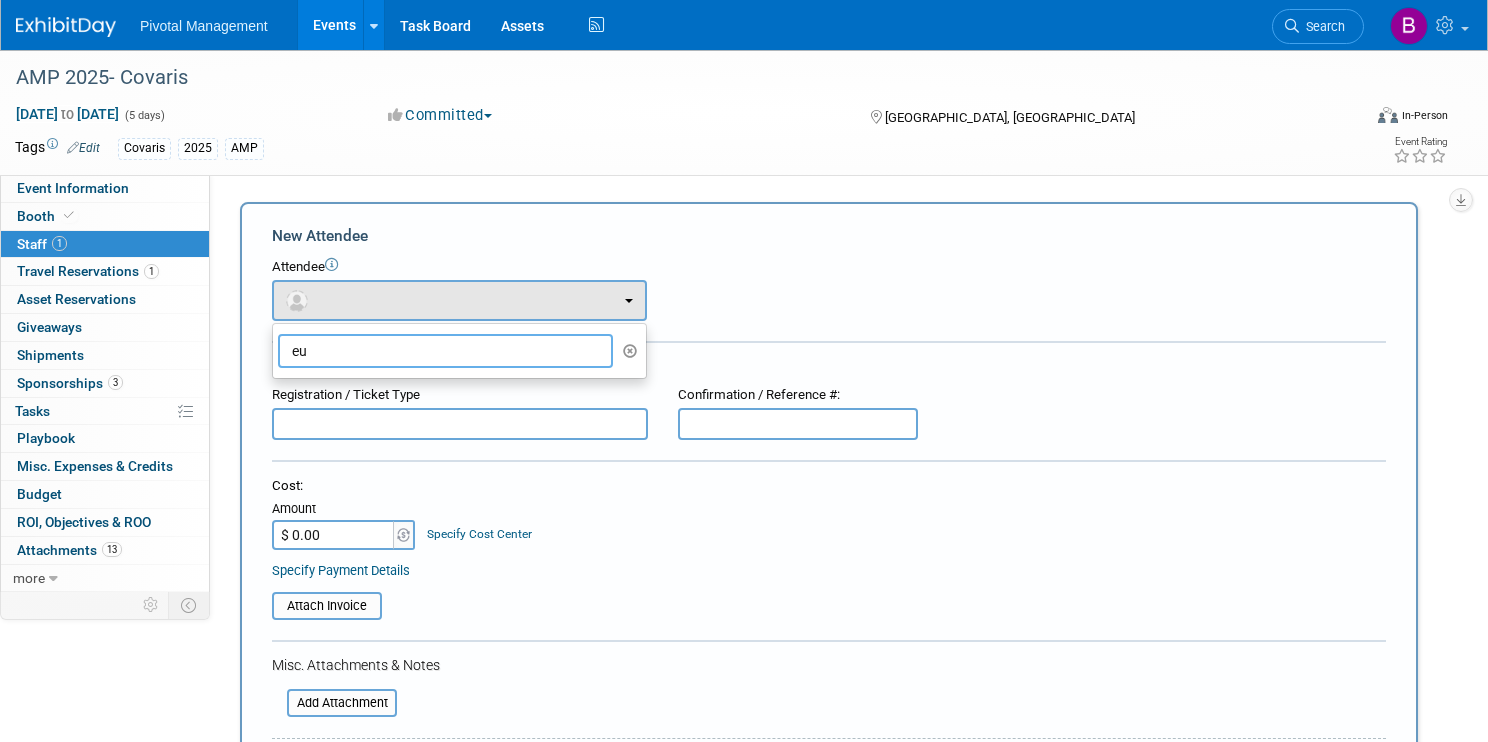 type on "e" 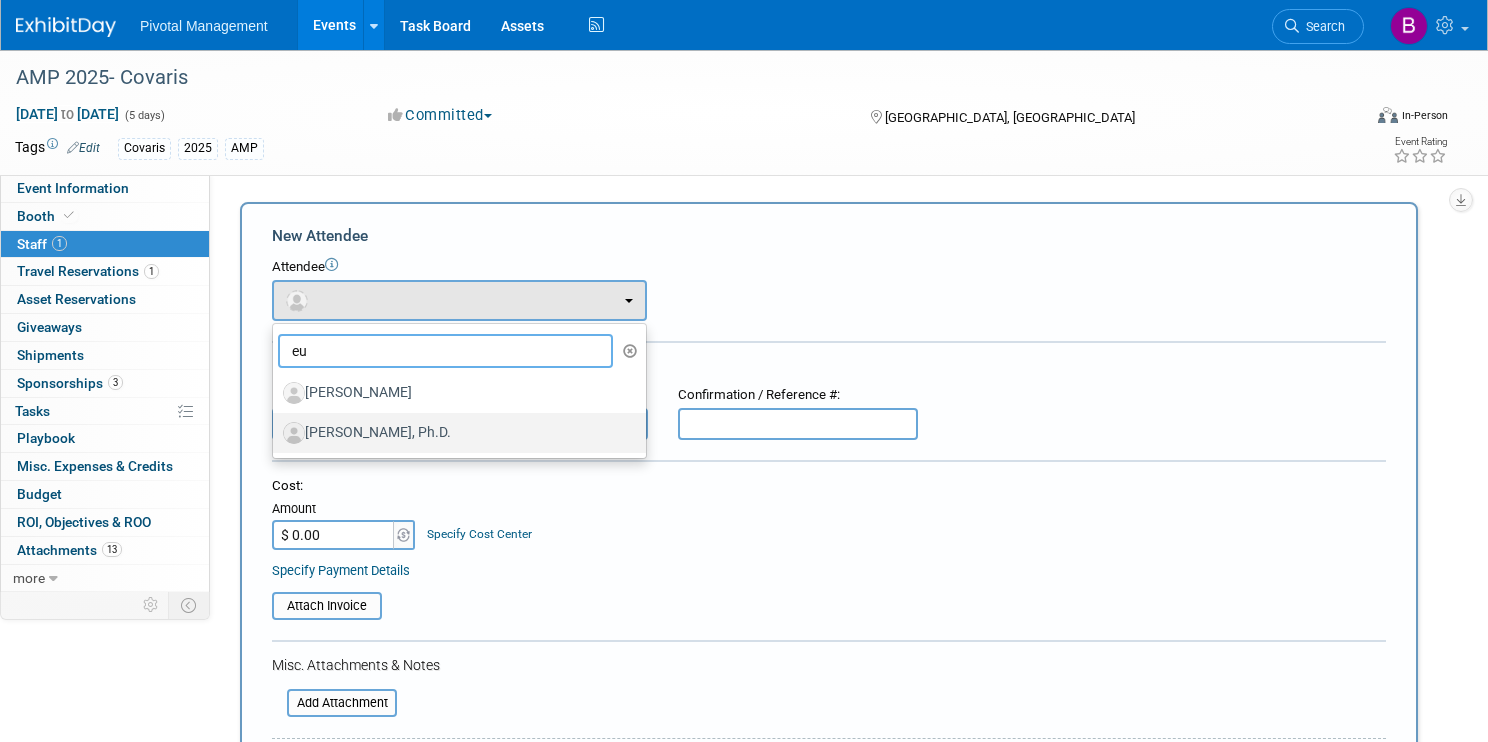 type on "eu" 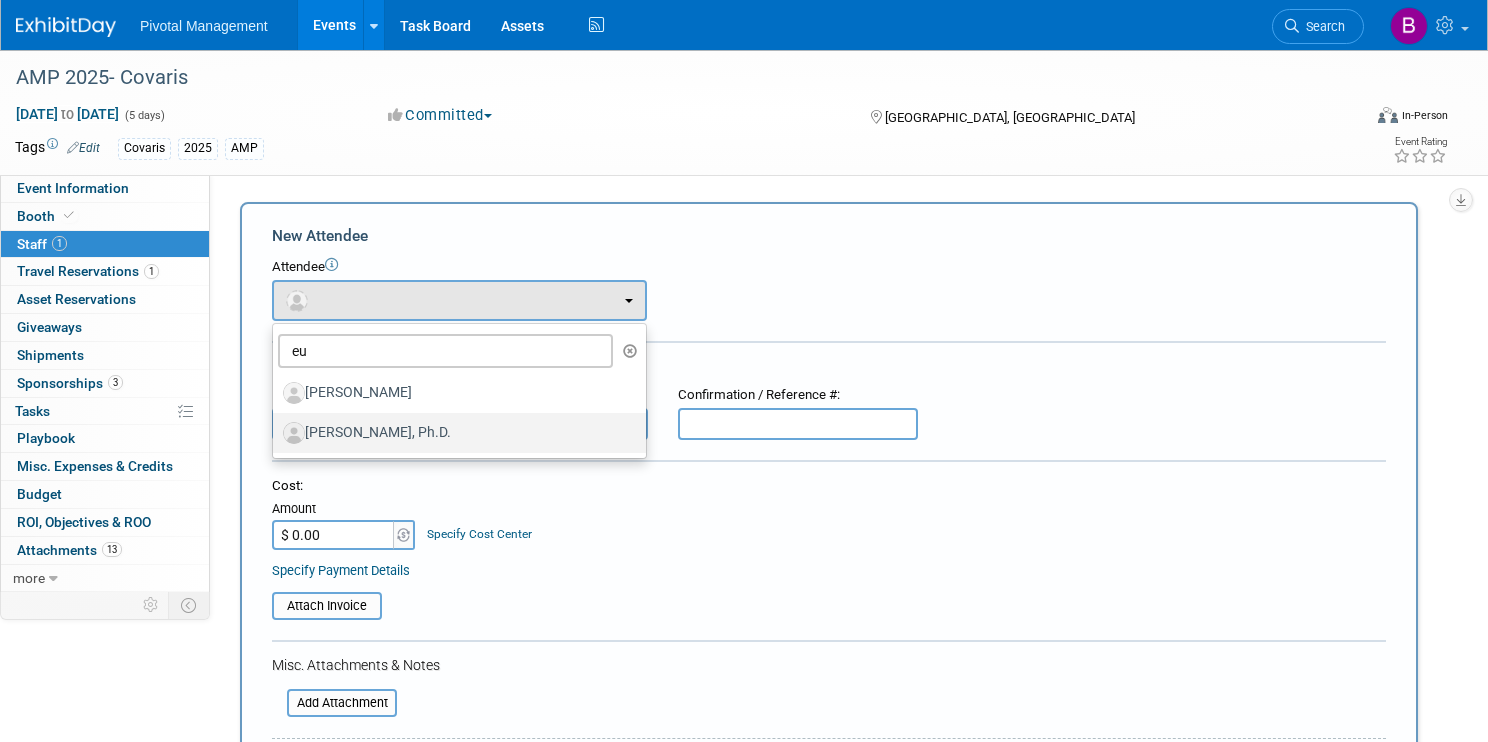 click on "[PERSON_NAME], Ph.D." at bounding box center [454, 433] 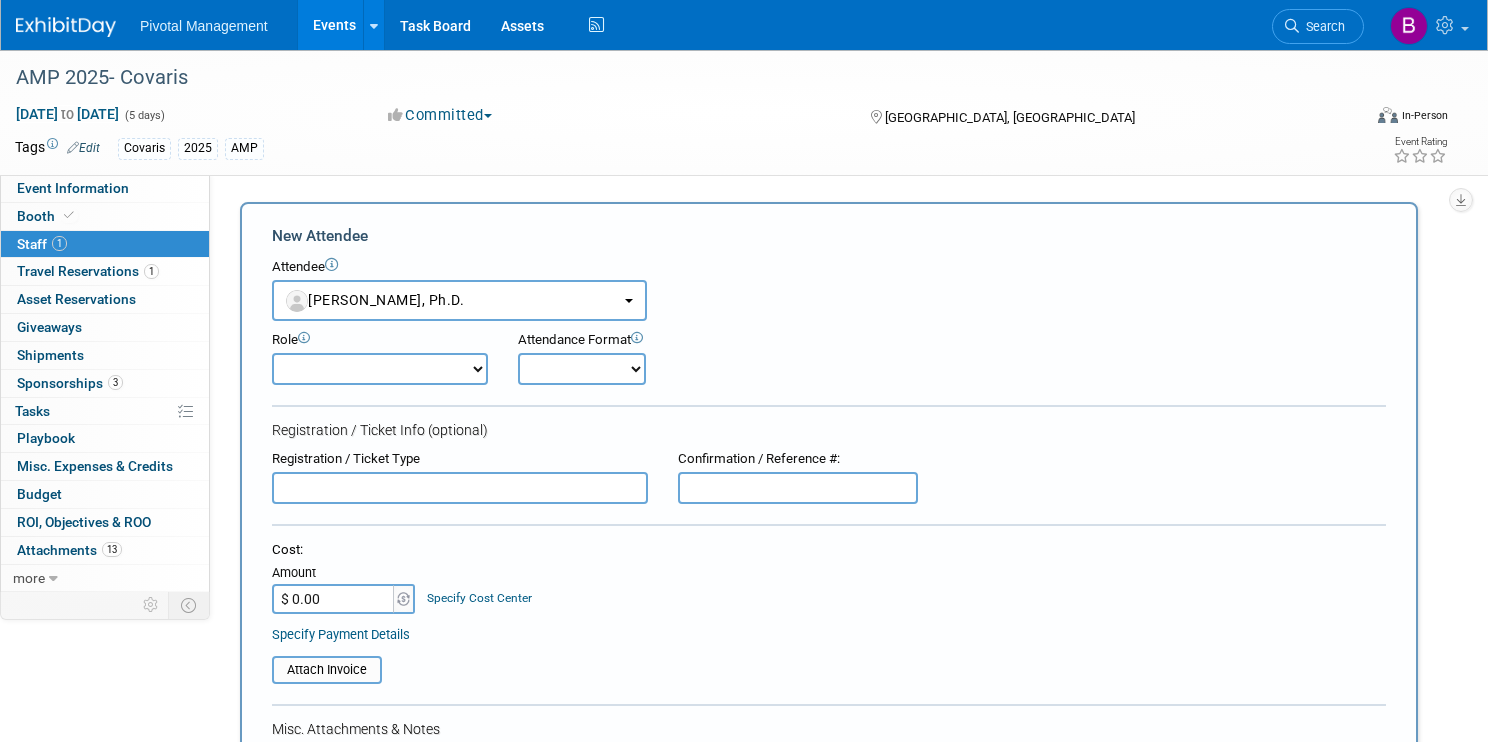 click on "Applications
Business Development
CCO
CEO
CGO, Co-Founder
CRO
Demonstrator" at bounding box center (380, 369) 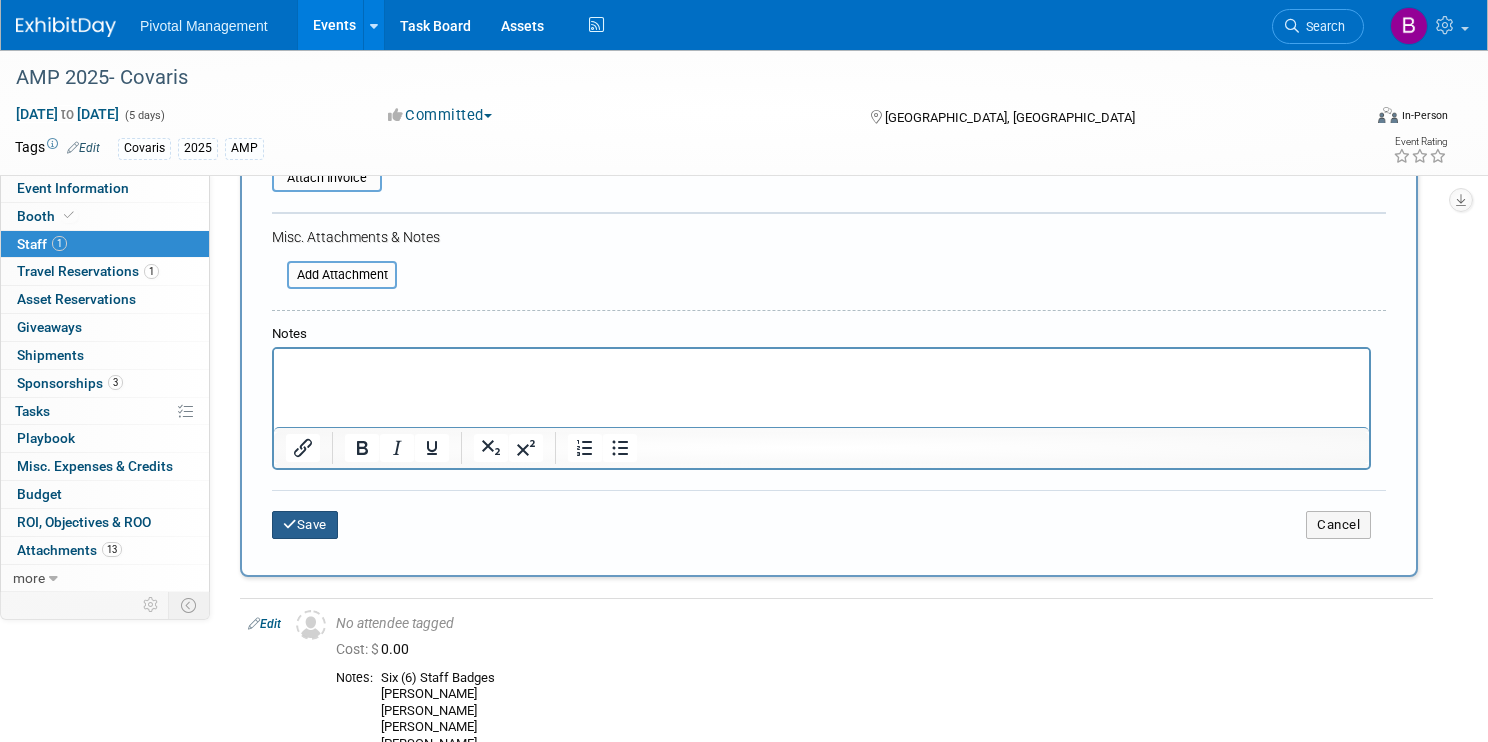 click at bounding box center [290, 524] 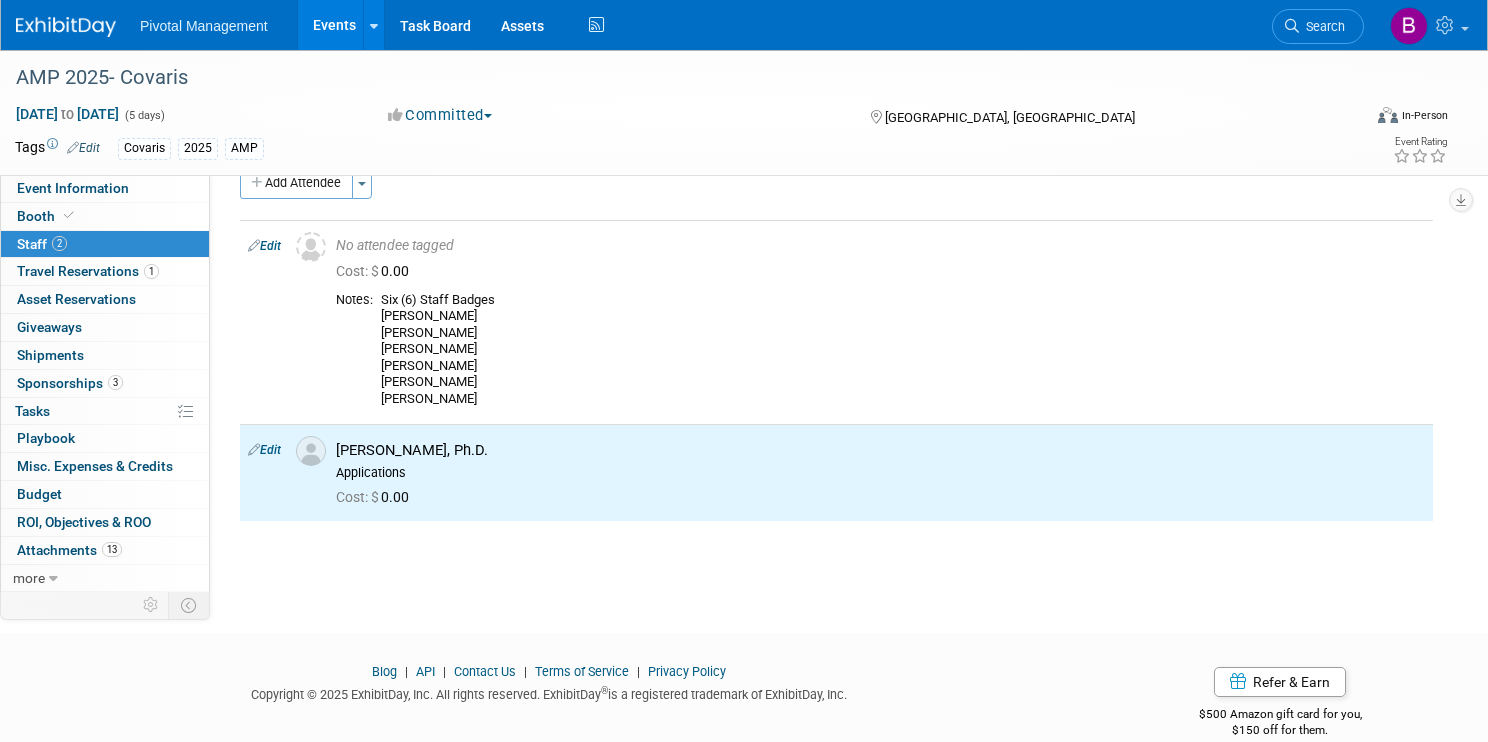 scroll, scrollTop: 0, scrollLeft: 0, axis: both 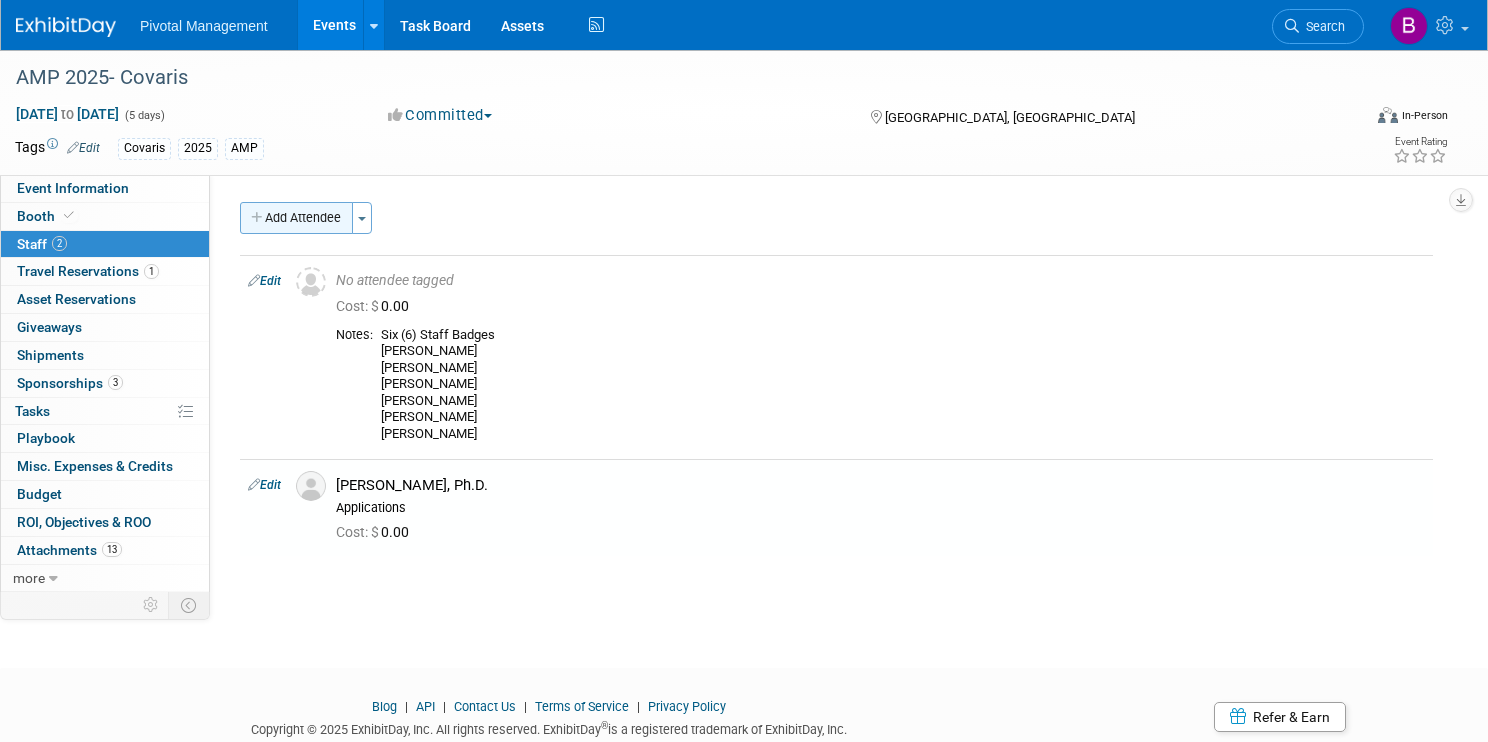 click on "Add Attendee
Toggle Dropdown
Quick -Tag Attendees
Apply X (me) select all cancel" at bounding box center [836, 379] 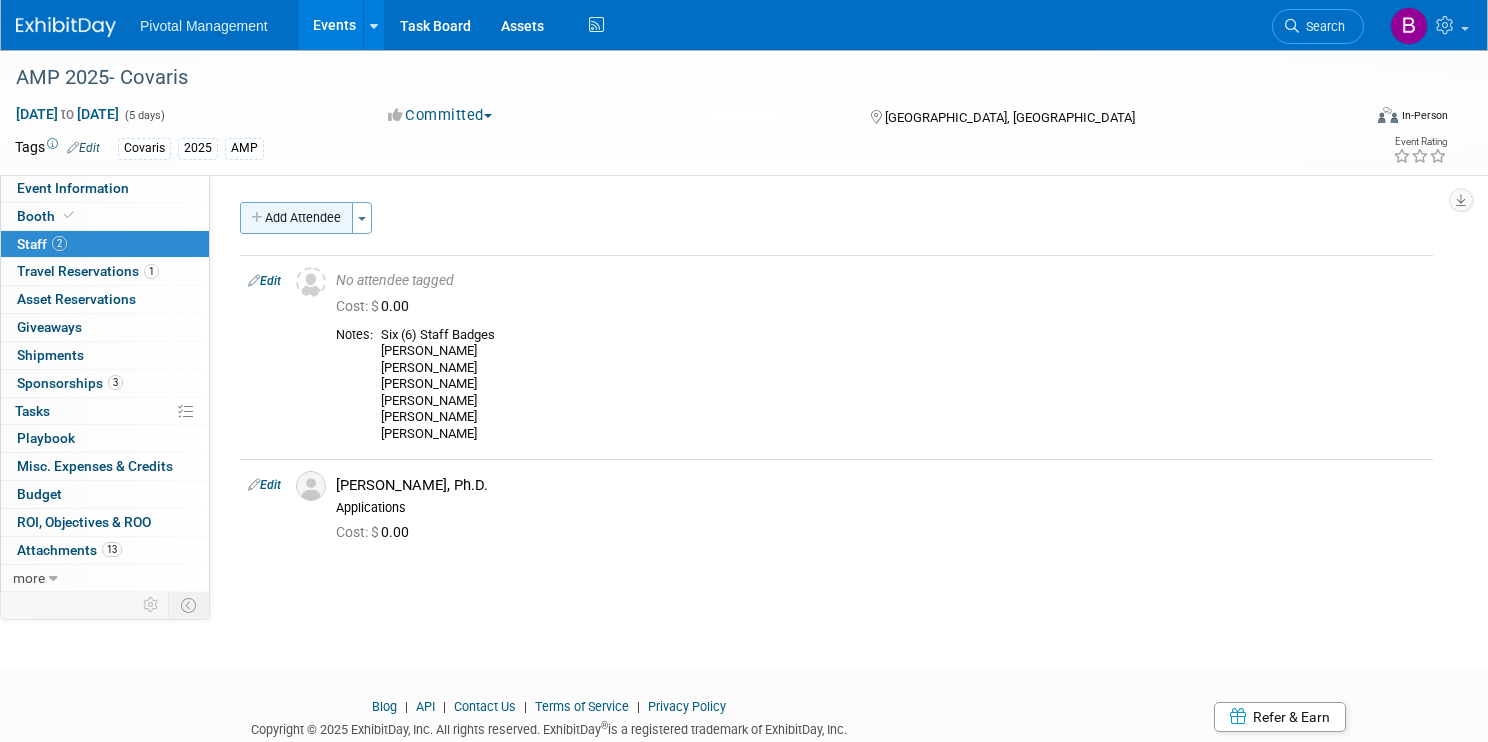 click on "Add Attendee" at bounding box center (296, 218) 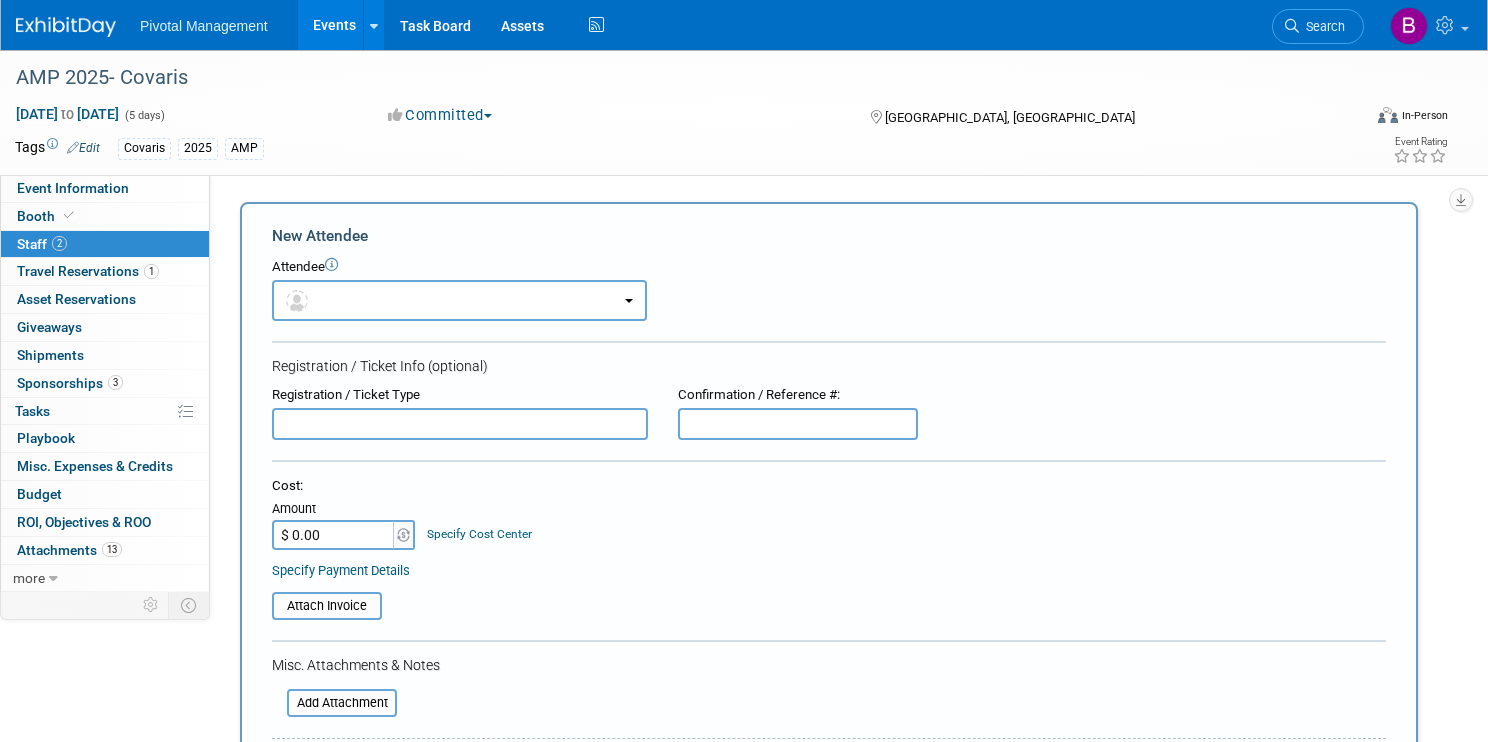 scroll, scrollTop: 0, scrollLeft: 0, axis: both 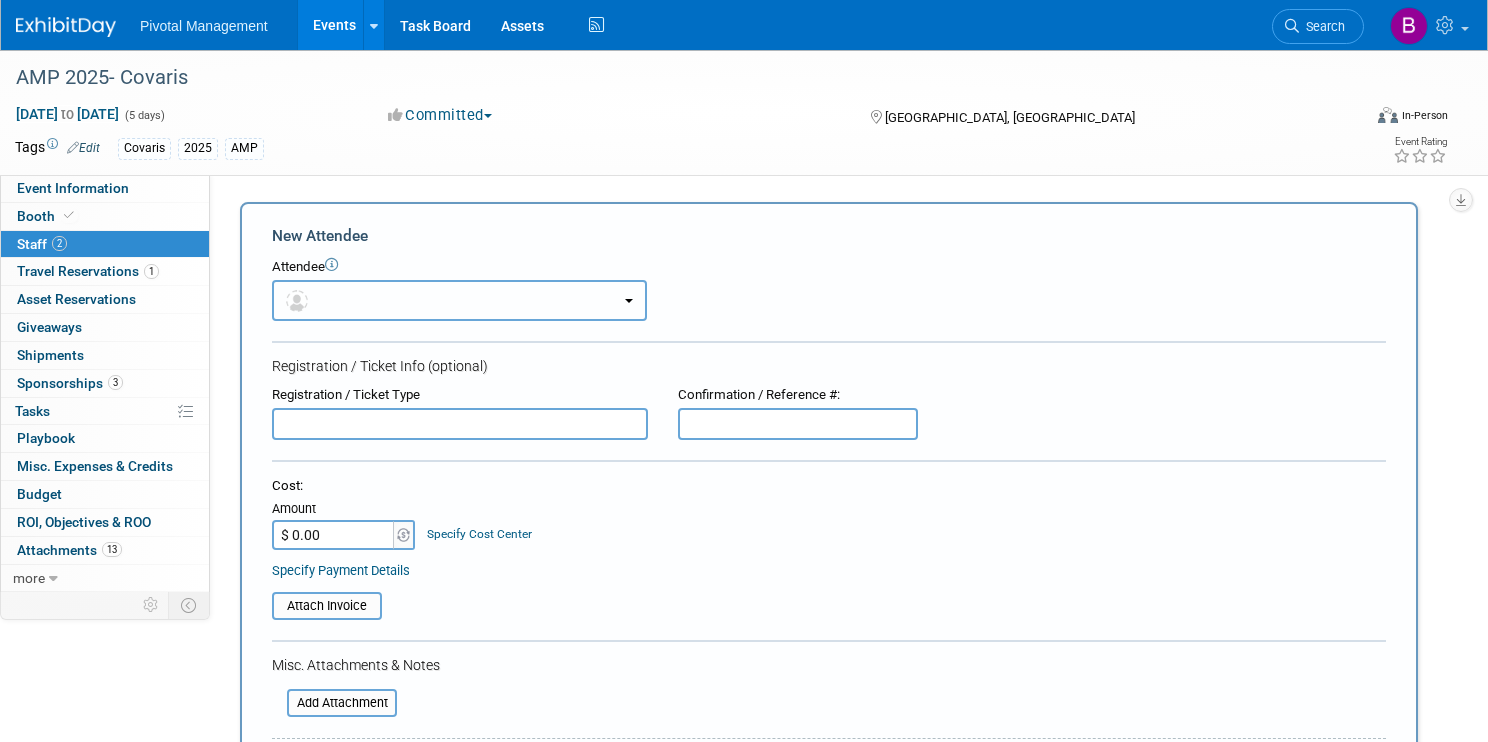 click at bounding box center (459, 300) 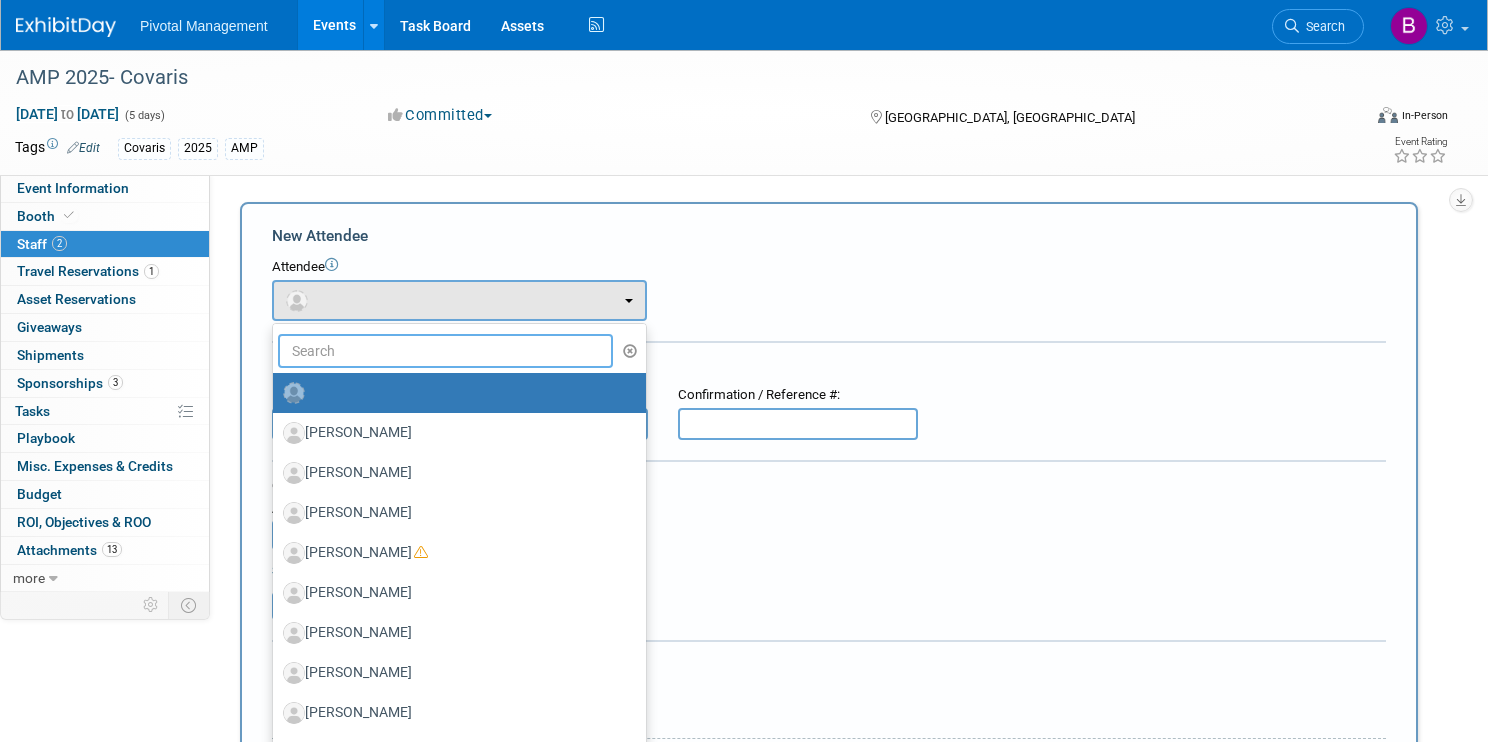 click at bounding box center [445, 351] 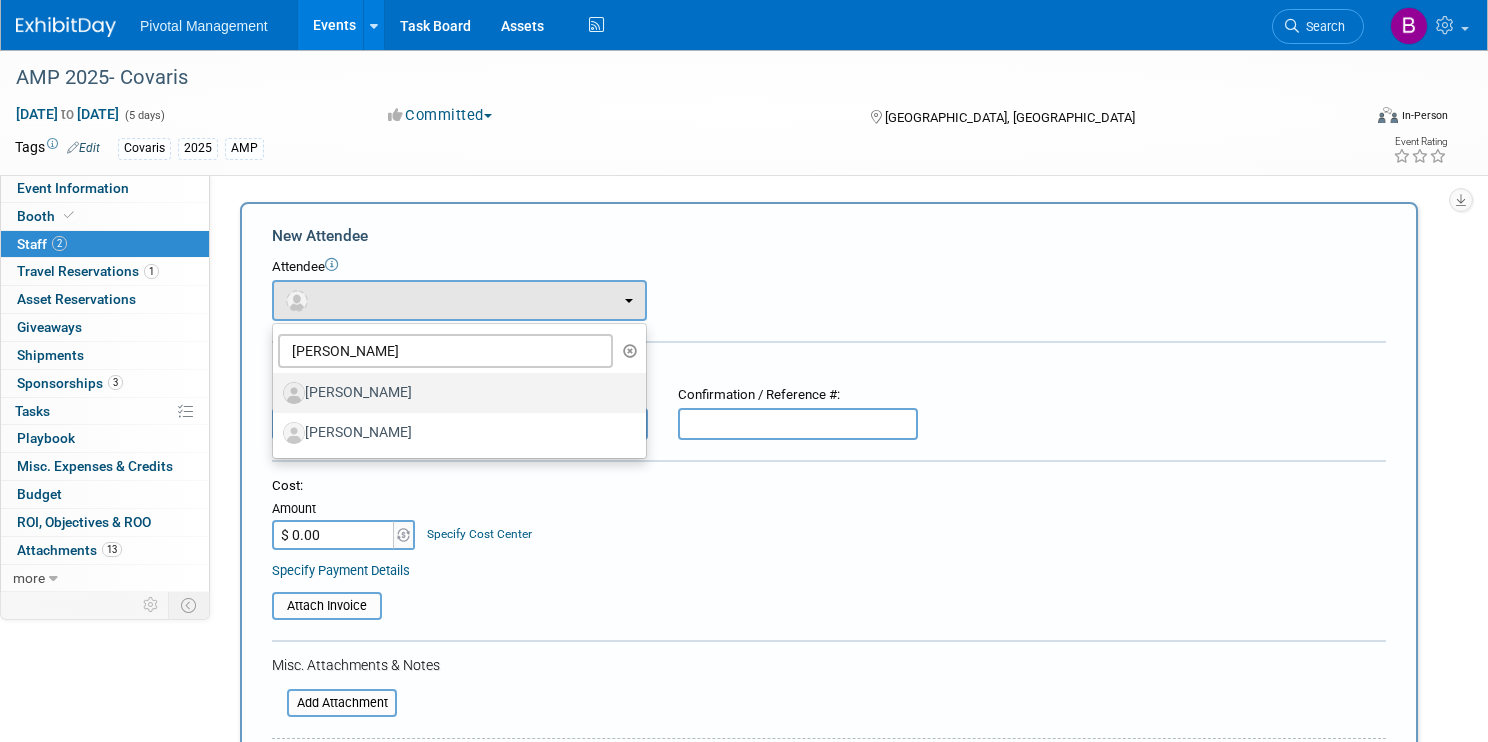 click on "[PERSON_NAME]" at bounding box center (454, 393) 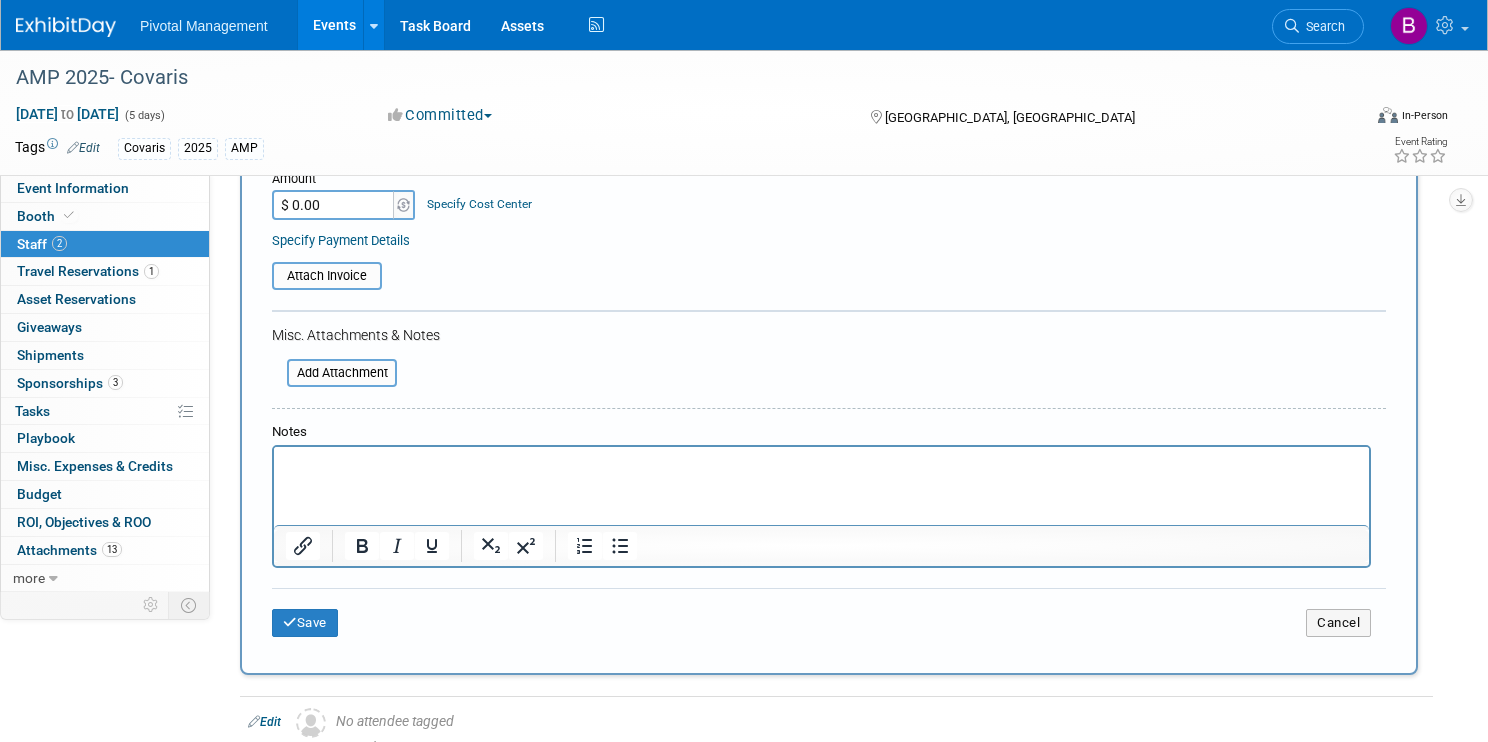 scroll, scrollTop: 507, scrollLeft: 0, axis: vertical 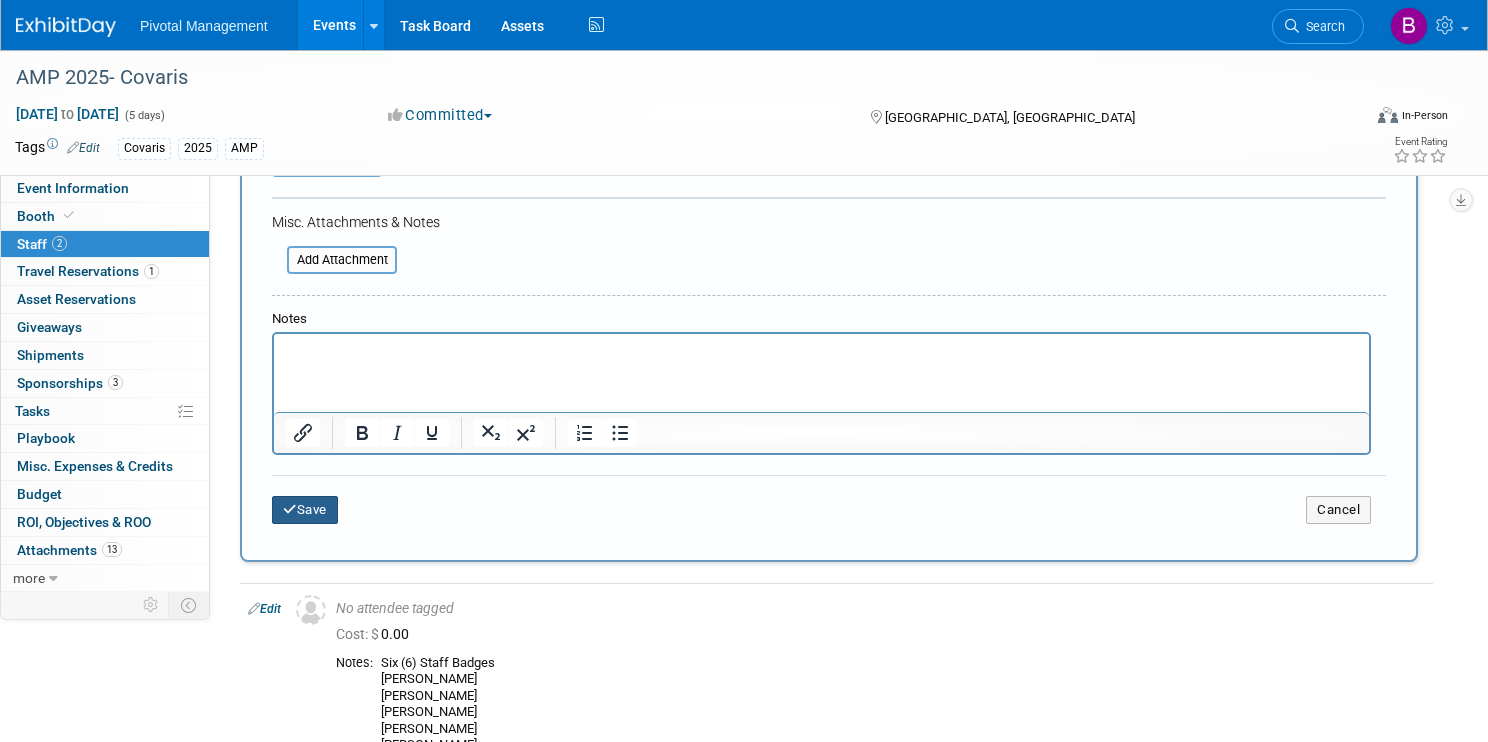 click on "Save" at bounding box center [305, 510] 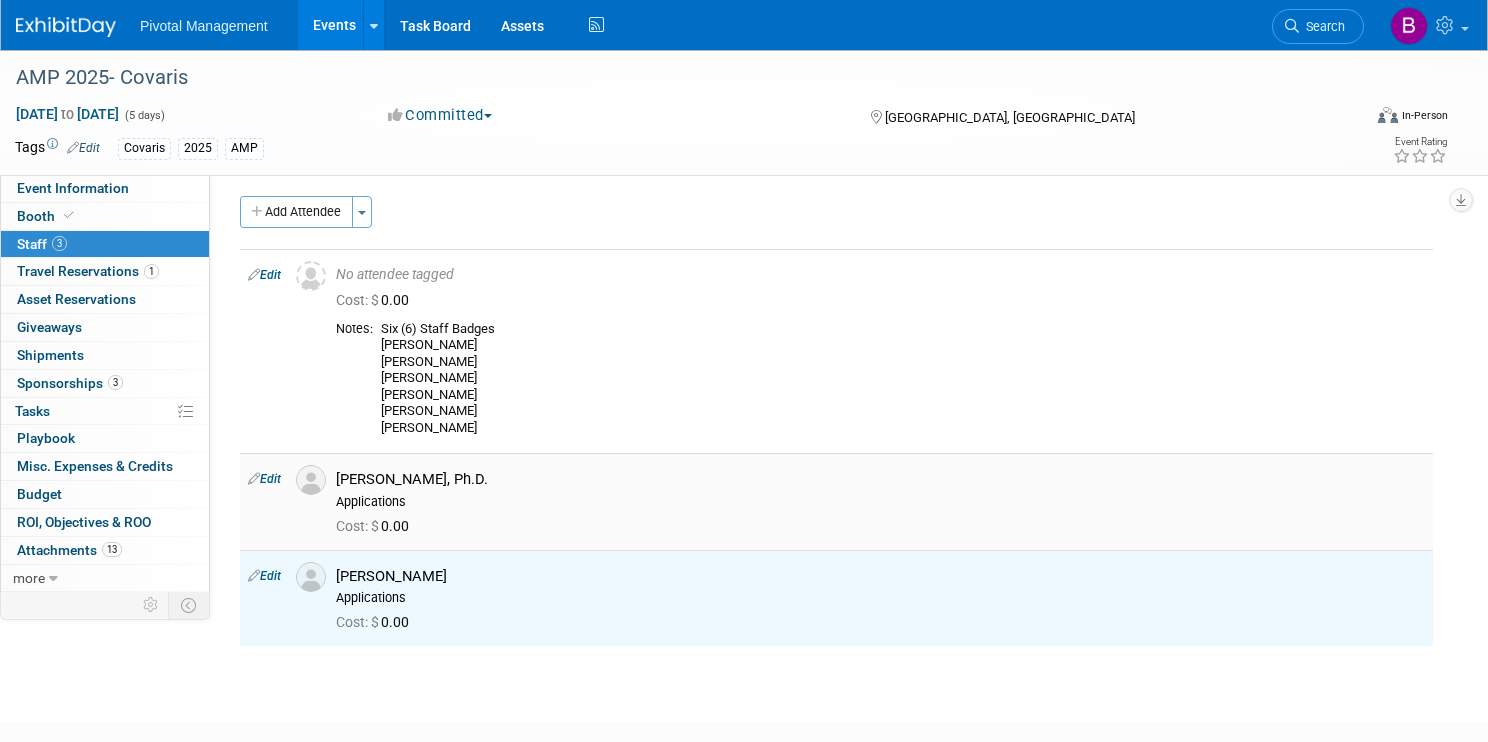 scroll, scrollTop: 0, scrollLeft: 0, axis: both 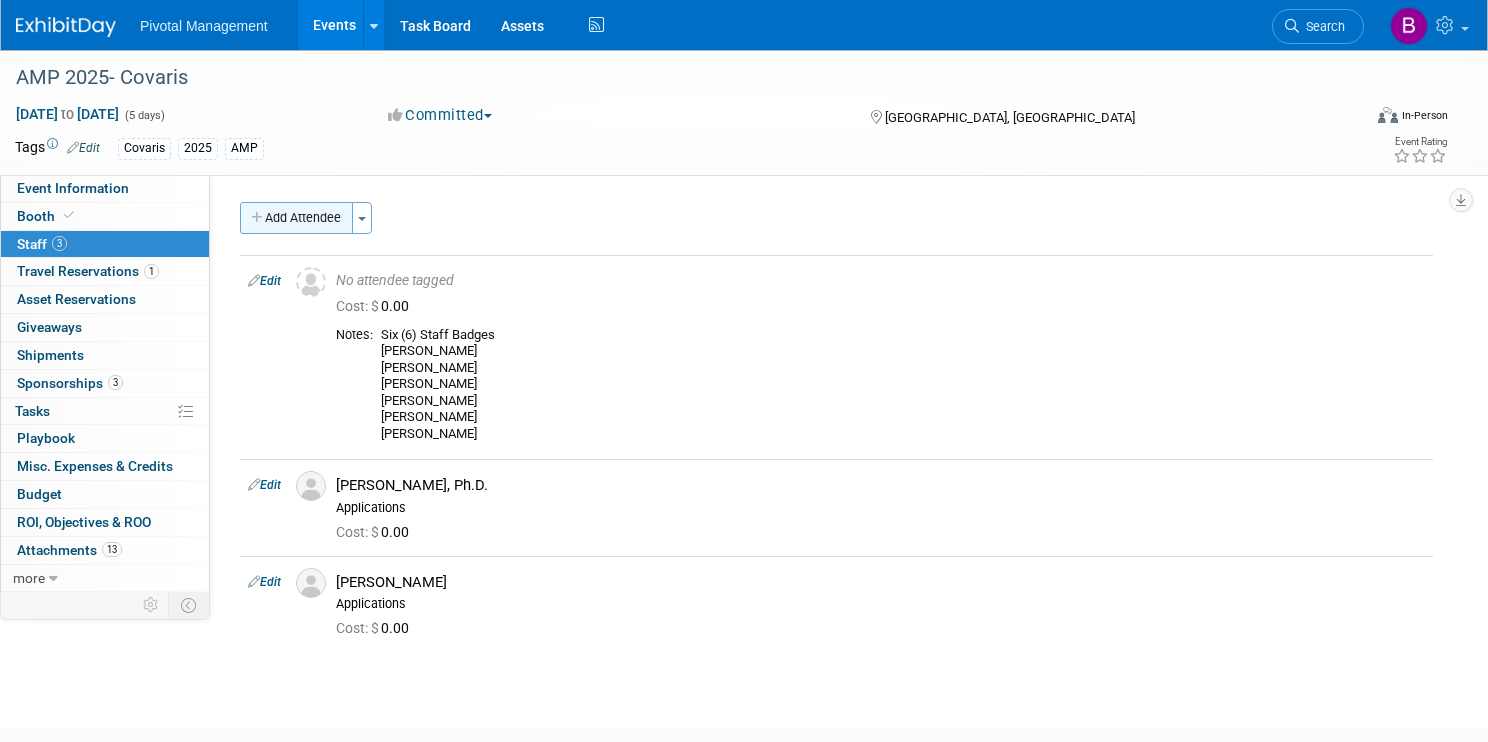 click on "Add Attendee" at bounding box center [296, 218] 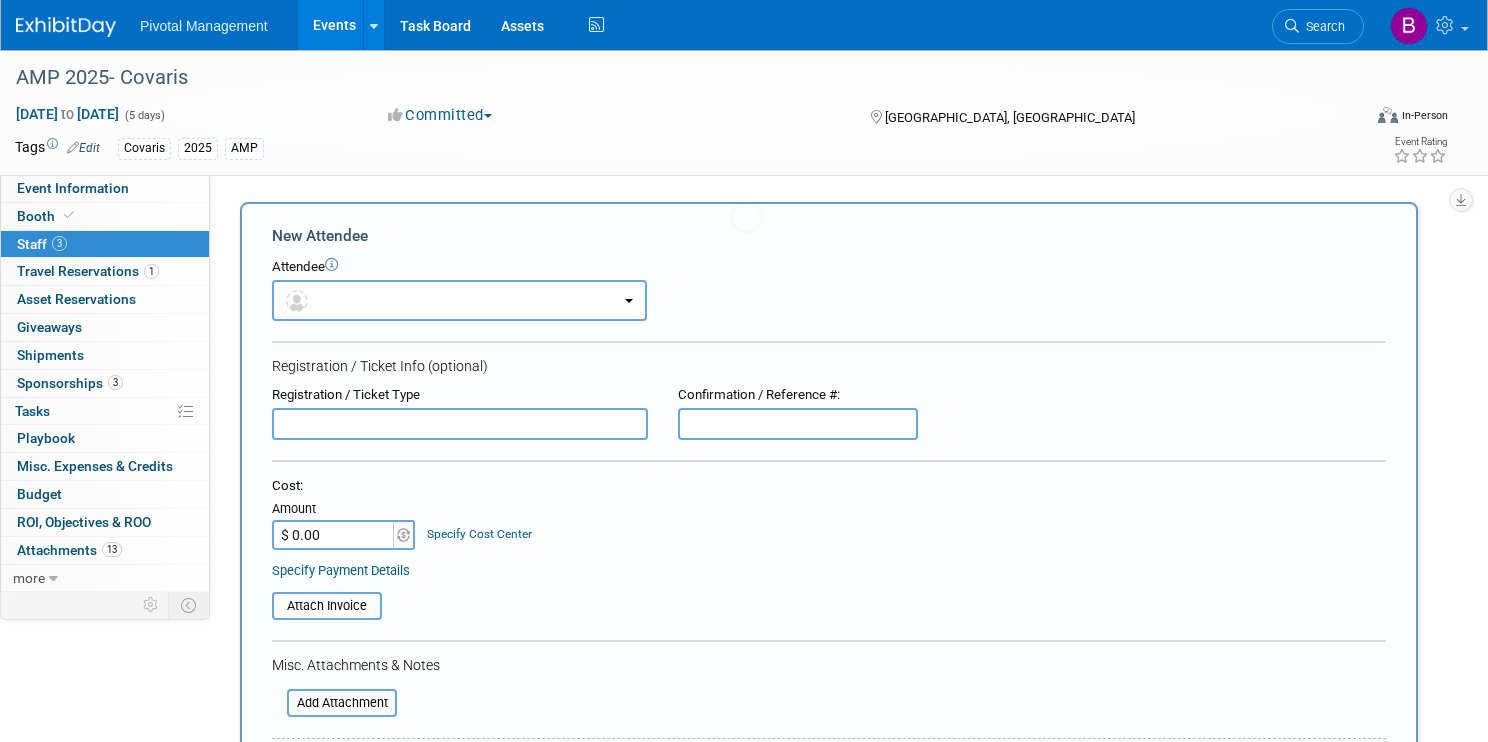 scroll, scrollTop: 0, scrollLeft: 0, axis: both 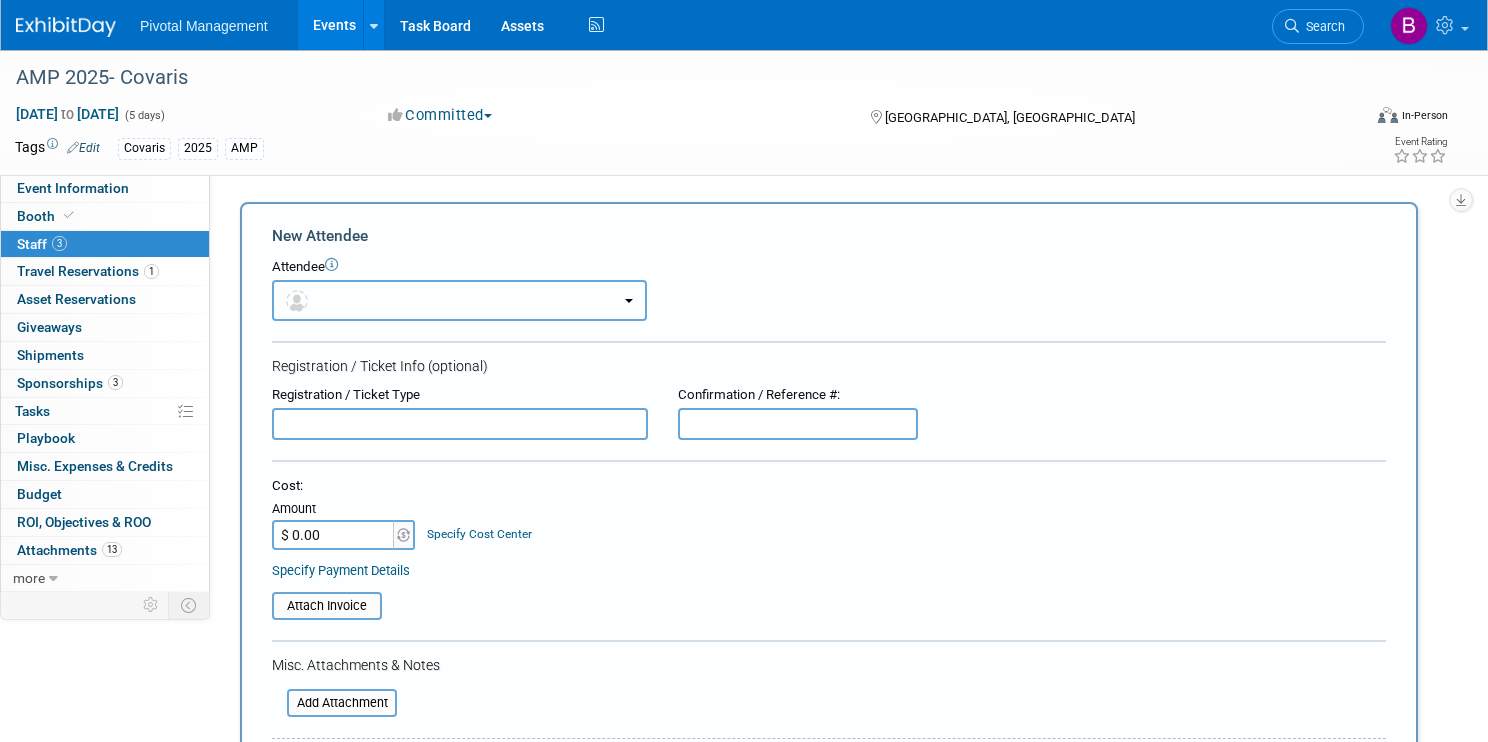 click at bounding box center [459, 300] 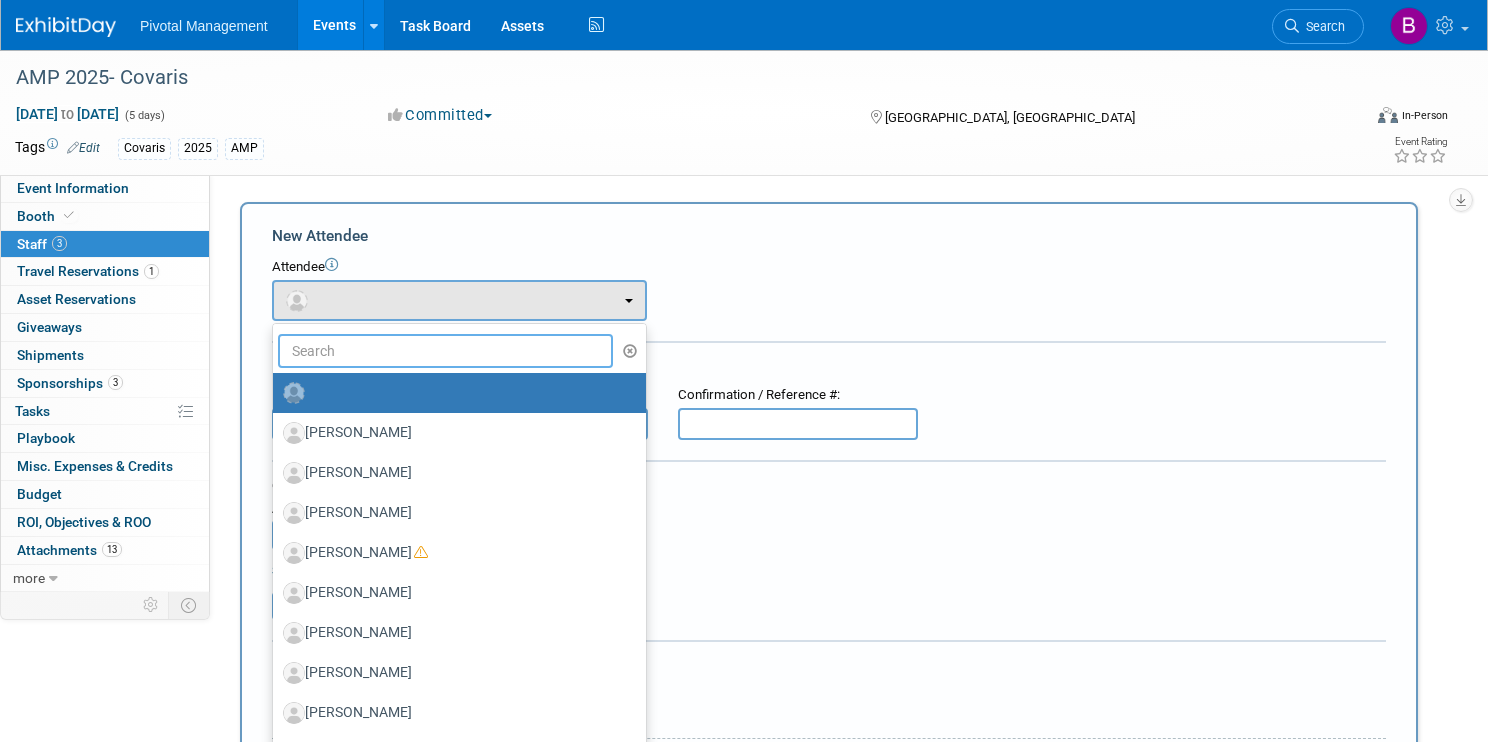click at bounding box center (445, 351) 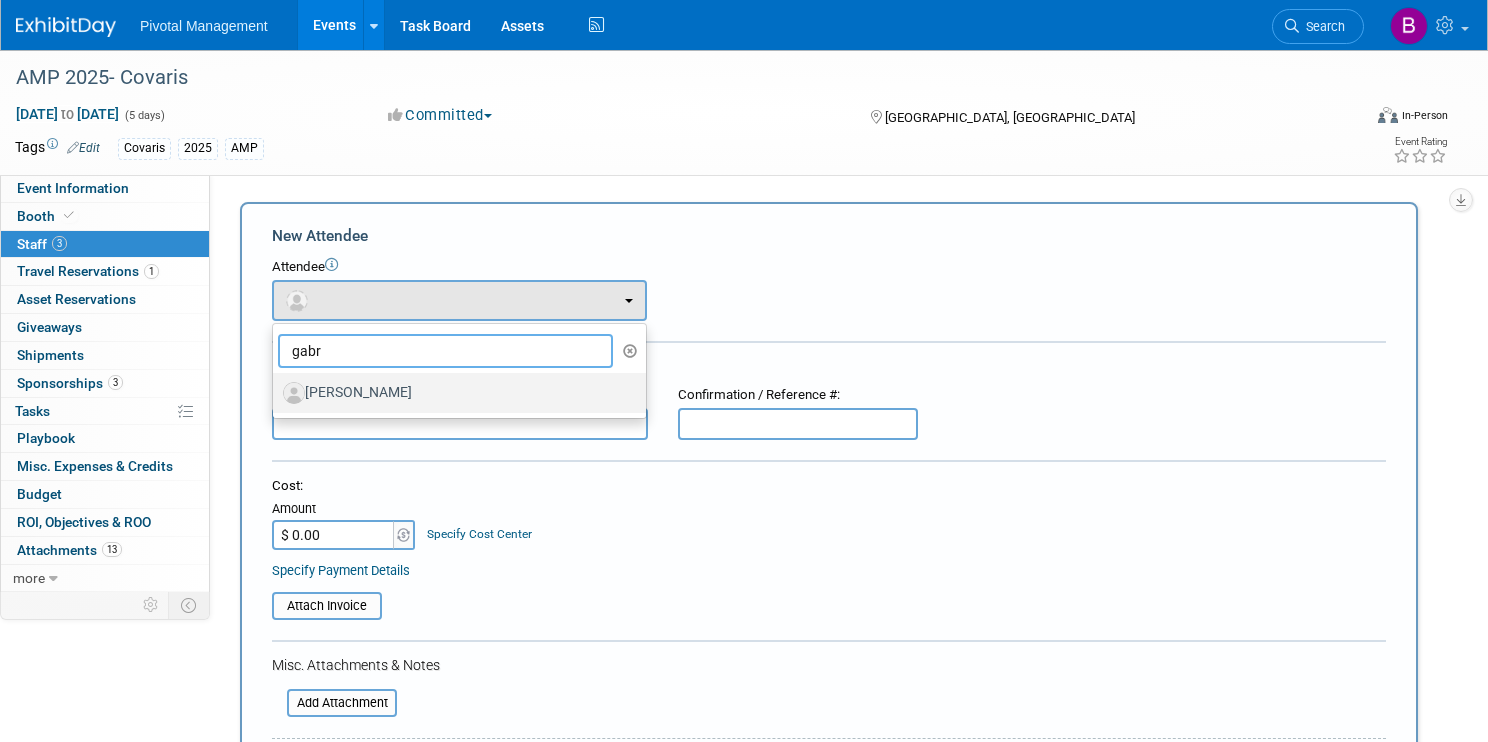 type on "gabr" 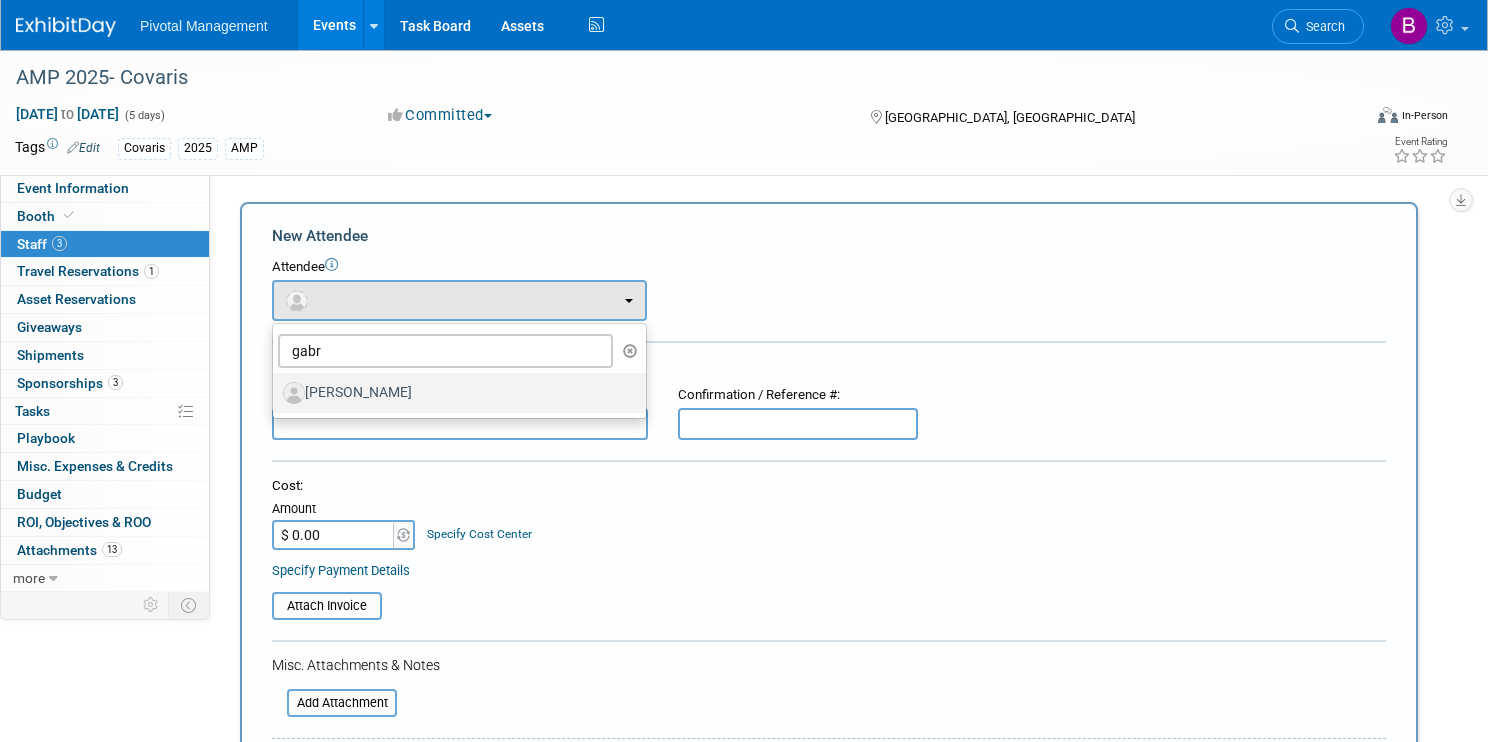 click on "[PERSON_NAME]" at bounding box center (454, 393) 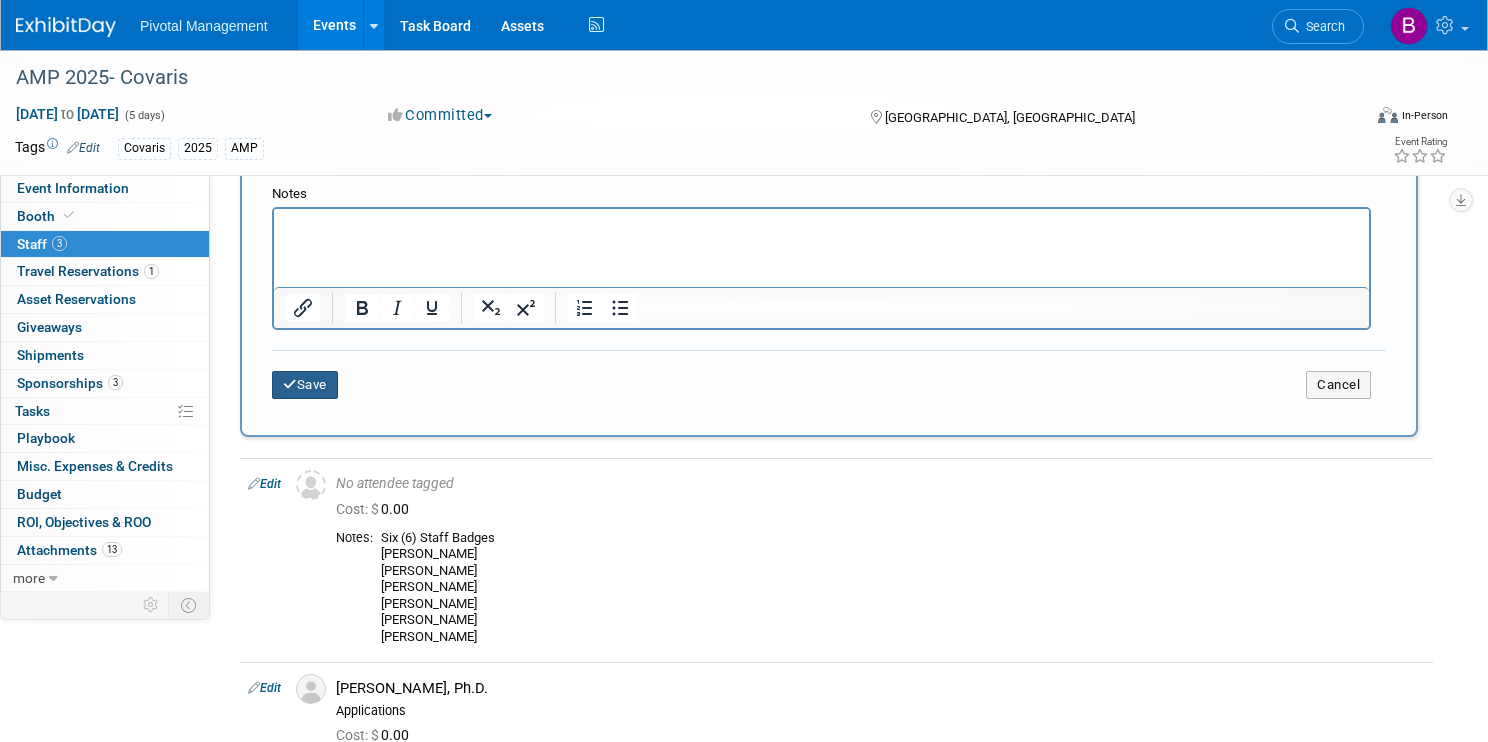 click on "Save" at bounding box center (305, 385) 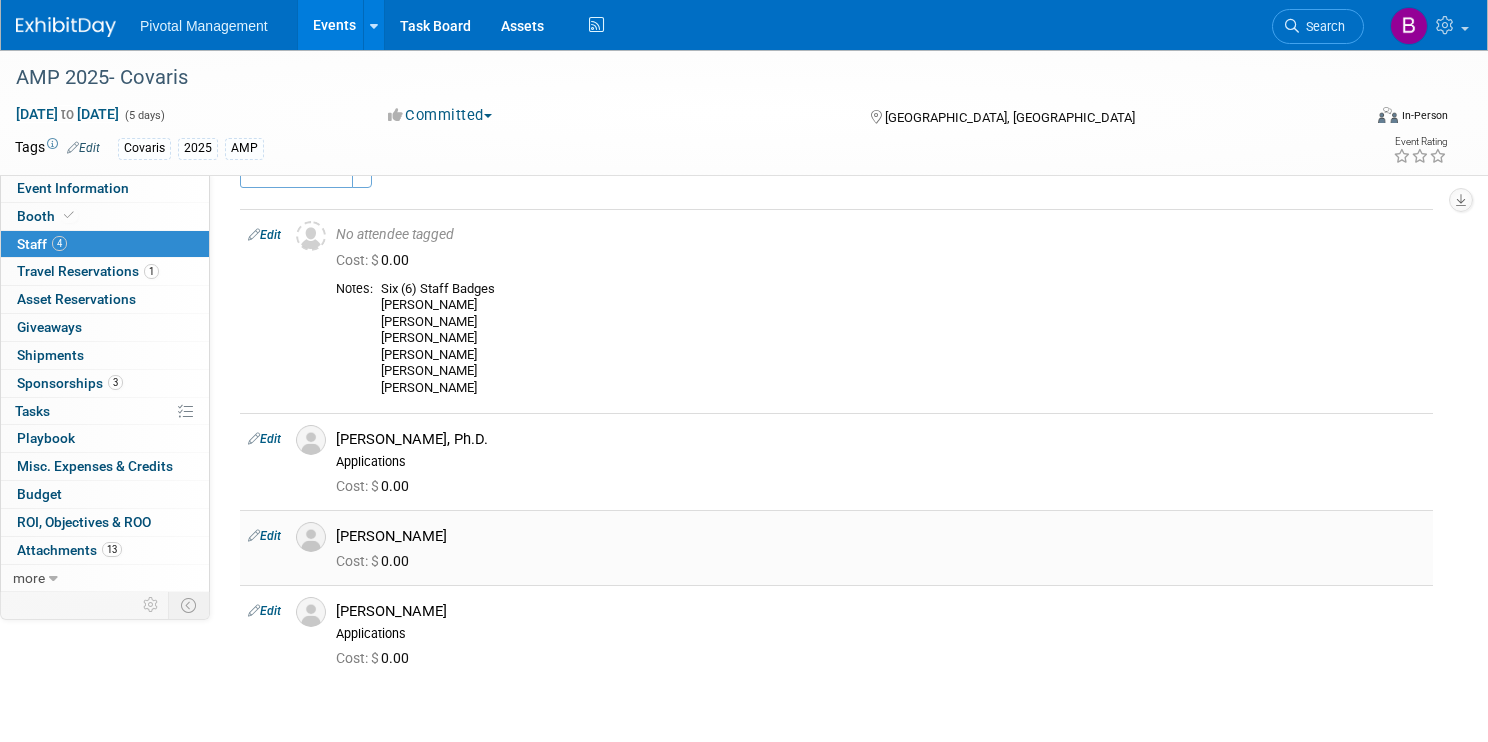 scroll, scrollTop: 0, scrollLeft: 0, axis: both 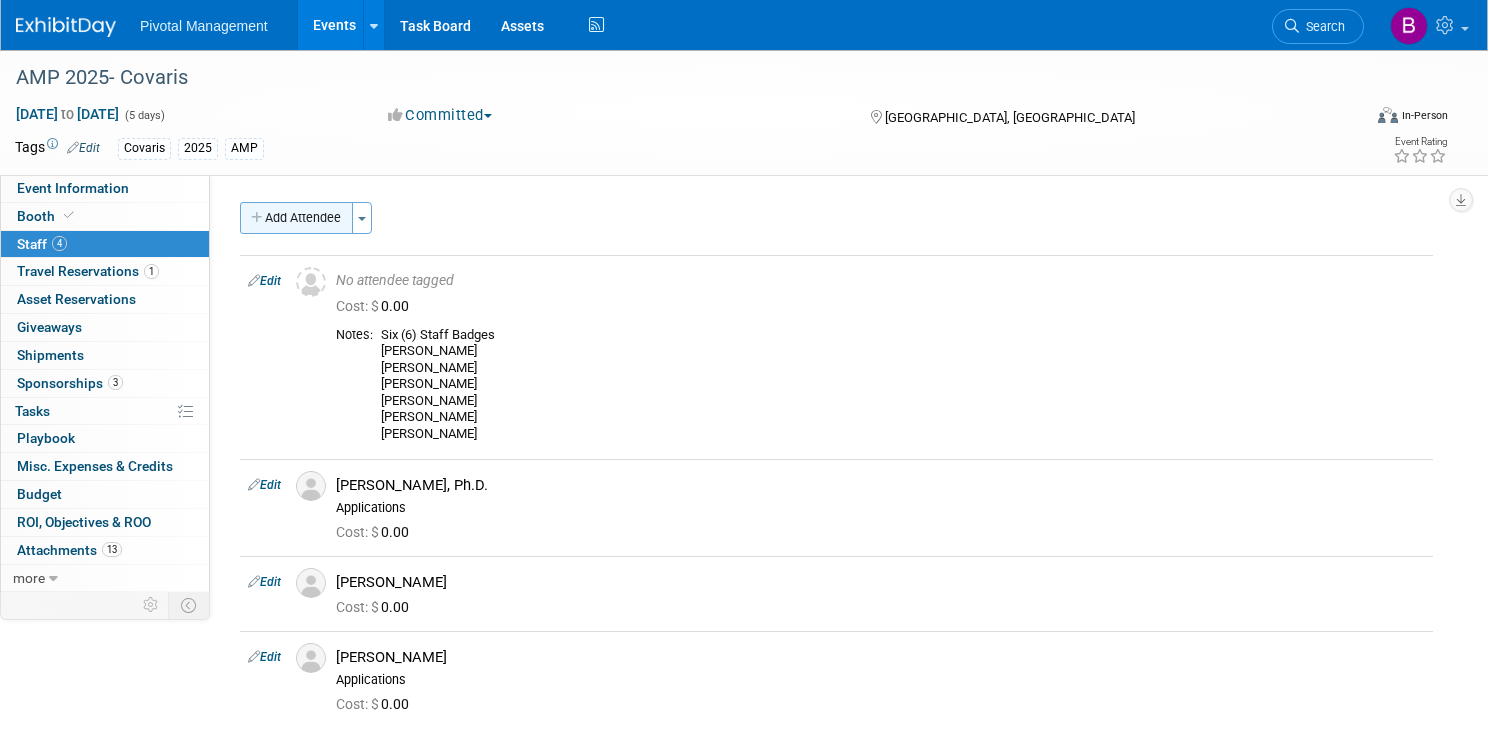 click on "Add Attendee" at bounding box center [296, 218] 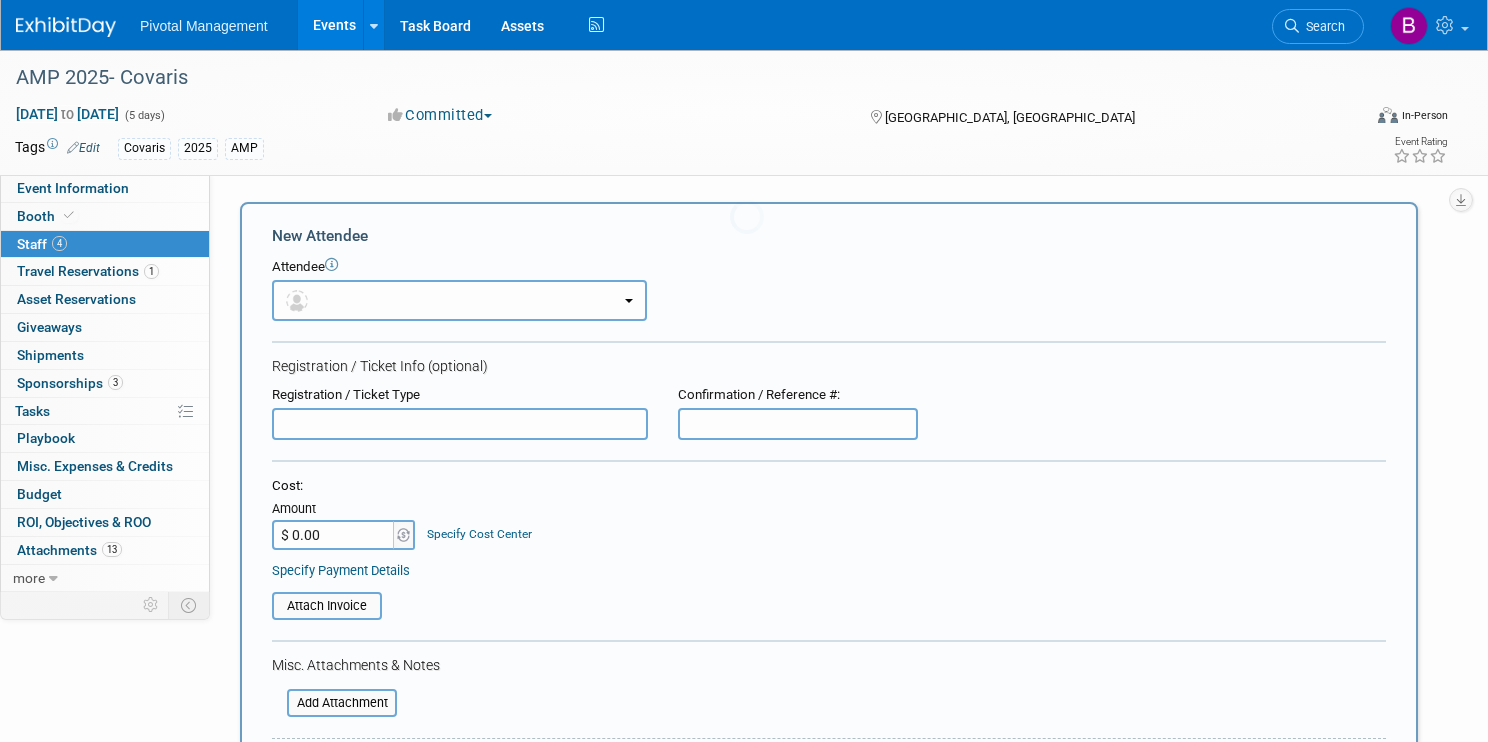 scroll, scrollTop: 0, scrollLeft: 0, axis: both 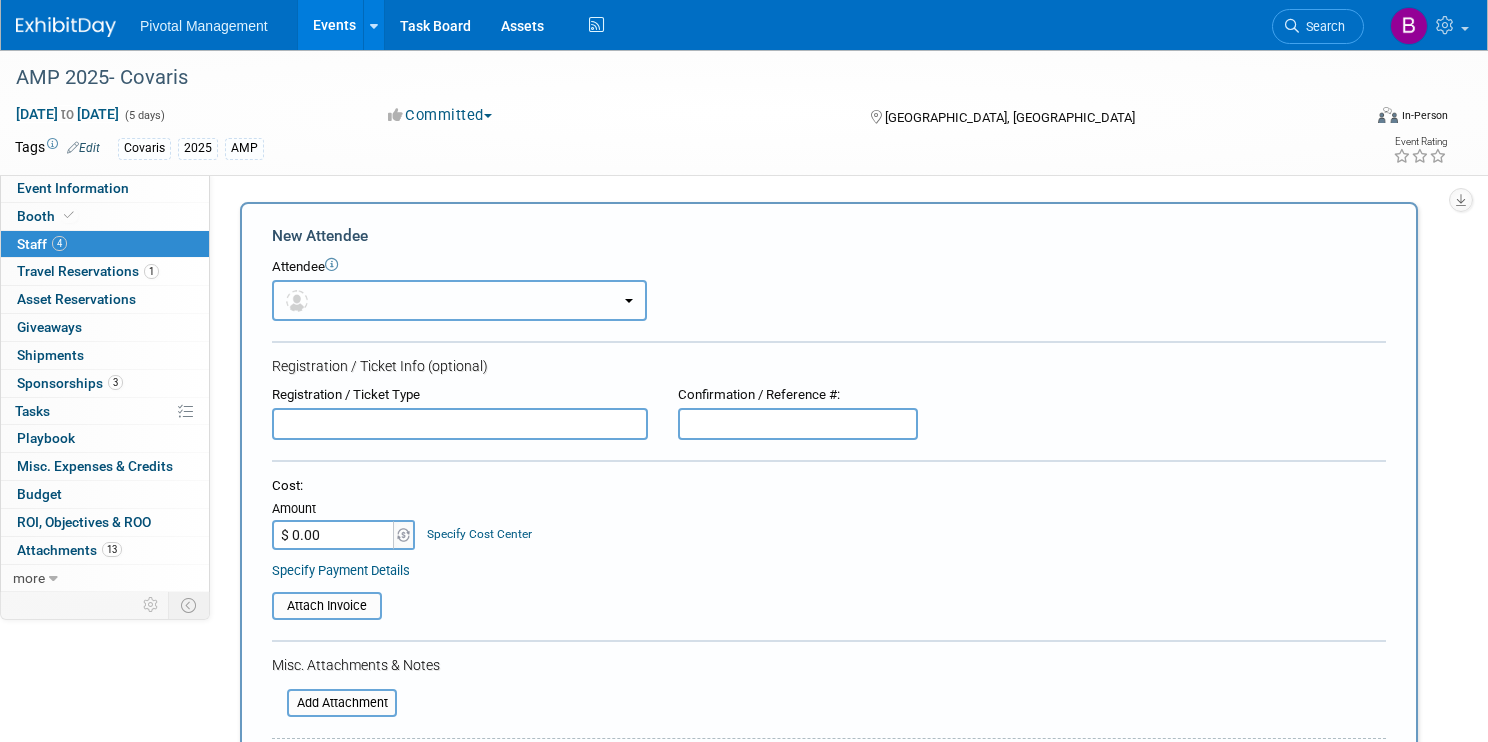 click at bounding box center [459, 300] 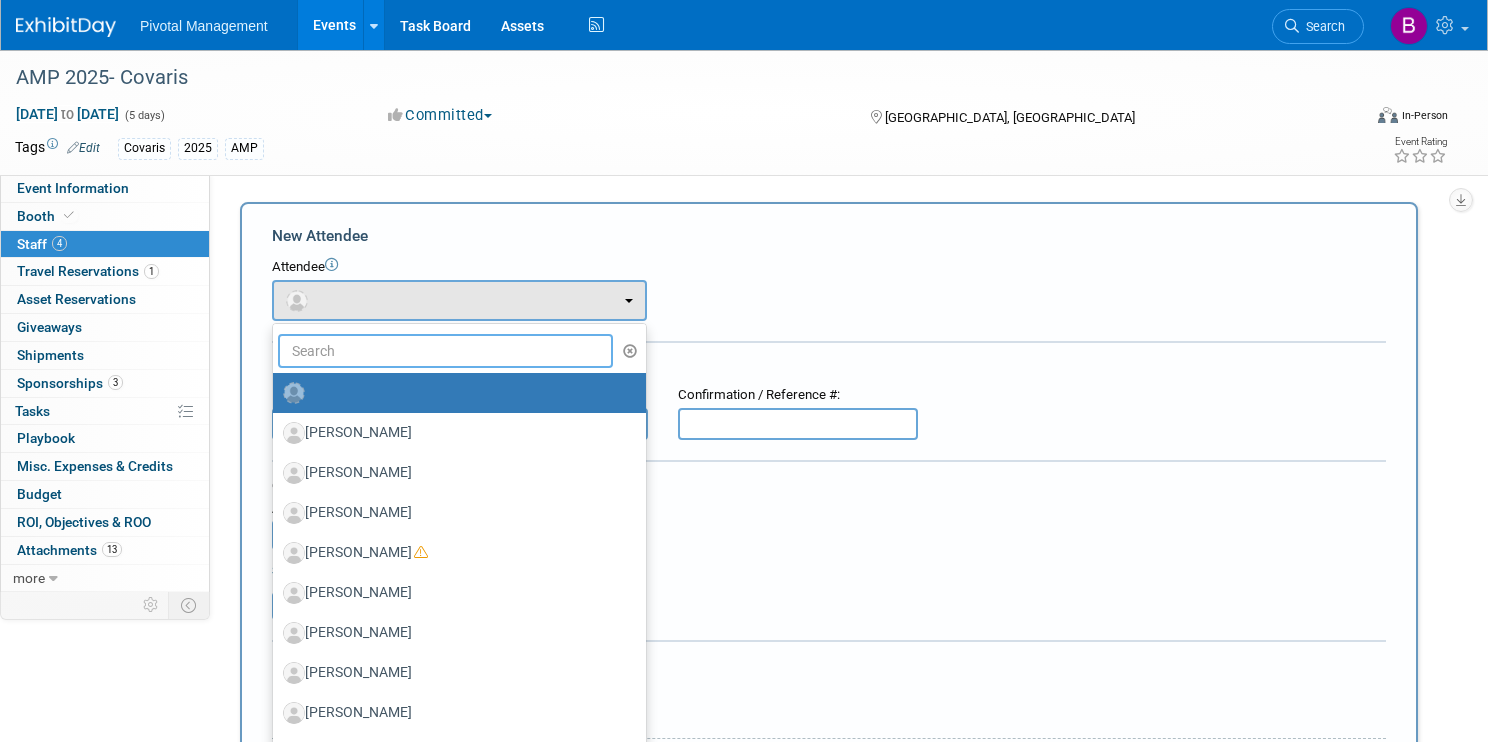 click at bounding box center [445, 351] 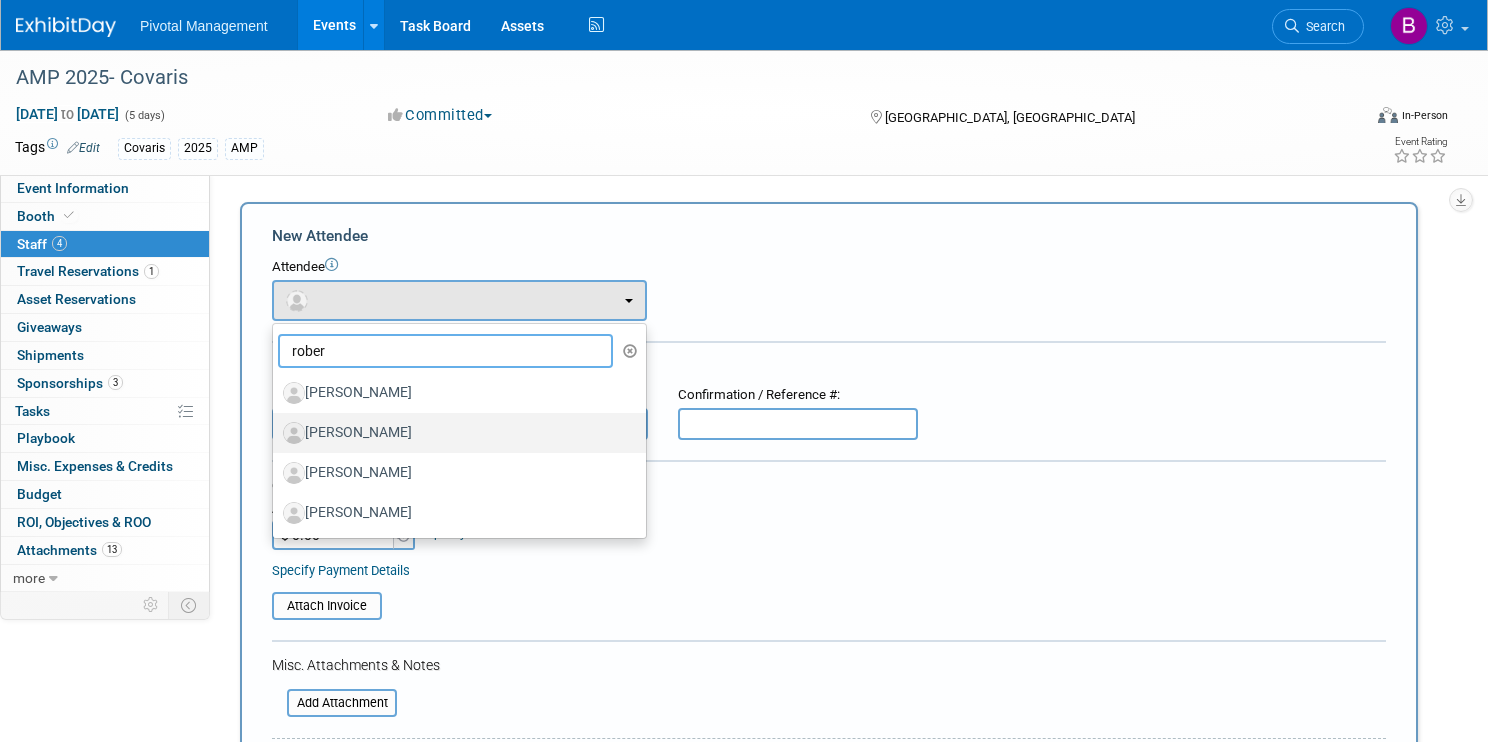 type on "rober" 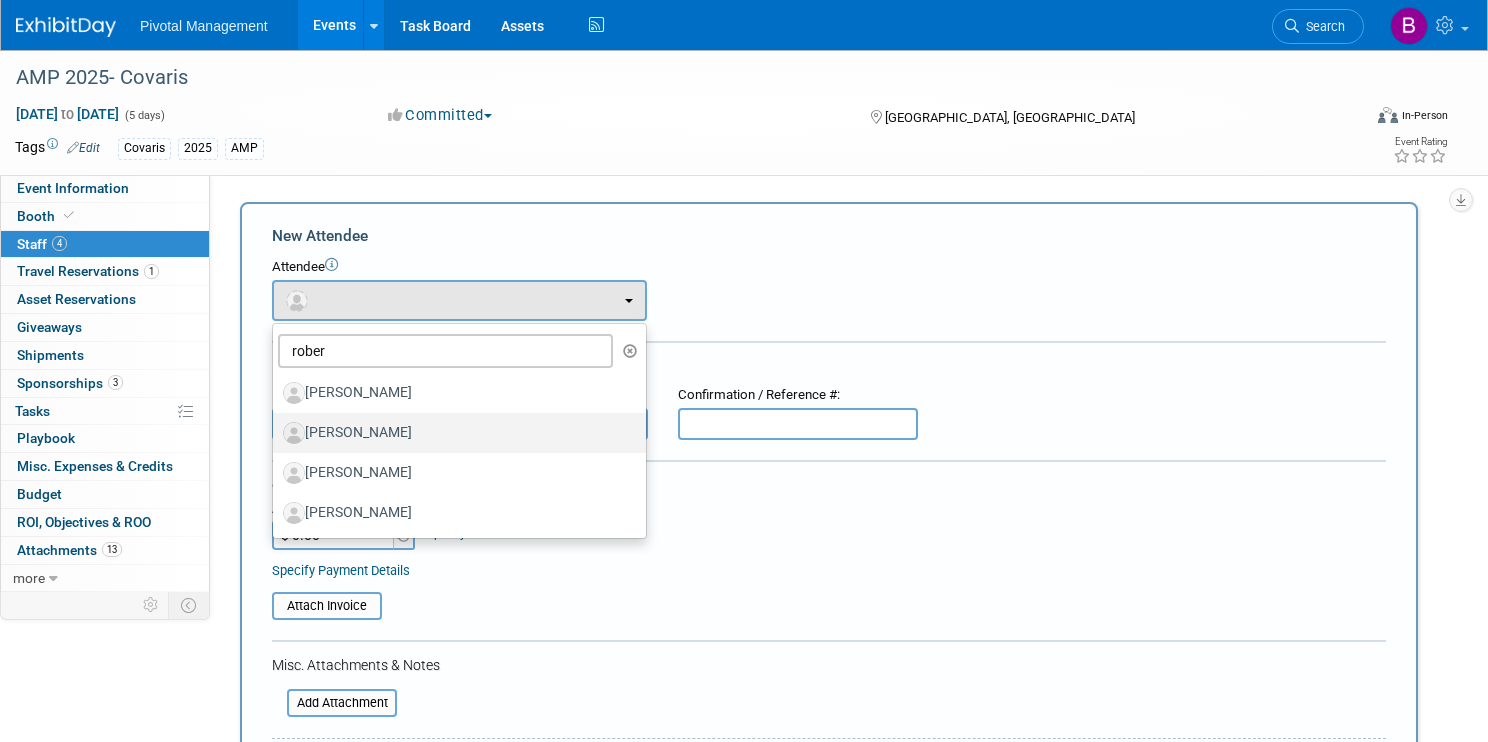 click on "[PERSON_NAME]" at bounding box center (454, 433) 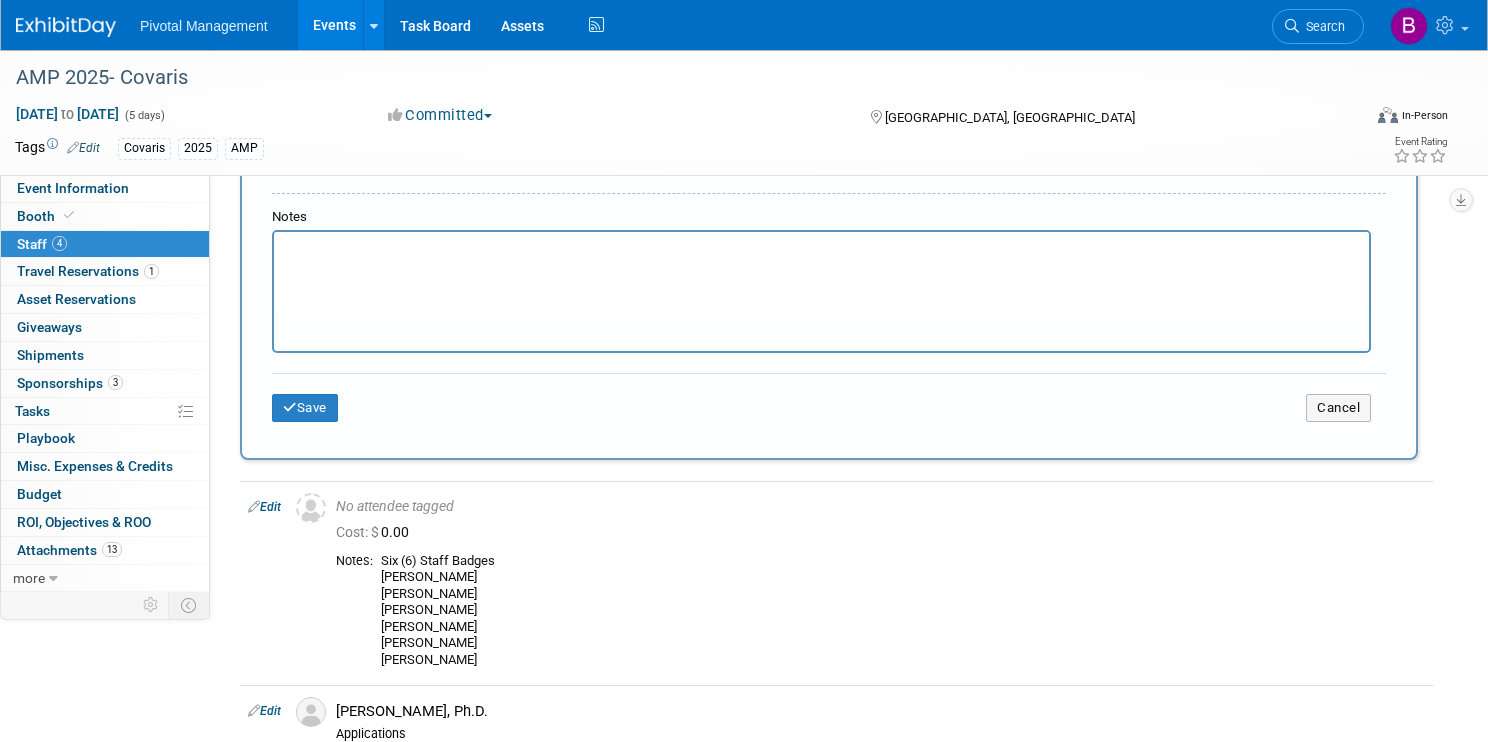 scroll, scrollTop: 400, scrollLeft: 0, axis: vertical 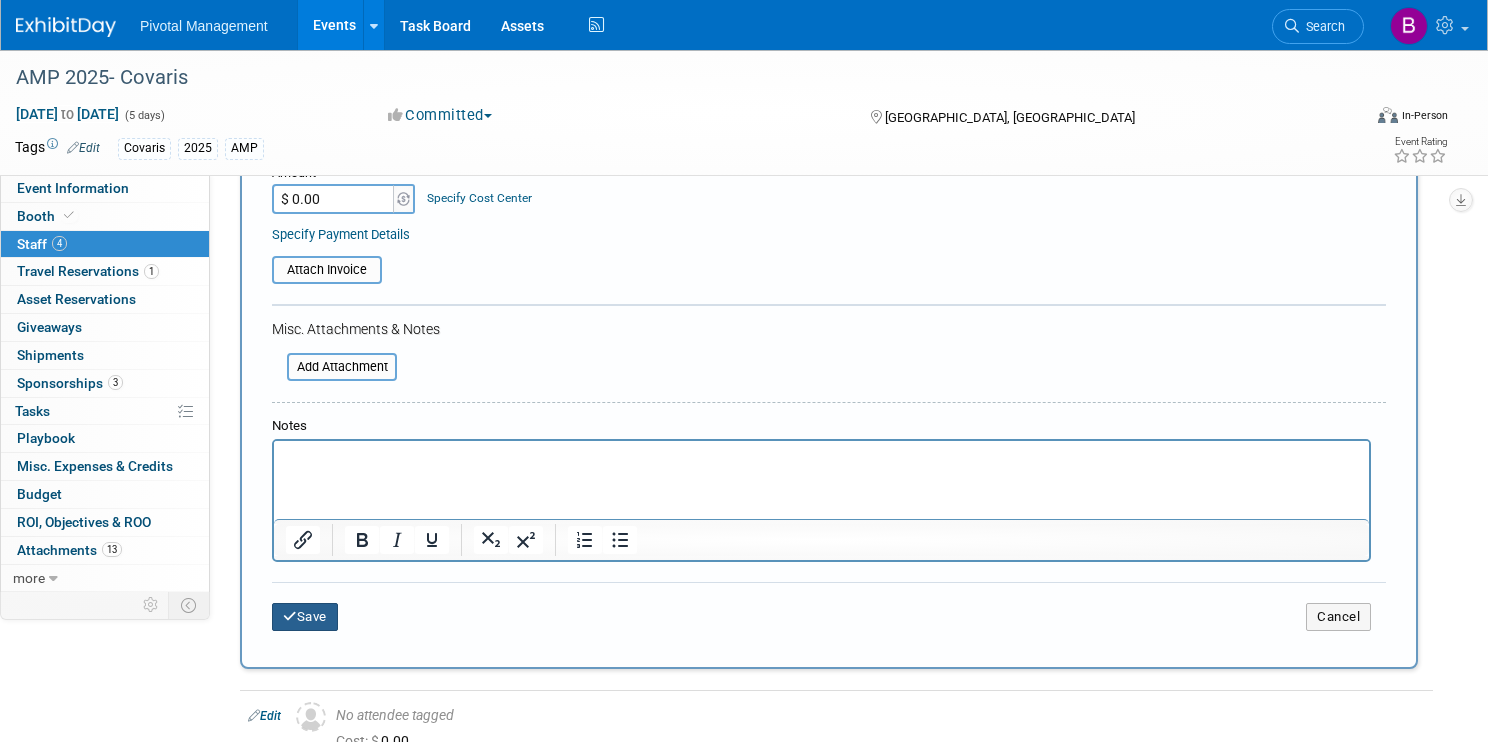 click on "Save" at bounding box center [305, 617] 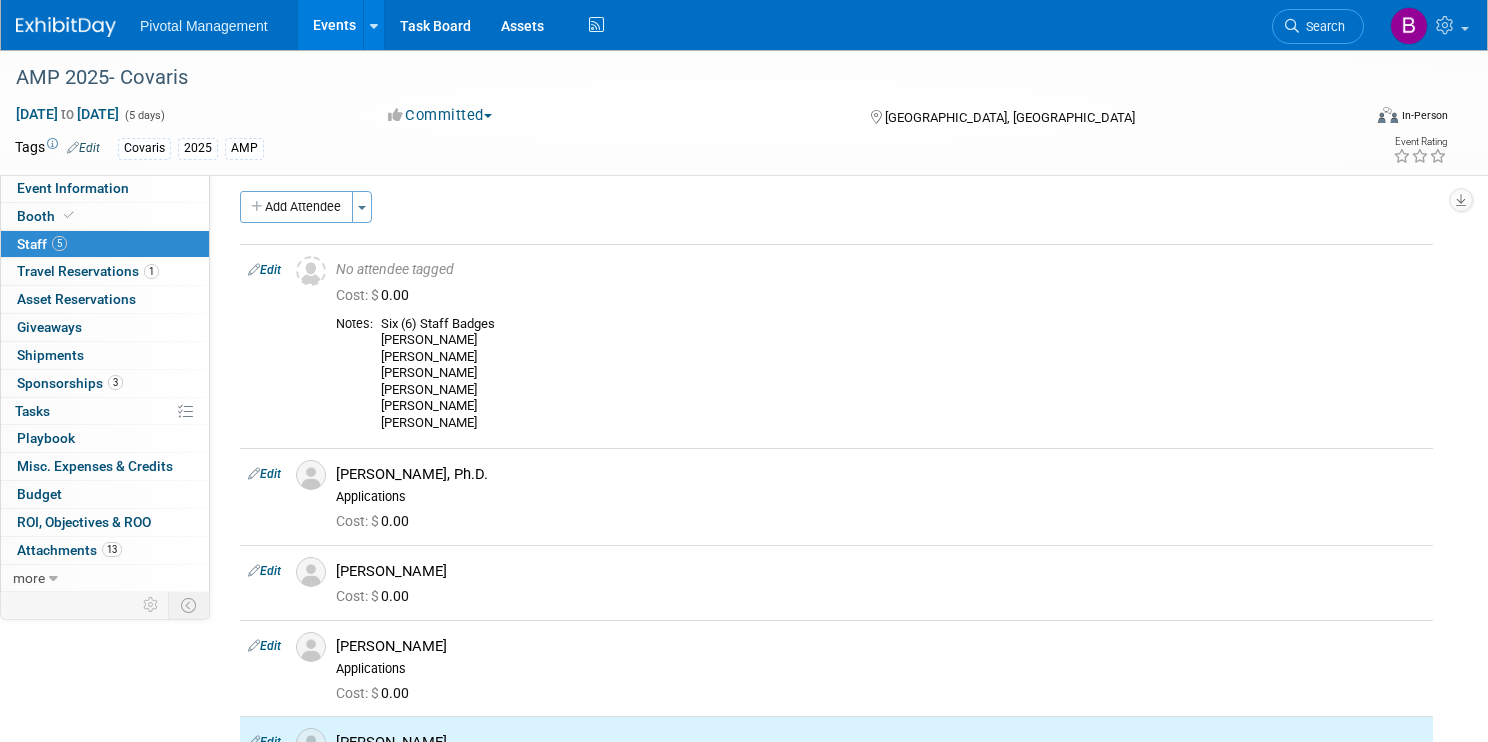 scroll, scrollTop: 0, scrollLeft: 0, axis: both 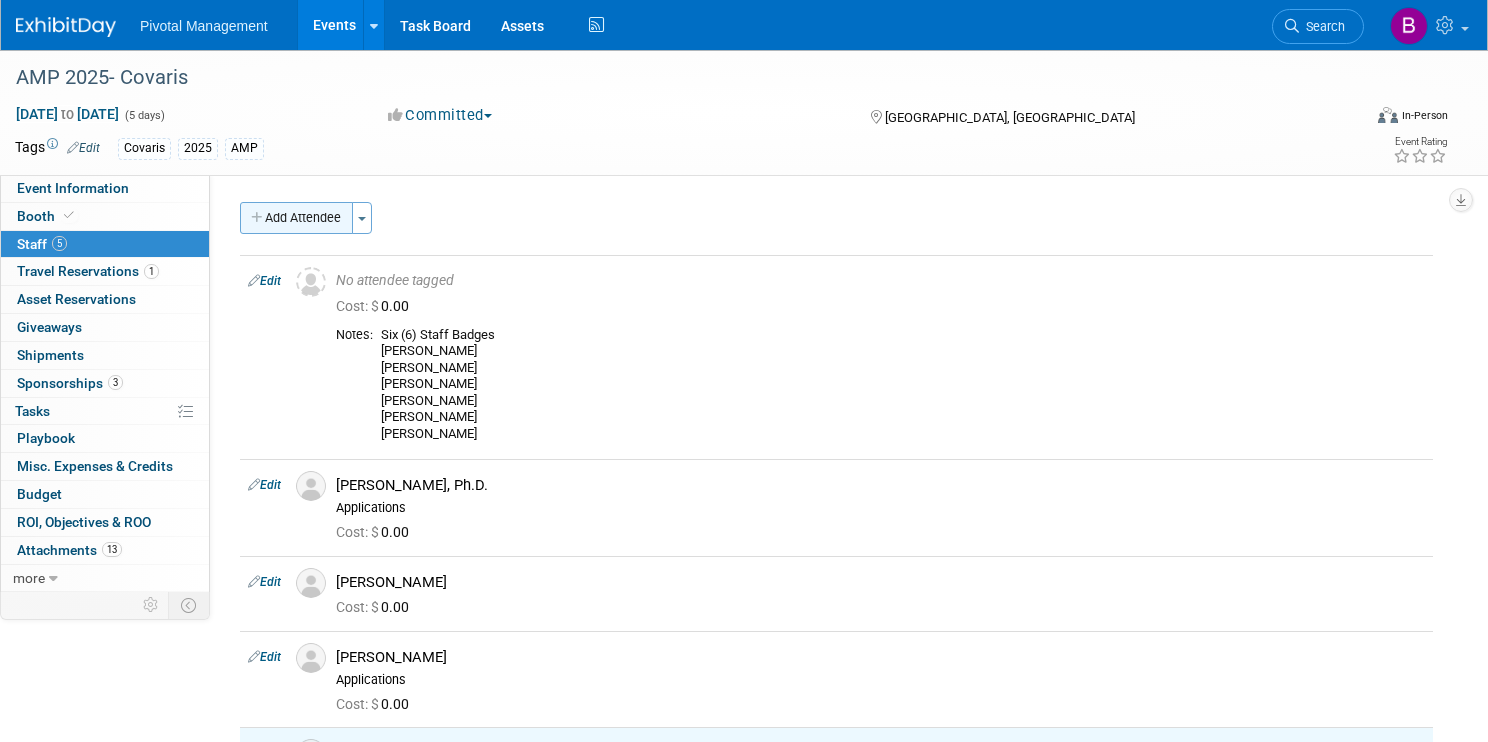 click on "Add Attendee" at bounding box center [296, 218] 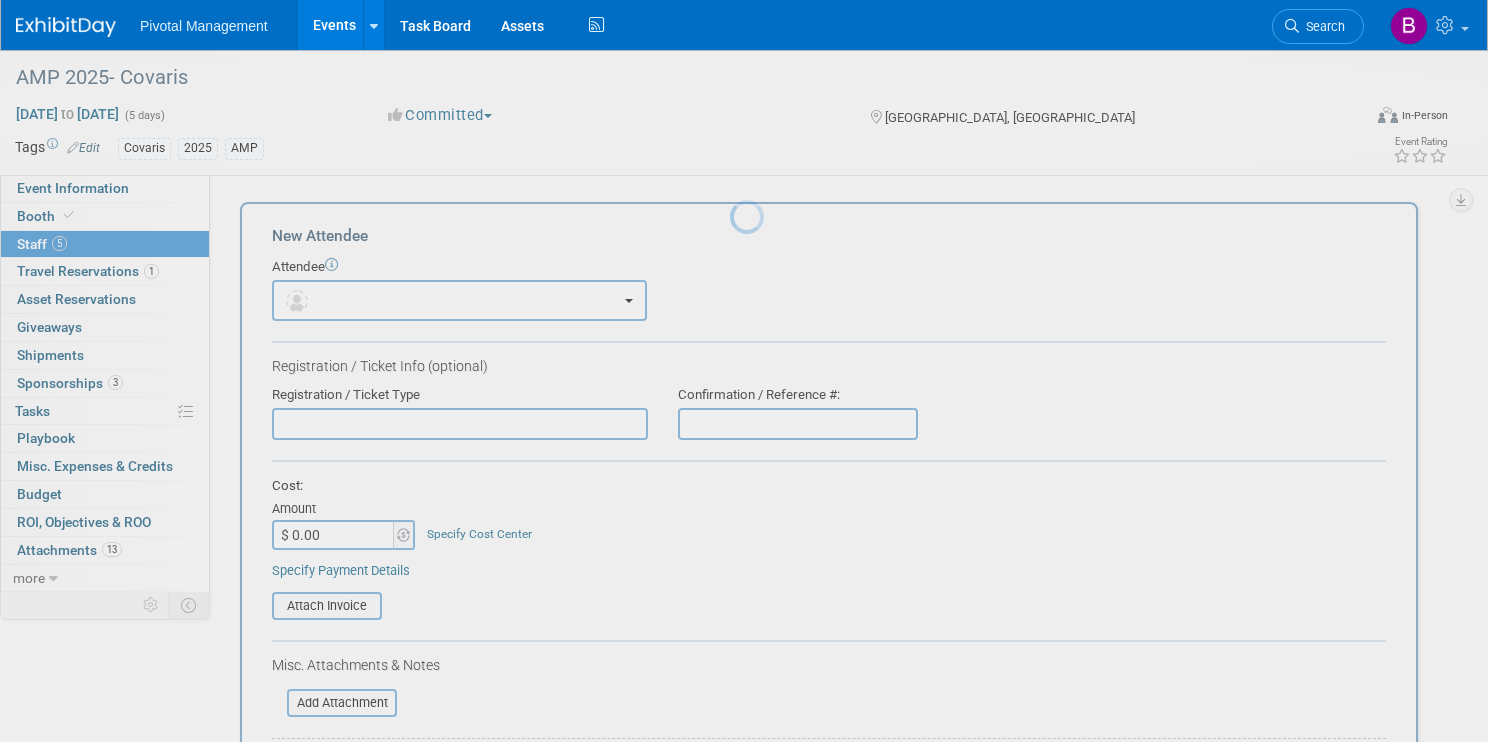 scroll, scrollTop: 0, scrollLeft: 0, axis: both 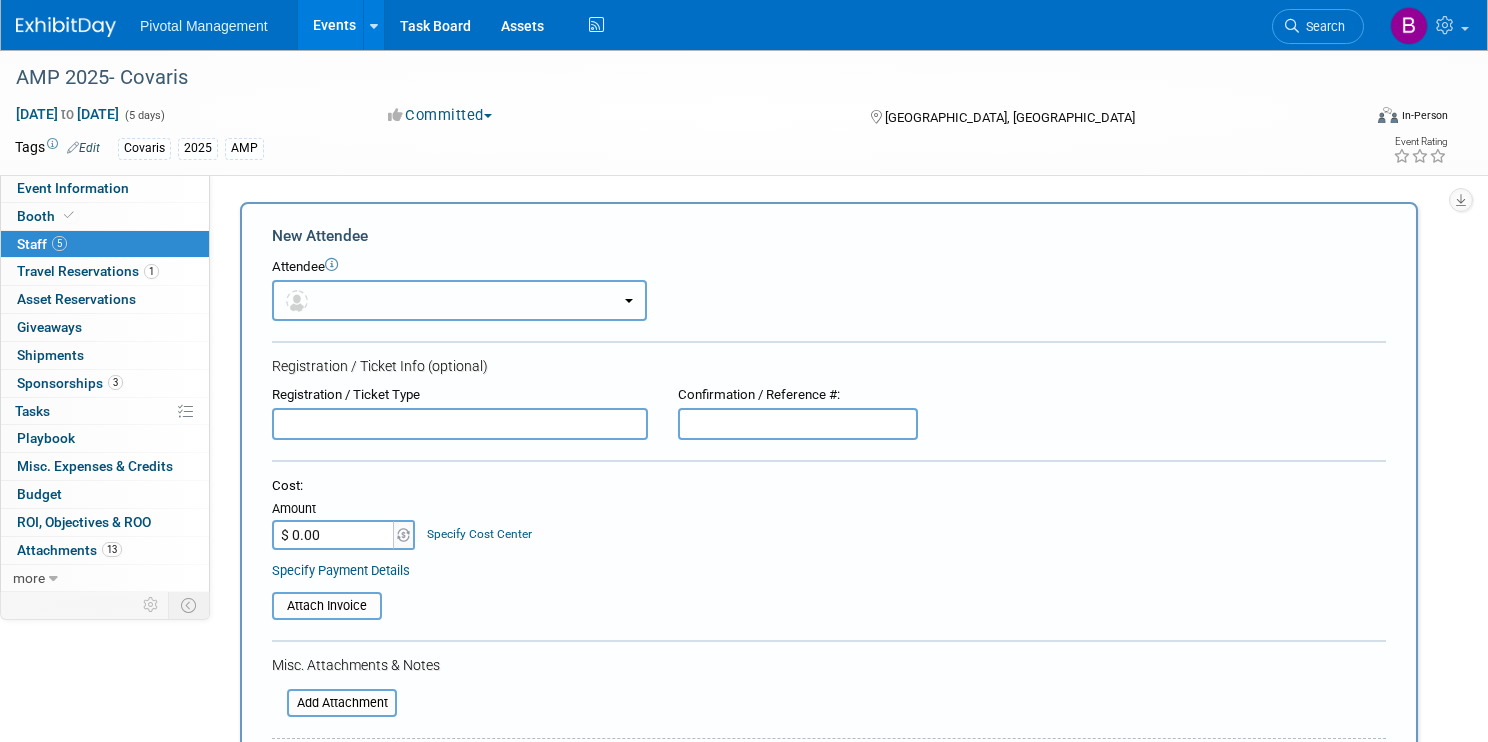 click at bounding box center [459, 300] 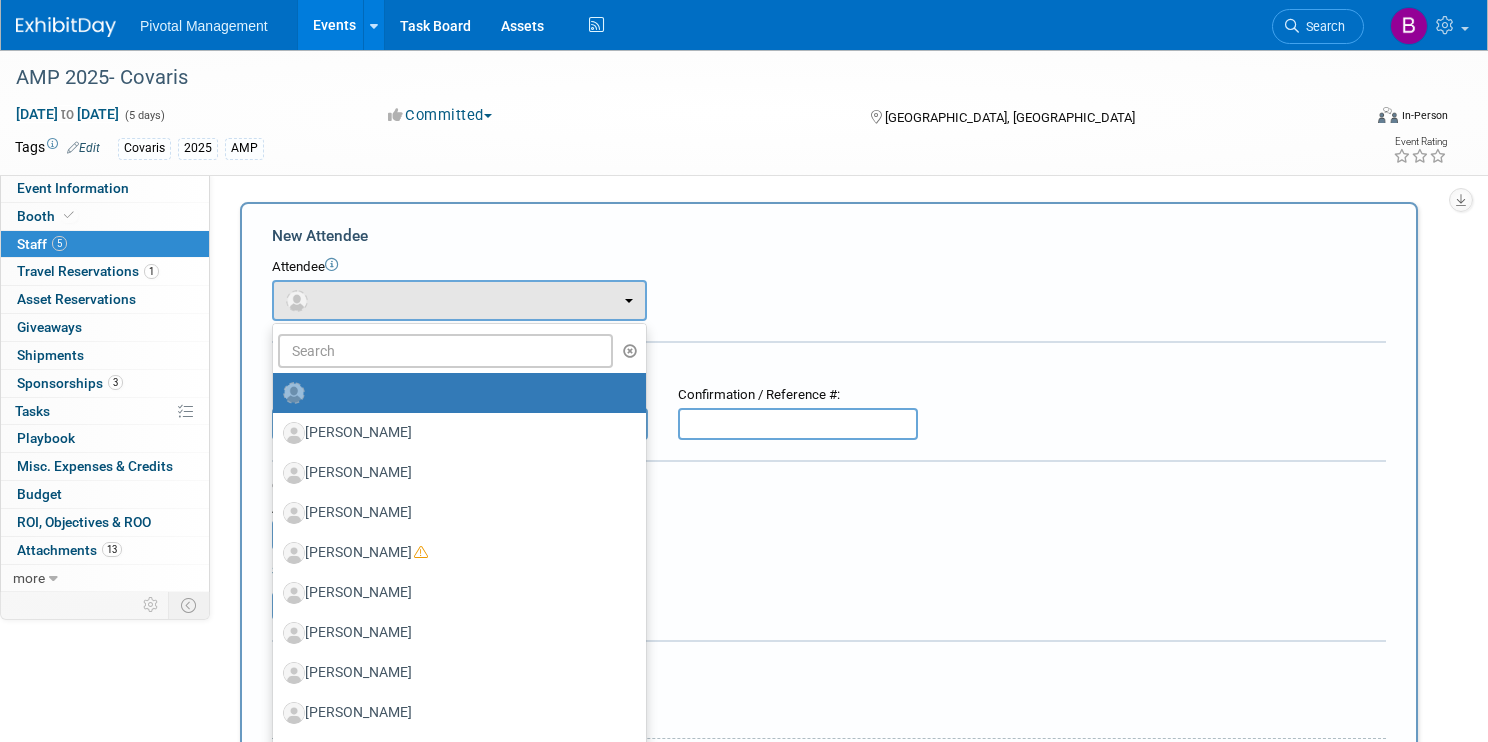 click on "New Attendee
Attendee
<img src="[URL][DOMAIN_NAME]" style="width: 22px; height: 22px; border-radius: 11px; margin-top: 2px; margin-bottom: 2px; margin-left: 0px;" />
(me) X Onsite" at bounding box center (829, 592) 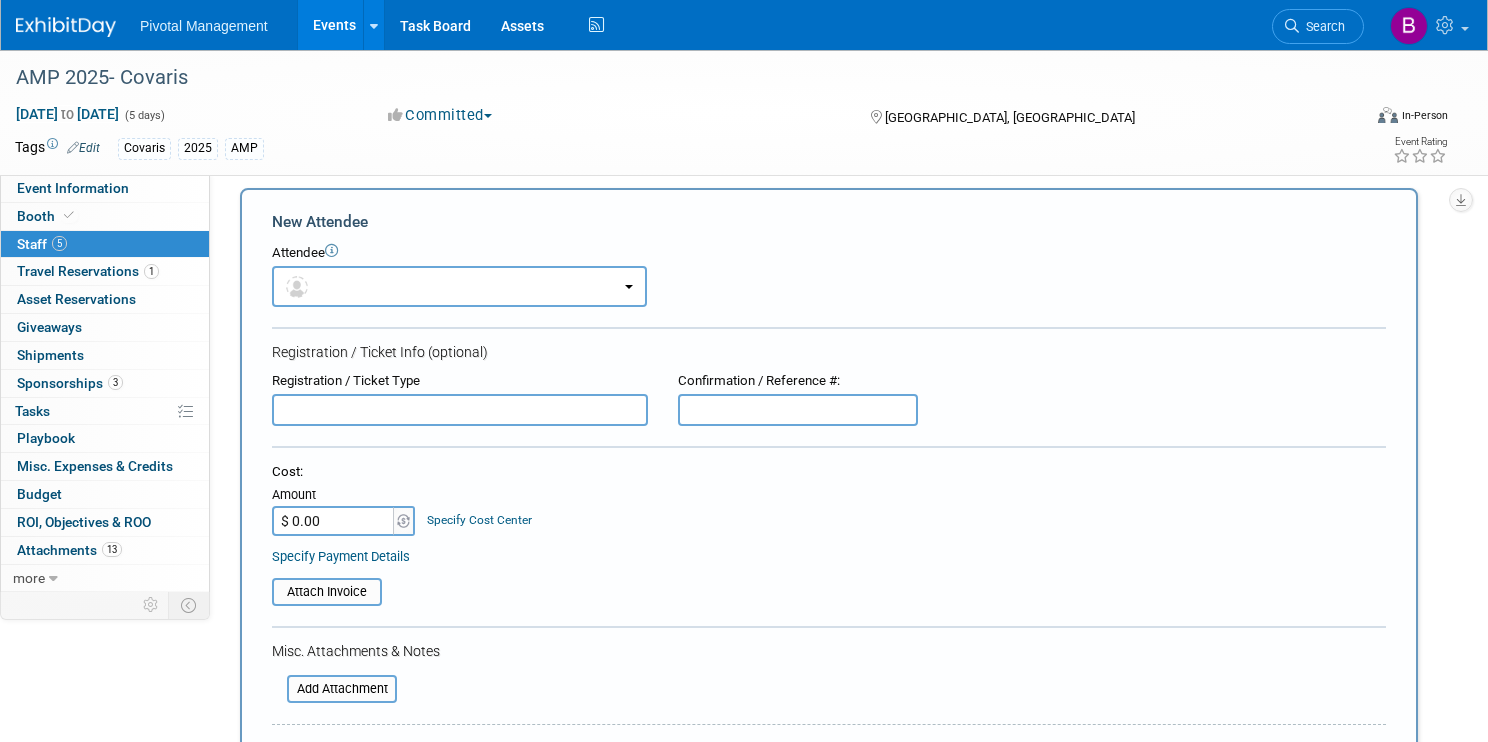 scroll, scrollTop: 0, scrollLeft: 0, axis: both 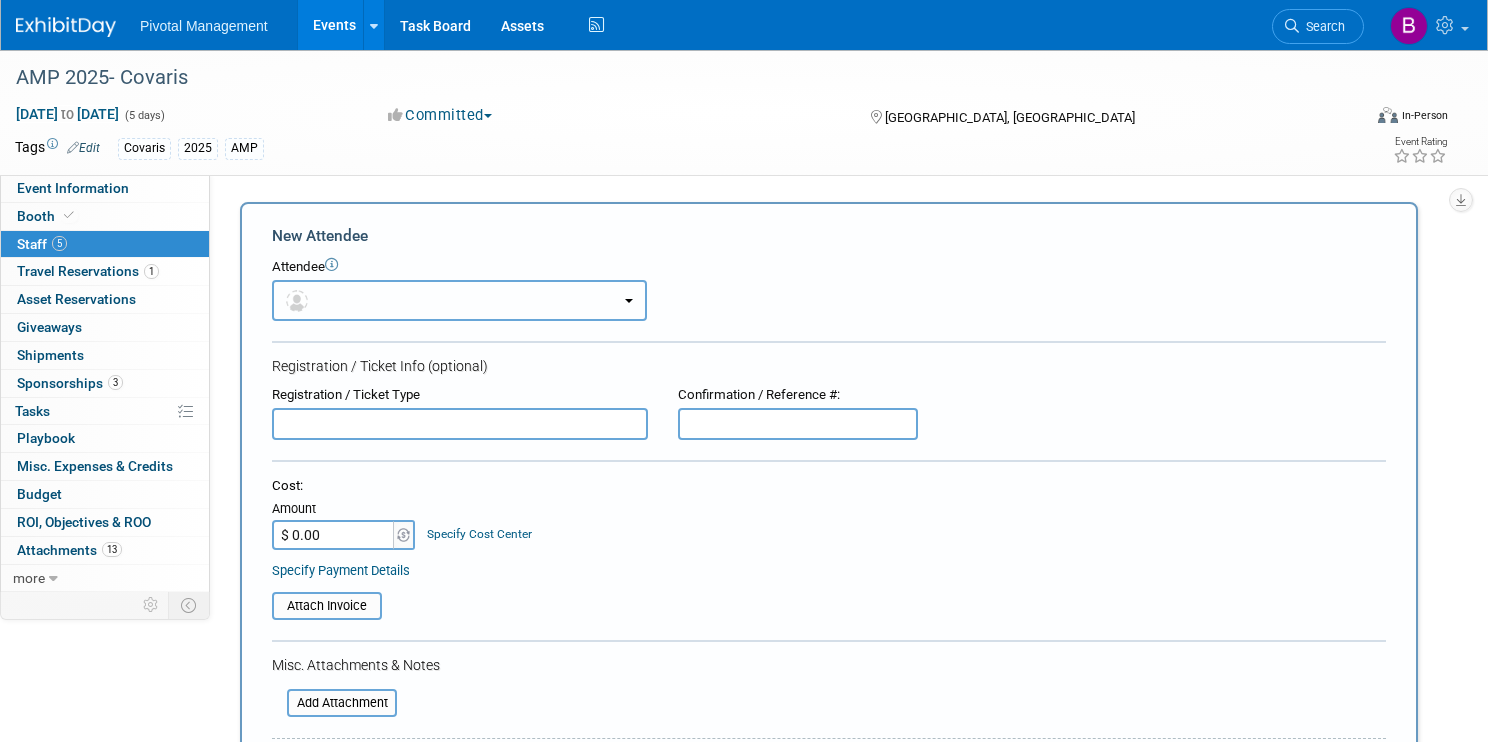 click at bounding box center (459, 300) 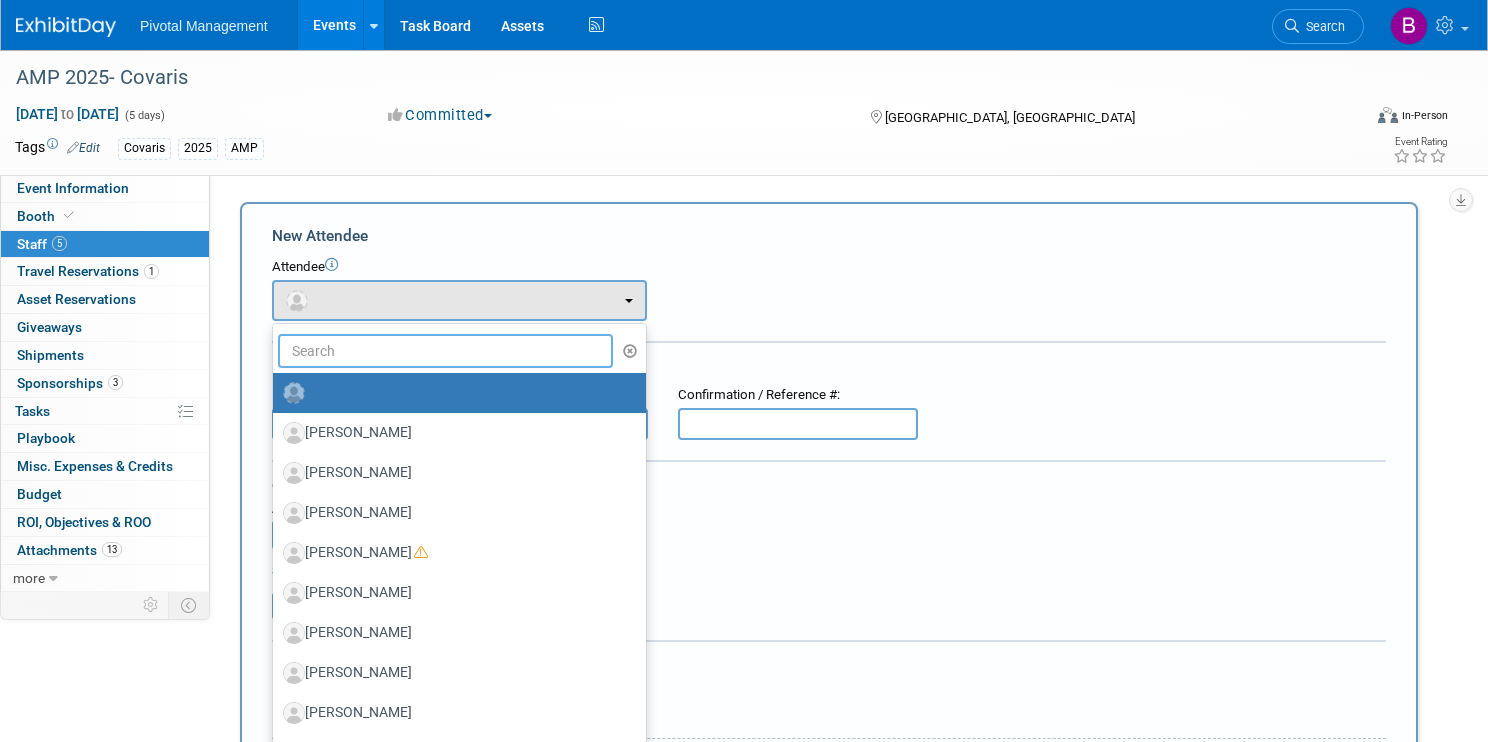 click at bounding box center [445, 351] 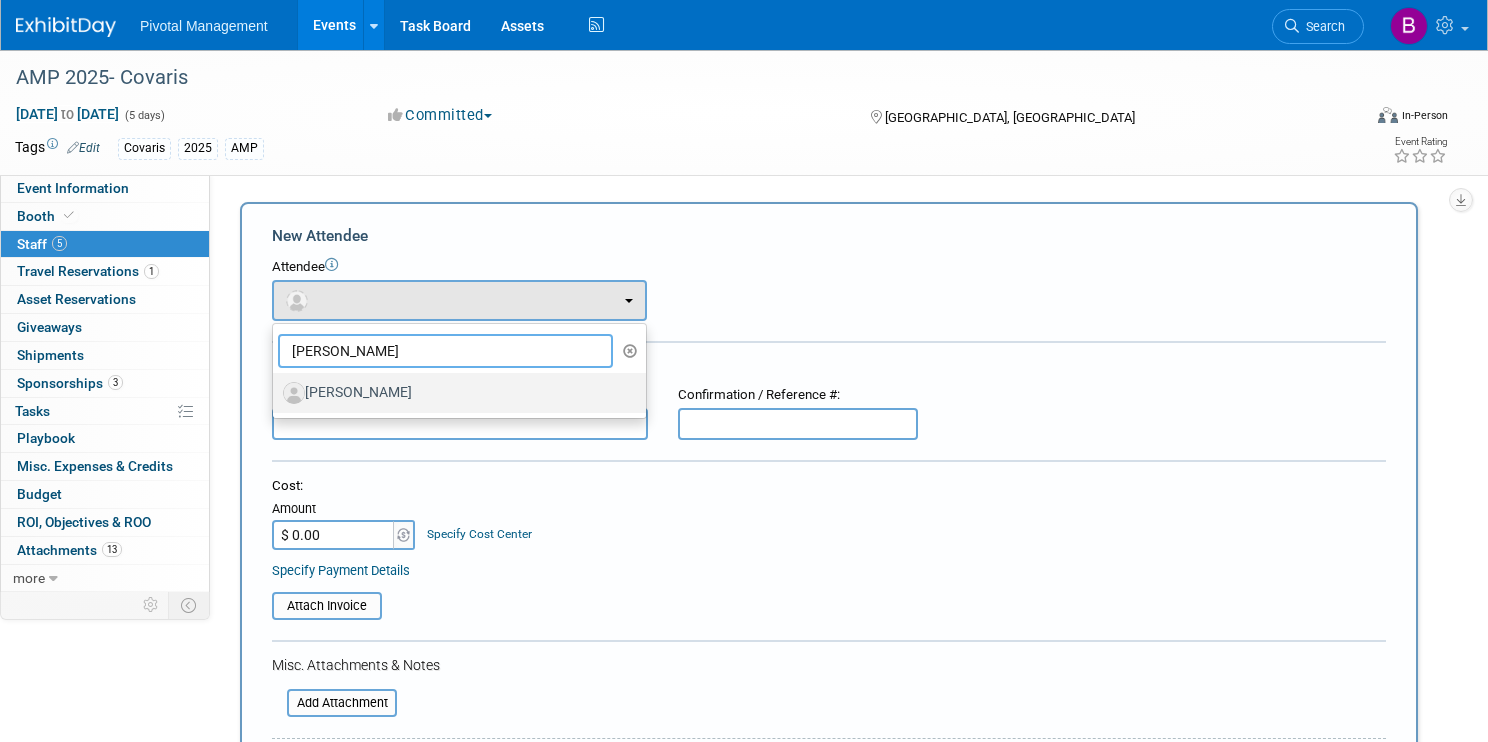 type on "[PERSON_NAME]" 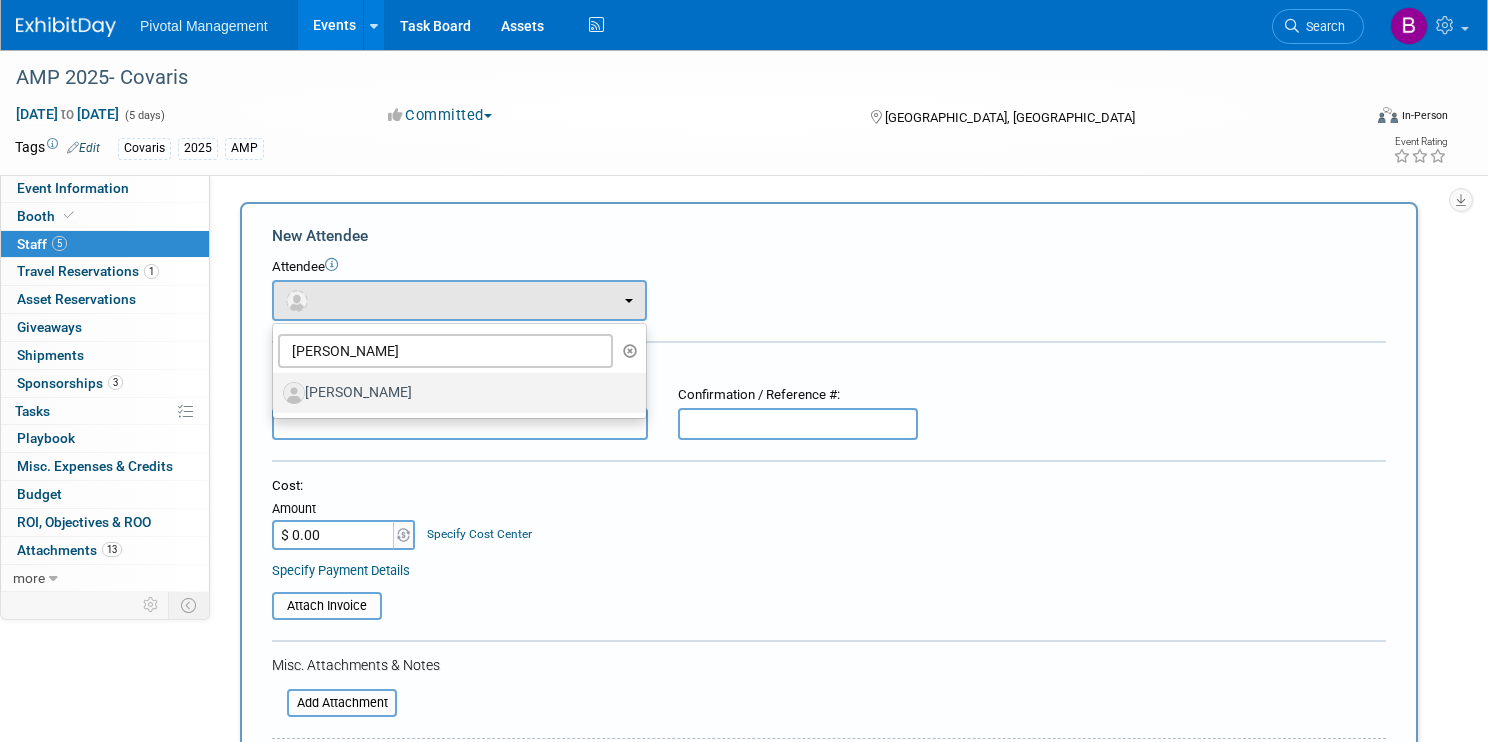 click on "[PERSON_NAME]" at bounding box center (454, 393) 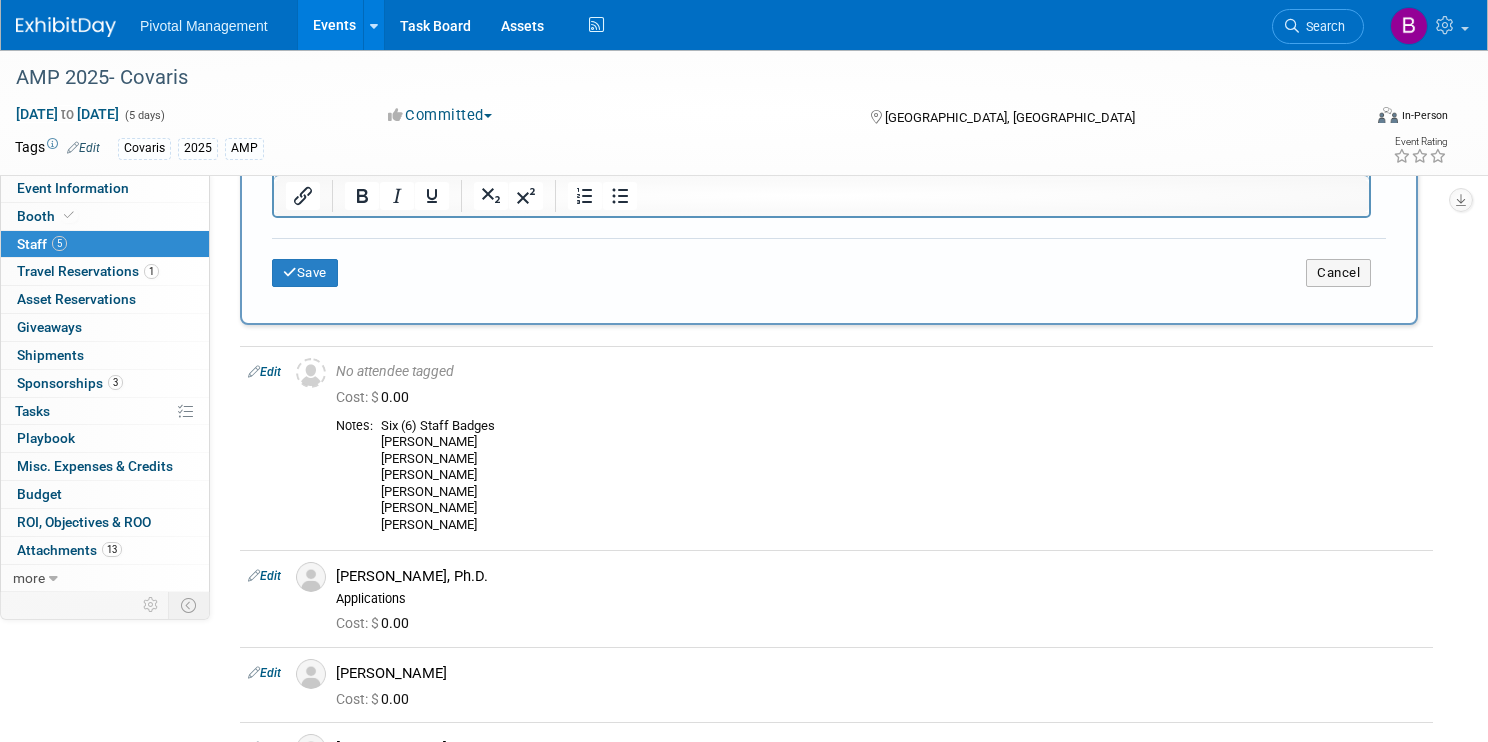 scroll, scrollTop: 733, scrollLeft: 0, axis: vertical 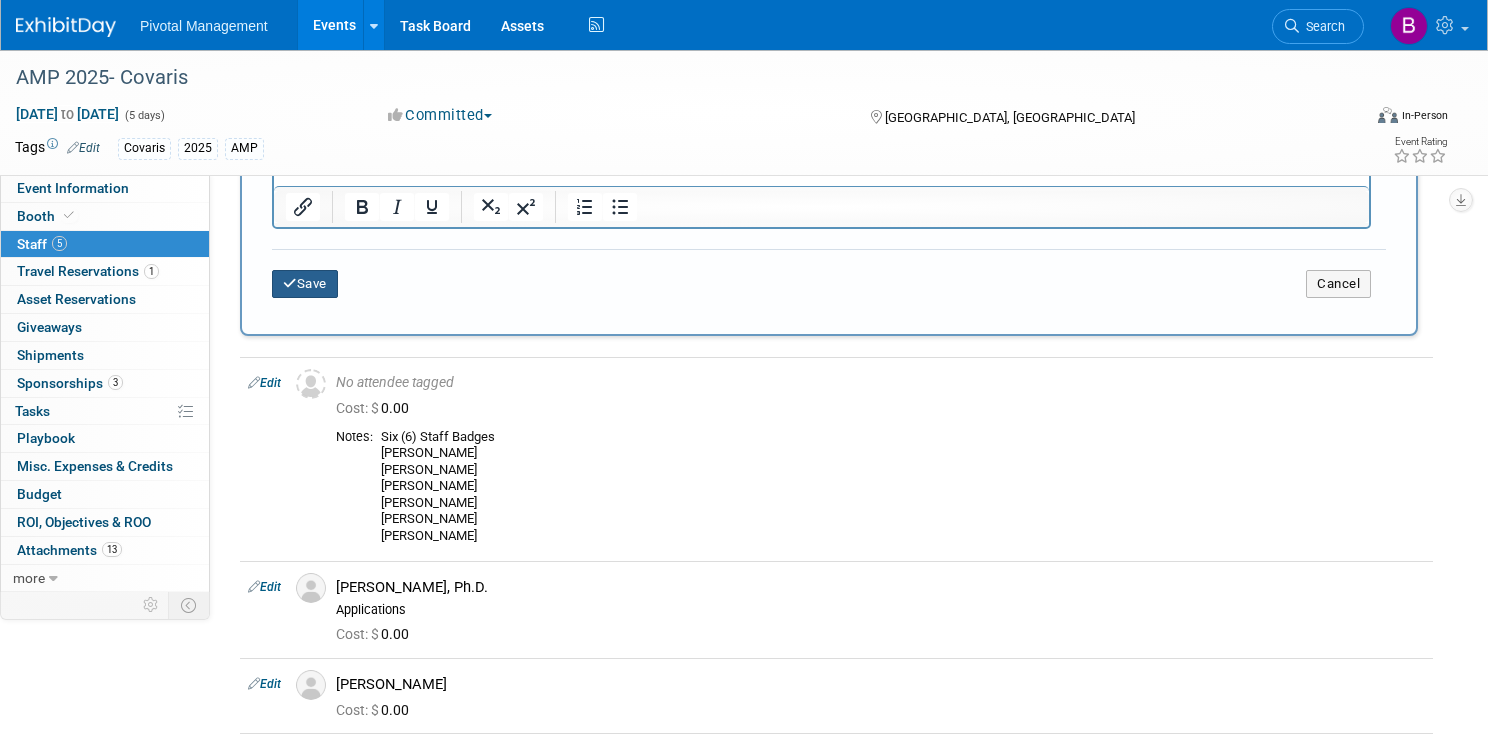 click on "Save" at bounding box center [305, 284] 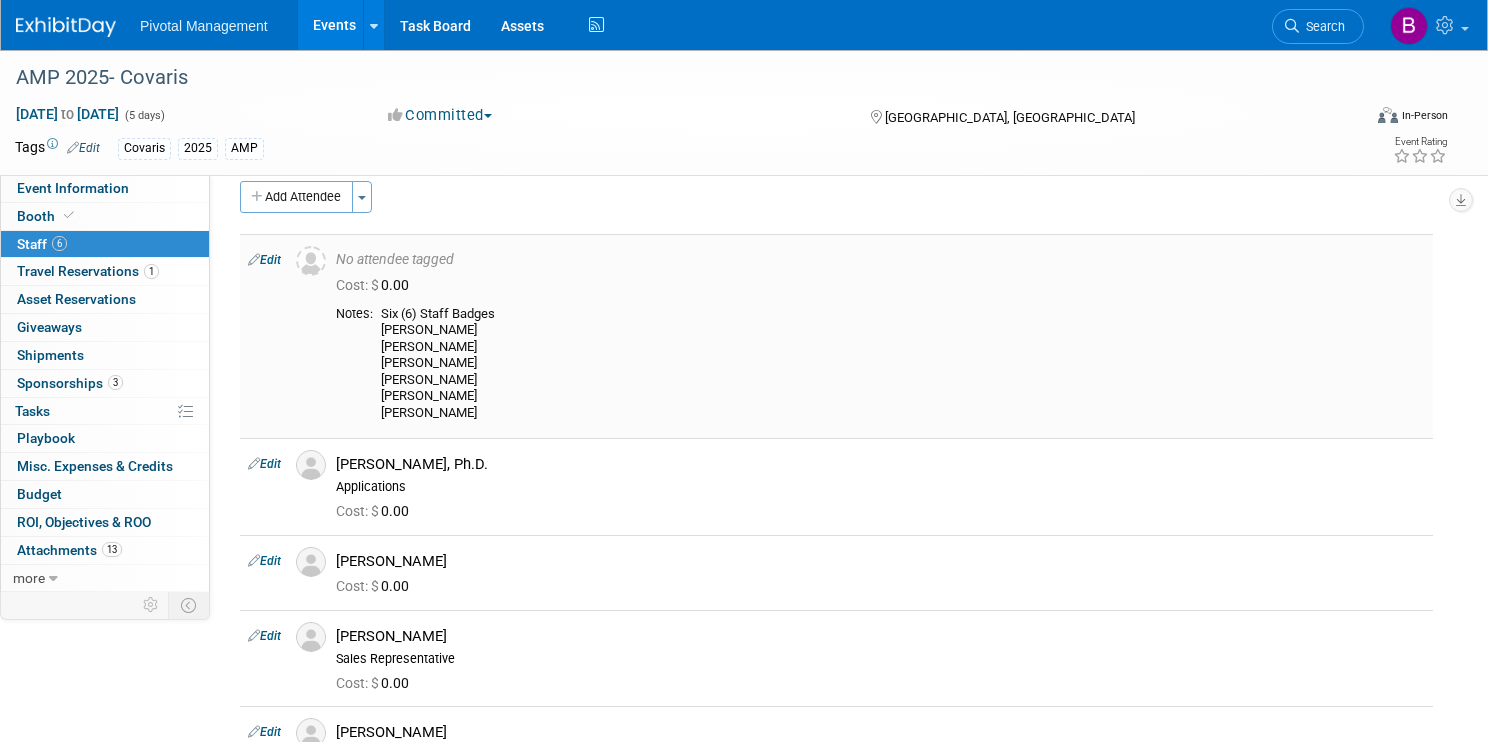 scroll, scrollTop: 18, scrollLeft: 0, axis: vertical 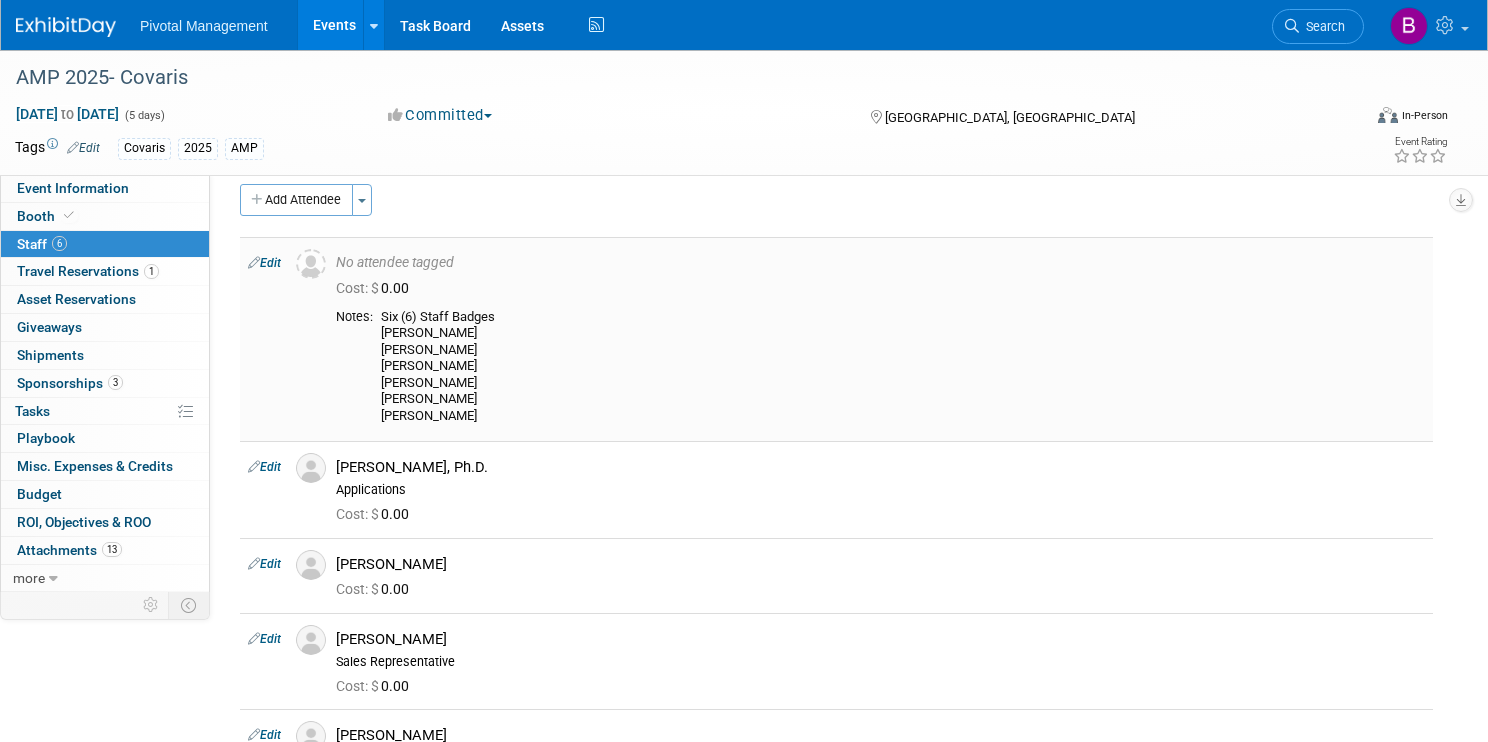 click on "Six (6) Staff Badges [PERSON_NAME] [PERSON_NAME]  [PERSON_NAME] [PERSON_NAME] [PERSON_NAME] [PERSON_NAME]" at bounding box center (903, 367) 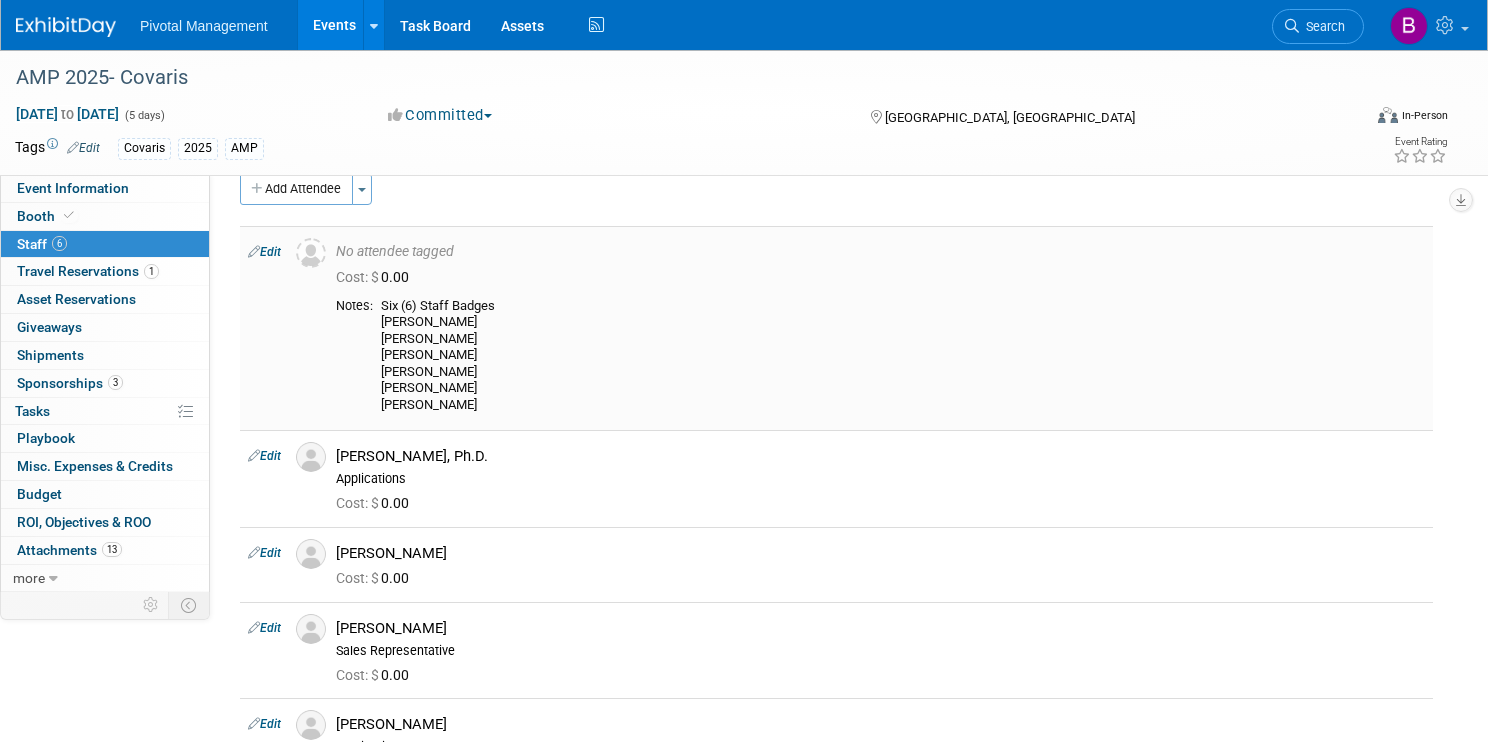 scroll, scrollTop: 0, scrollLeft: 0, axis: both 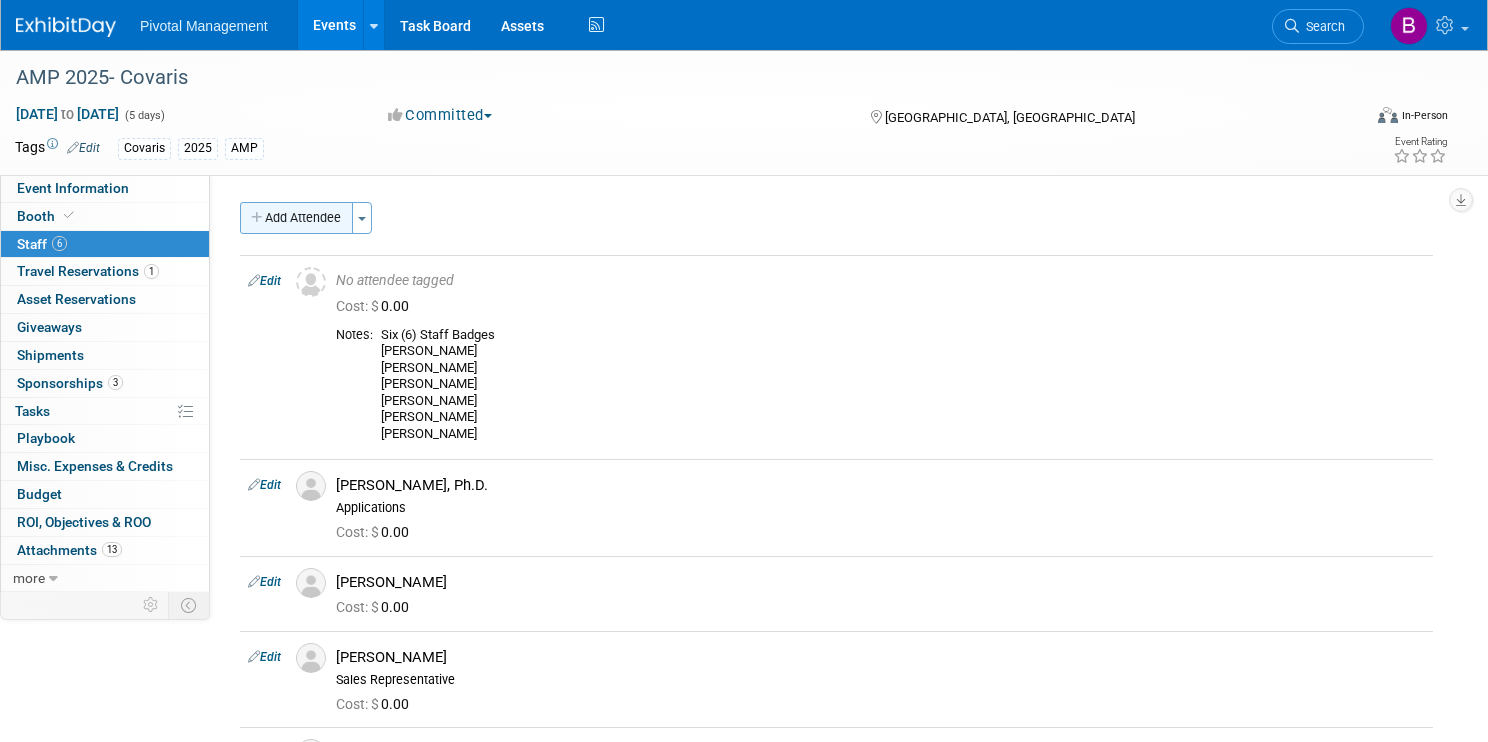 click on "Add Attendee" at bounding box center (296, 218) 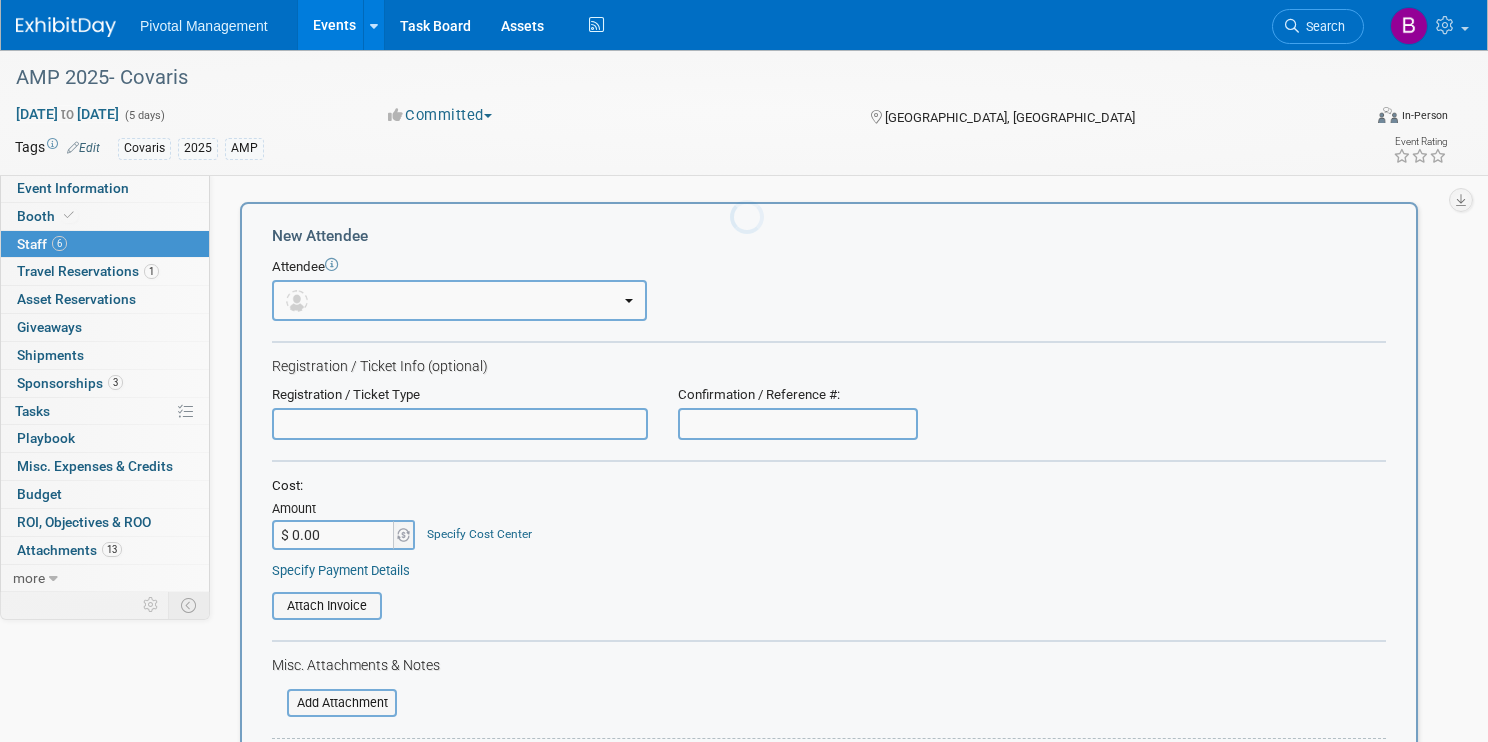 scroll, scrollTop: 0, scrollLeft: 0, axis: both 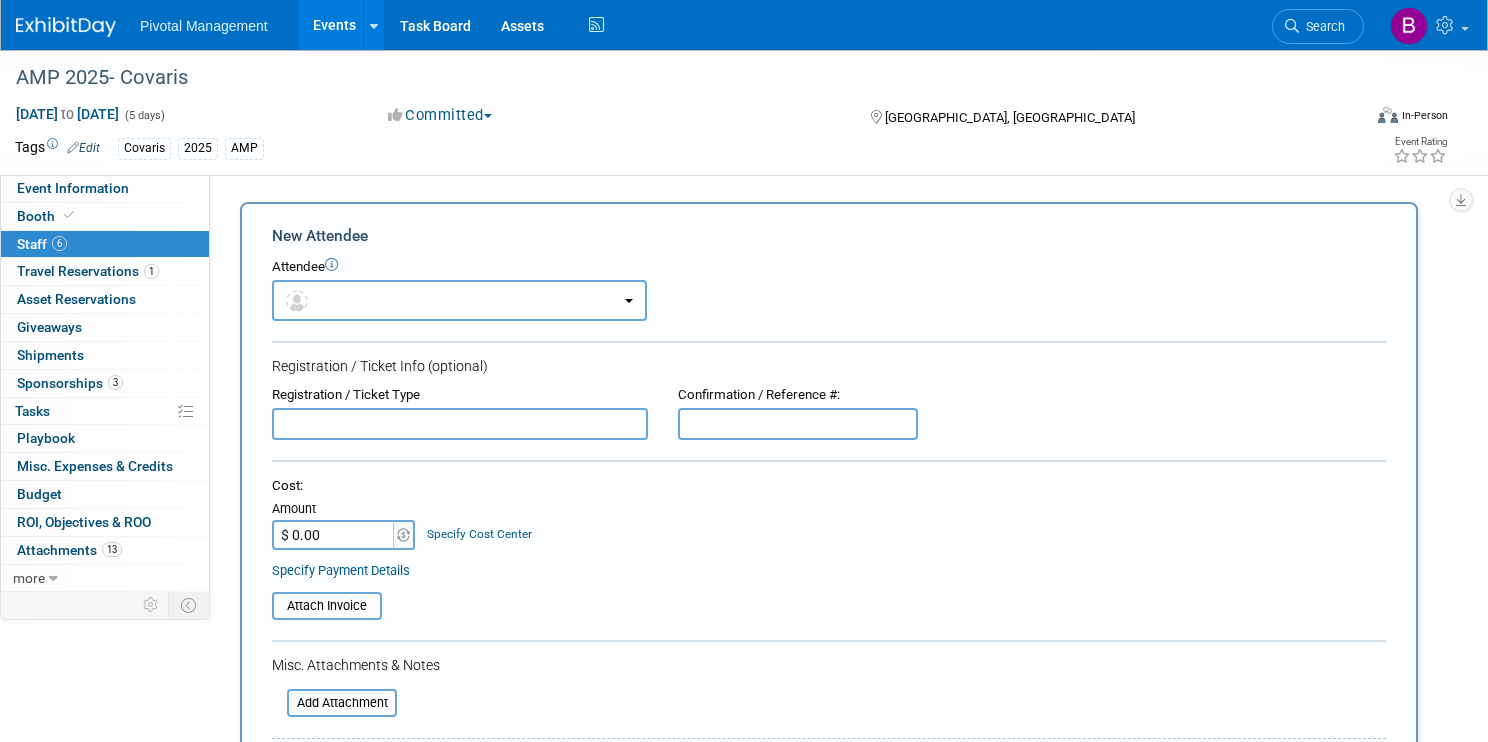 click at bounding box center [459, 300] 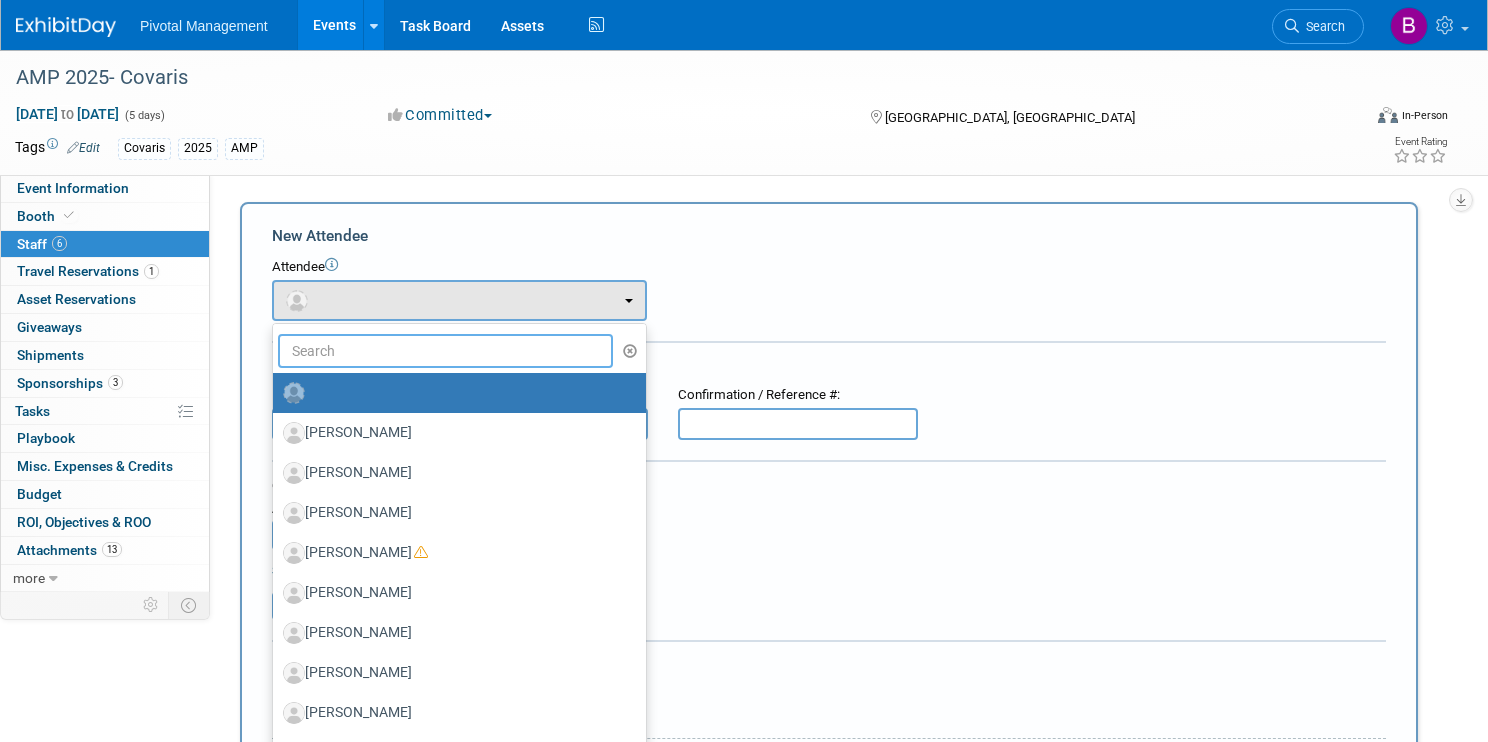 click at bounding box center [445, 351] 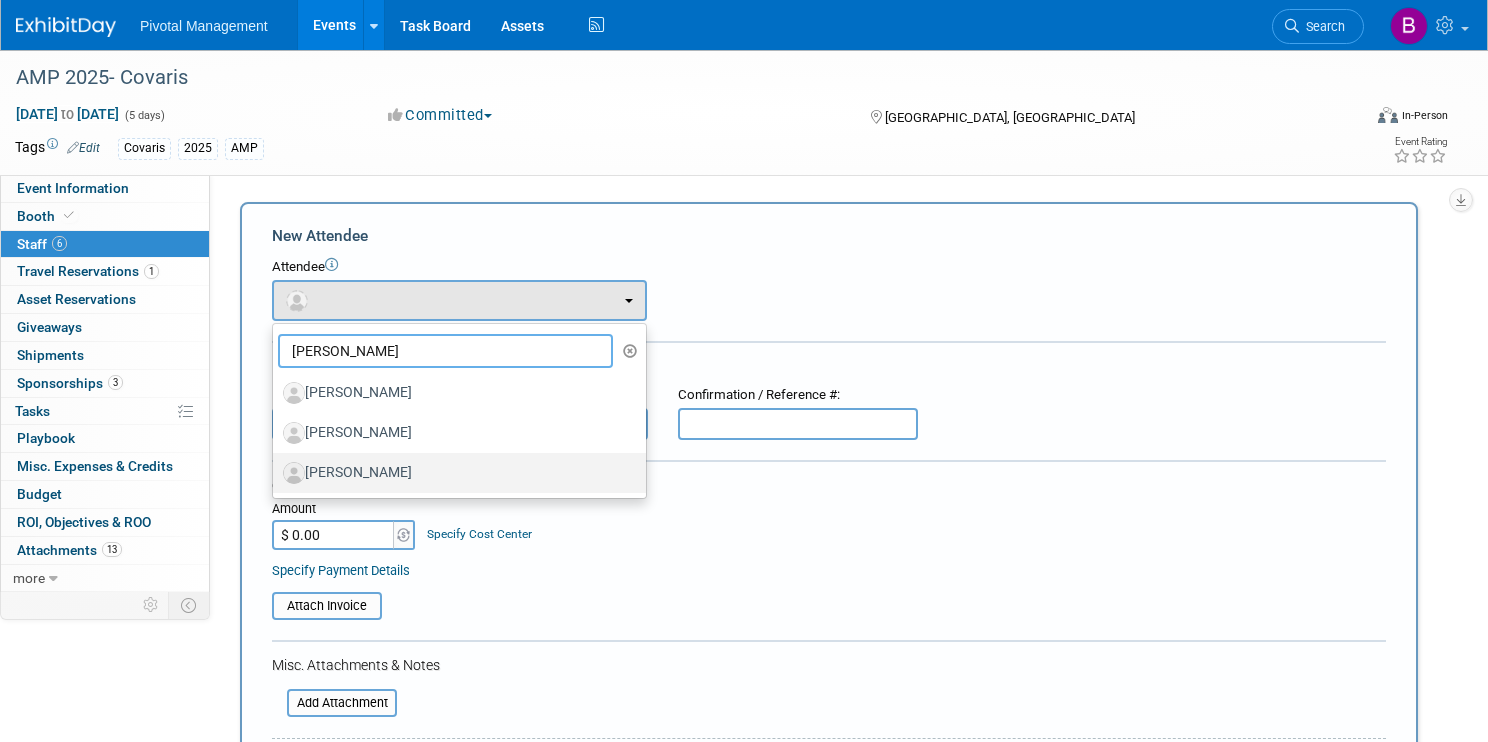 type on "[PERSON_NAME]" 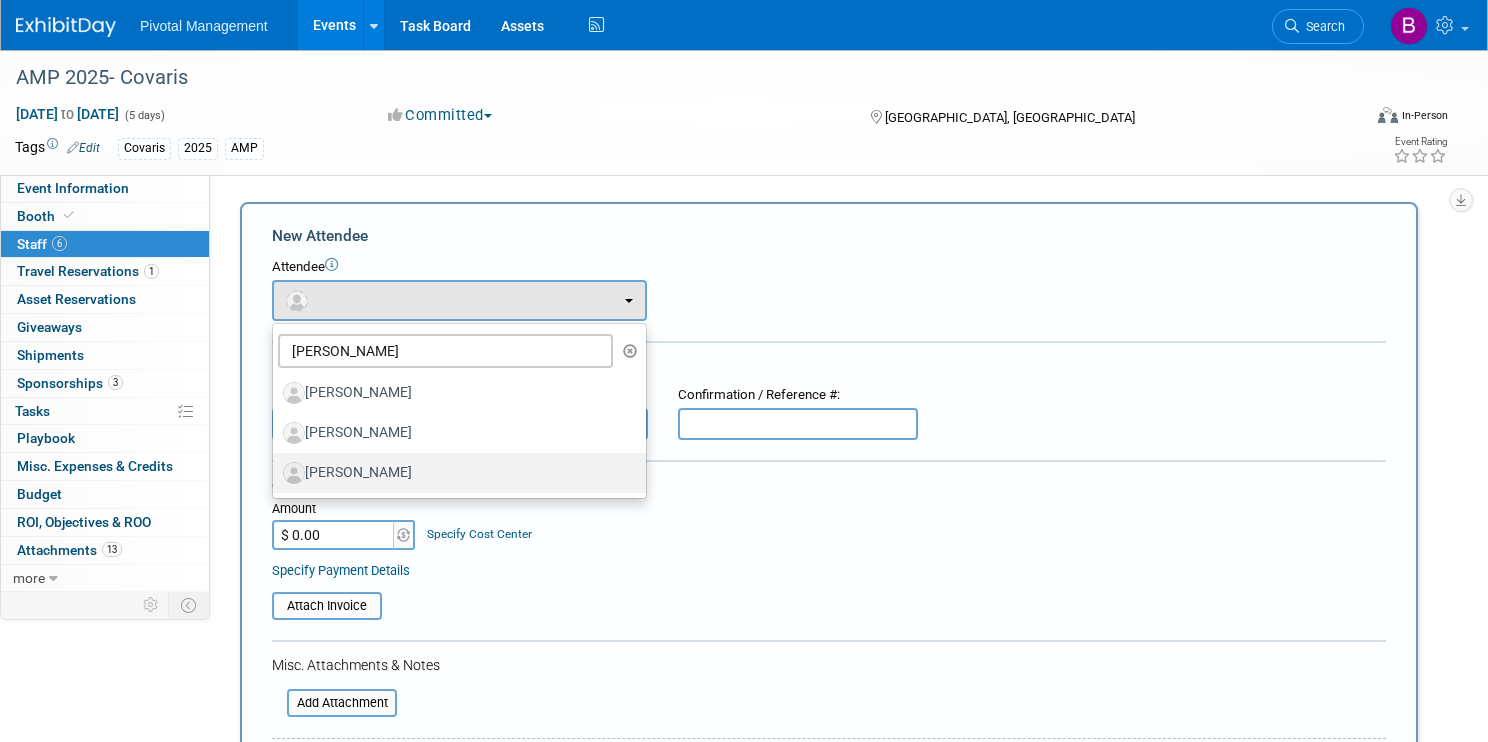 click on "[PERSON_NAME]" at bounding box center [454, 473] 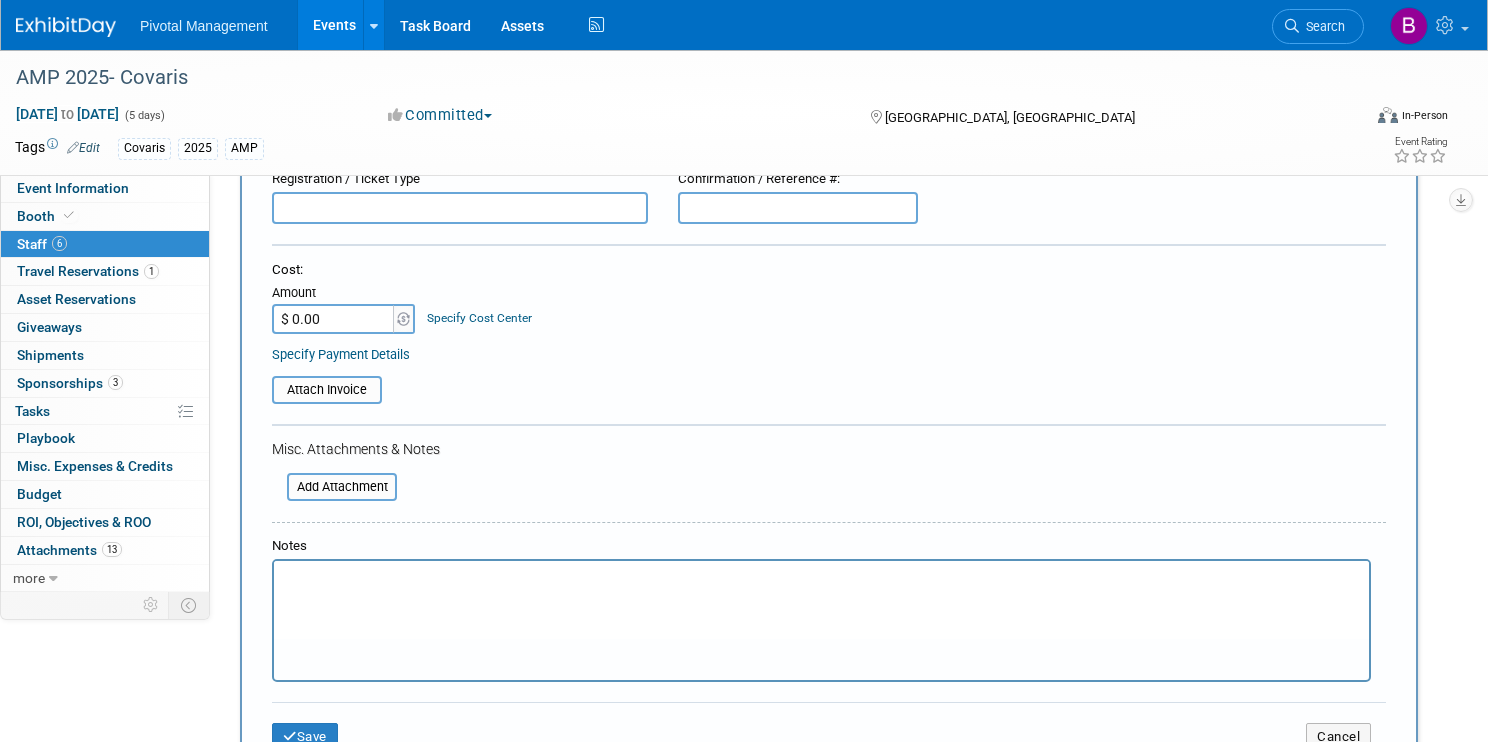 scroll, scrollTop: 427, scrollLeft: 0, axis: vertical 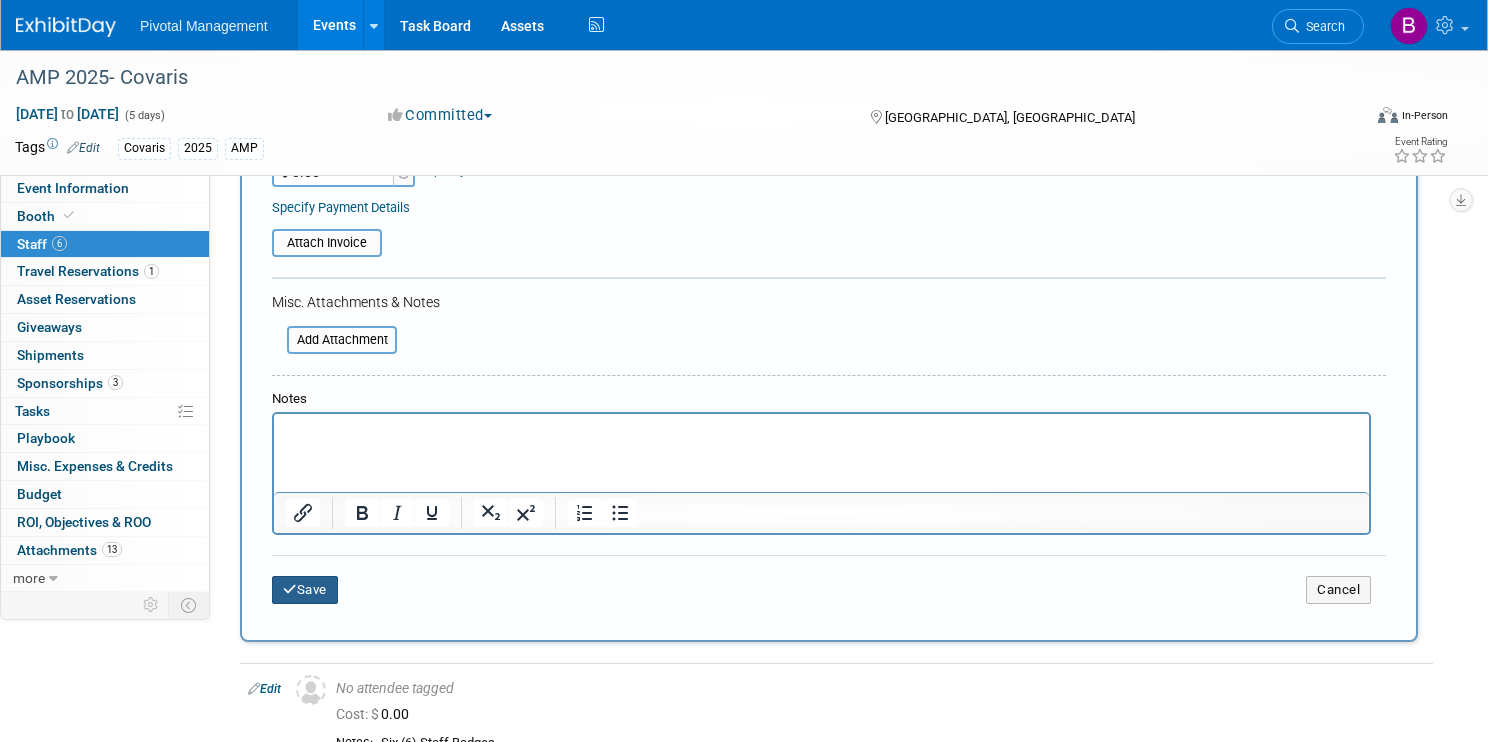 click on "Save" at bounding box center [305, 590] 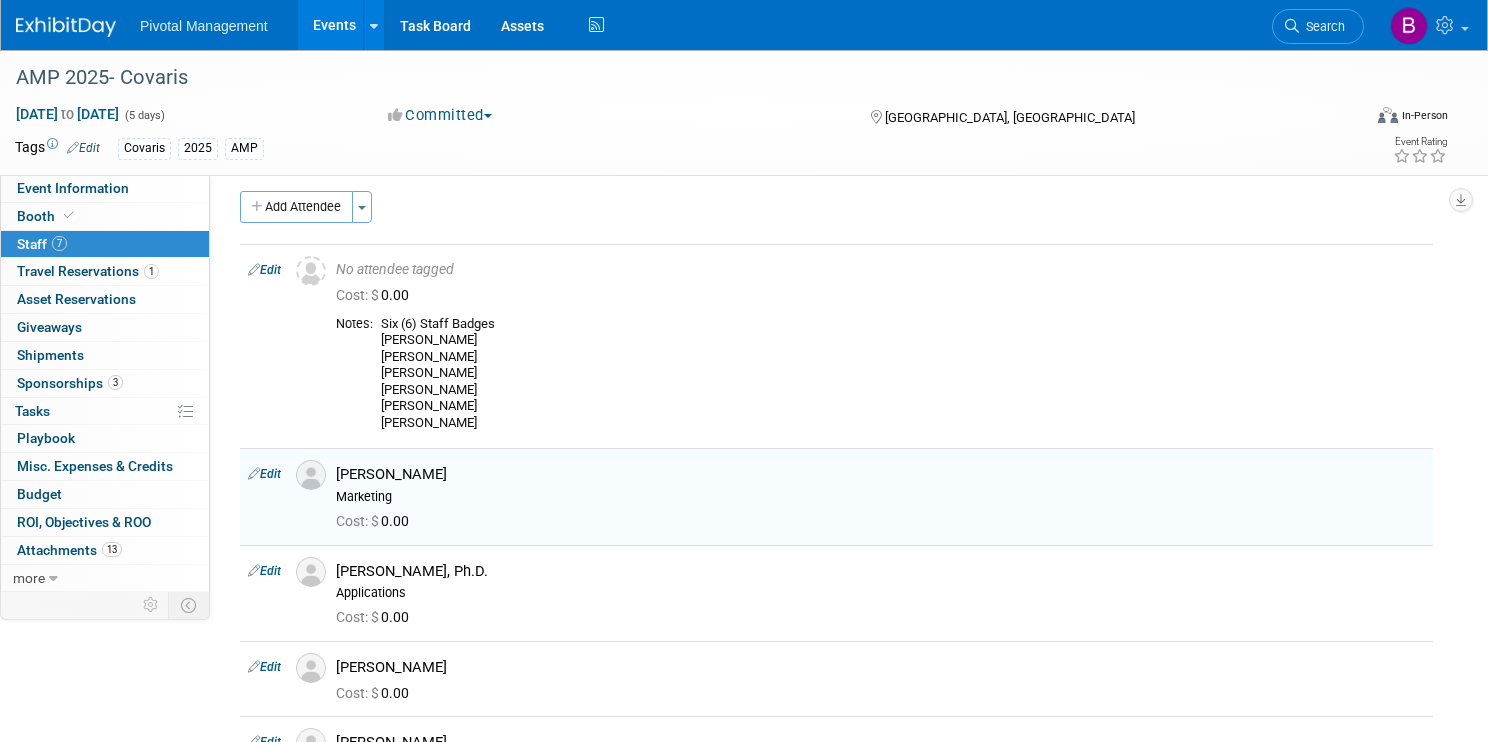 scroll, scrollTop: 6, scrollLeft: 0, axis: vertical 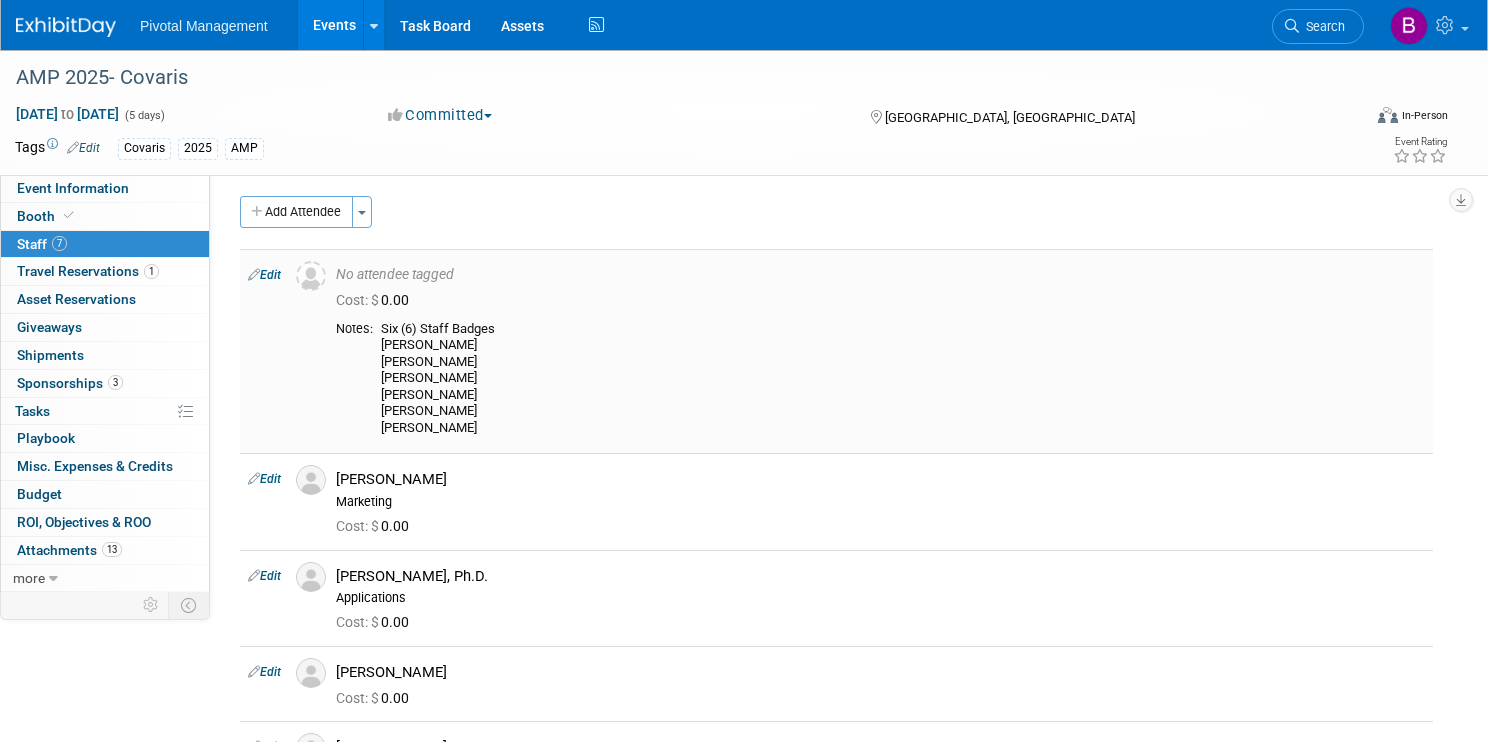 click on "Edit" at bounding box center (264, 275) 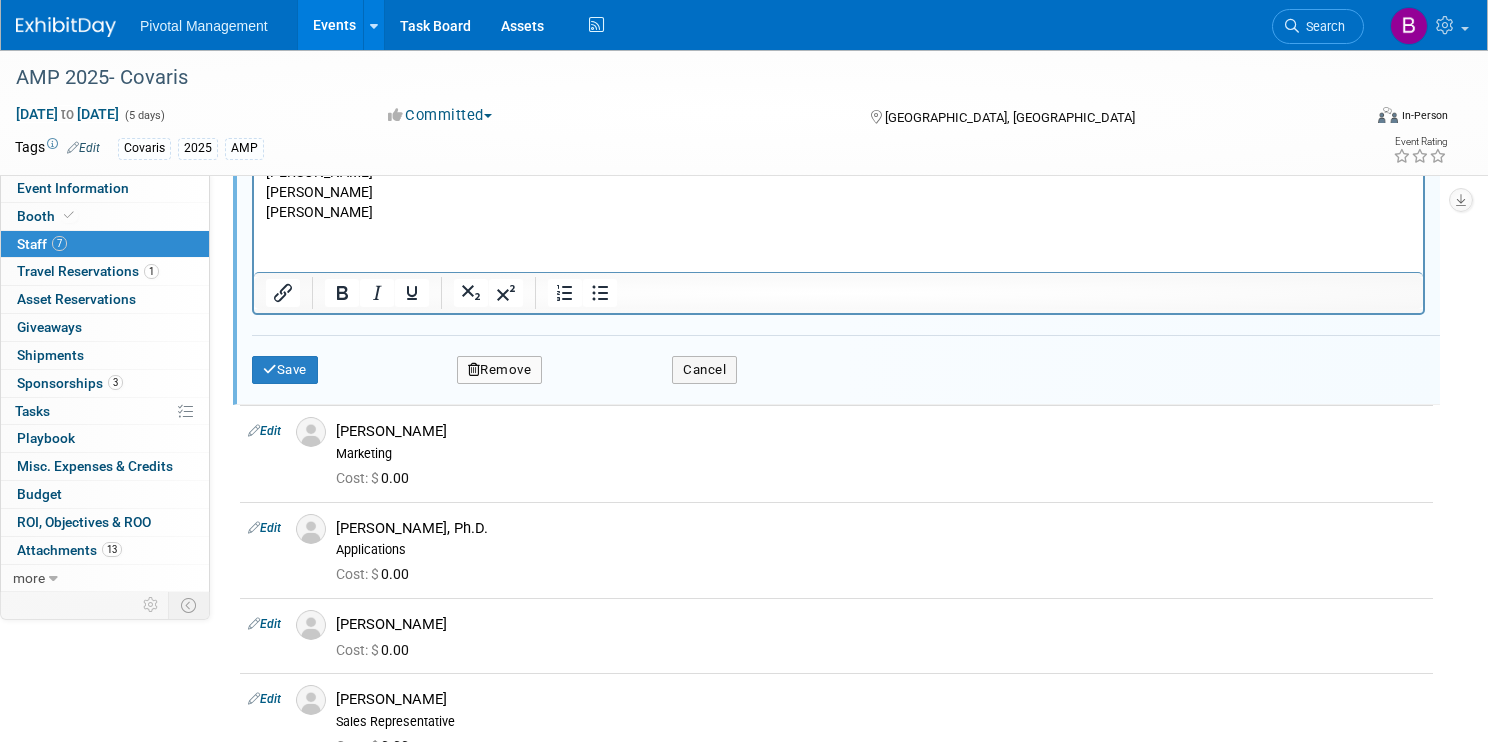 scroll, scrollTop: 601, scrollLeft: 0, axis: vertical 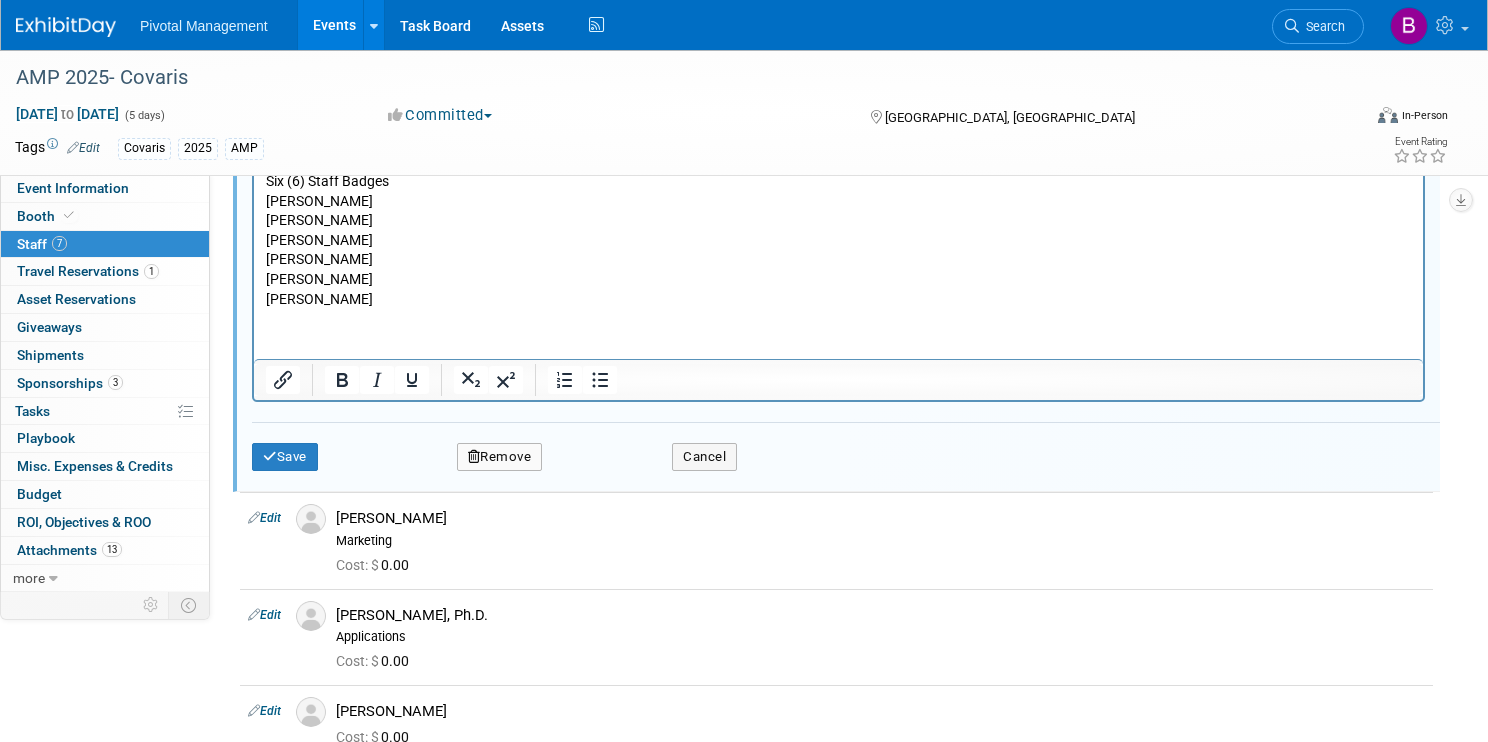 click at bounding box center [474, 456] 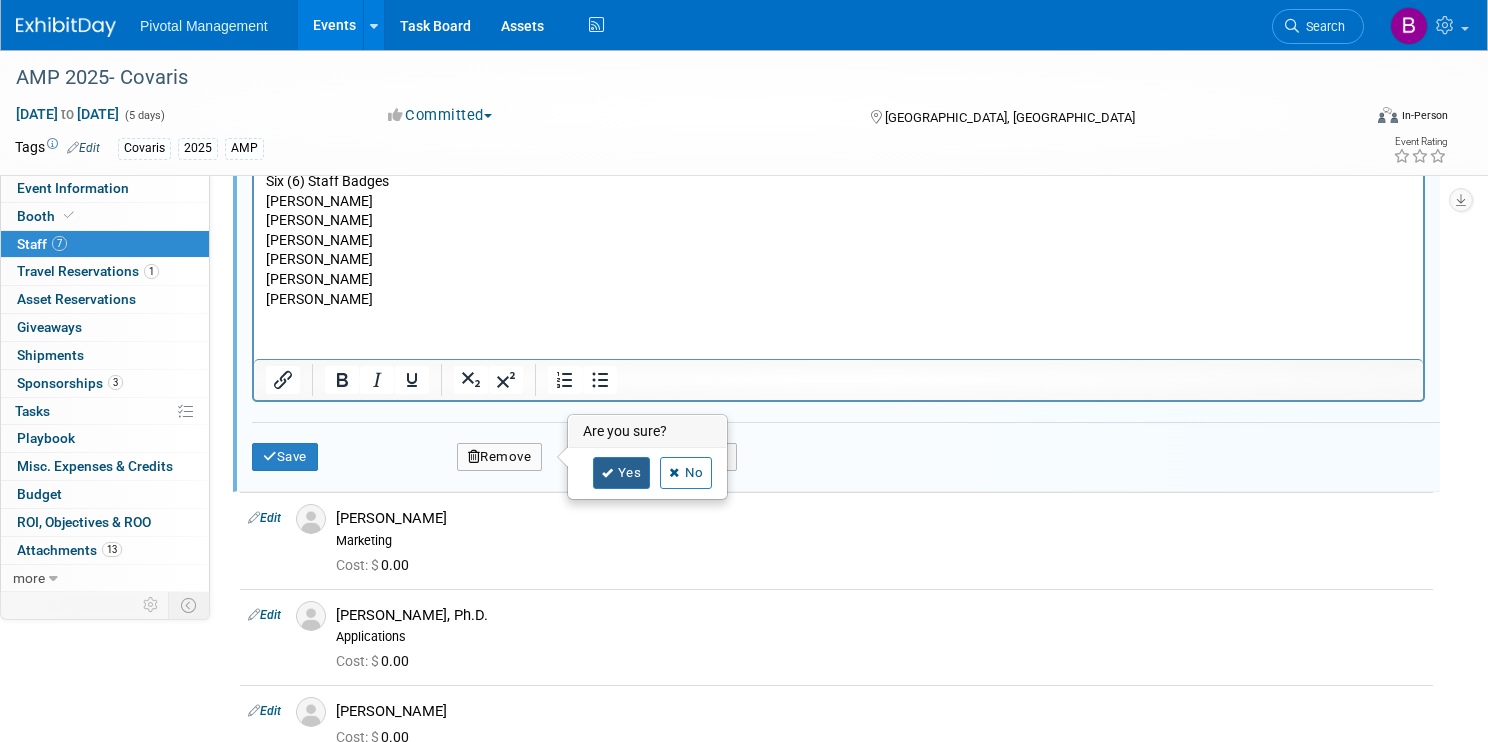 click on "Yes" at bounding box center [622, 473] 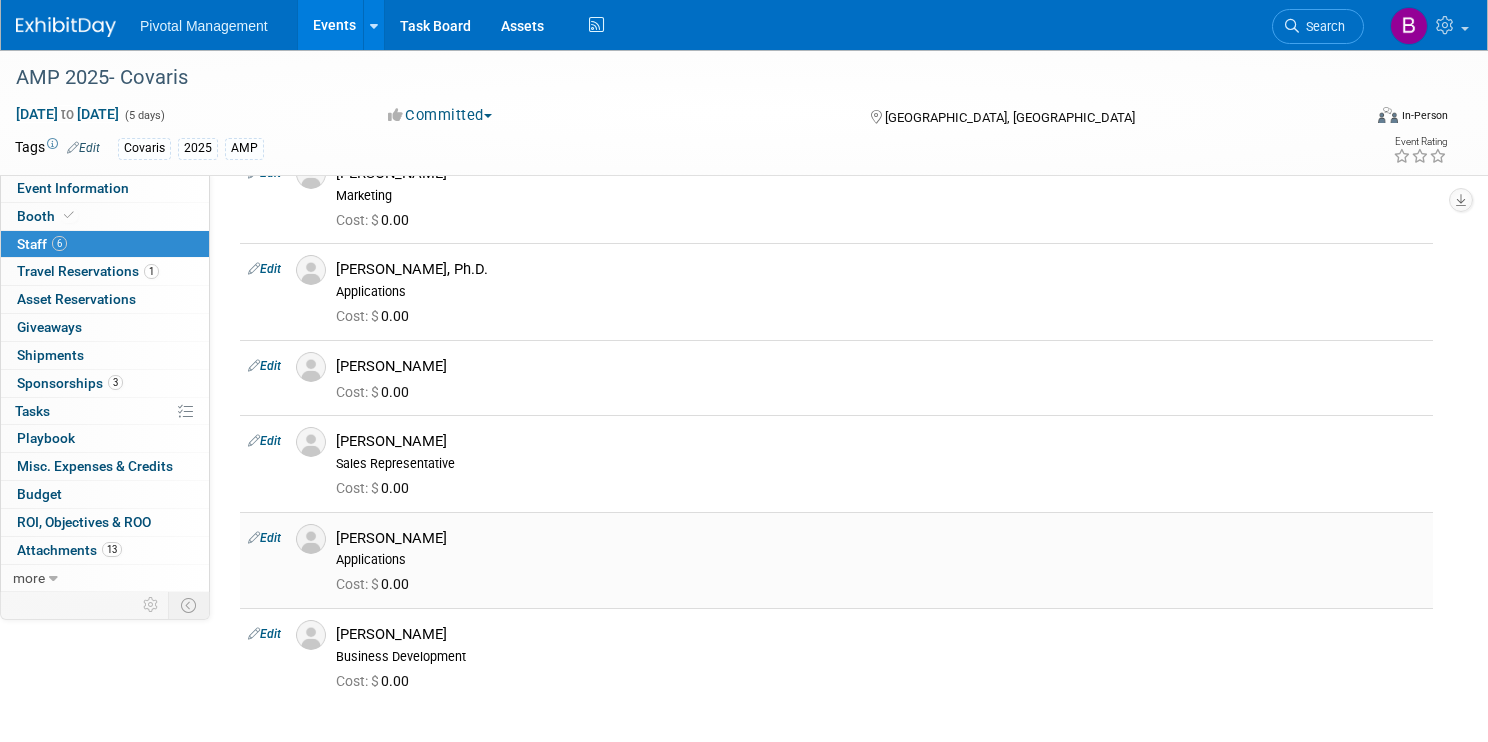scroll, scrollTop: 115, scrollLeft: 0, axis: vertical 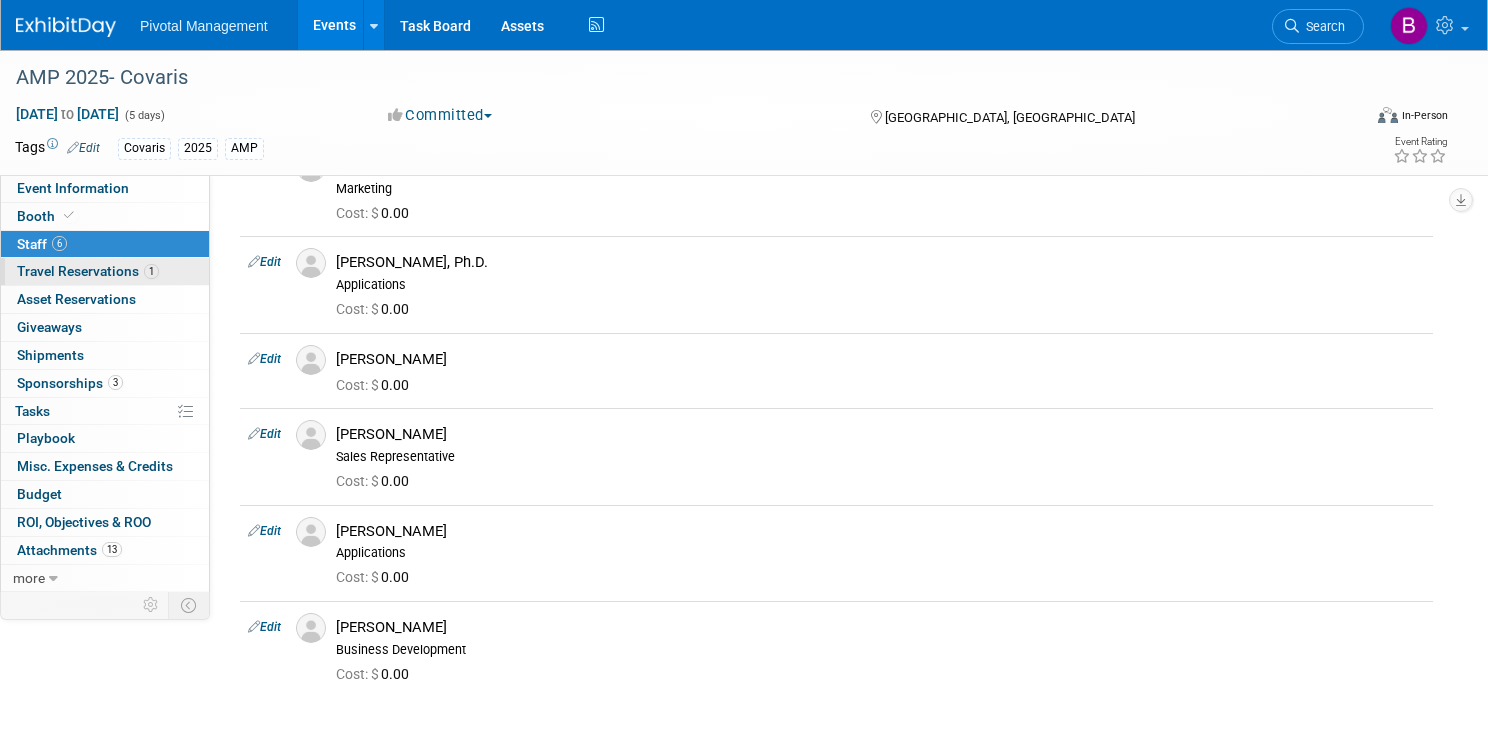 click on "Travel Reservations 1" at bounding box center (88, 271) 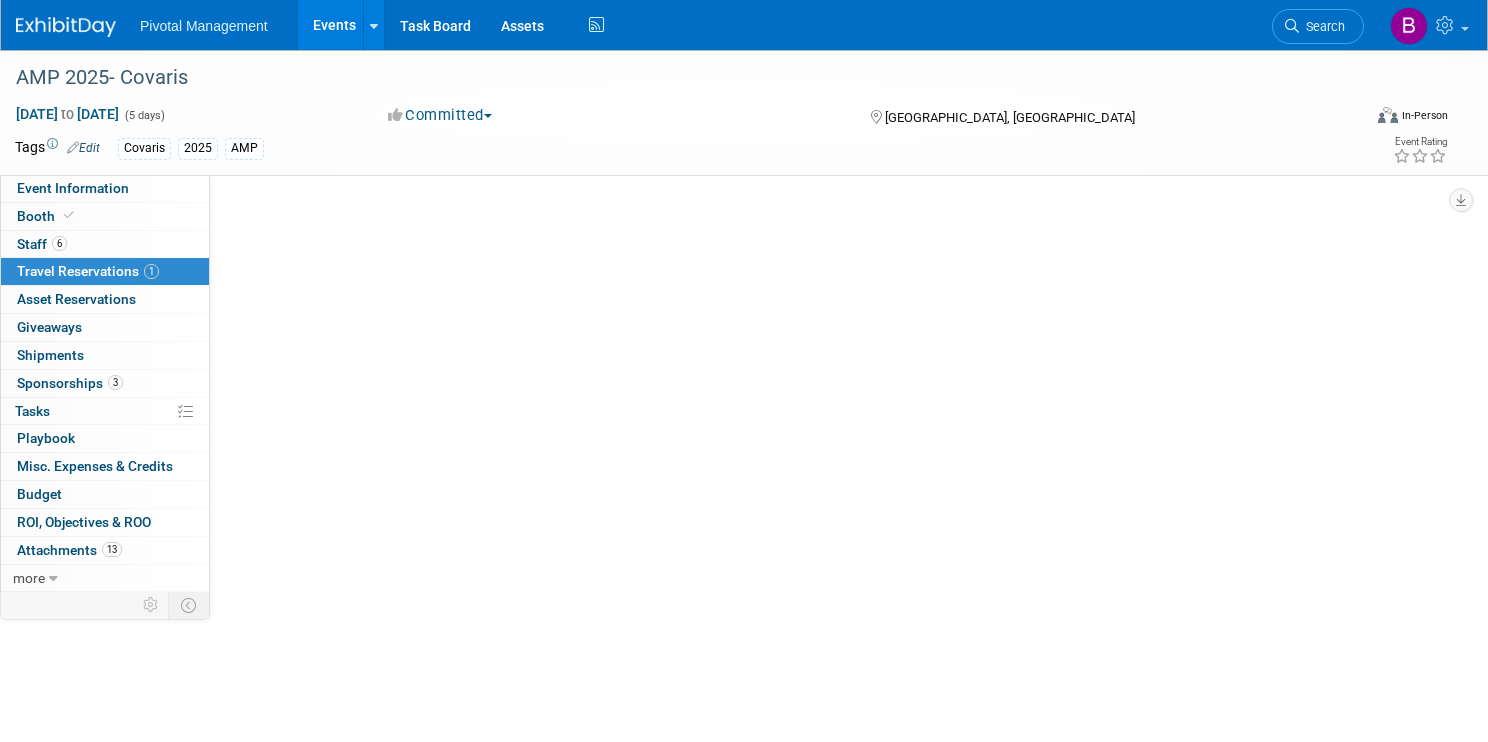 scroll, scrollTop: 0, scrollLeft: 0, axis: both 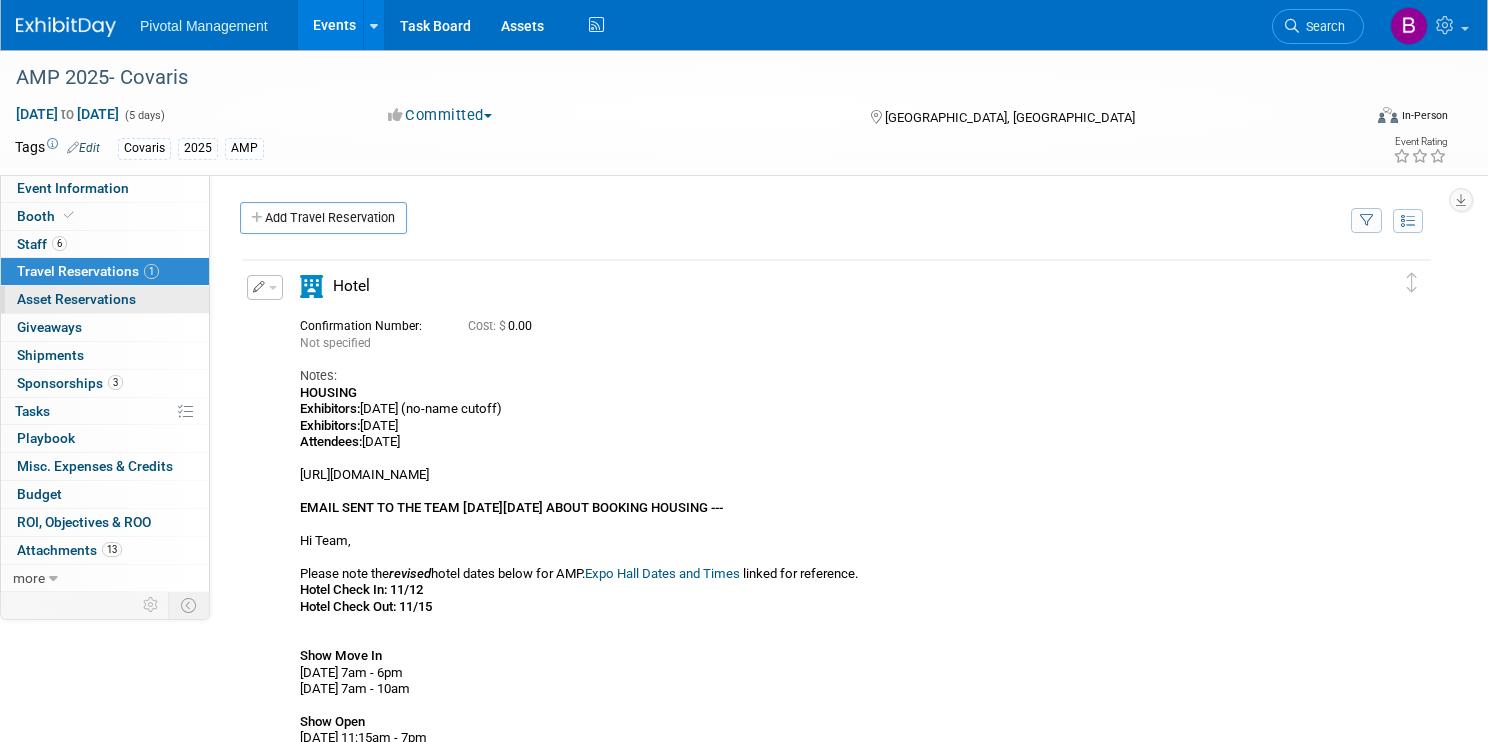 click on "0
Asset Reservations 0" at bounding box center (105, 299) 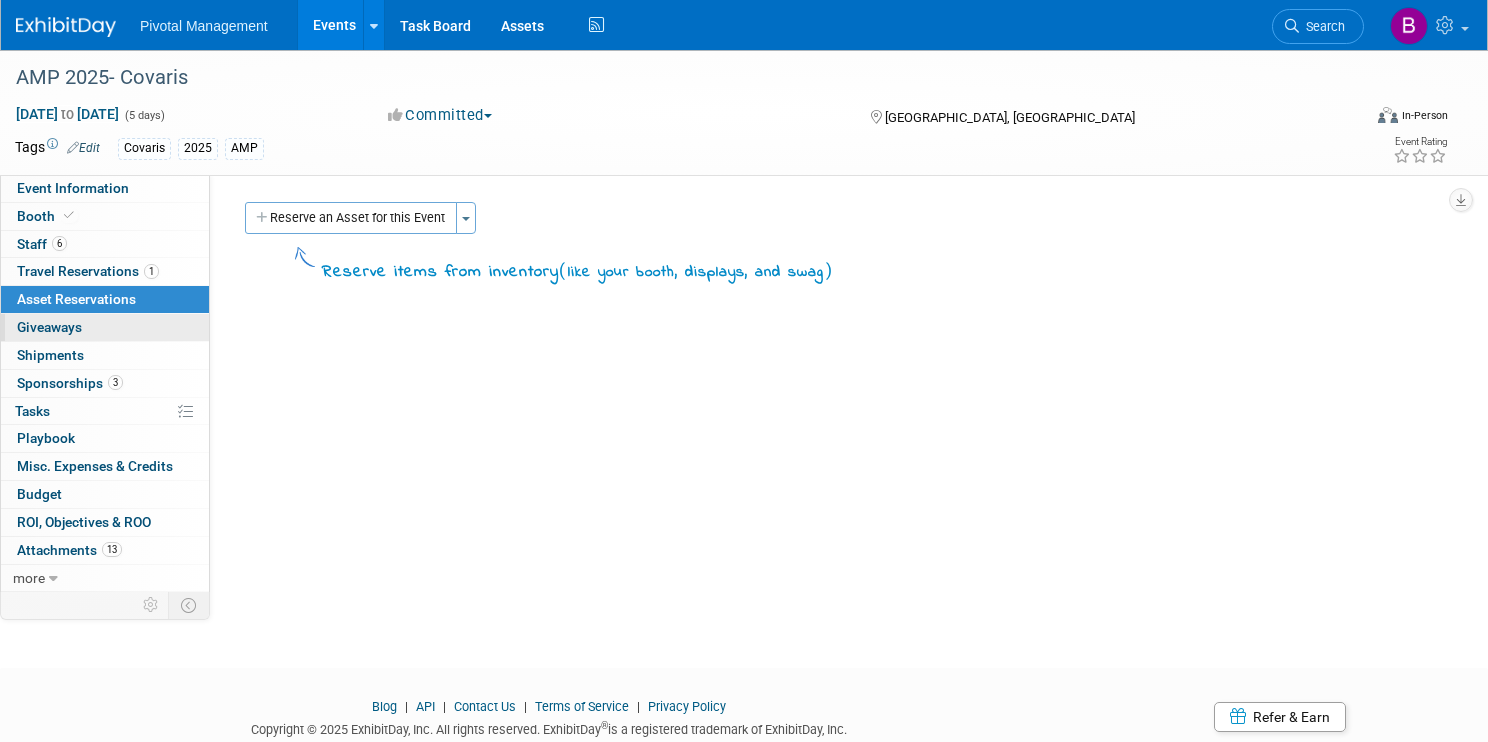click on "0
Giveaways 0" at bounding box center [105, 327] 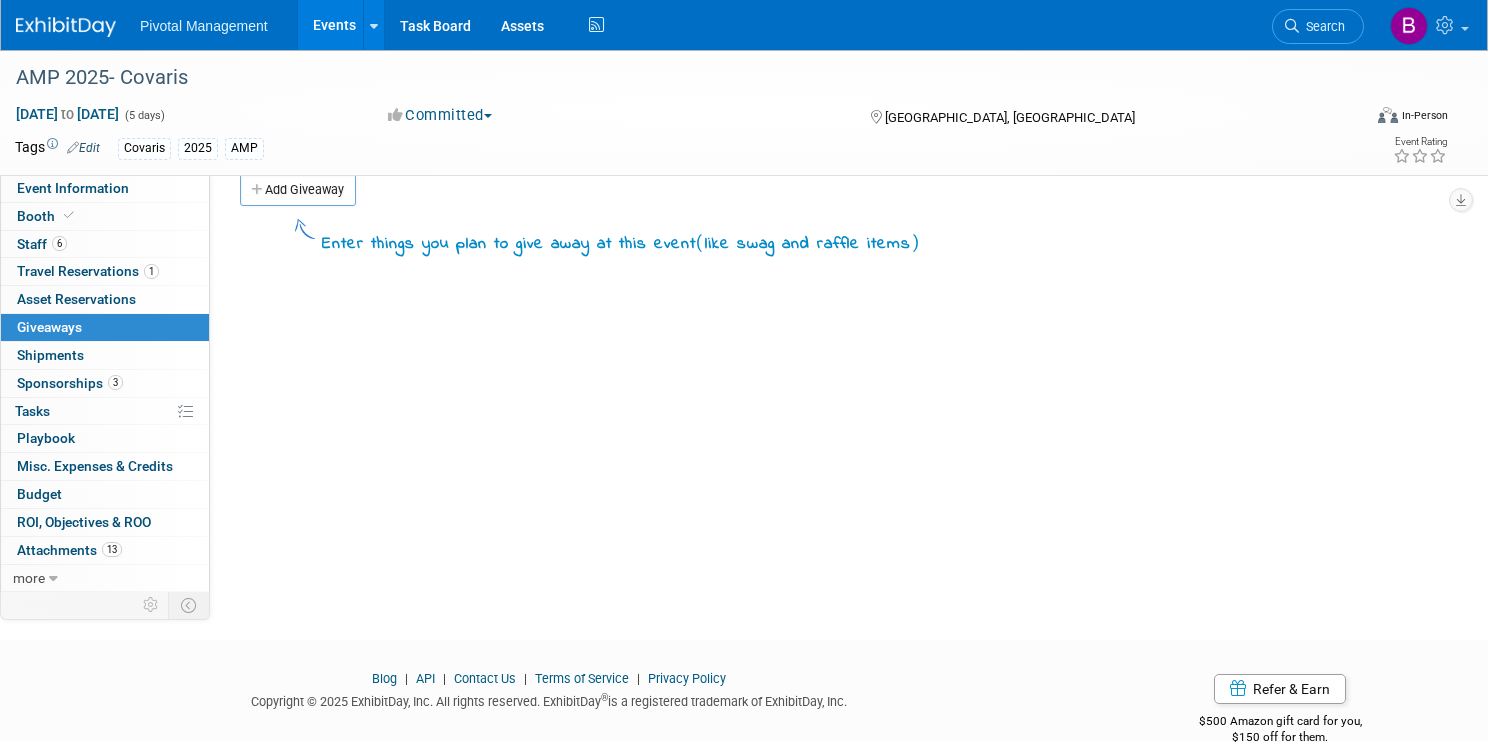scroll, scrollTop: 49, scrollLeft: 0, axis: vertical 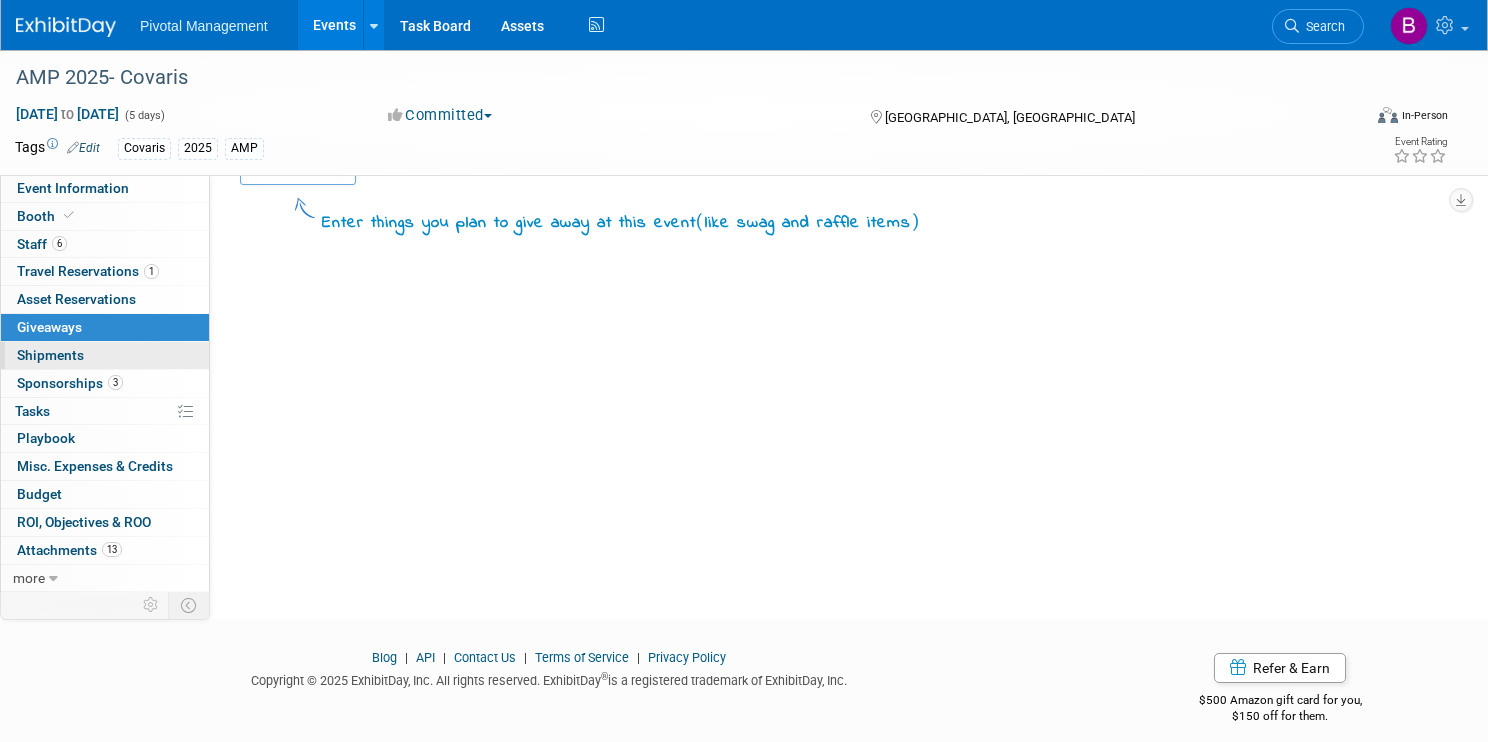 click on "0
Shipments 0" at bounding box center [105, 355] 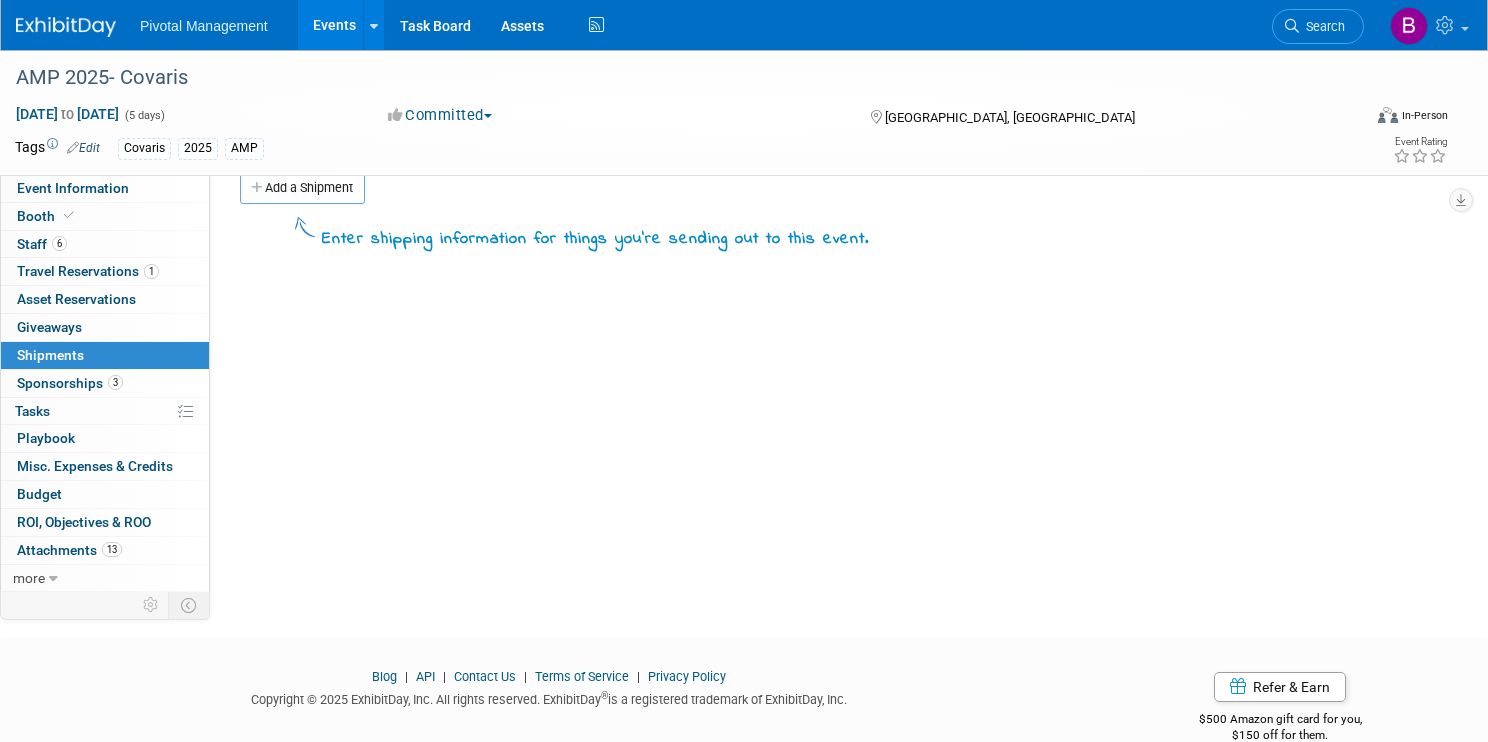 scroll, scrollTop: 0, scrollLeft: 0, axis: both 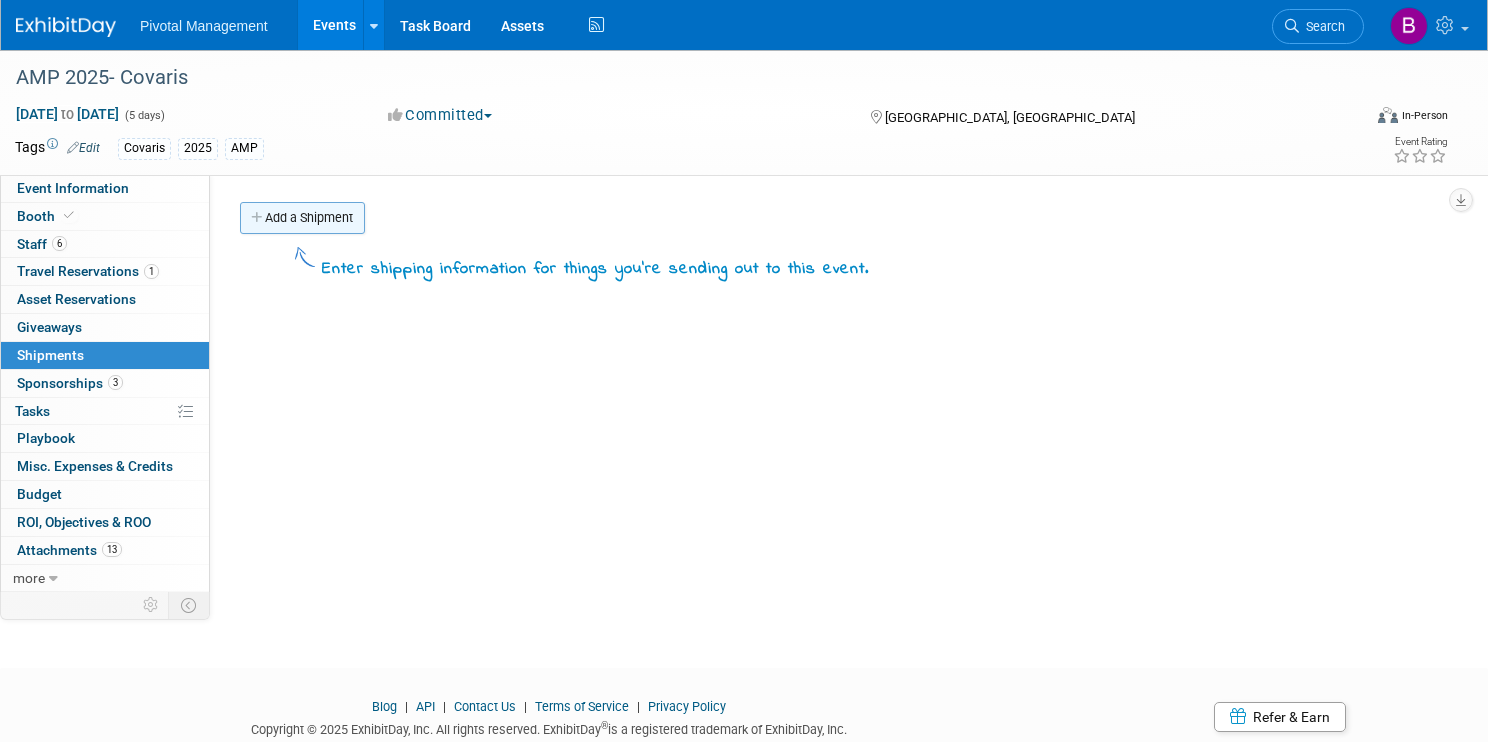 click on "Add a Shipment" at bounding box center [302, 218] 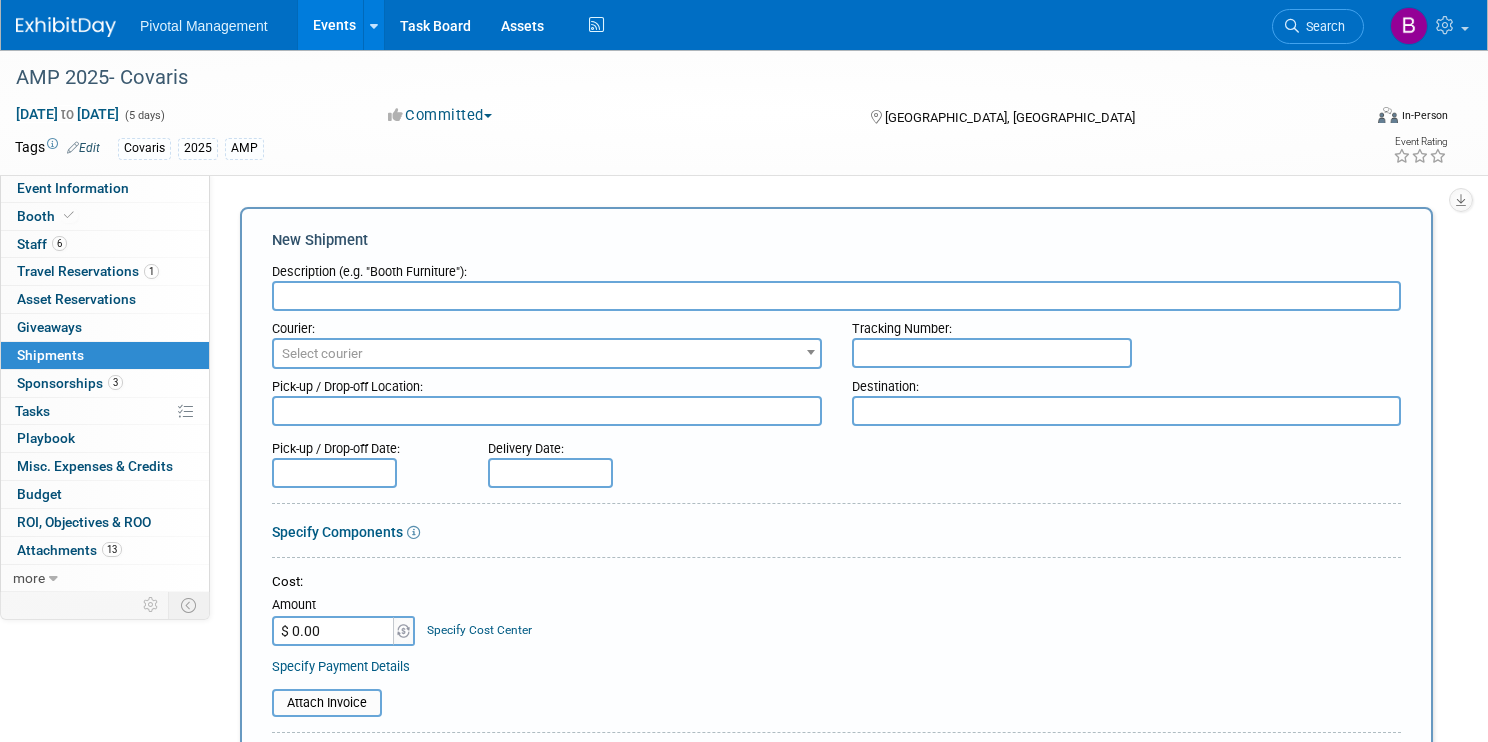 scroll 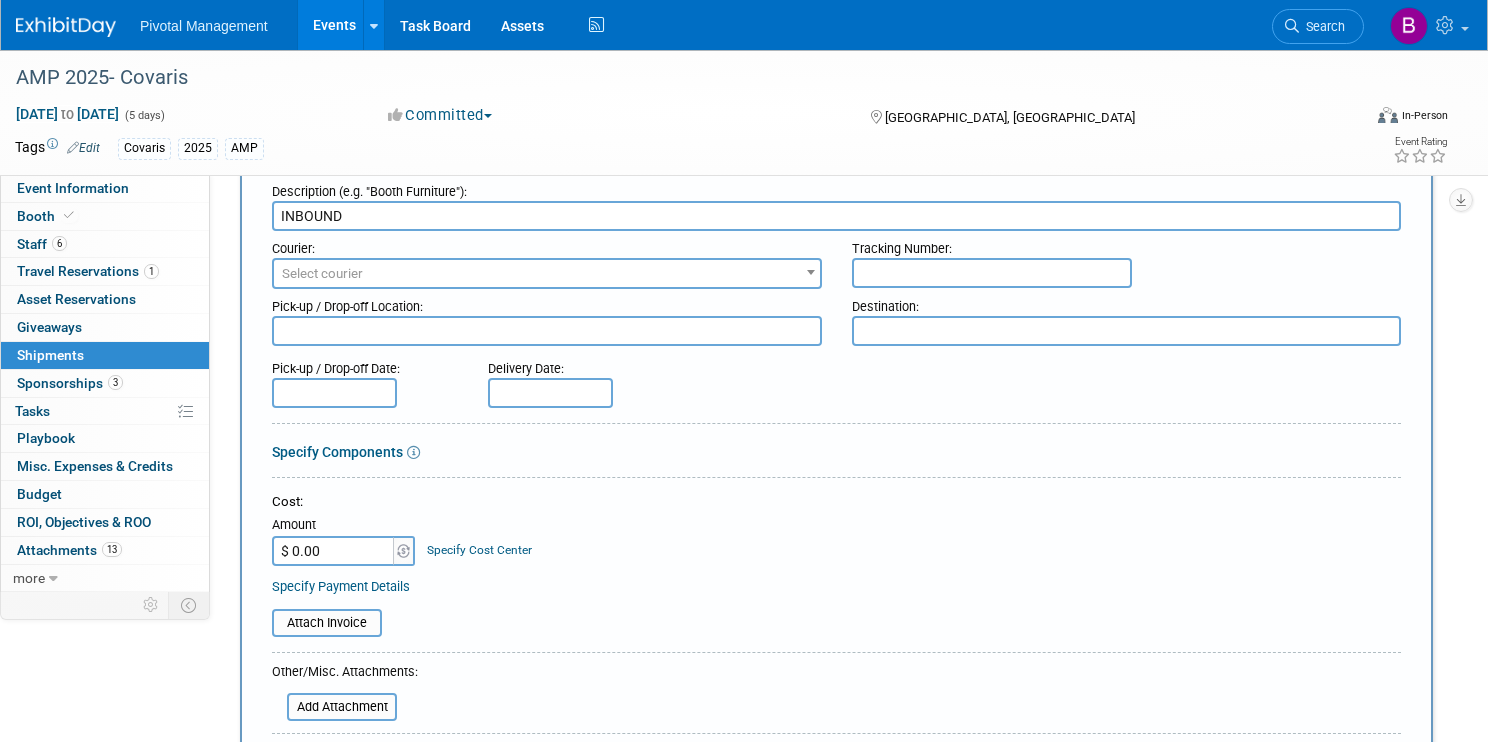 type on "INBOUND" 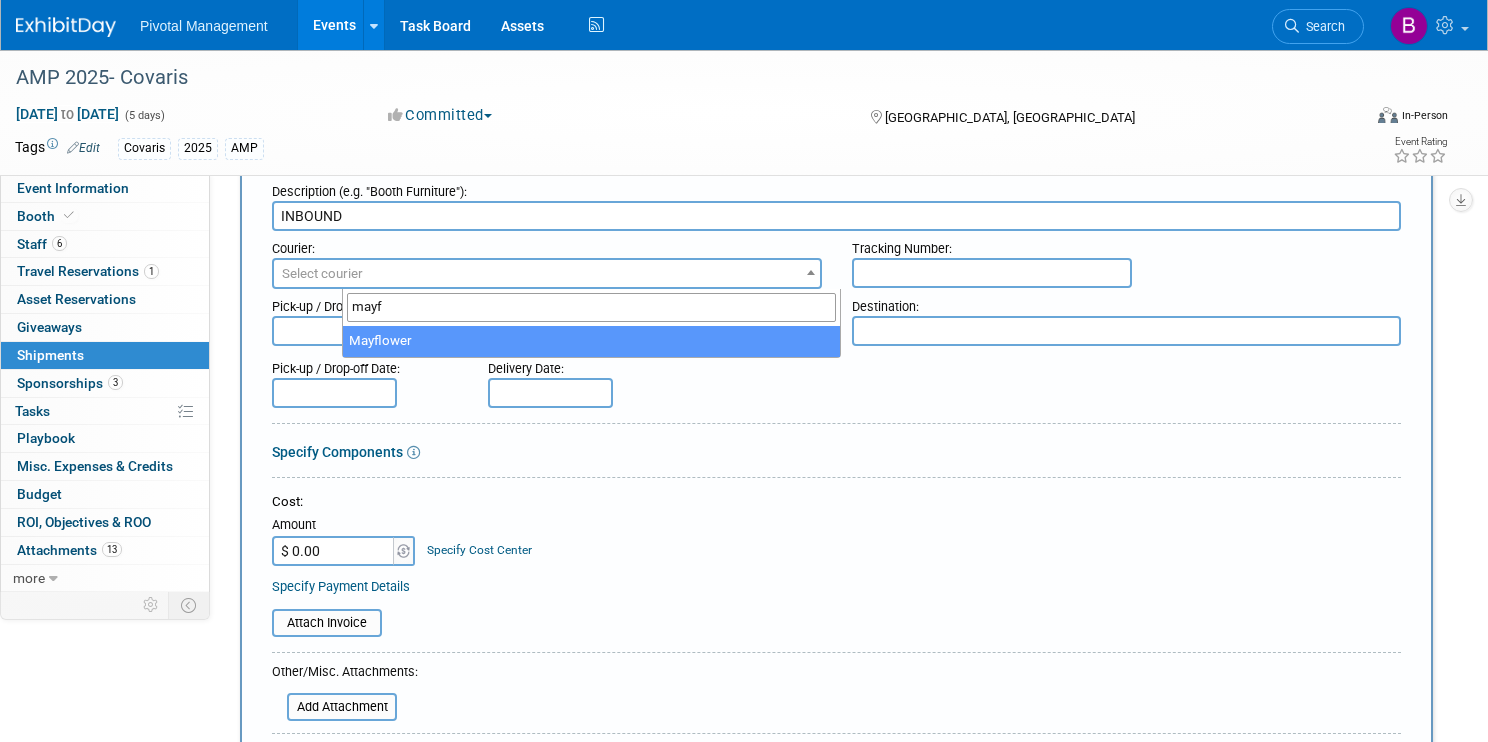 type on "mayf" 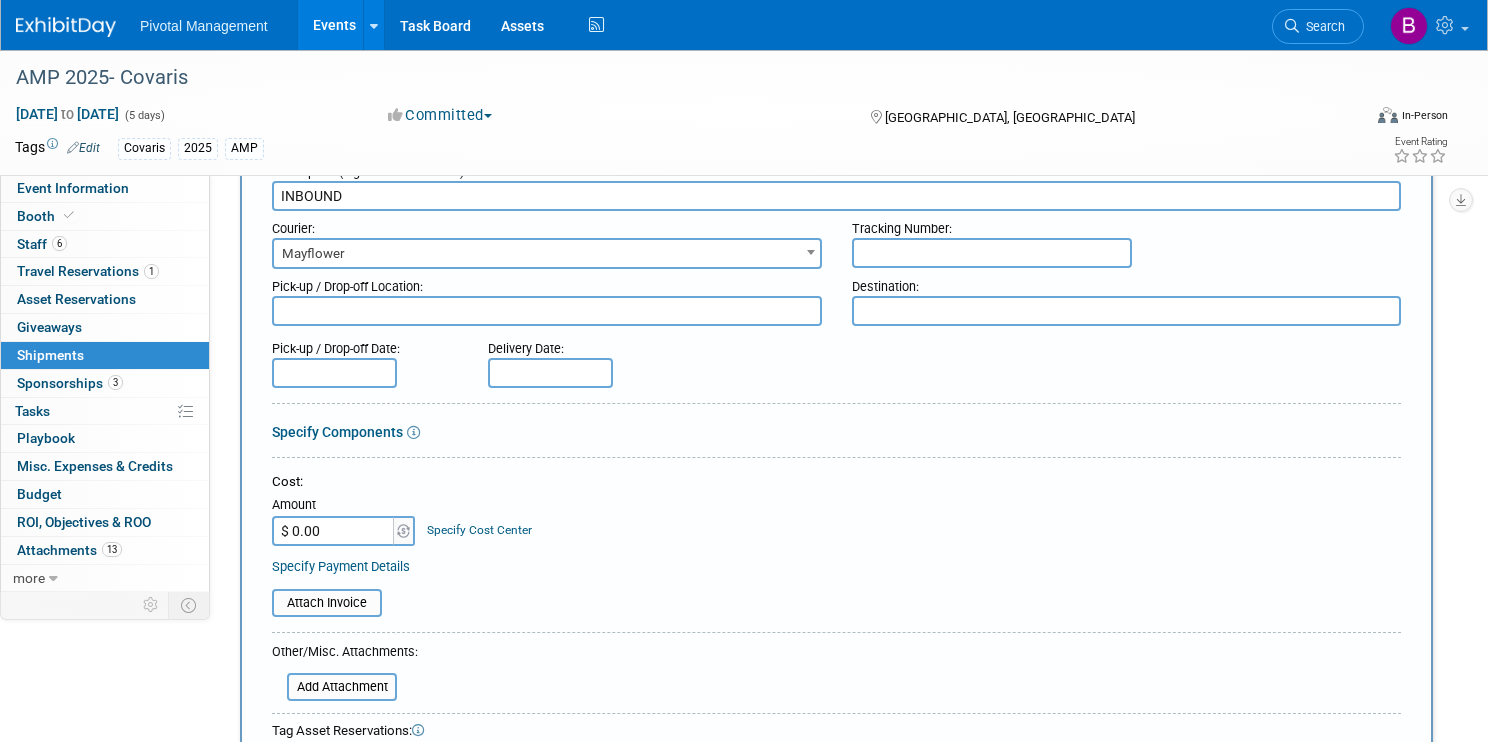 scroll, scrollTop: 81, scrollLeft: 0, axis: vertical 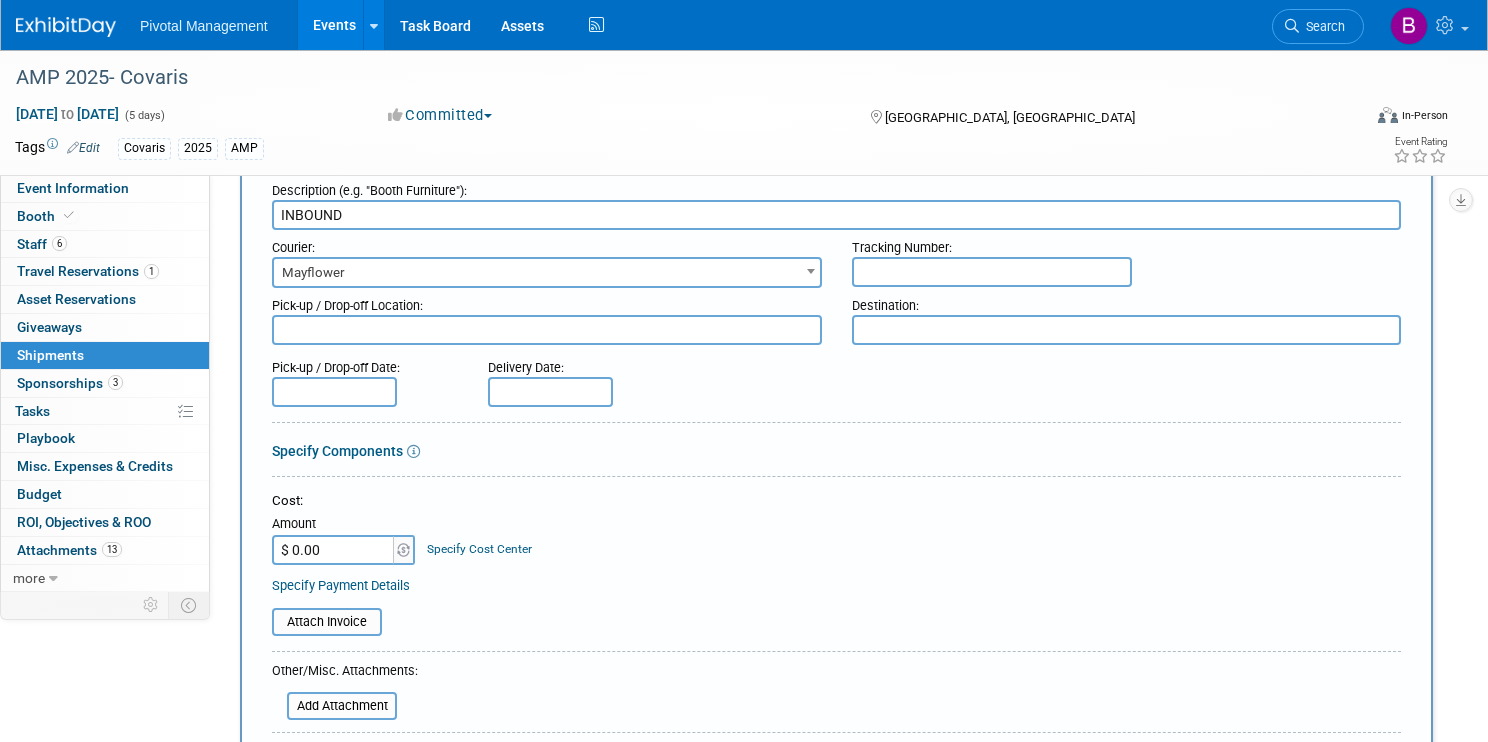 click at bounding box center (547, 330) 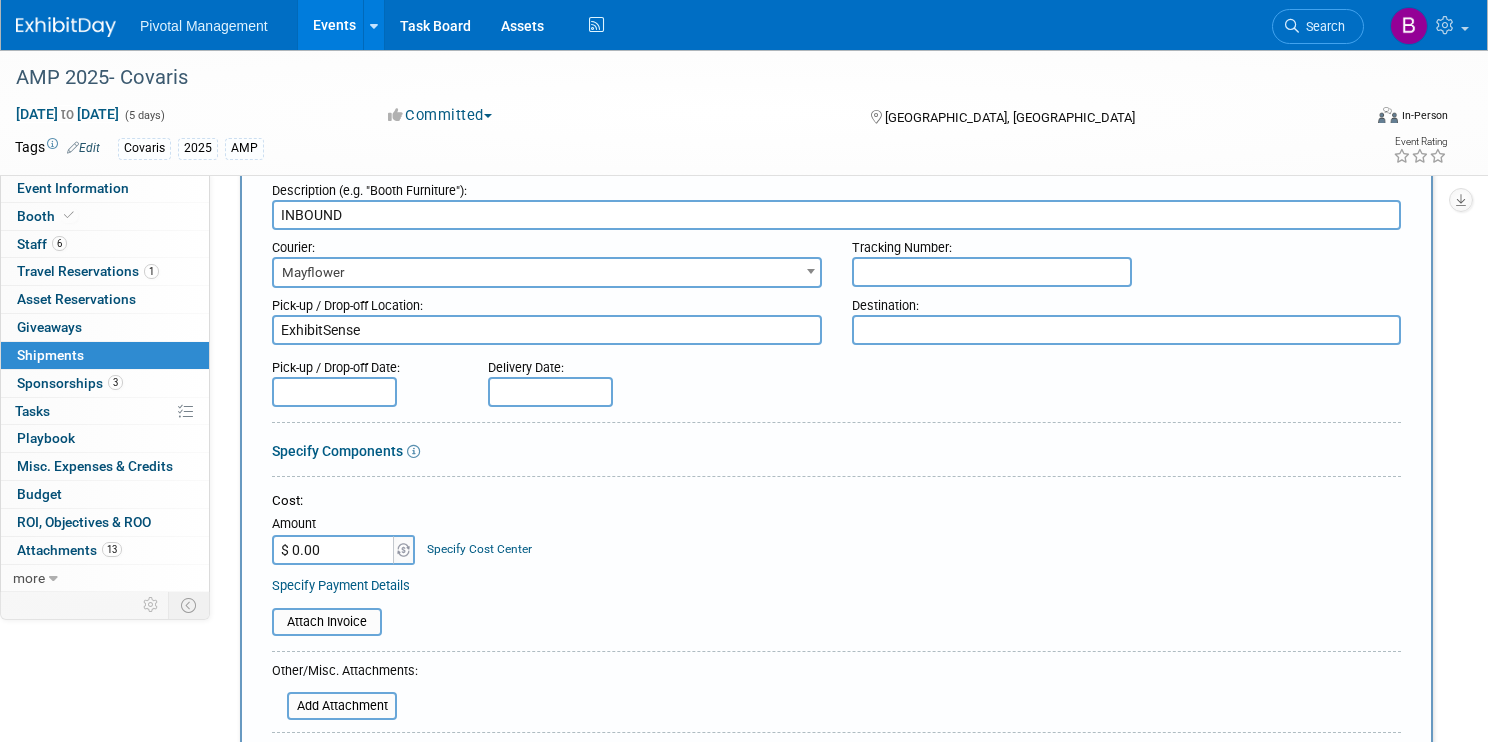 type on "ExhibitSense" 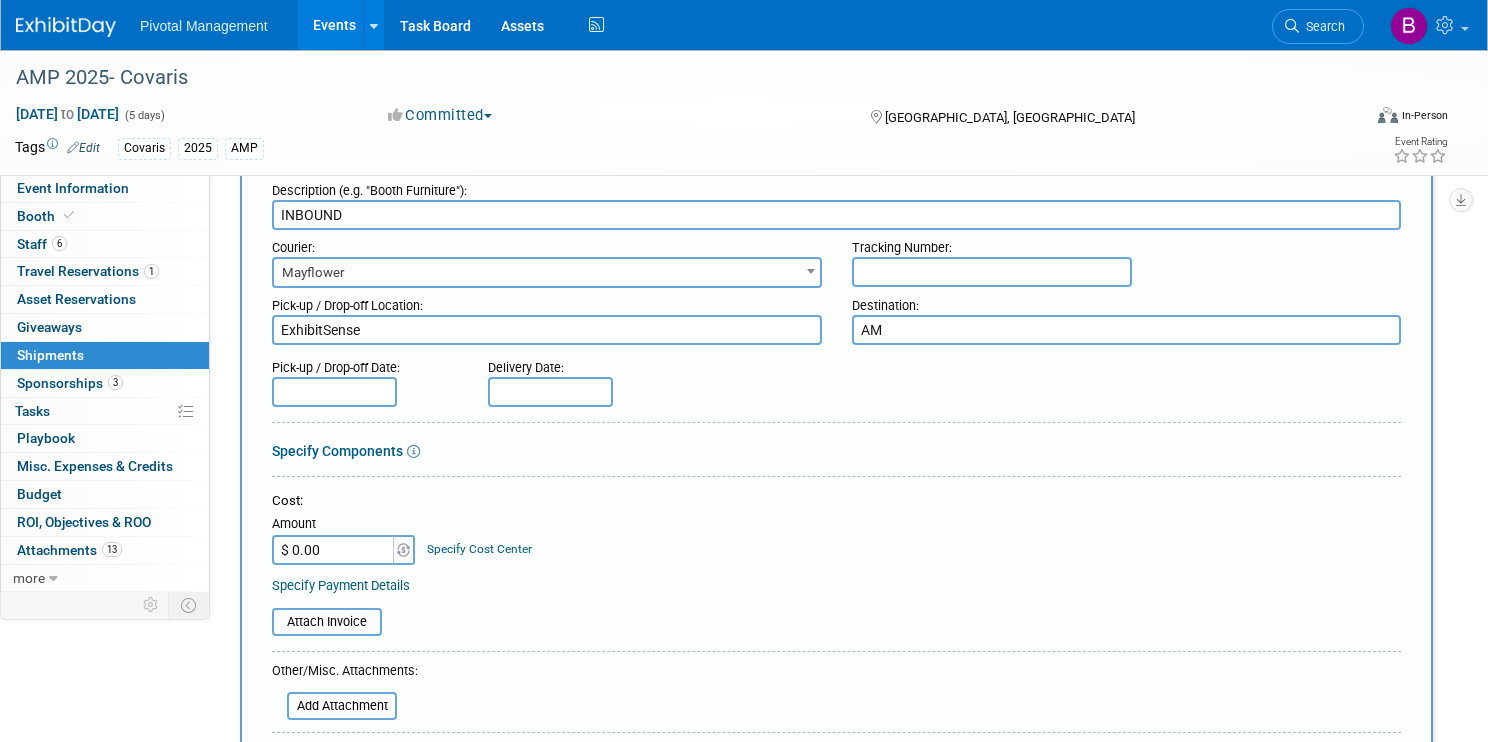 type on "A" 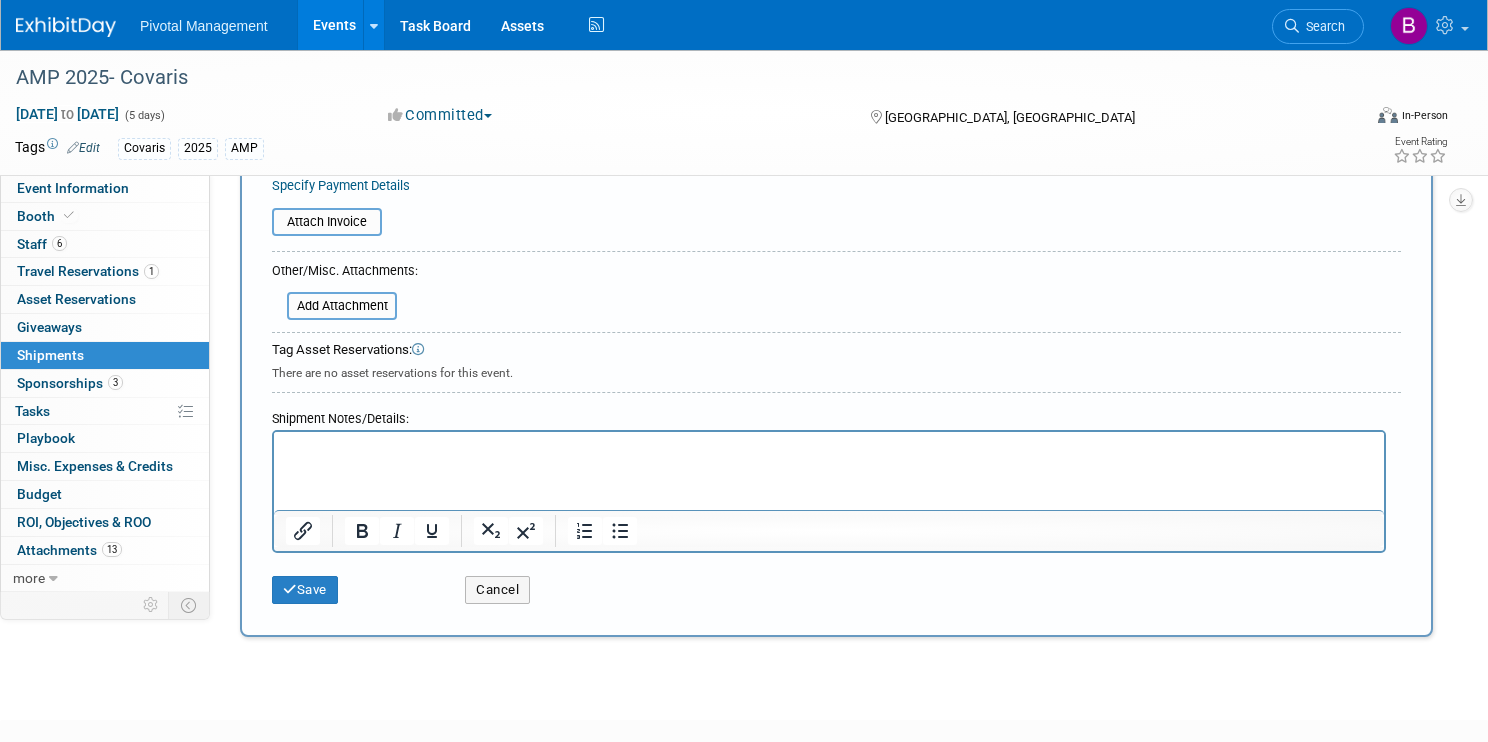 scroll, scrollTop: 489, scrollLeft: 0, axis: vertical 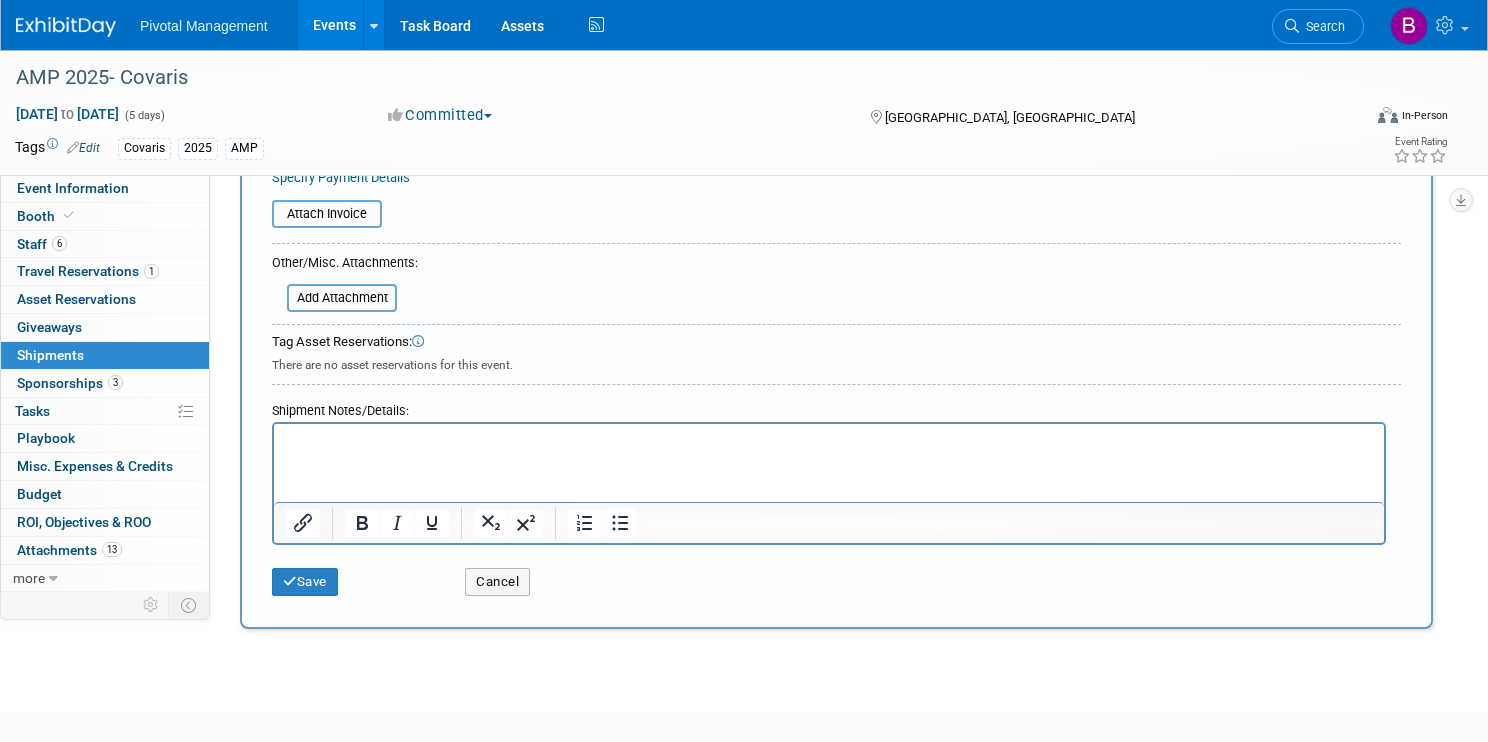 type on "AMP 2025 / The Expo Group Advanced Warehouse" 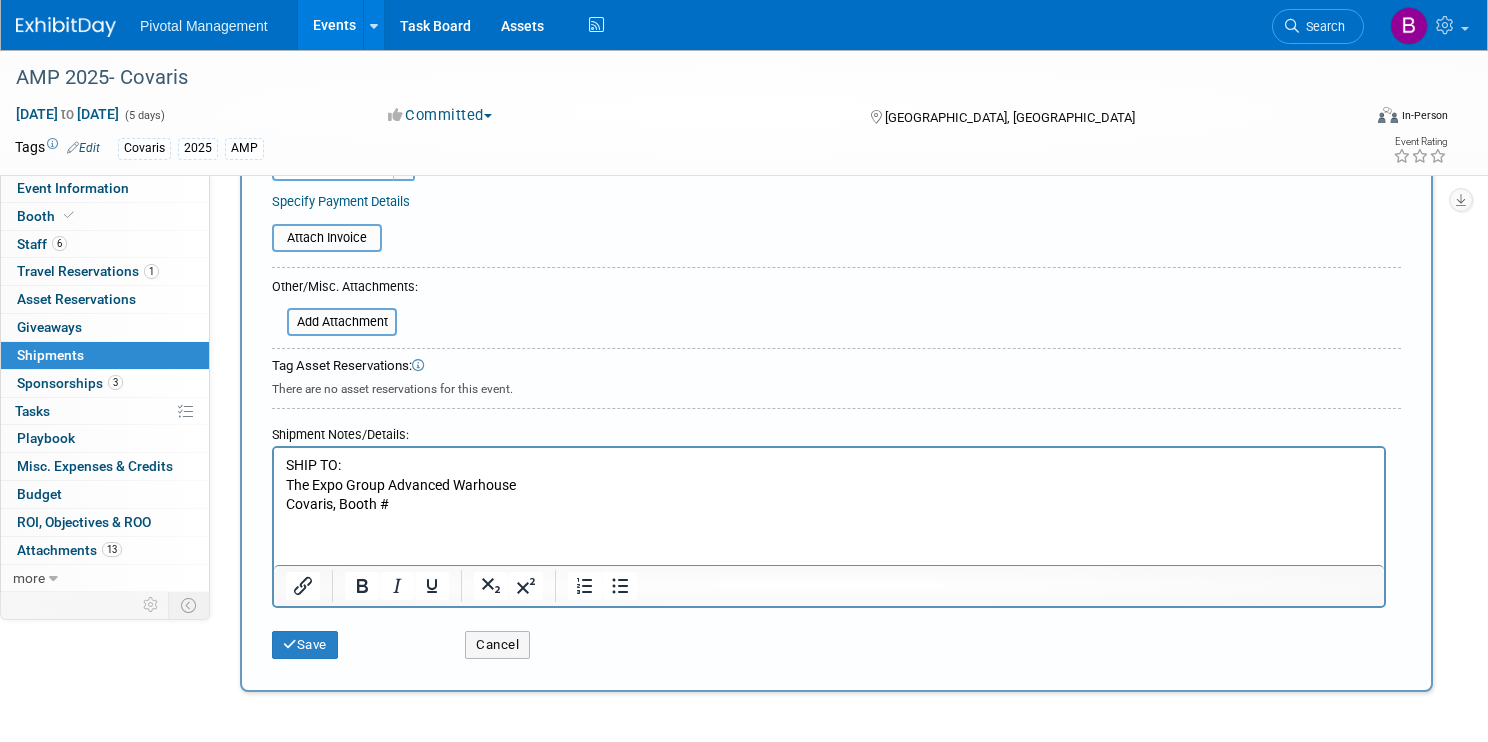 scroll, scrollTop: 572, scrollLeft: 0, axis: vertical 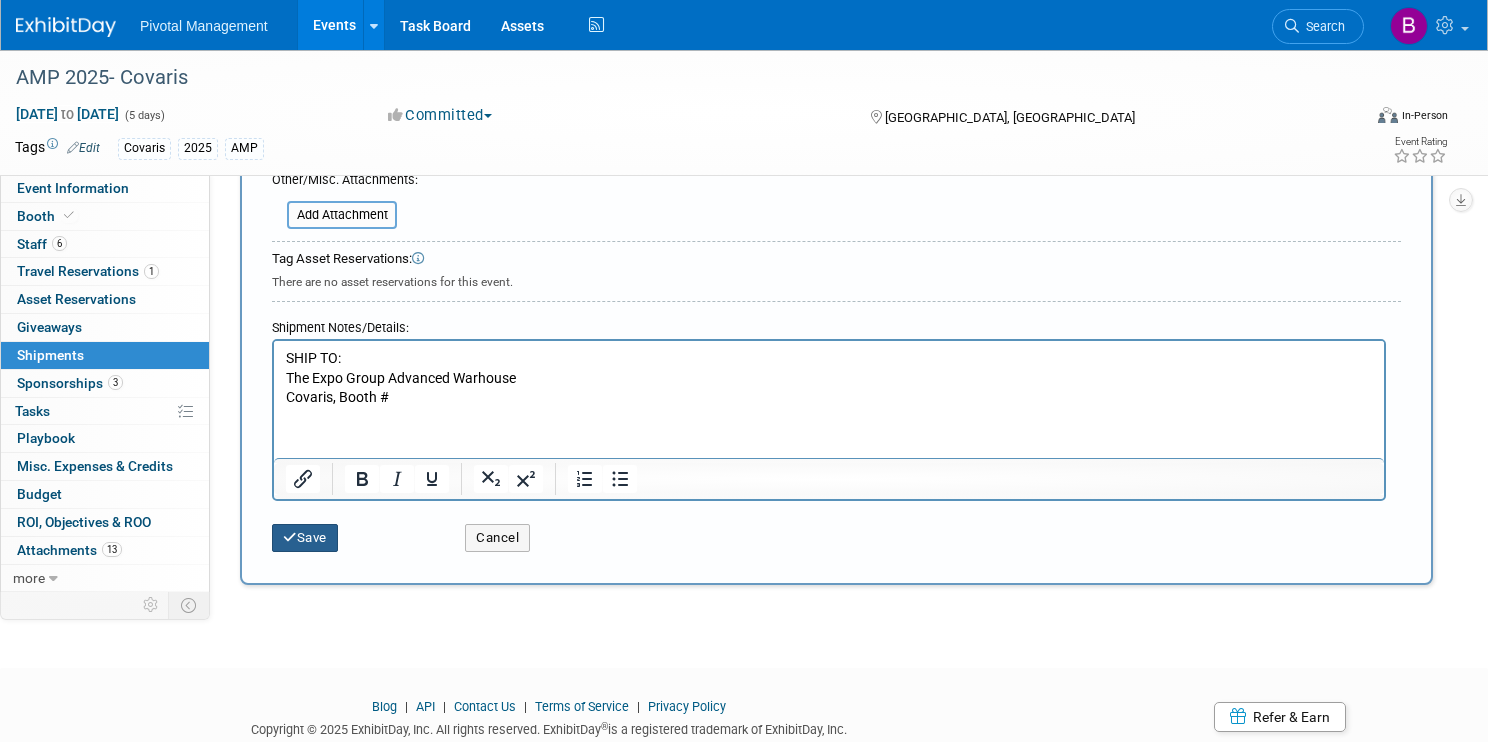 click on "Save" at bounding box center [305, 538] 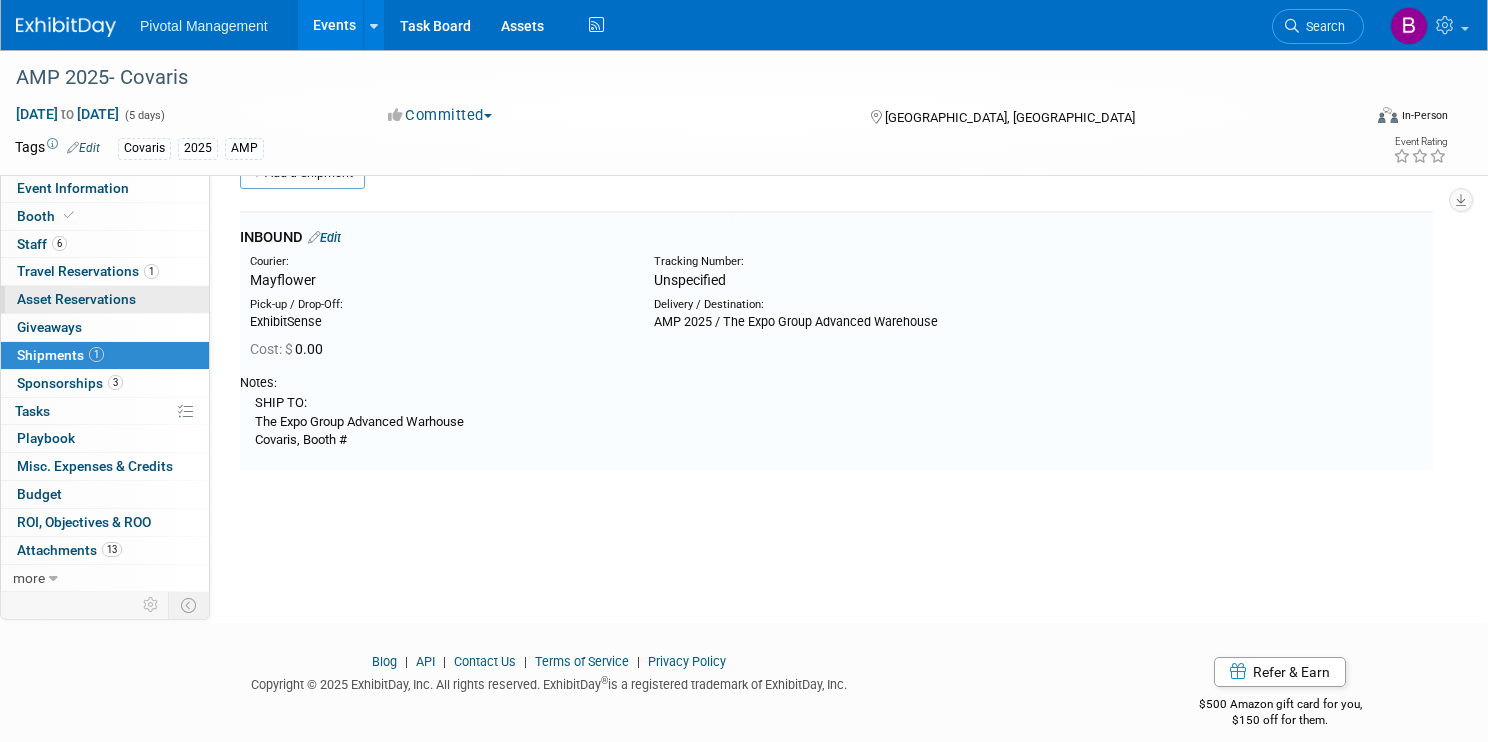 scroll, scrollTop: 44, scrollLeft: 0, axis: vertical 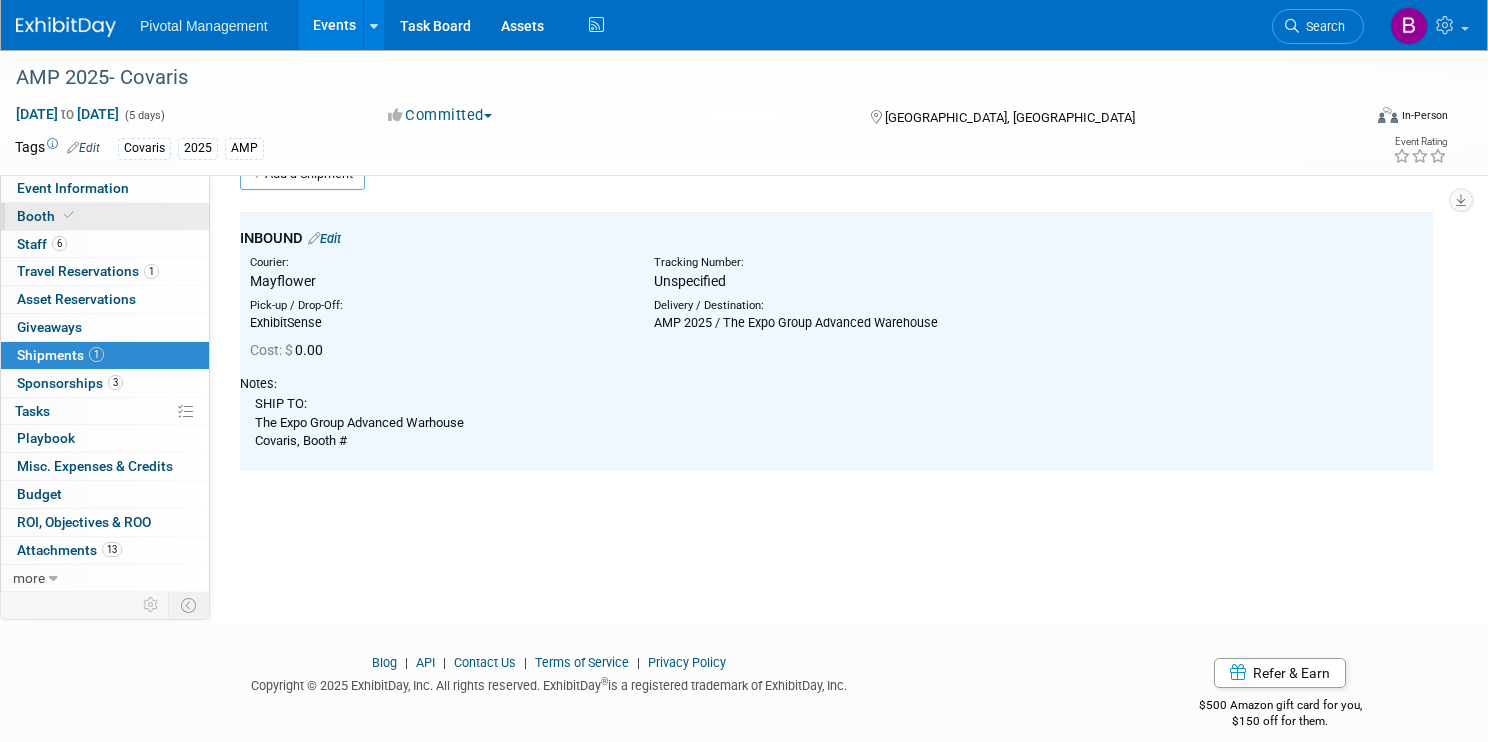 click on "Booth" at bounding box center [105, 216] 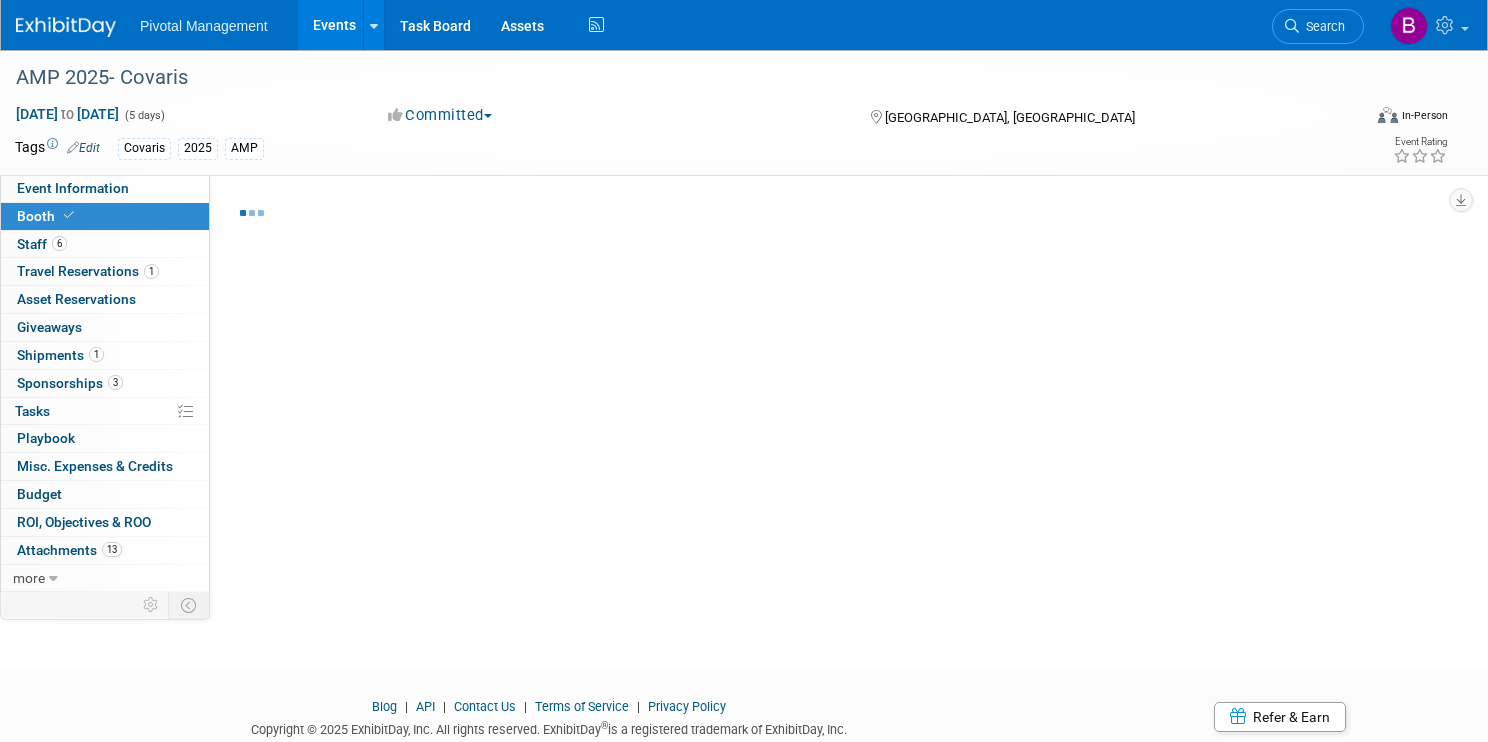 select on "Yes" 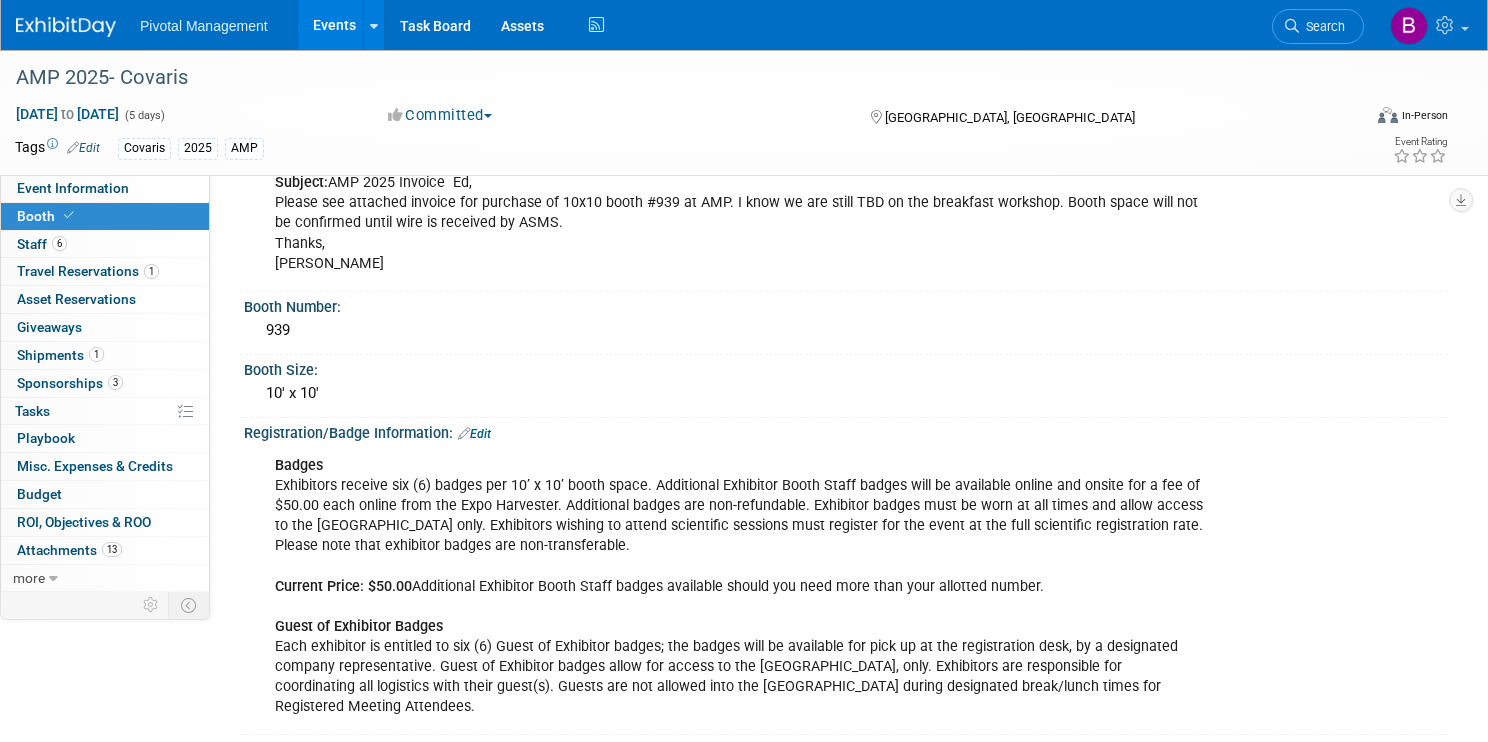 scroll, scrollTop: 374, scrollLeft: 0, axis: vertical 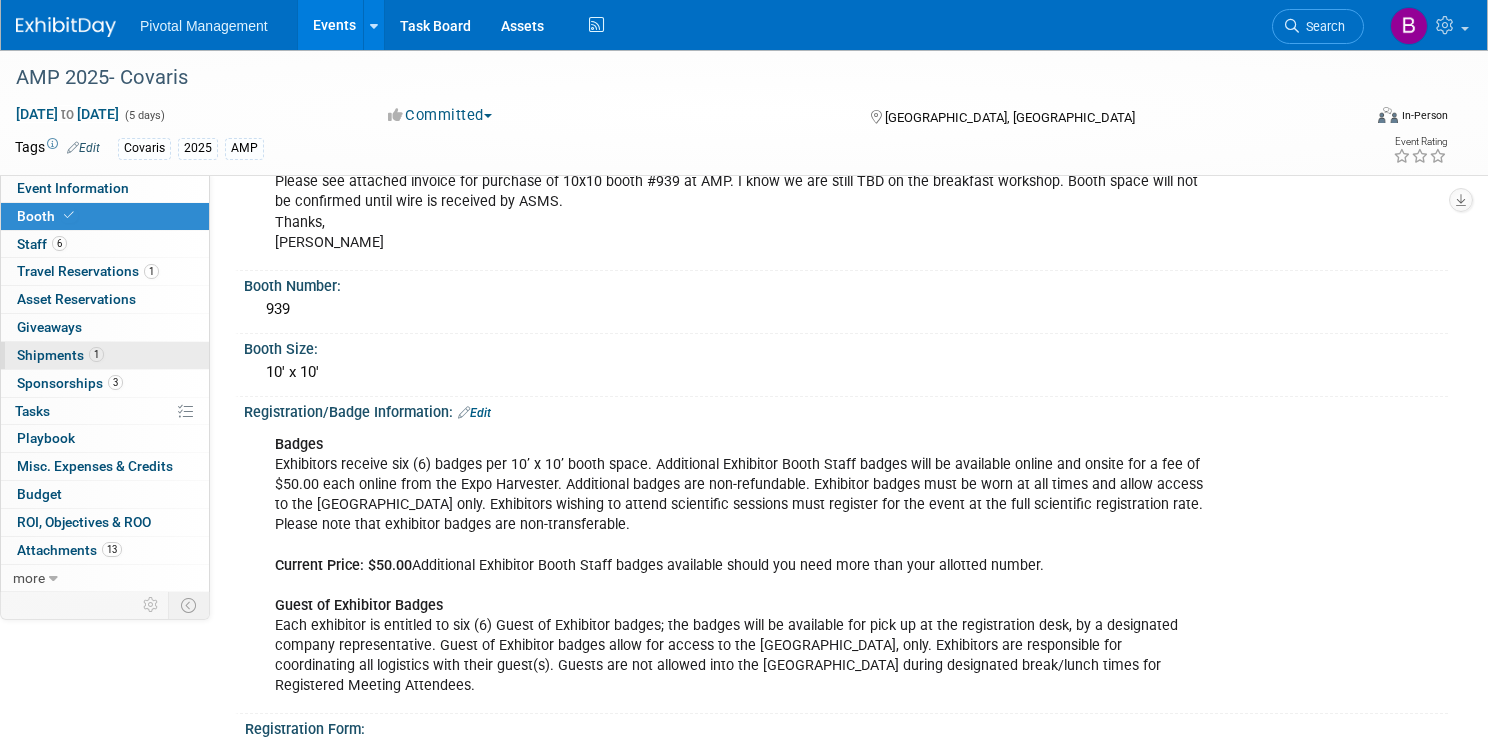 click on "1
Shipments 1" at bounding box center (105, 355) 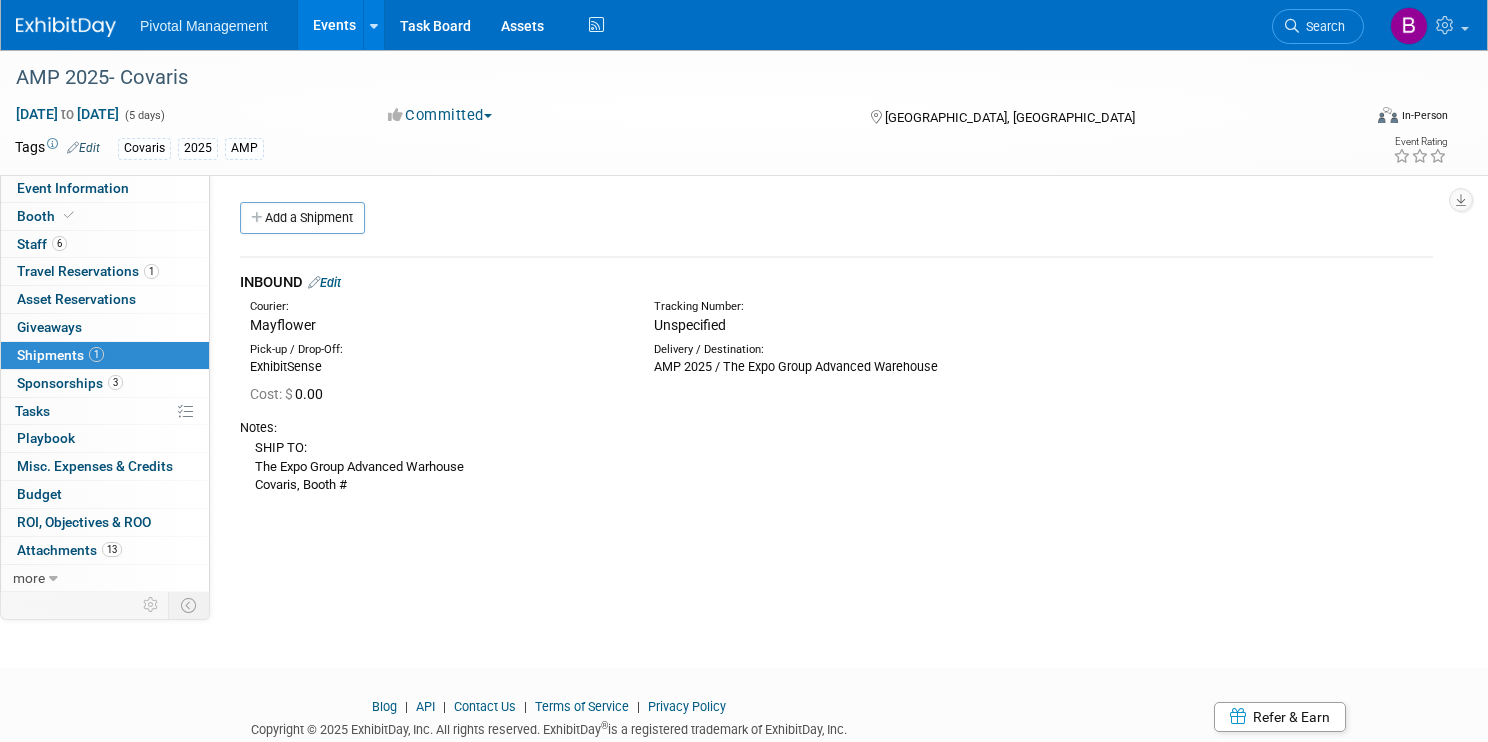 click on "Edit" at bounding box center (324, 282) 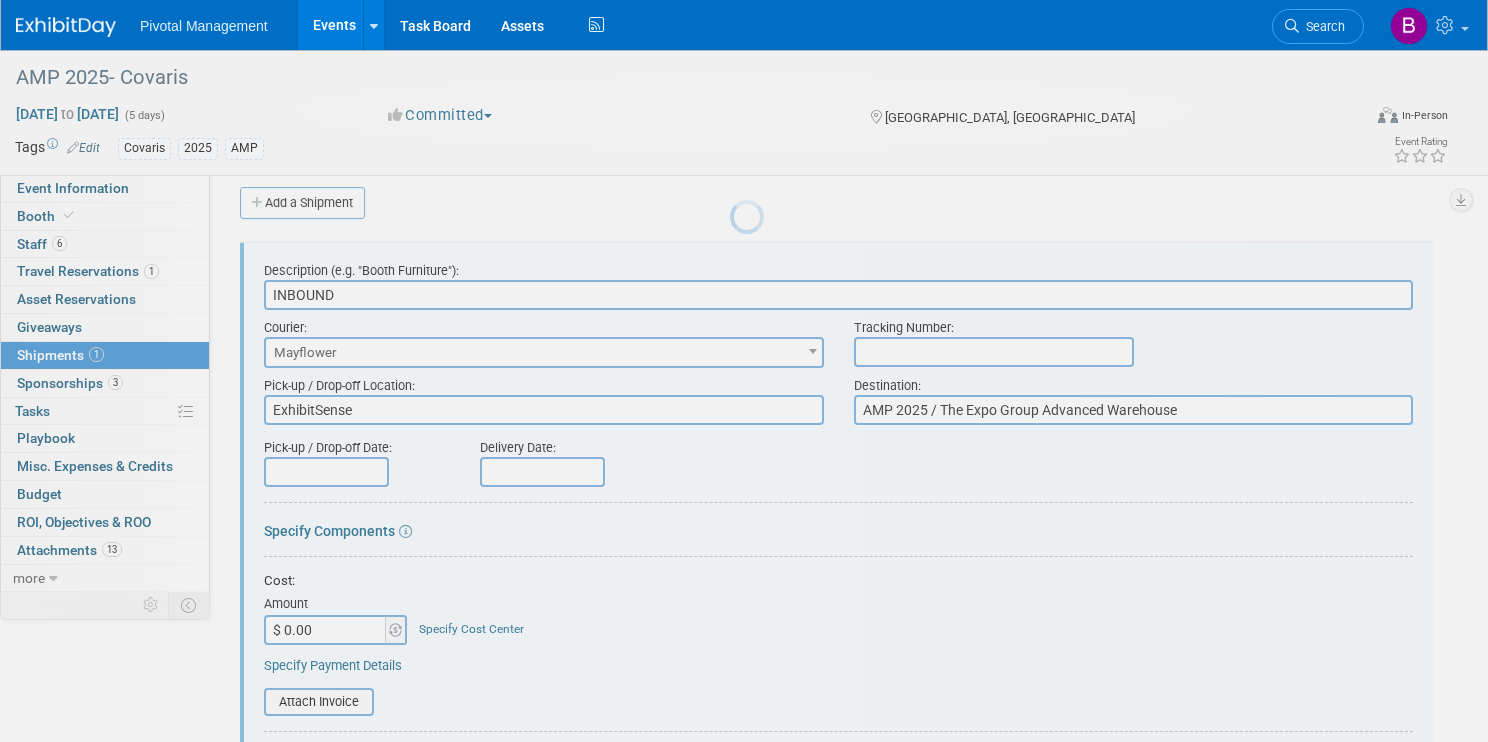 scroll, scrollTop: 28, scrollLeft: 0, axis: vertical 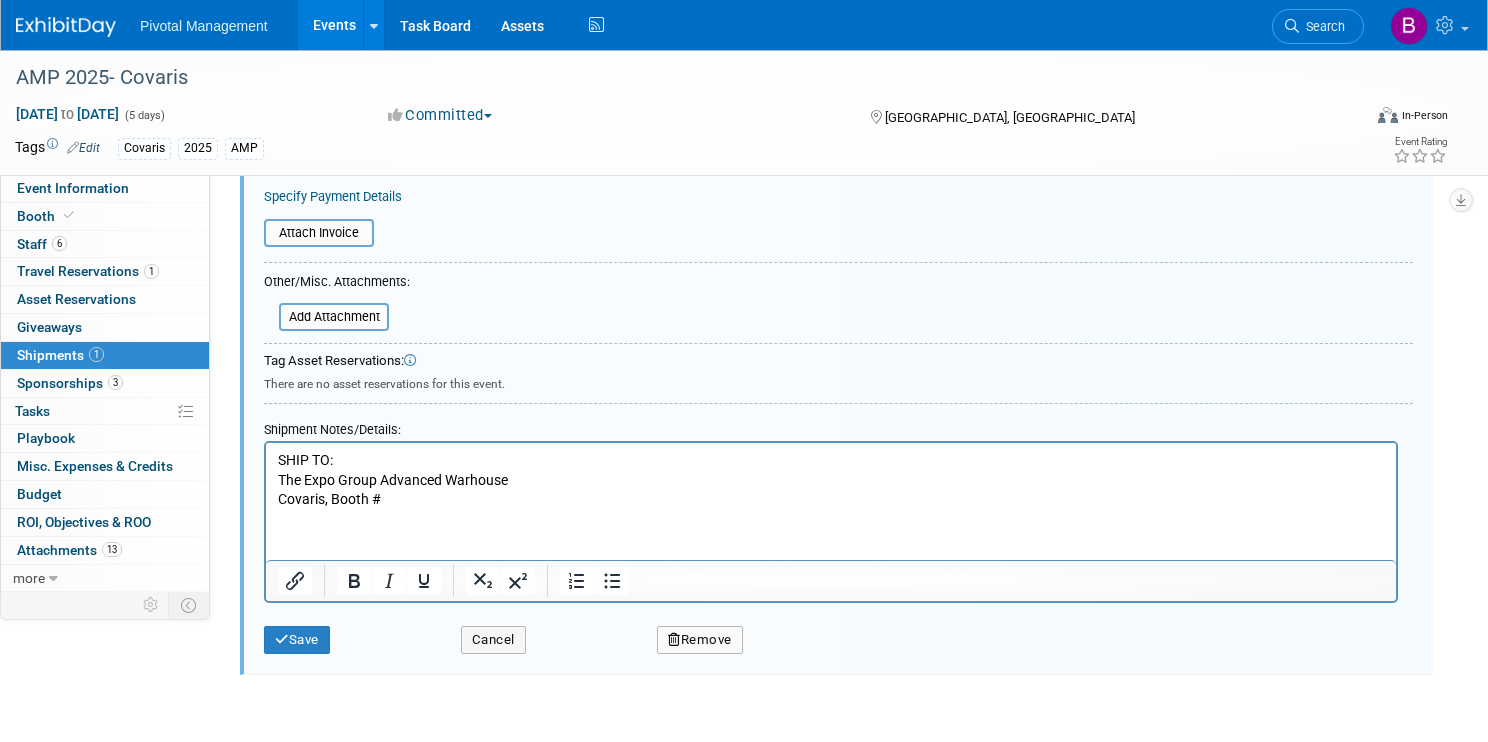 click on "SHIP TO: The Expo Group Advanced Warhouse Covaris, Booth #" at bounding box center (831, 480) 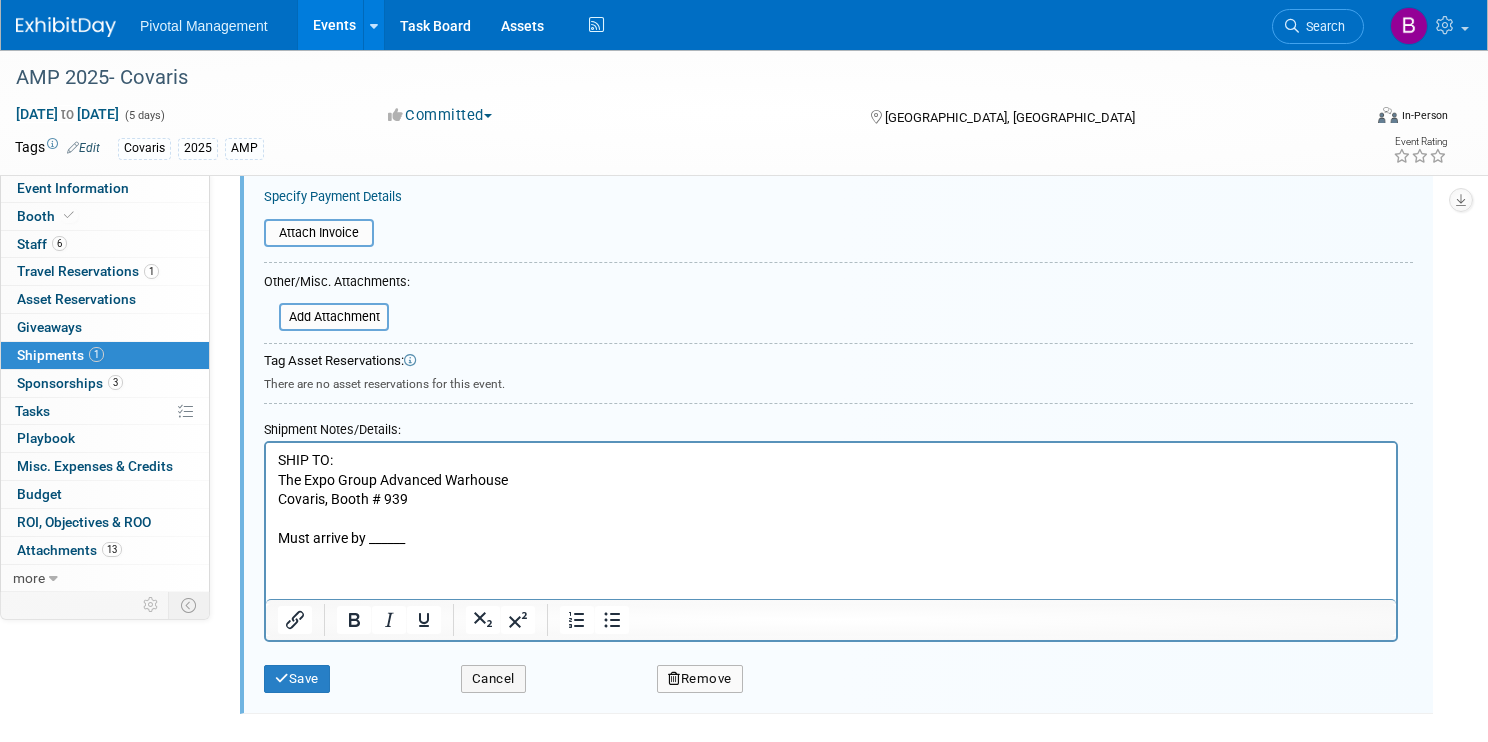 click on "SHIP TO: The Expo Group Advanced Warhouse Covaris, Booth # 939" at bounding box center [831, 480] 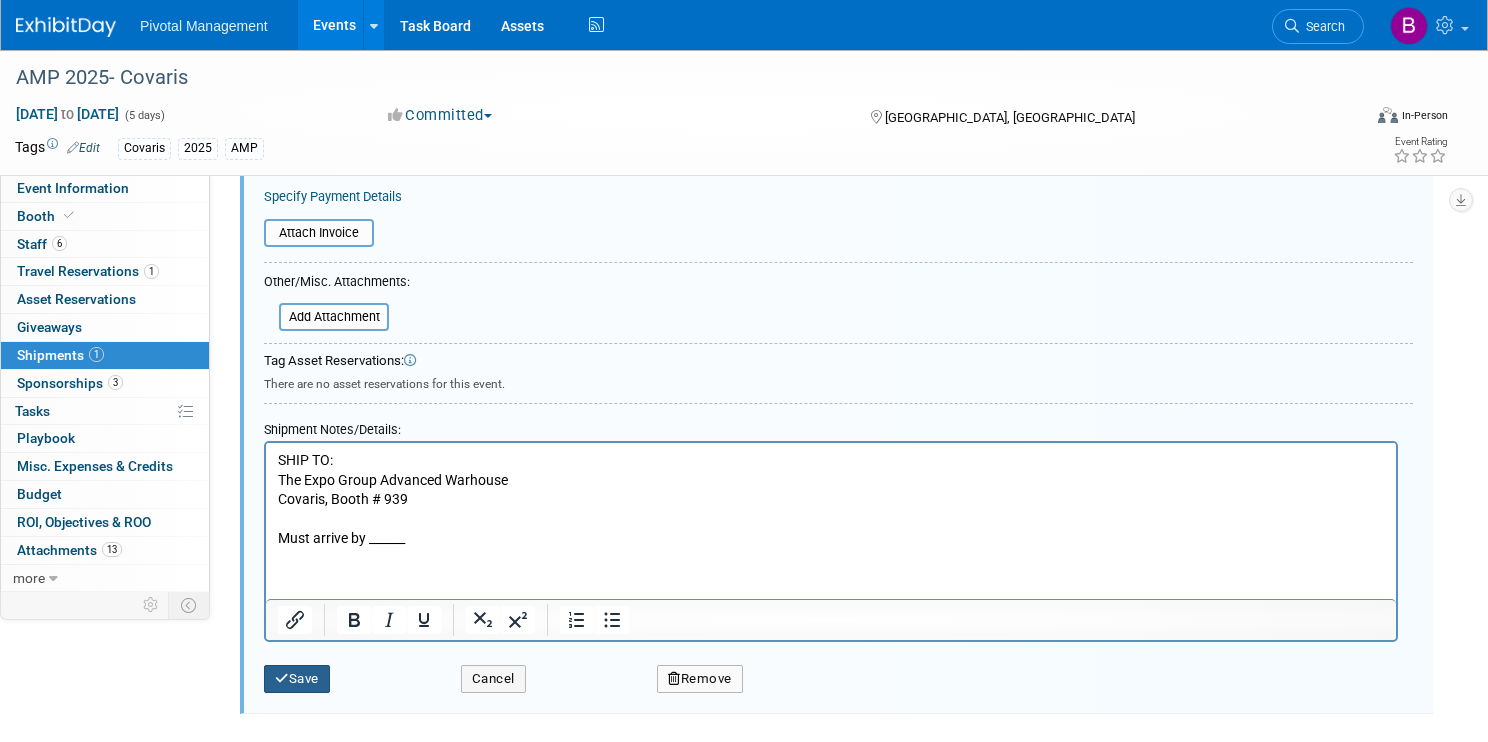 click on "Save" at bounding box center (297, 679) 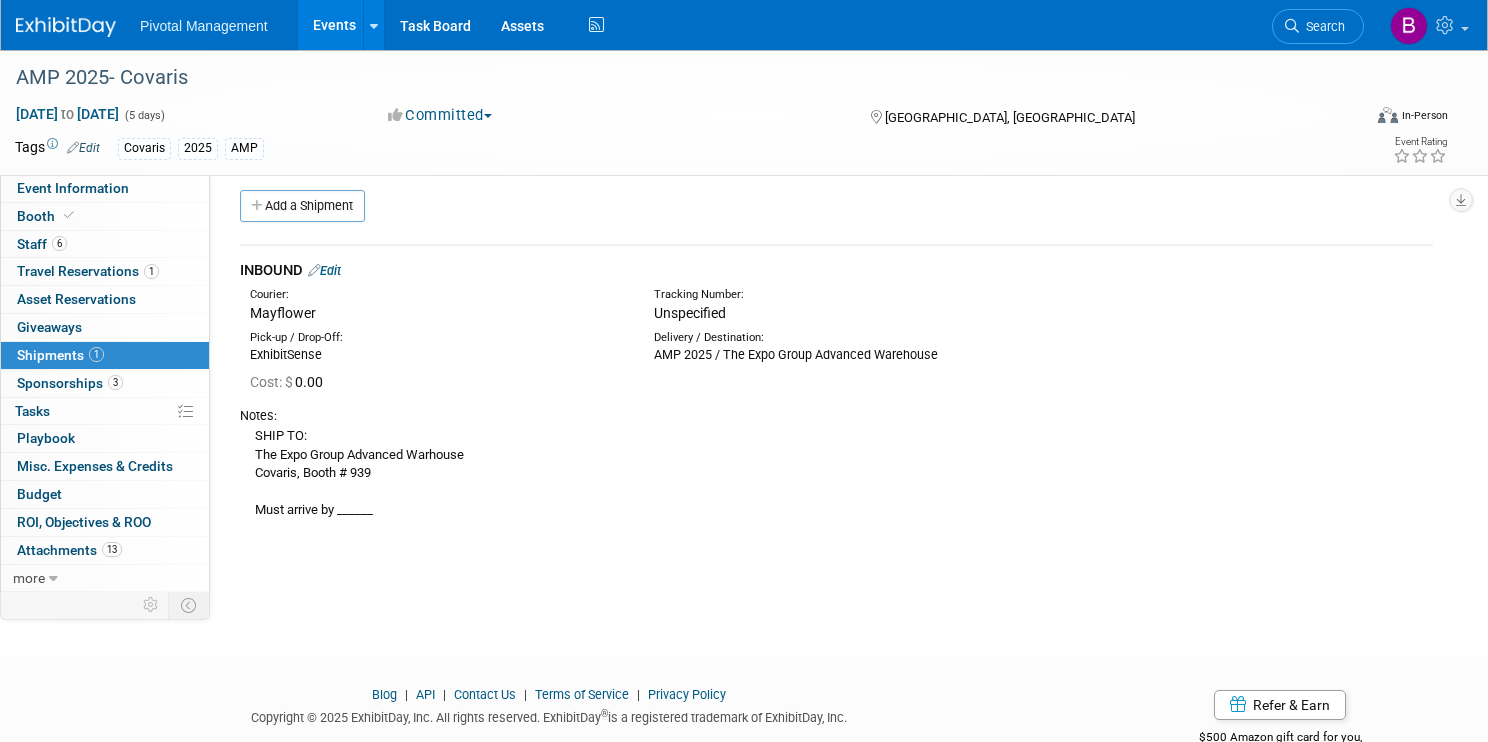 scroll, scrollTop: 17, scrollLeft: 0, axis: vertical 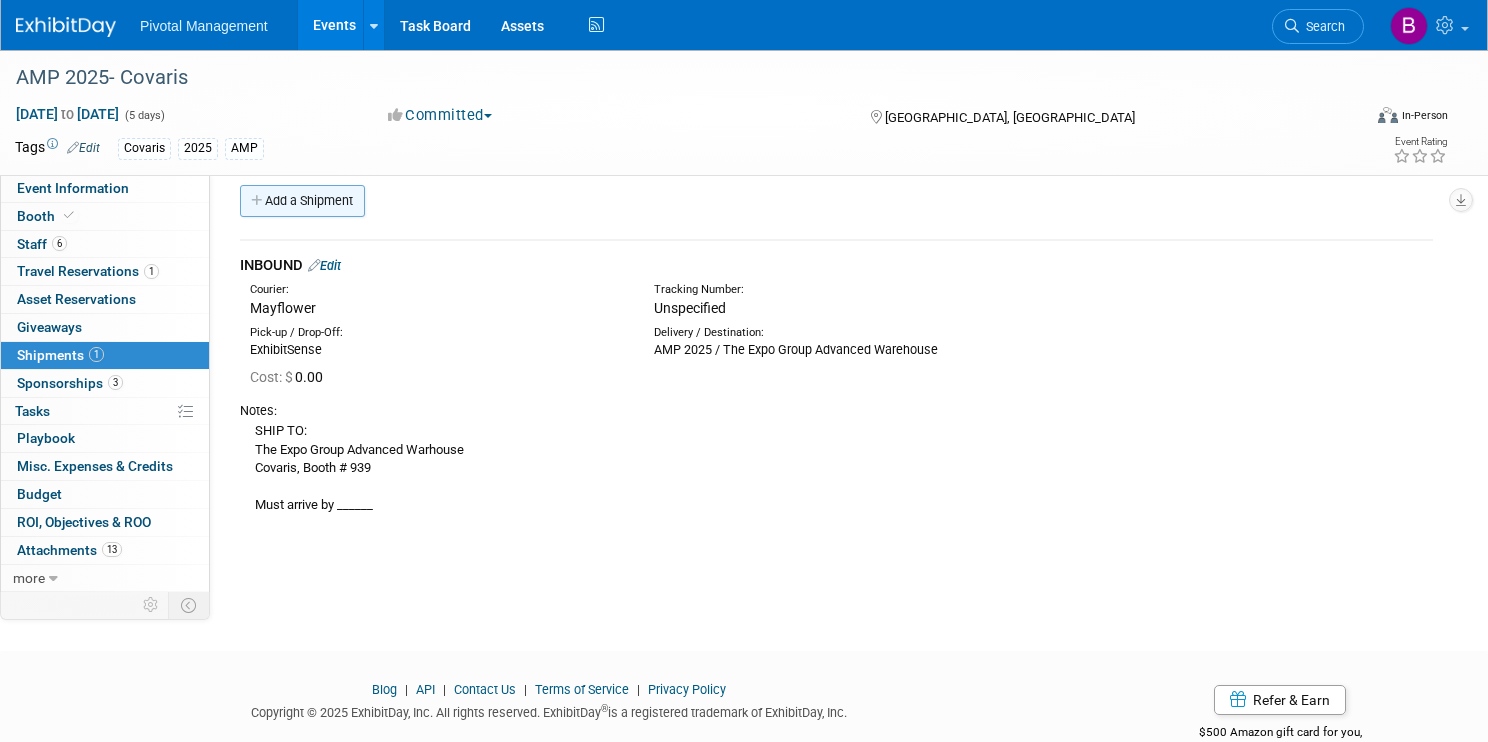 click on "Add a Shipment" at bounding box center (302, 201) 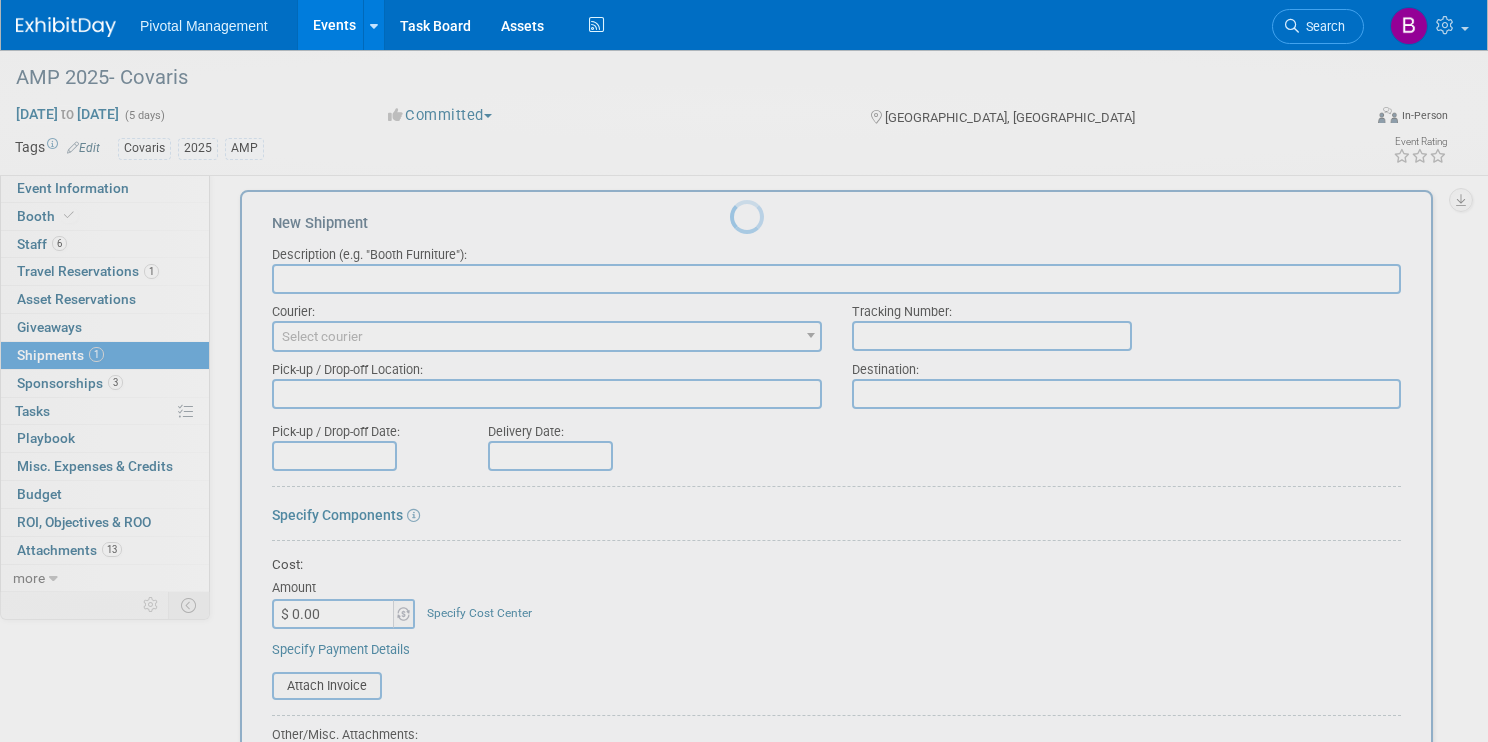 scroll, scrollTop: 0, scrollLeft: 0, axis: both 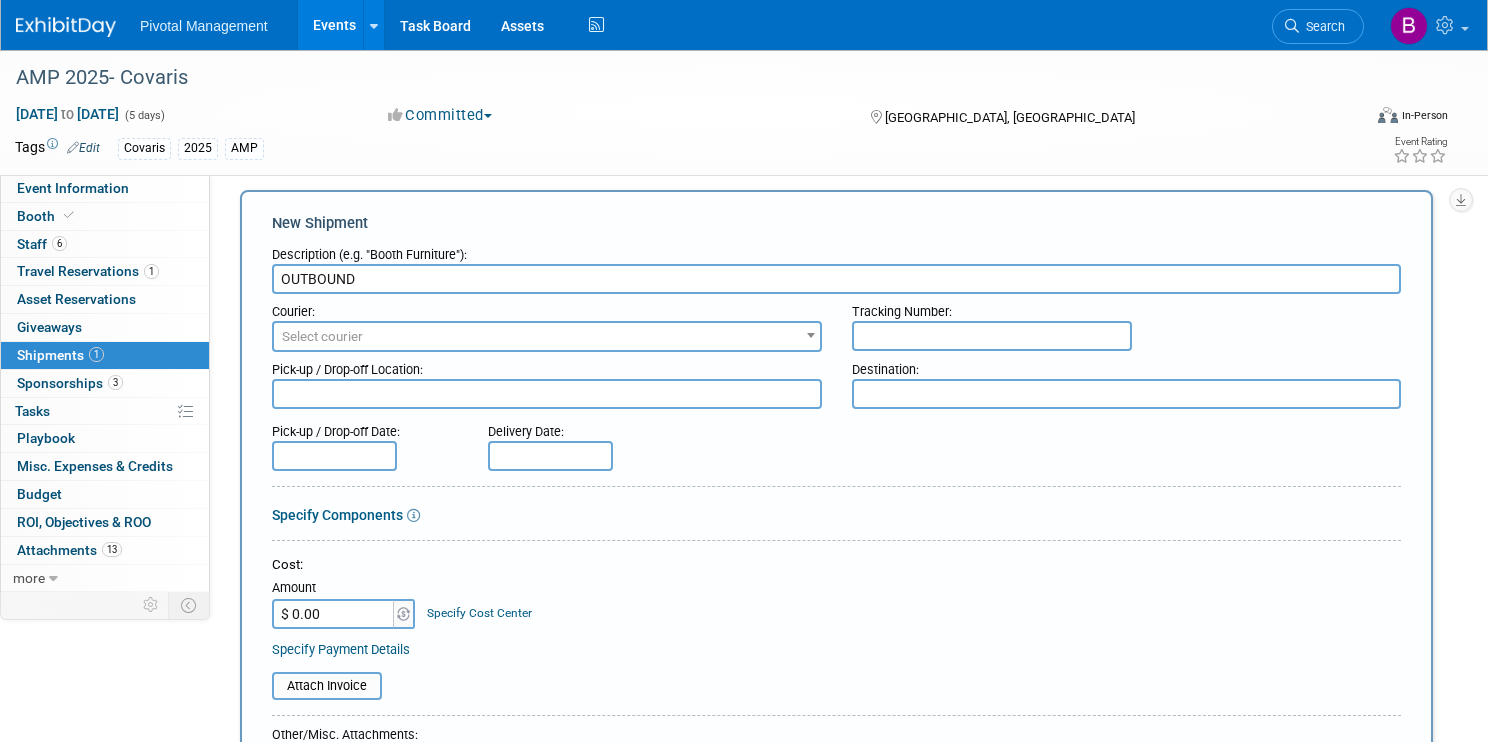 type on "OUTBOUND" 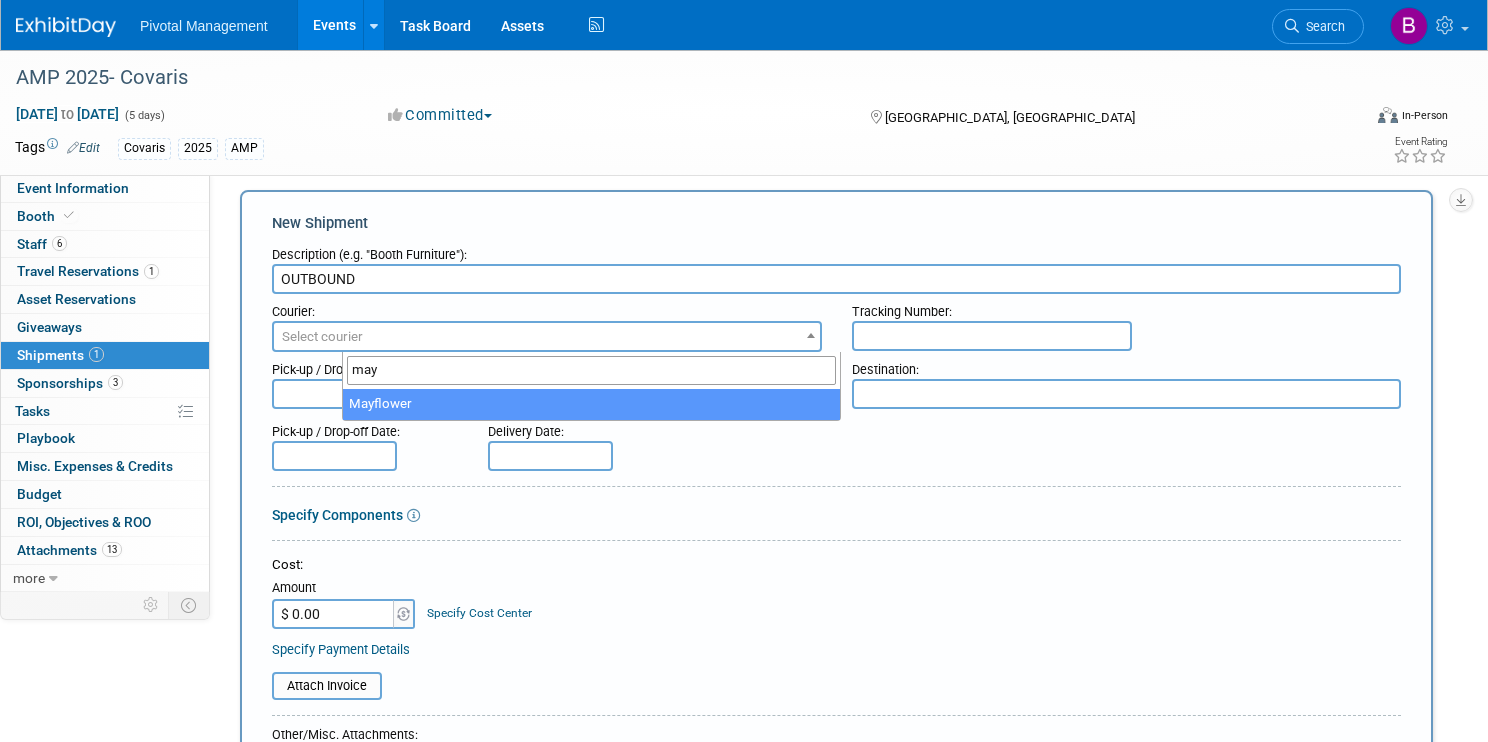 type on "may" 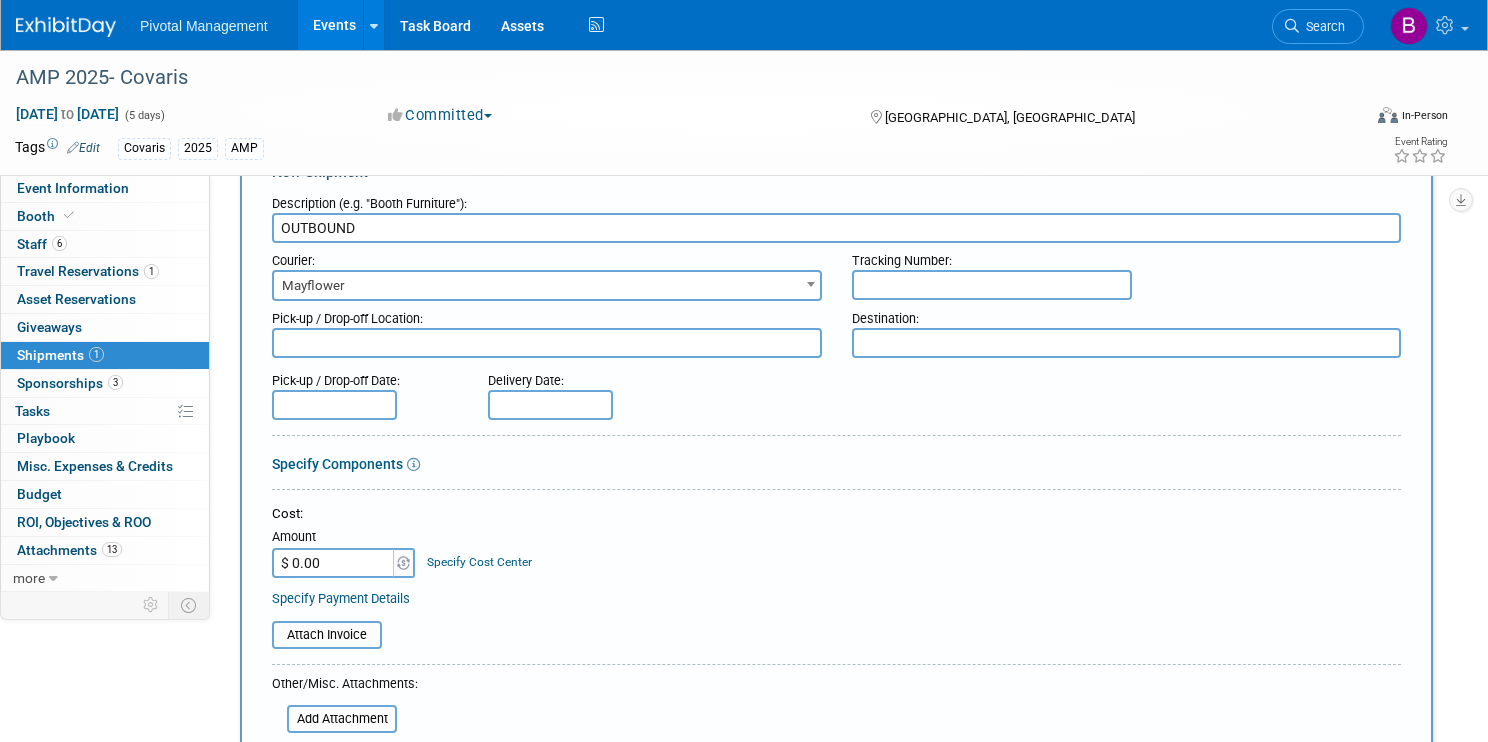 scroll, scrollTop: 69, scrollLeft: 0, axis: vertical 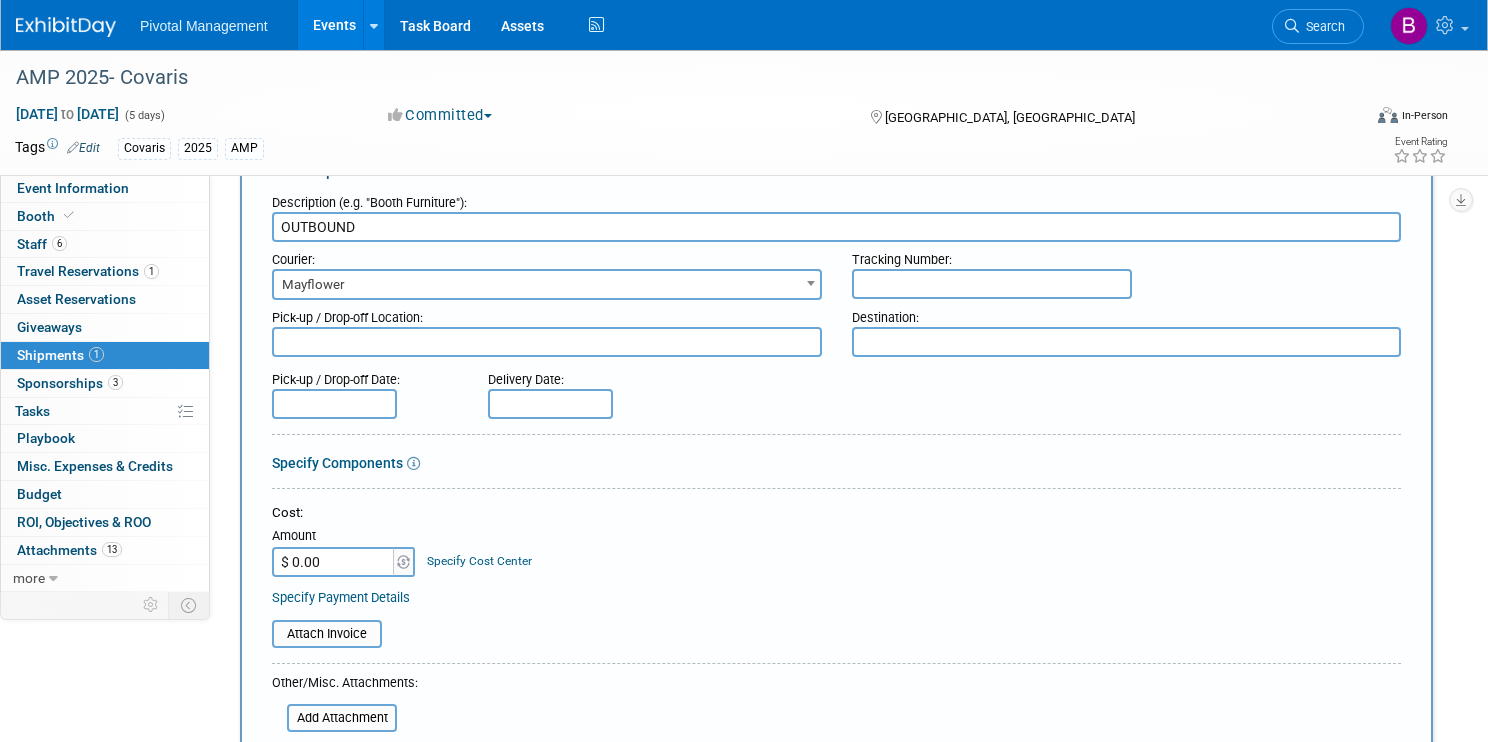click at bounding box center (547, 342) 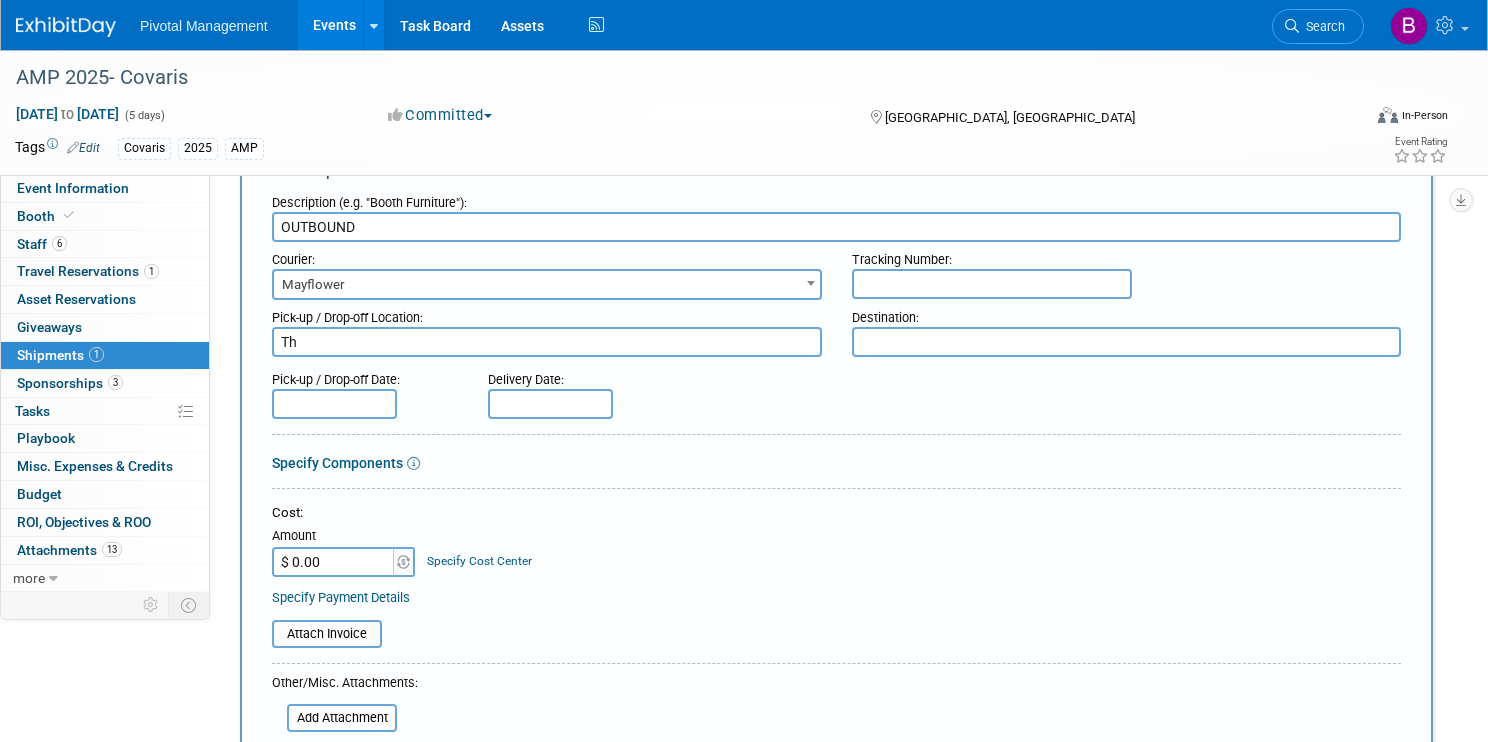 type on "T" 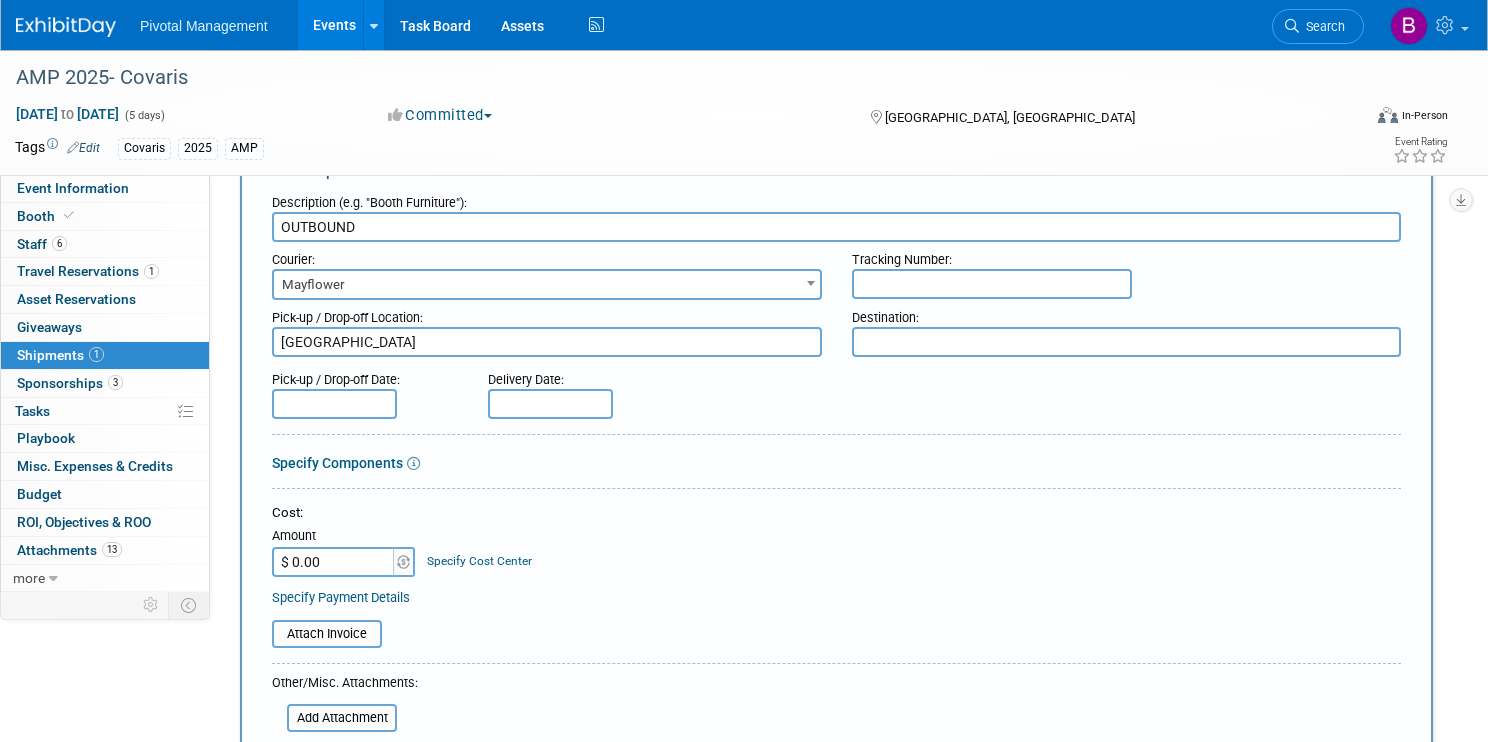 type on "[GEOGRAPHIC_DATA]" 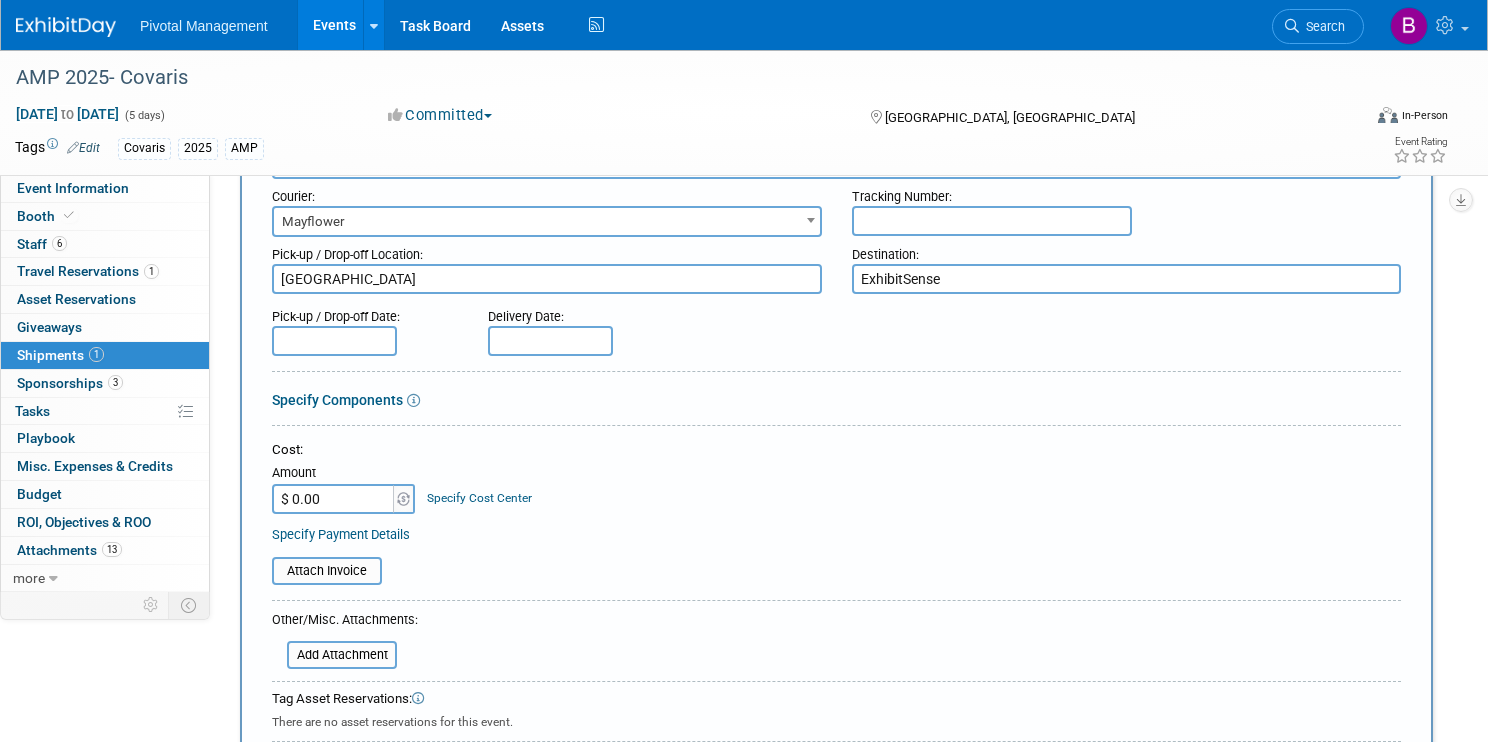scroll, scrollTop: 136, scrollLeft: 0, axis: vertical 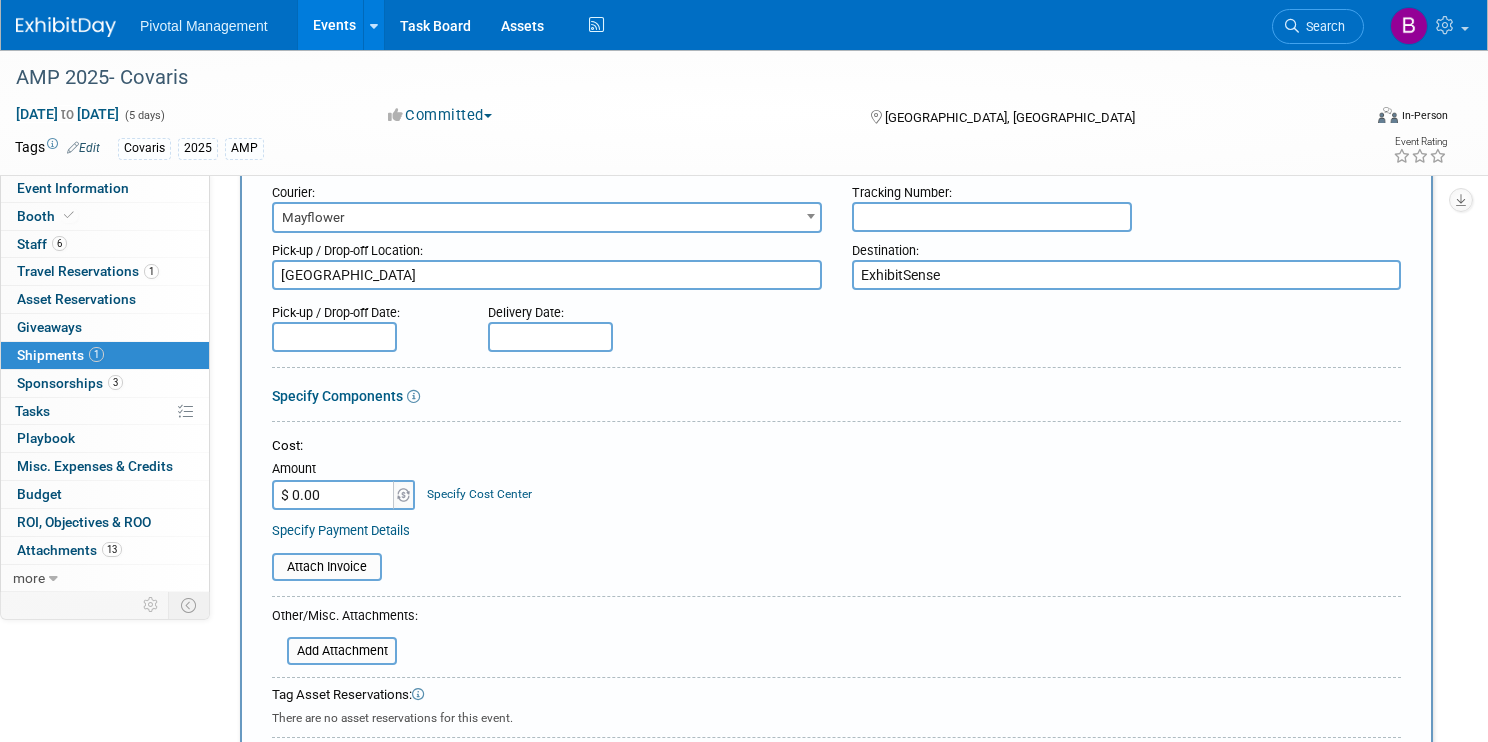 type on "ExhibitSense" 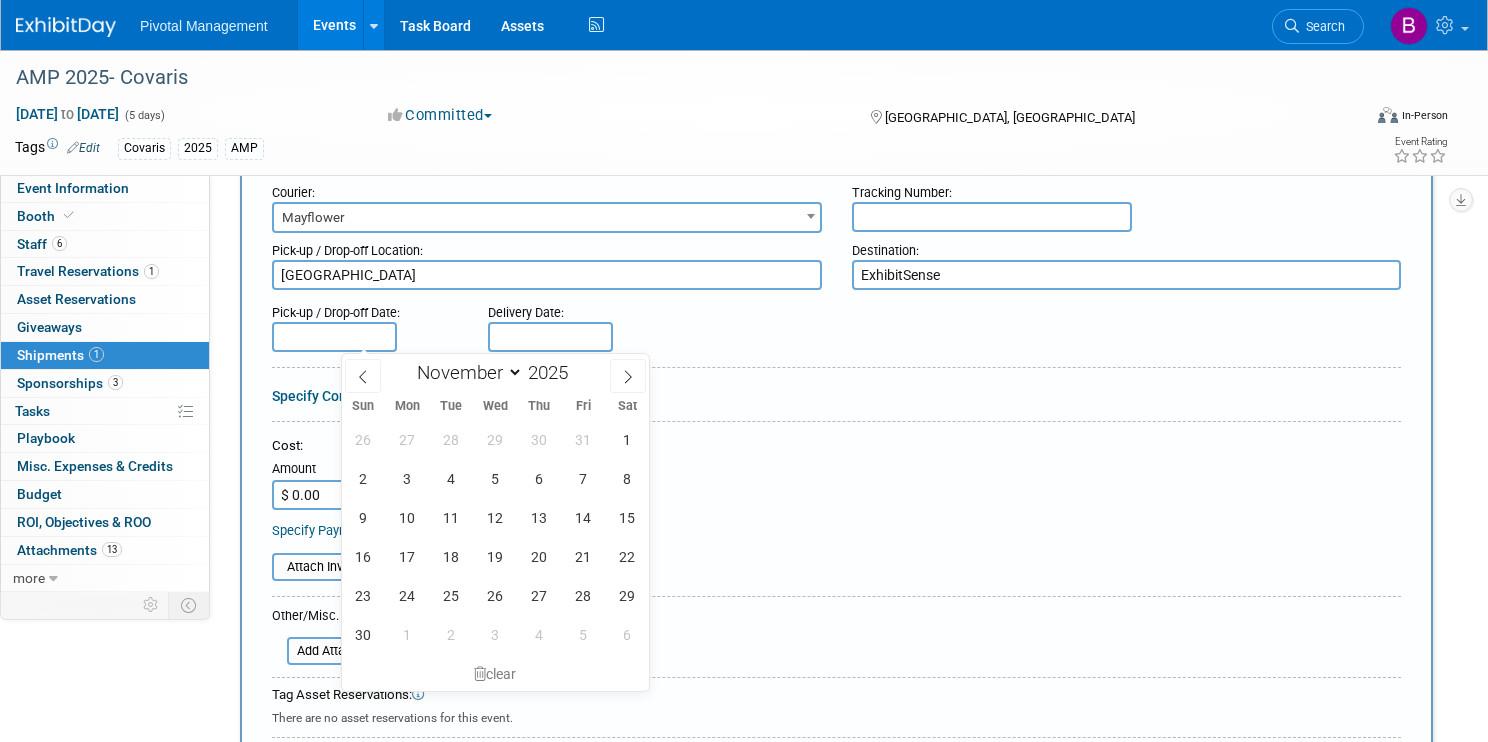 click at bounding box center (334, 337) 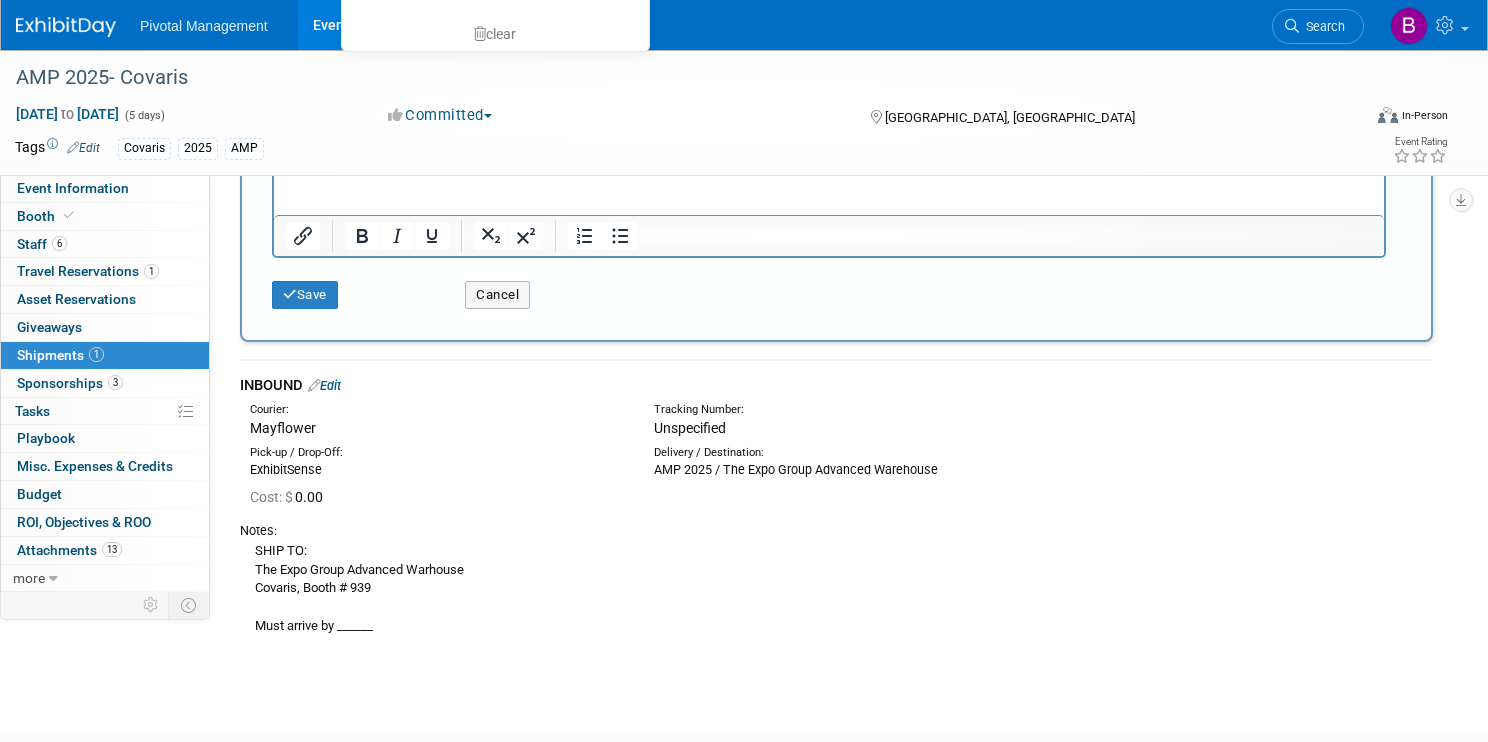scroll, scrollTop: 825, scrollLeft: 0, axis: vertical 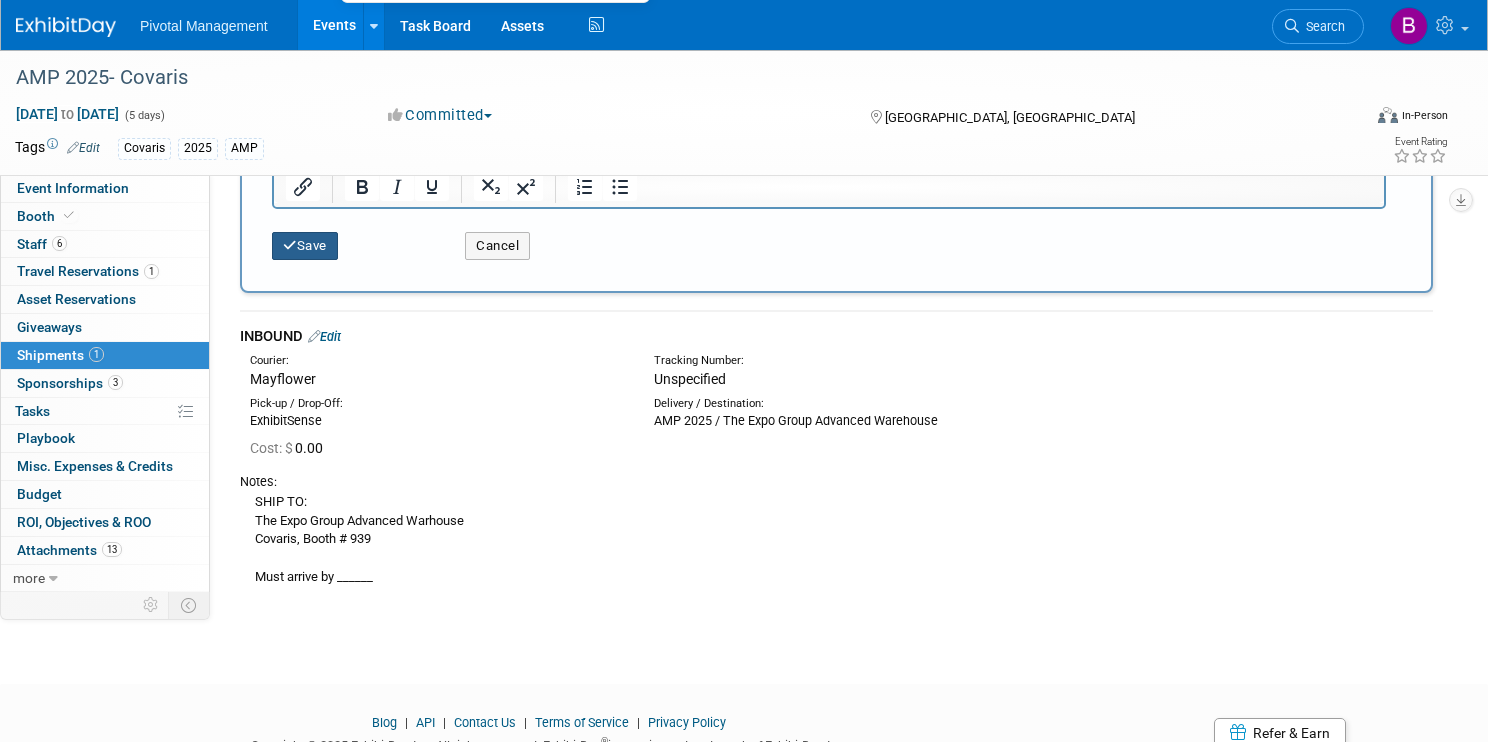 click on "Save" at bounding box center (305, 246) 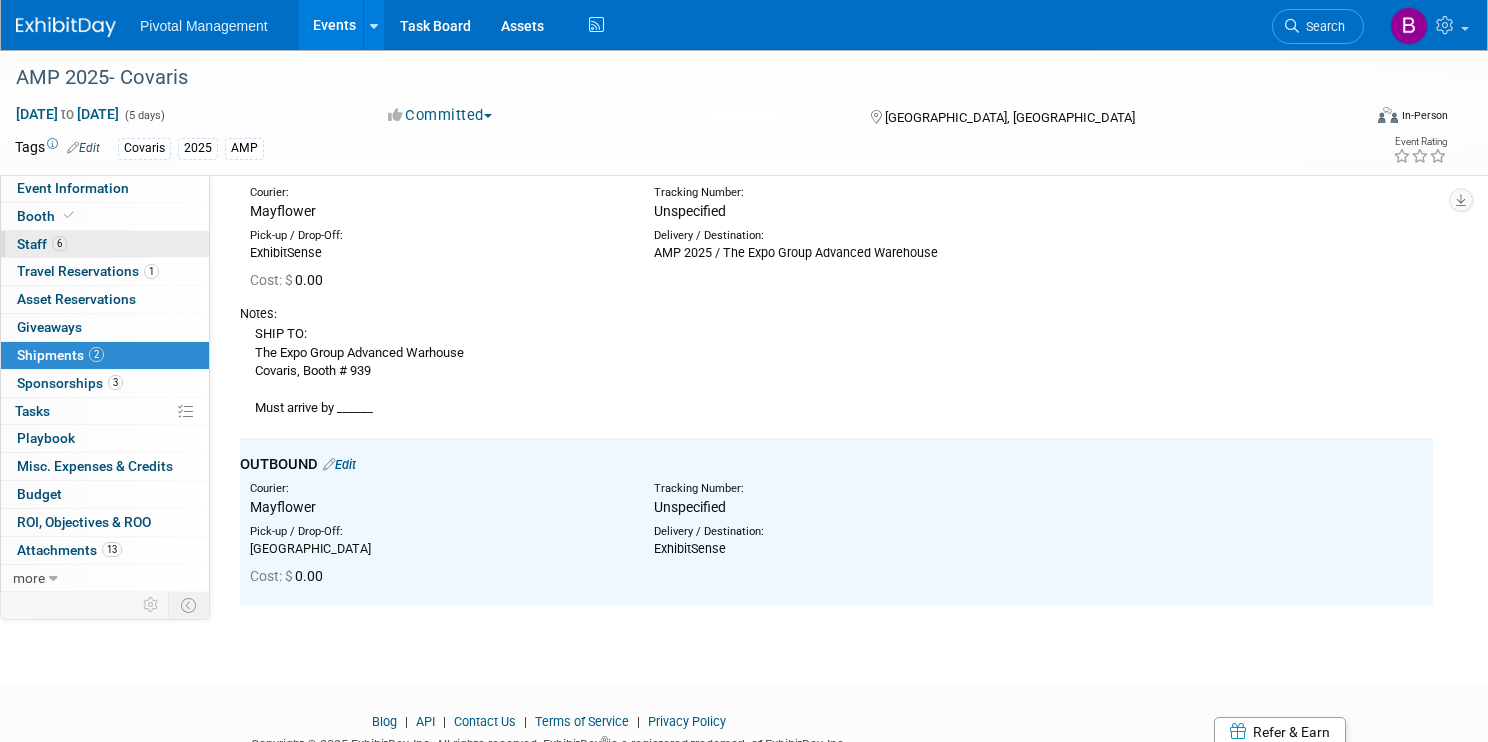 scroll, scrollTop: 112, scrollLeft: 0, axis: vertical 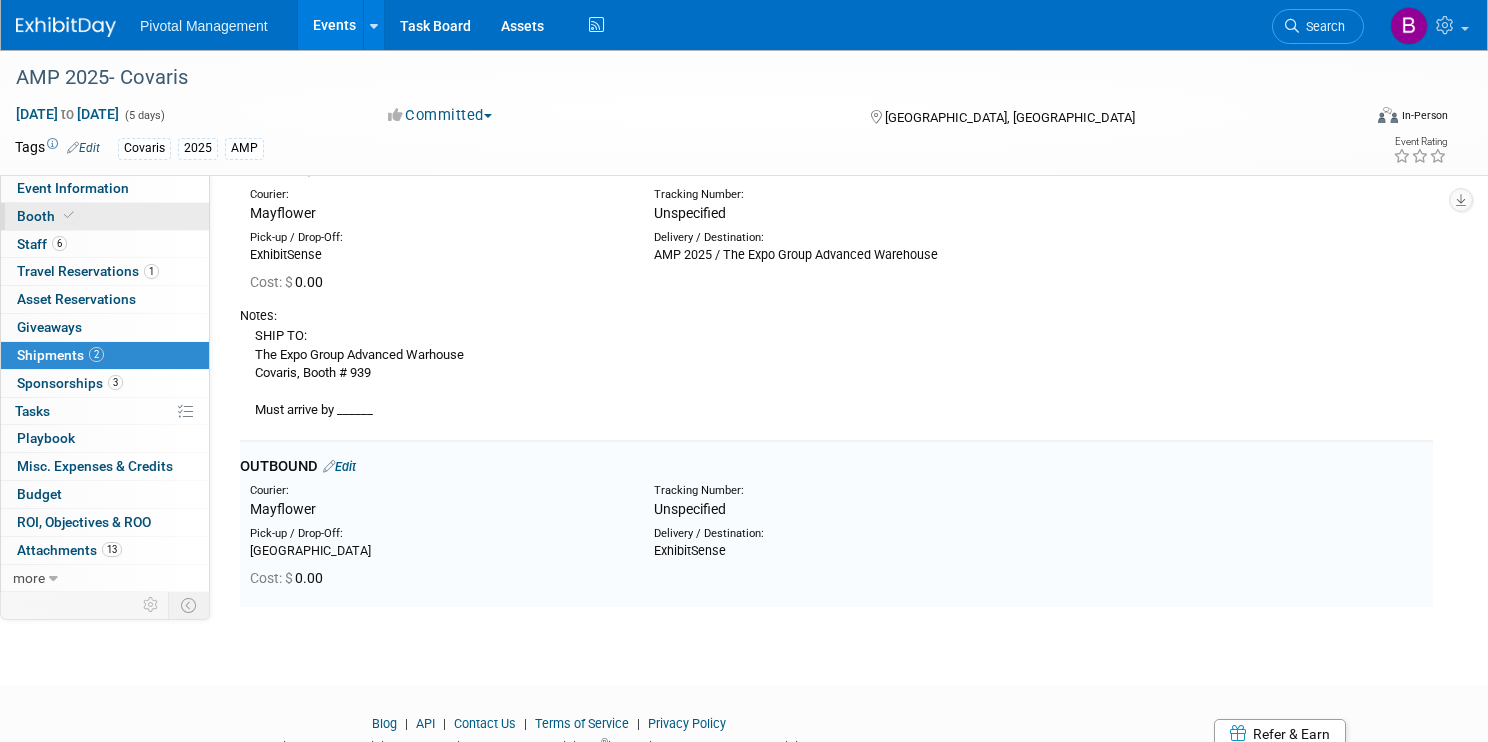 click on "Booth" at bounding box center (105, 216) 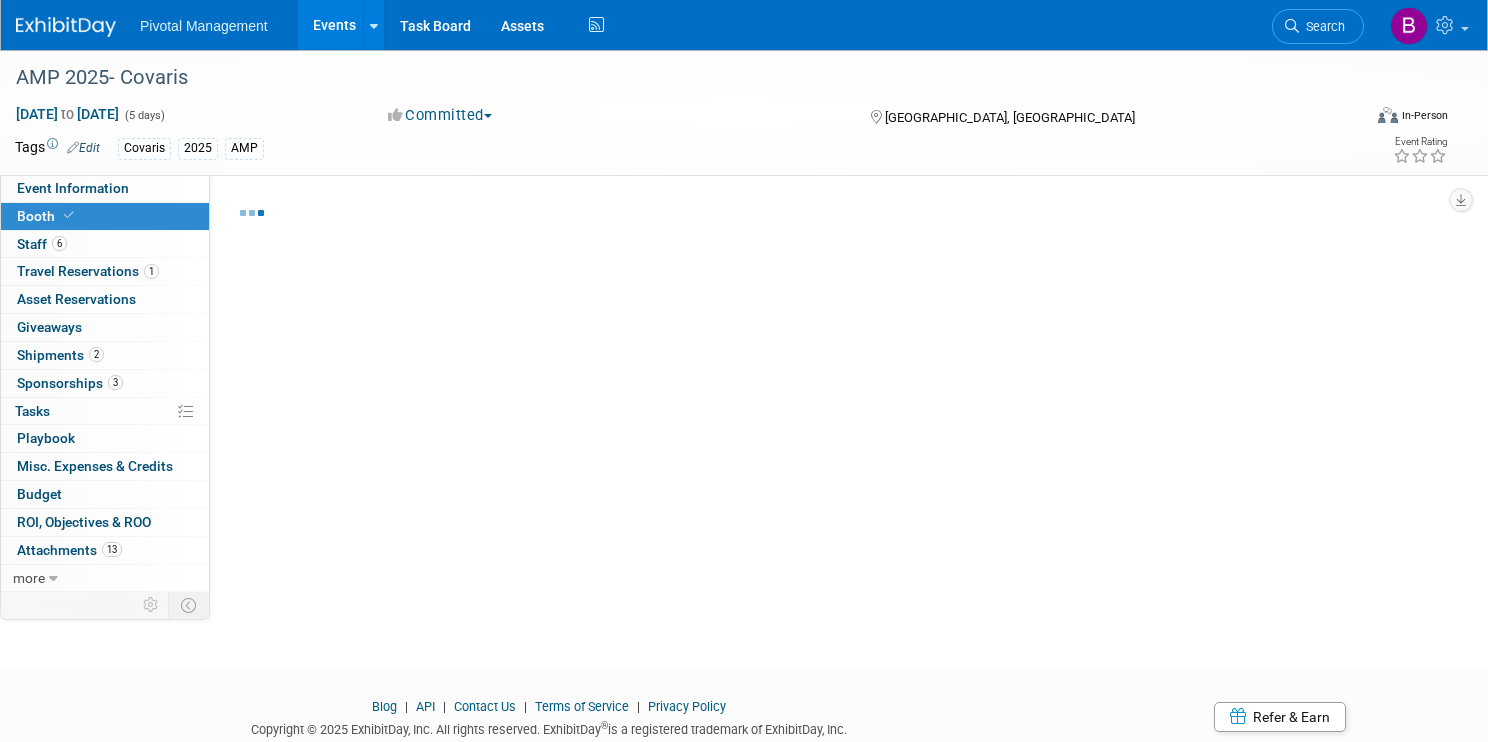 select on "Yes" 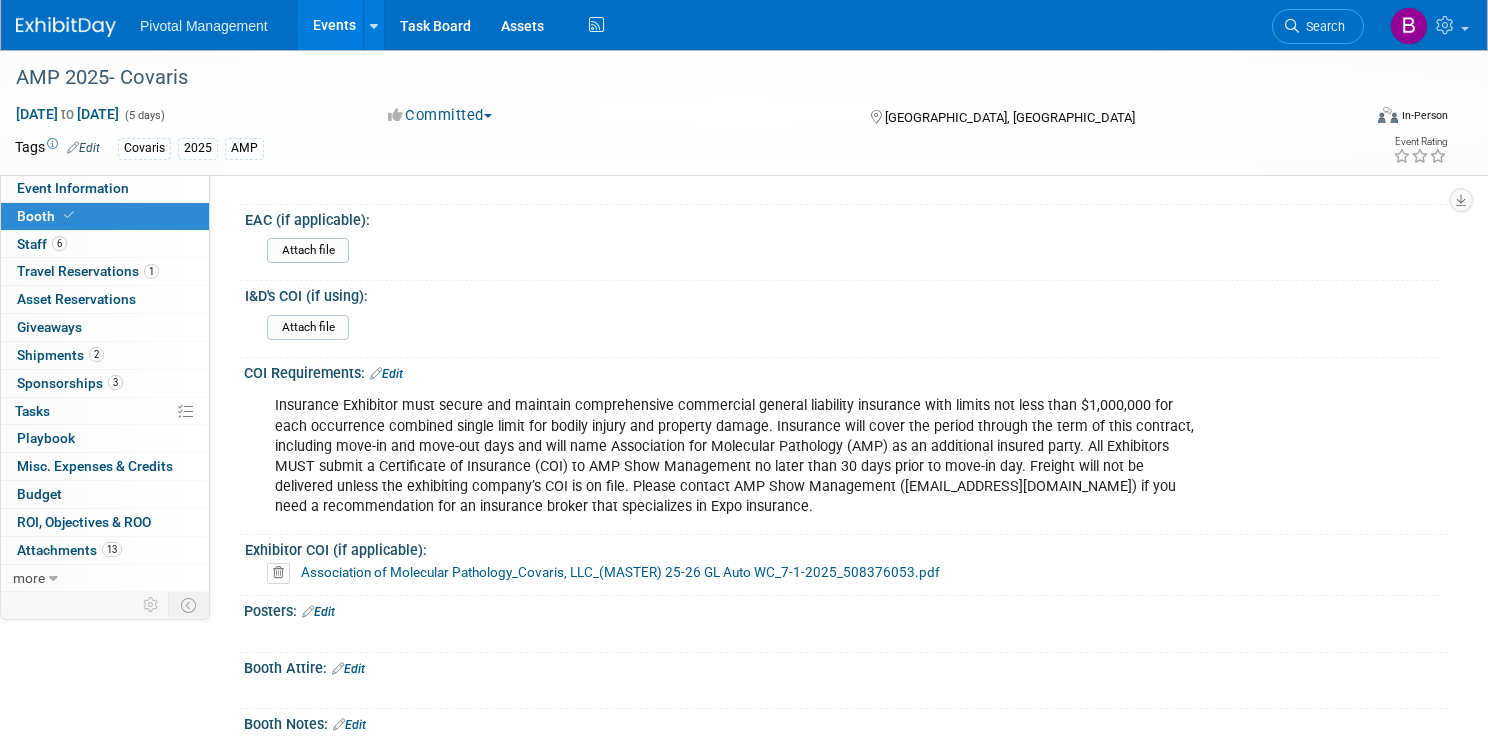 scroll, scrollTop: 3149, scrollLeft: 0, axis: vertical 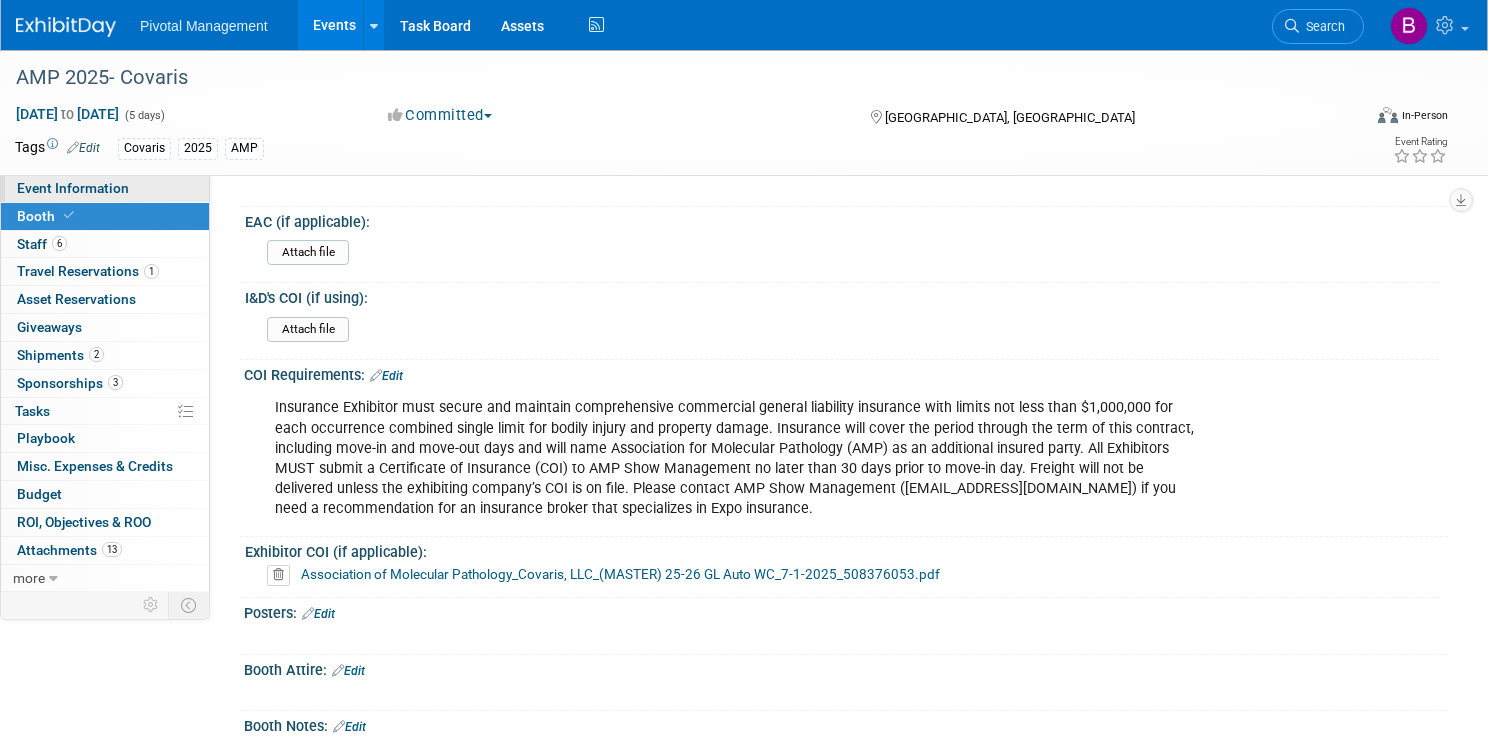click on "Event Information" at bounding box center [73, 188] 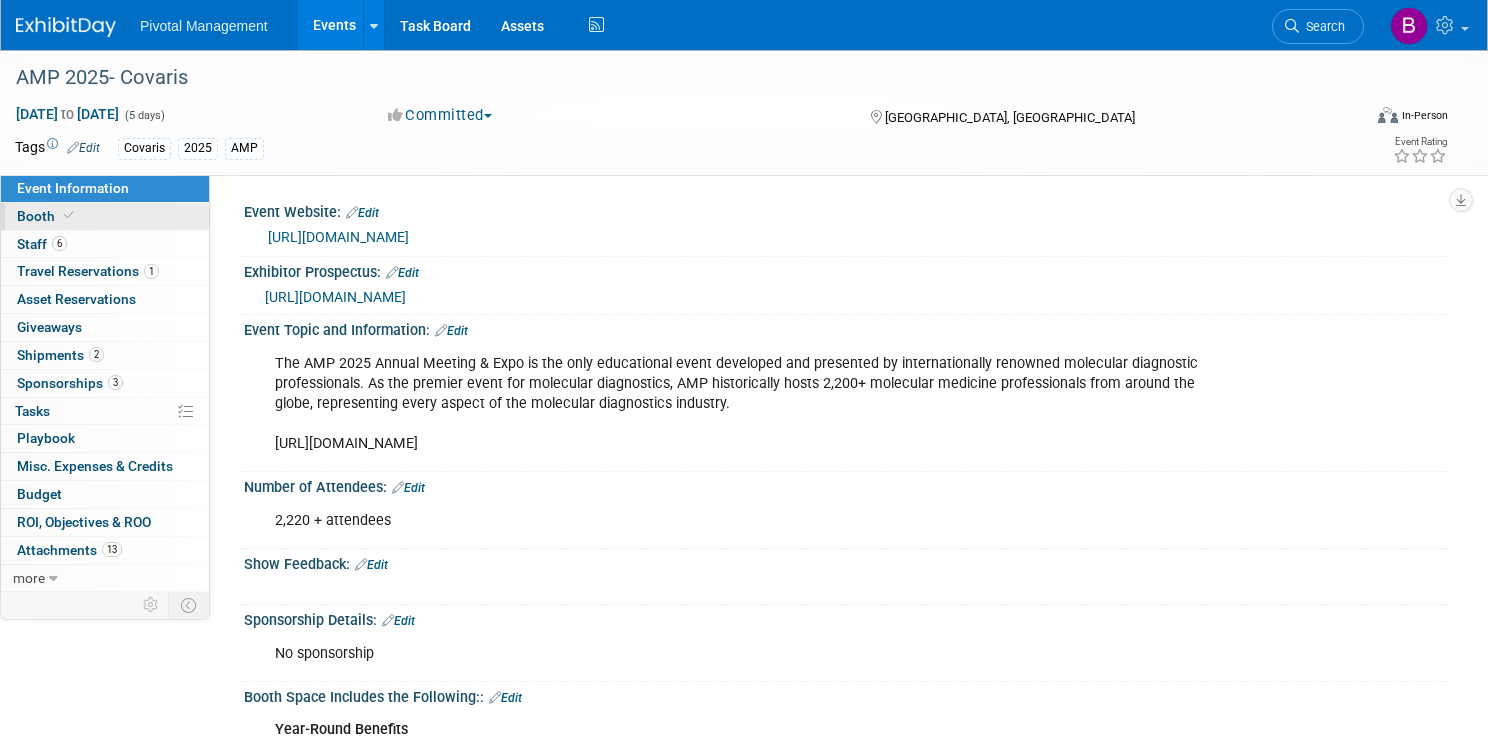 click on "Booth" at bounding box center [105, 216] 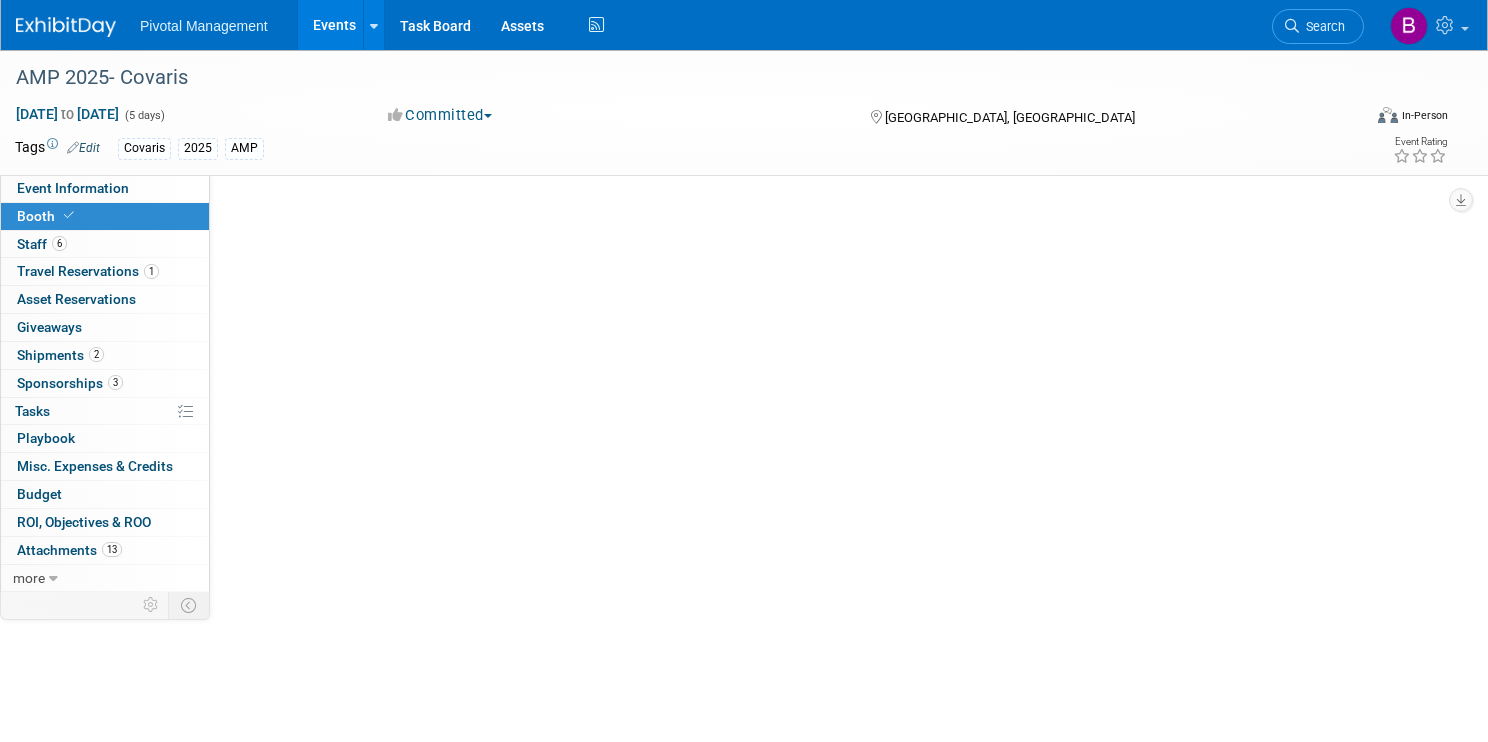 select on "Yes" 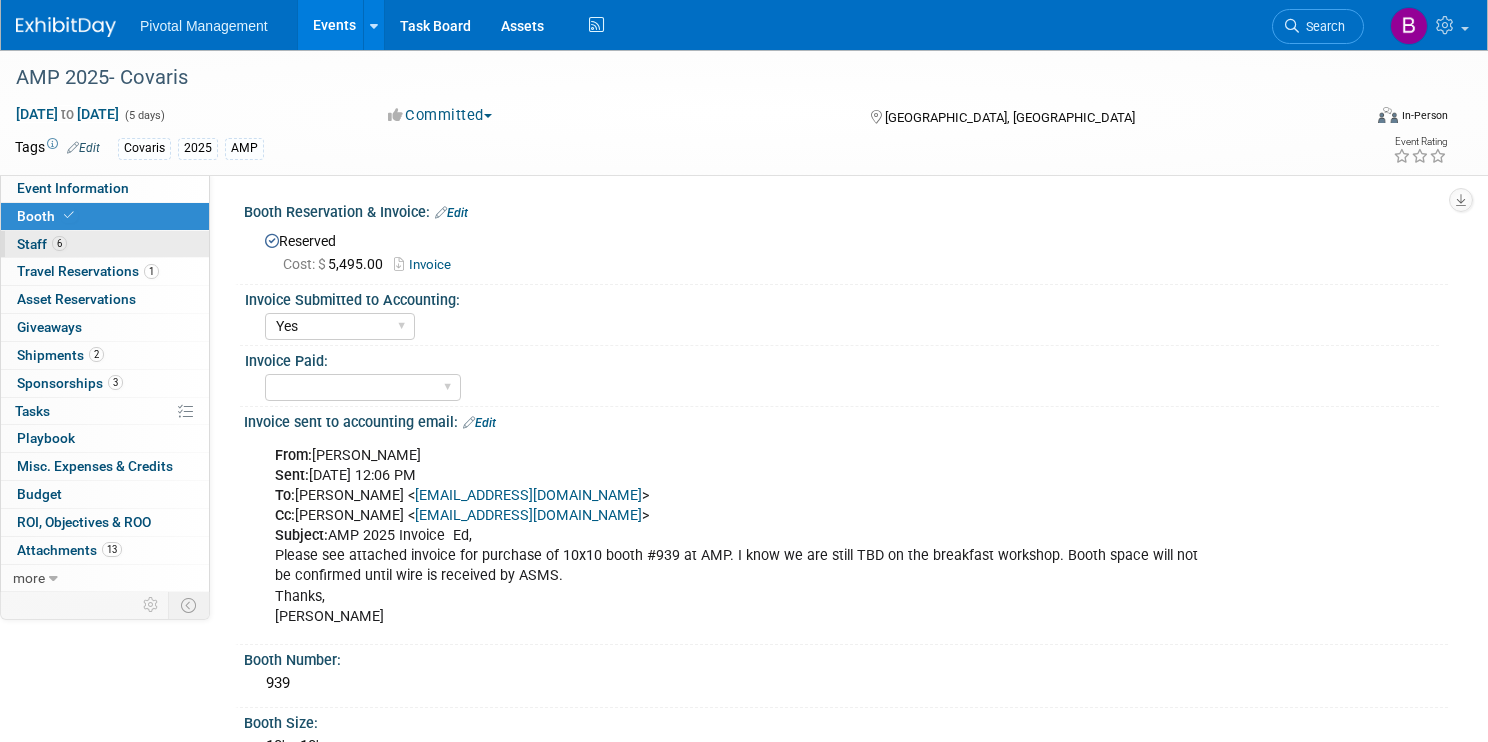 click on "6
Staff 6" at bounding box center (105, 244) 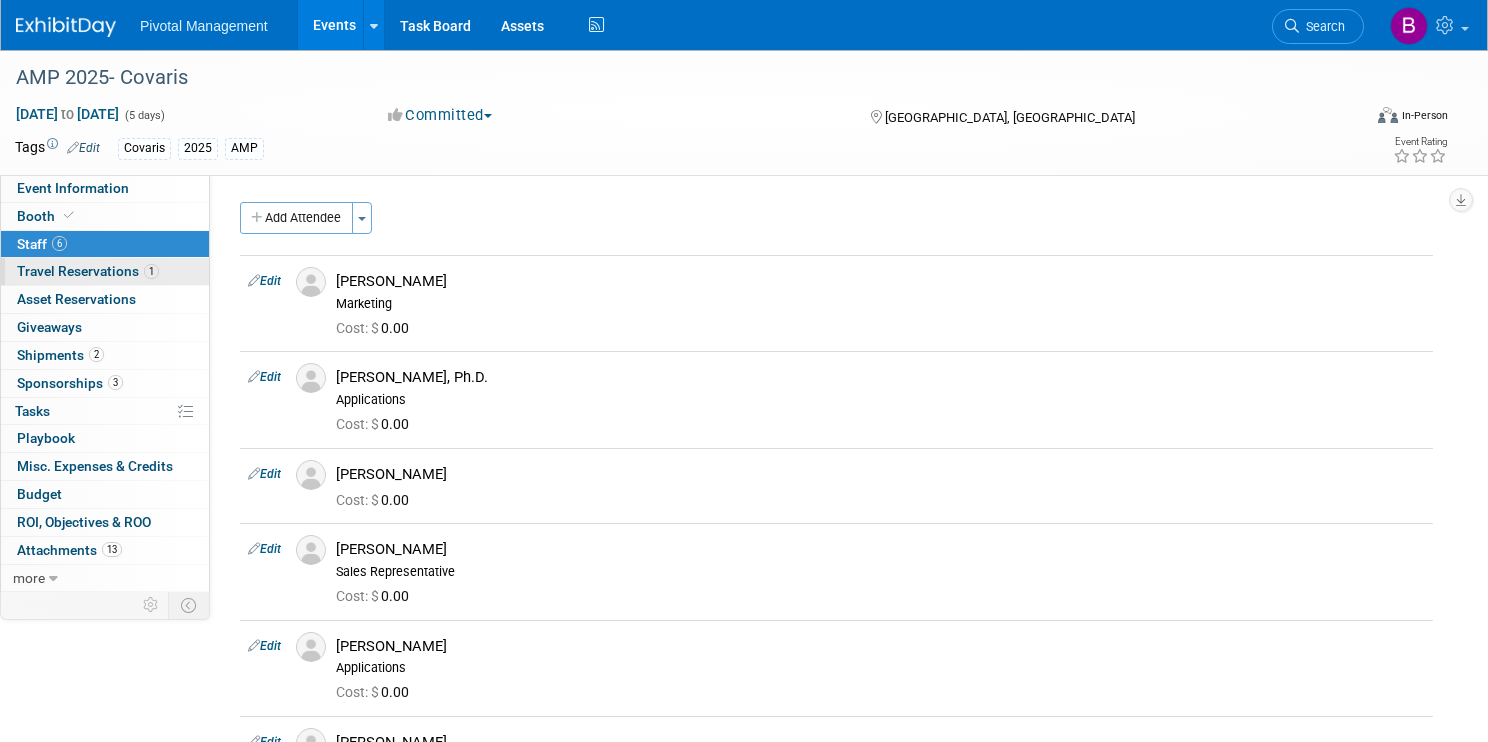 click on "Travel Reservations 1" at bounding box center [88, 271] 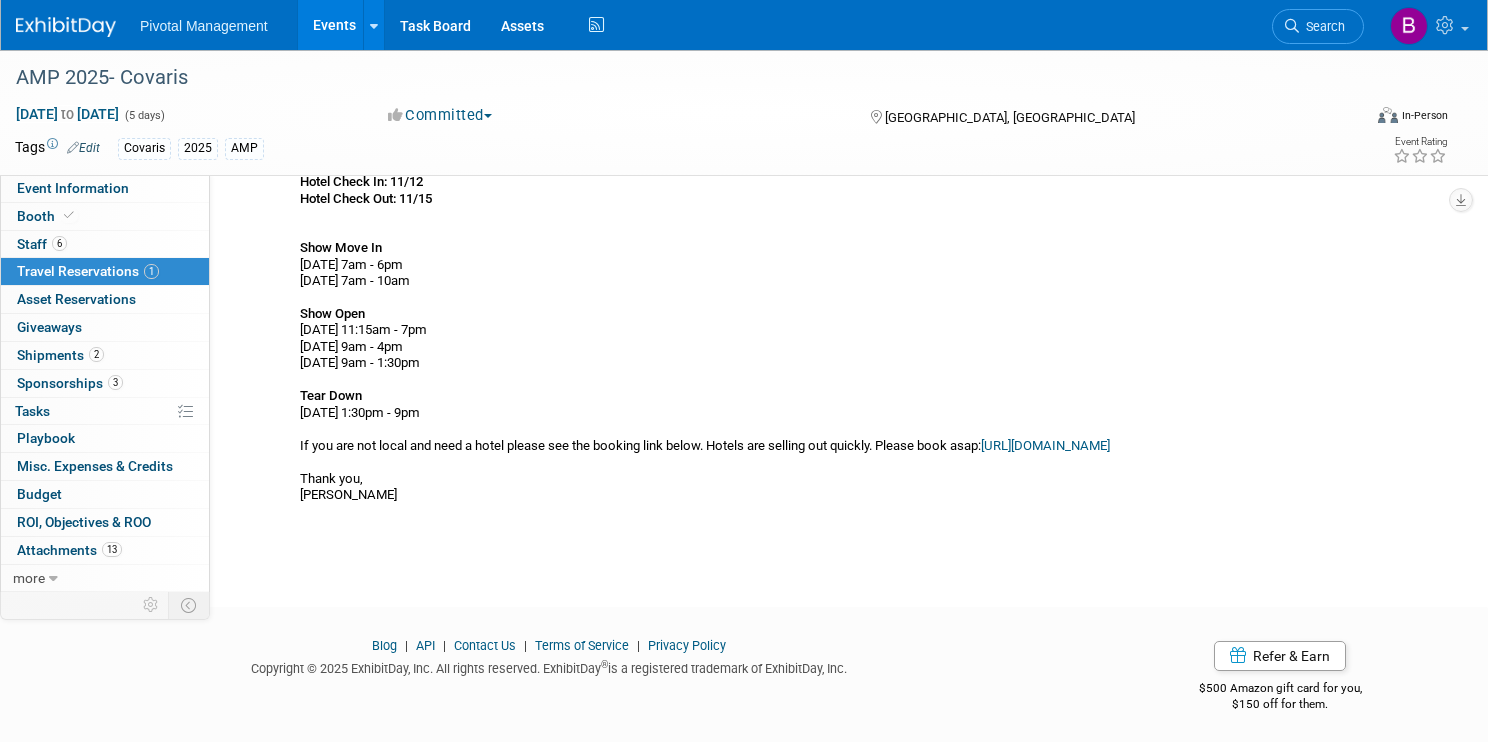 scroll, scrollTop: 414, scrollLeft: 0, axis: vertical 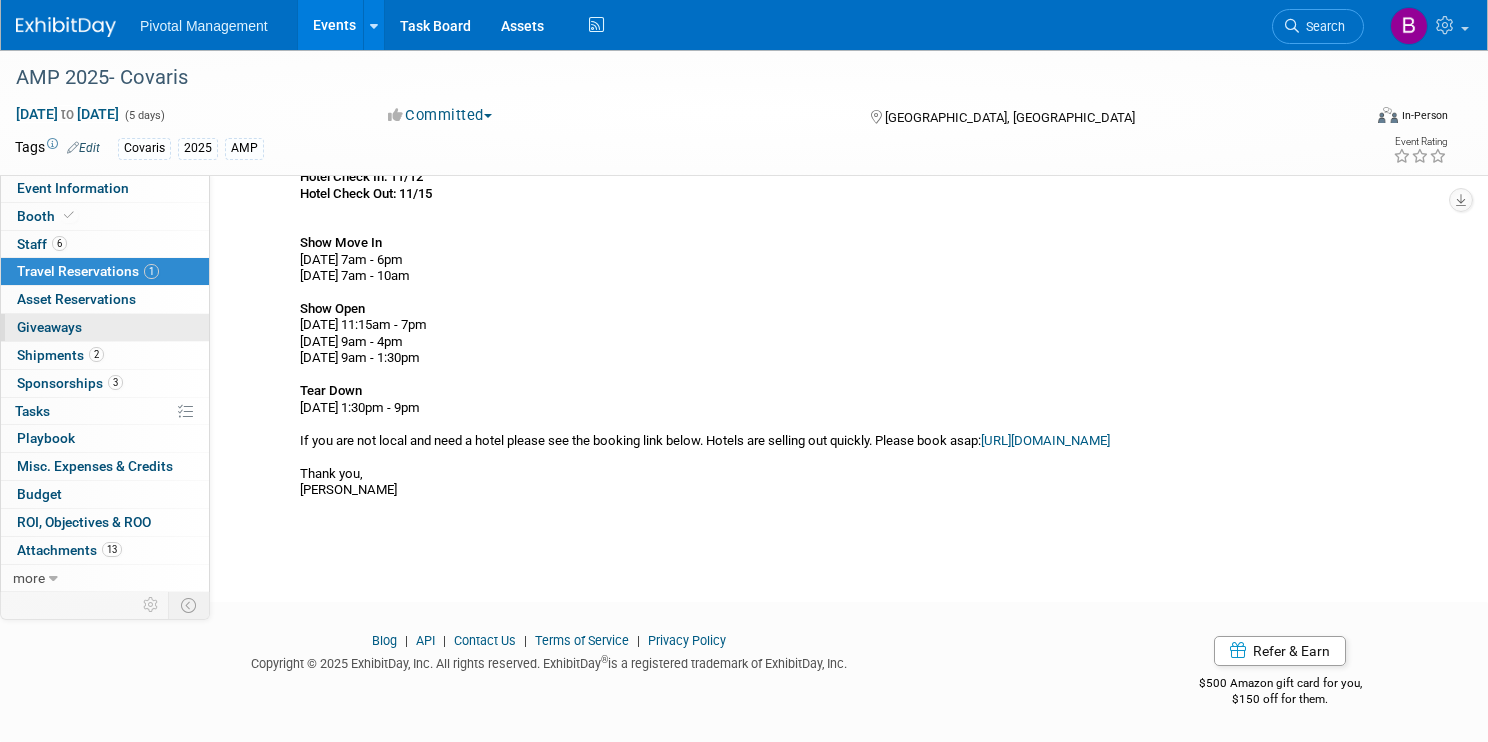 click on "0
Giveaways 0" at bounding box center [105, 327] 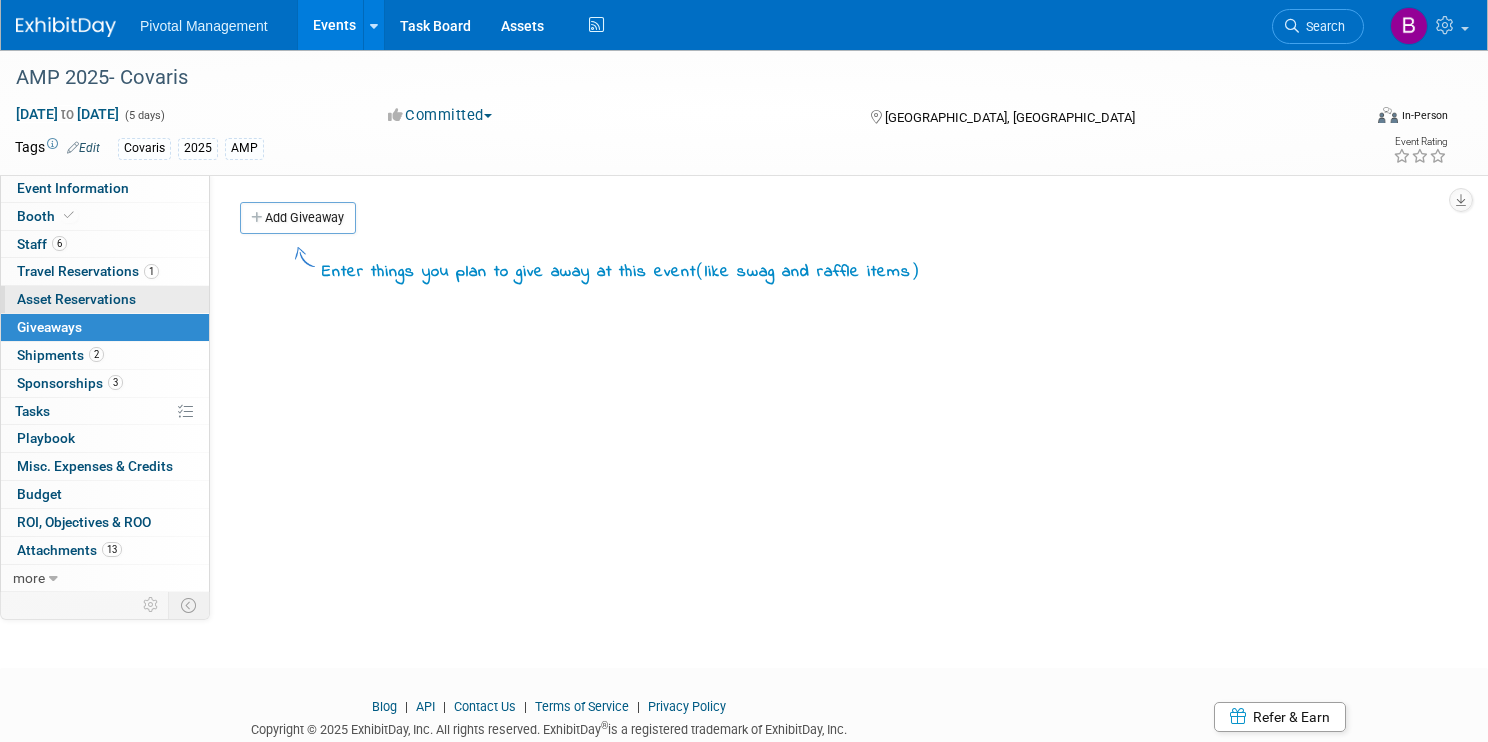 click on "0
Asset Reservations 0" at bounding box center (105, 299) 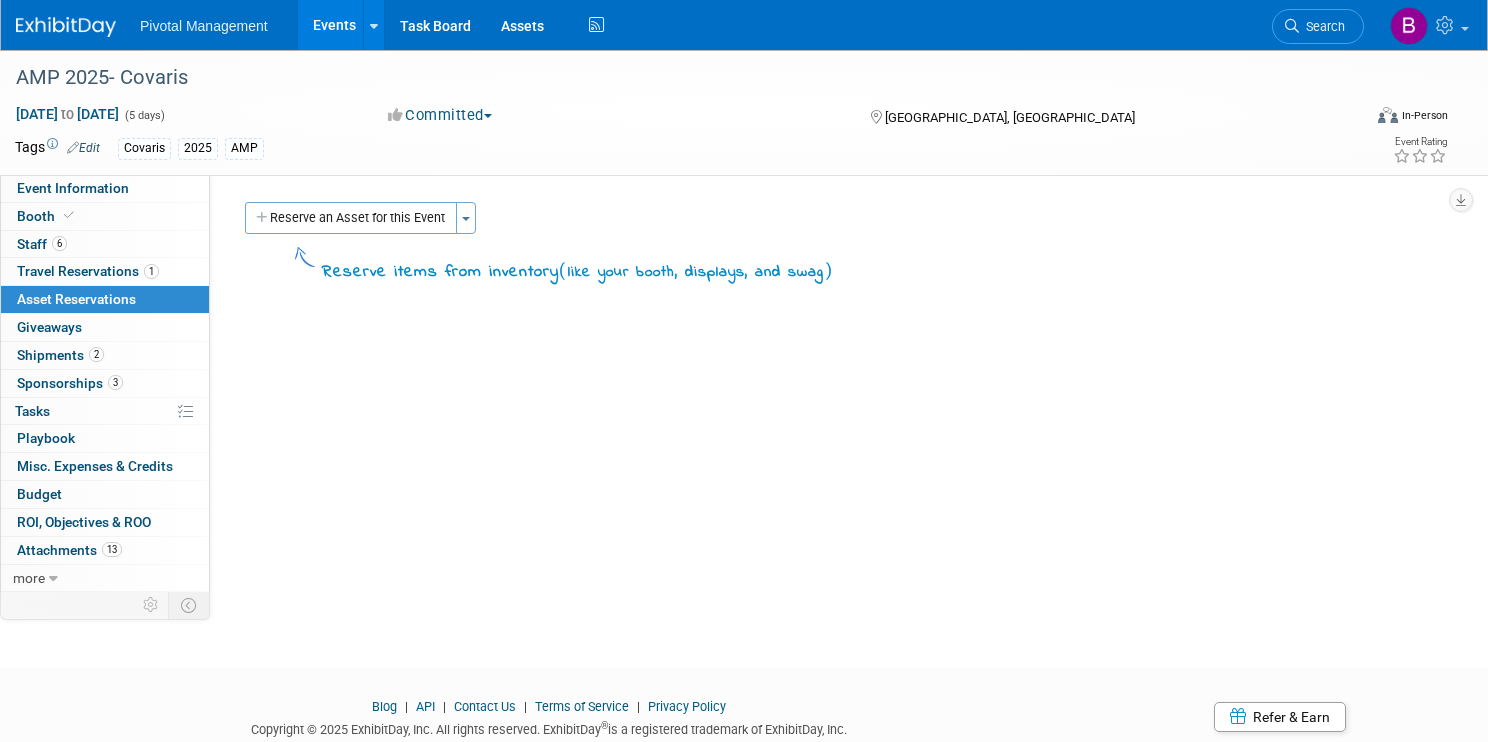 scroll, scrollTop: 53, scrollLeft: 0, axis: vertical 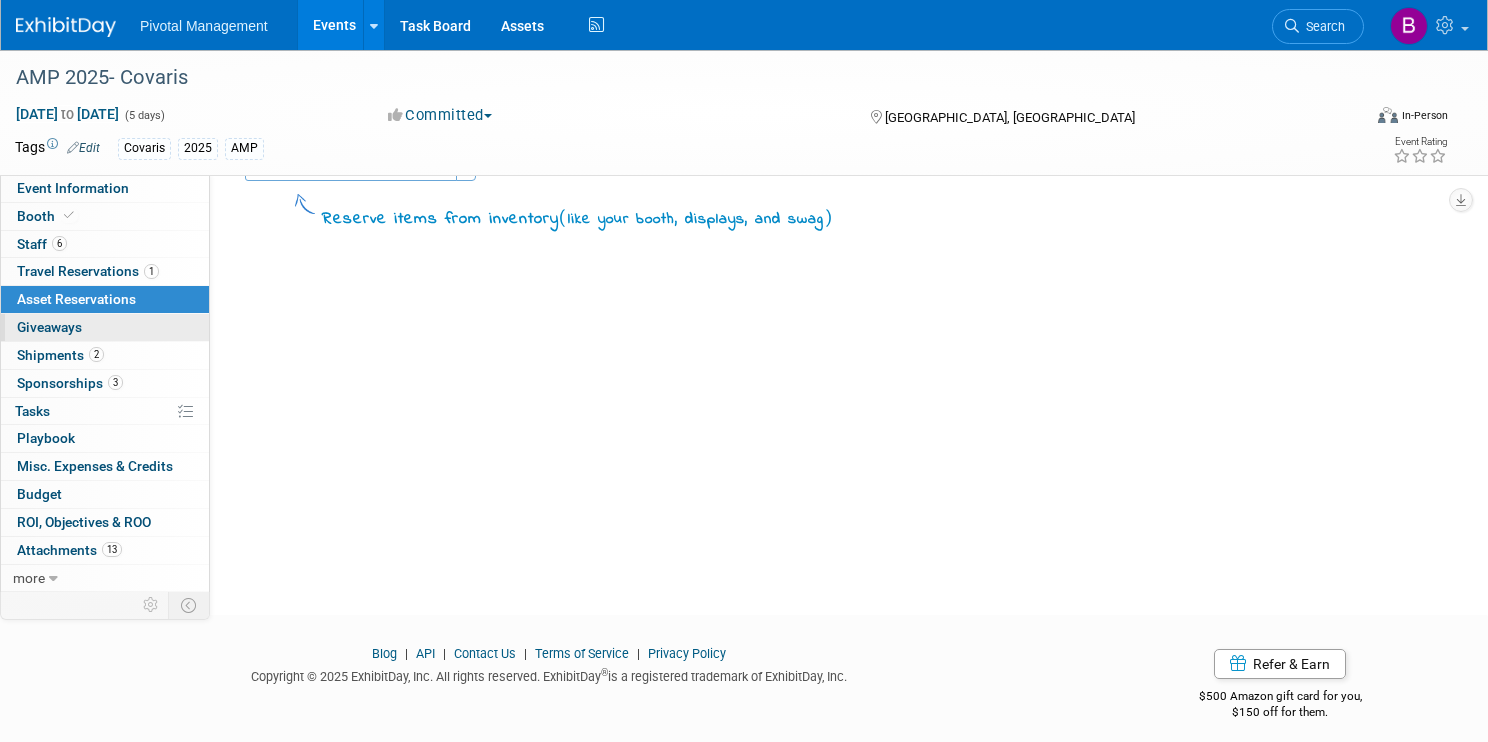 click on "0
Giveaways 0" at bounding box center (105, 327) 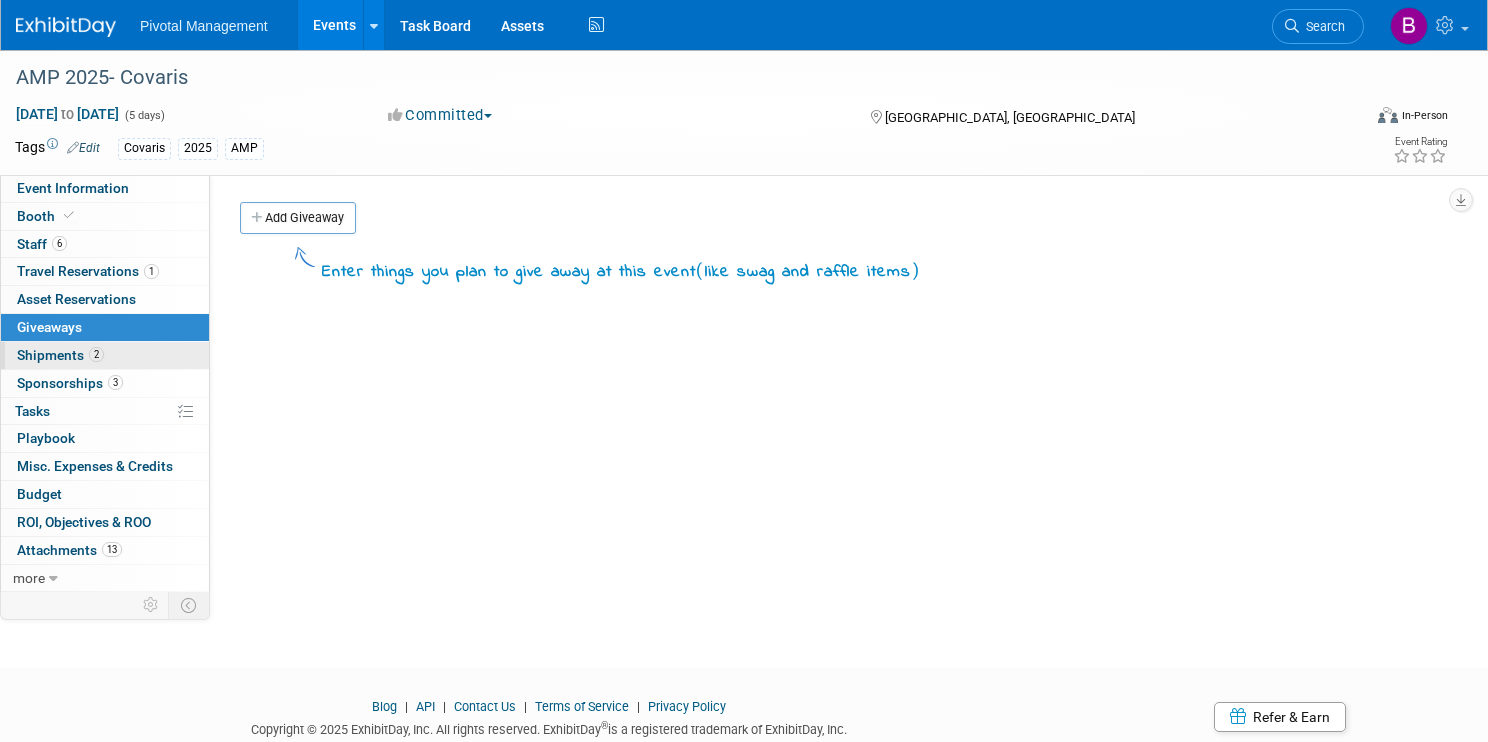 click on "2
Shipments 2" at bounding box center (105, 355) 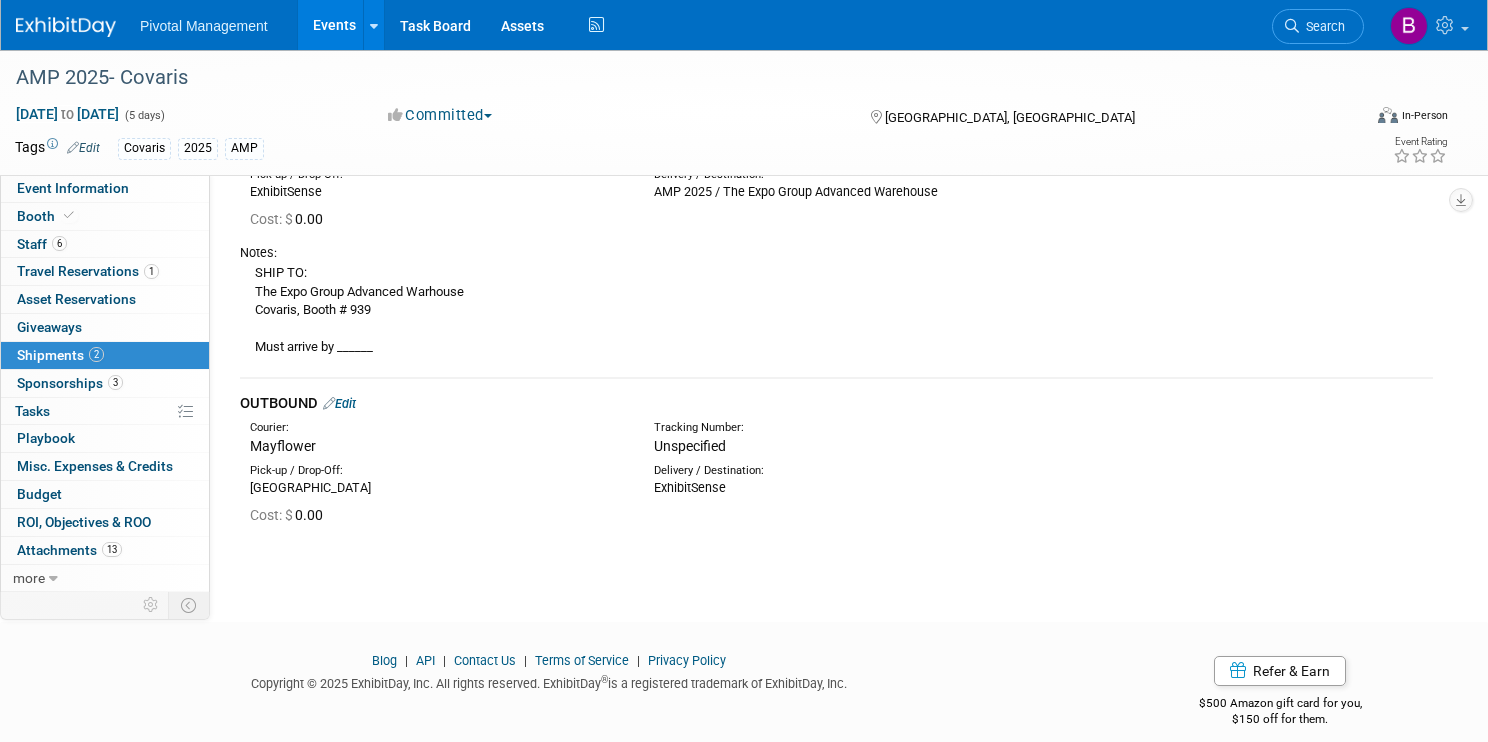 scroll, scrollTop: 186, scrollLeft: 0, axis: vertical 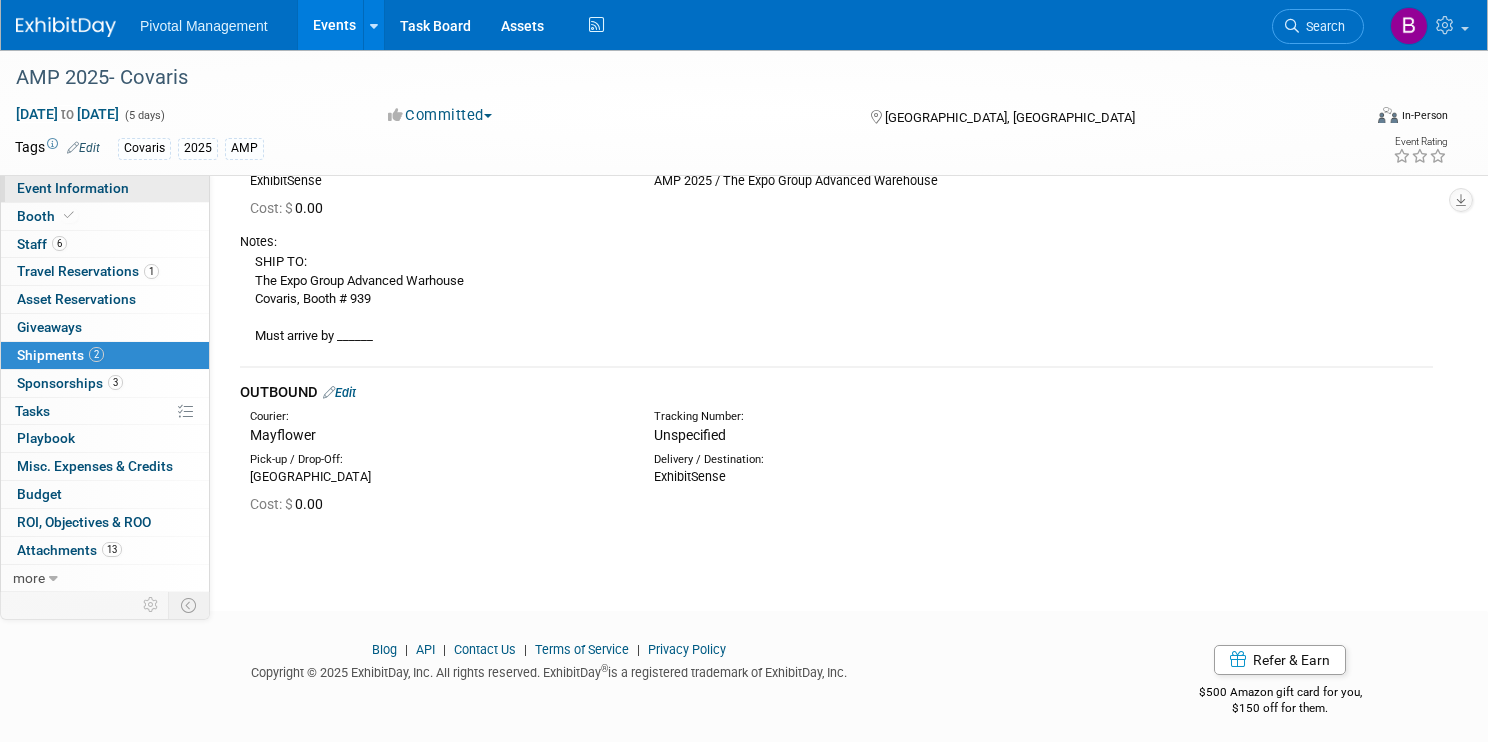 click on "Event Information" at bounding box center (73, 188) 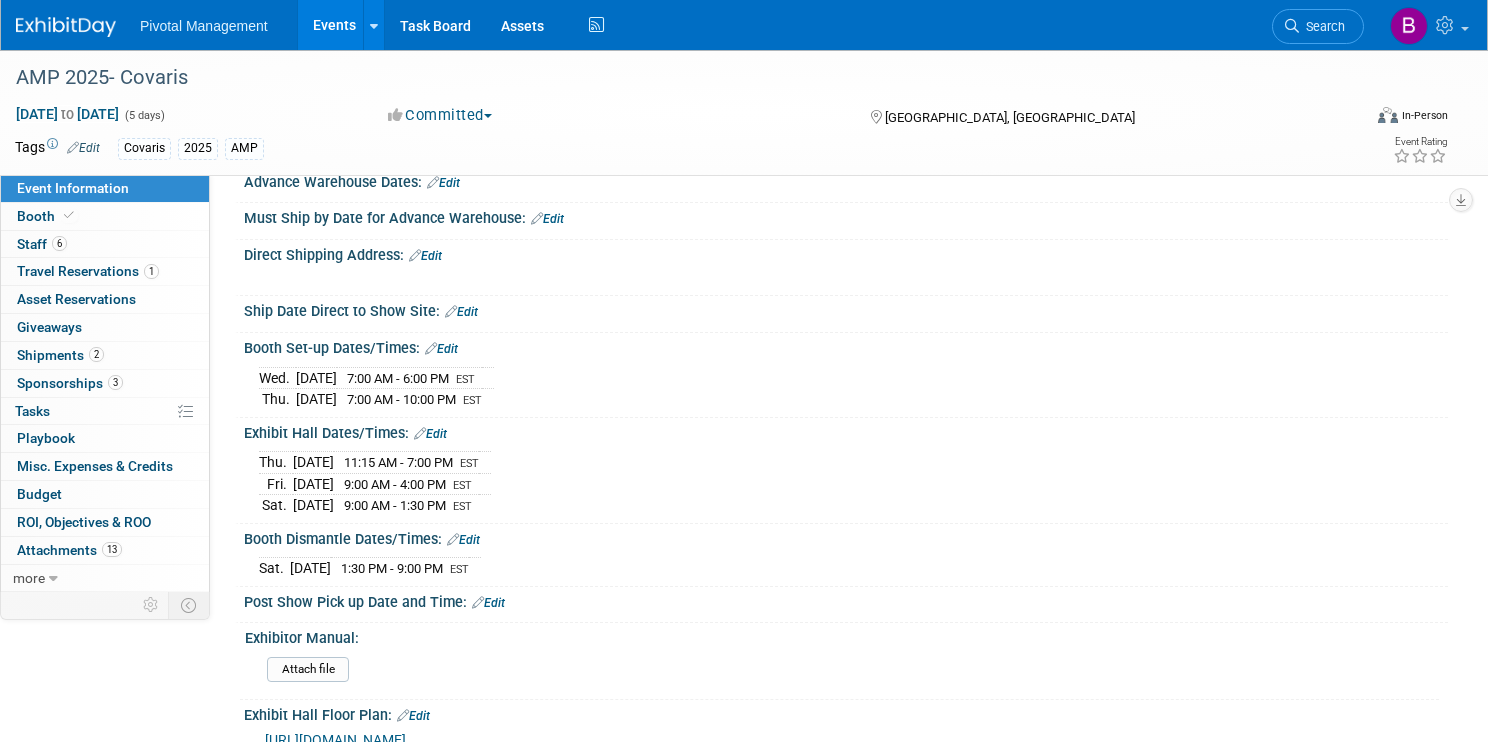 scroll, scrollTop: 2561, scrollLeft: 0, axis: vertical 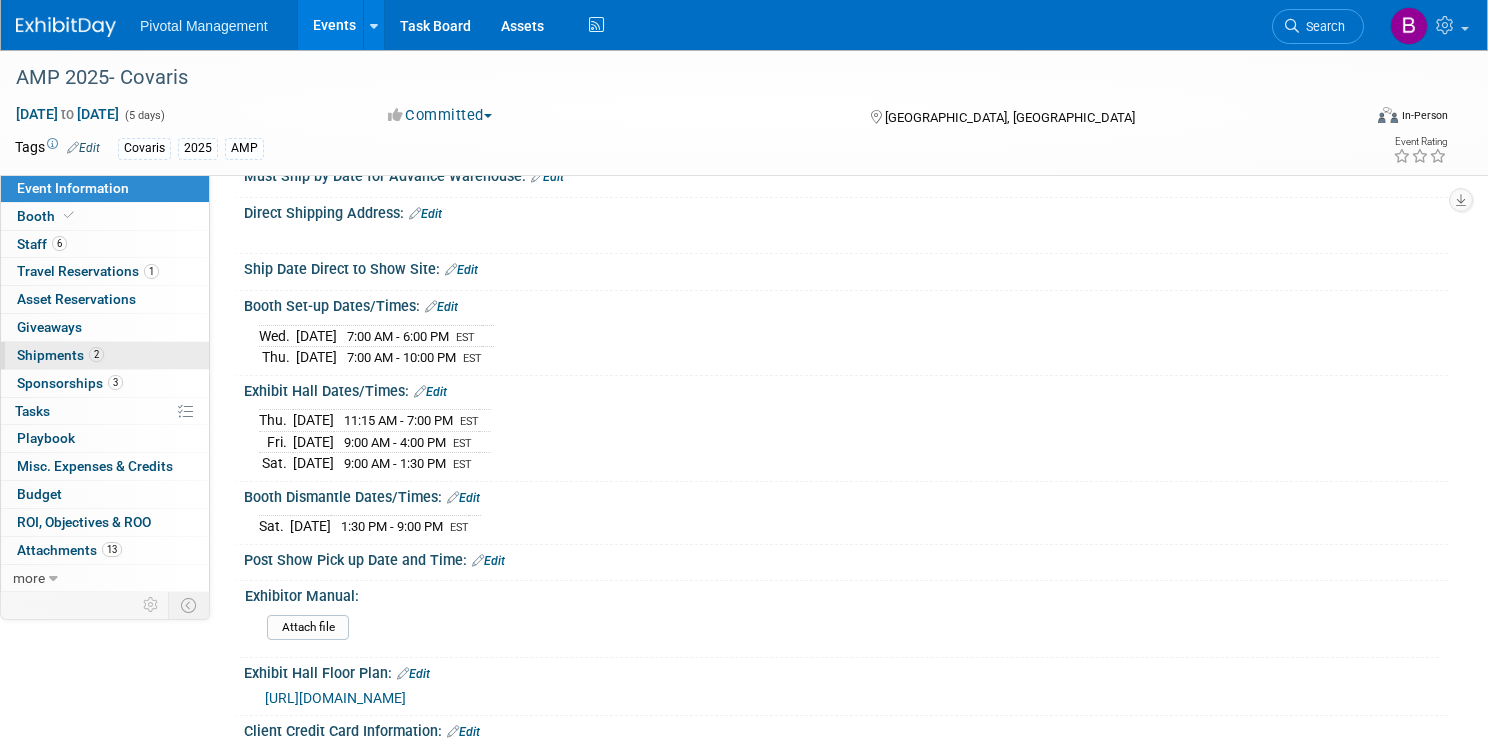 click on "2
Shipments 2" at bounding box center (105, 355) 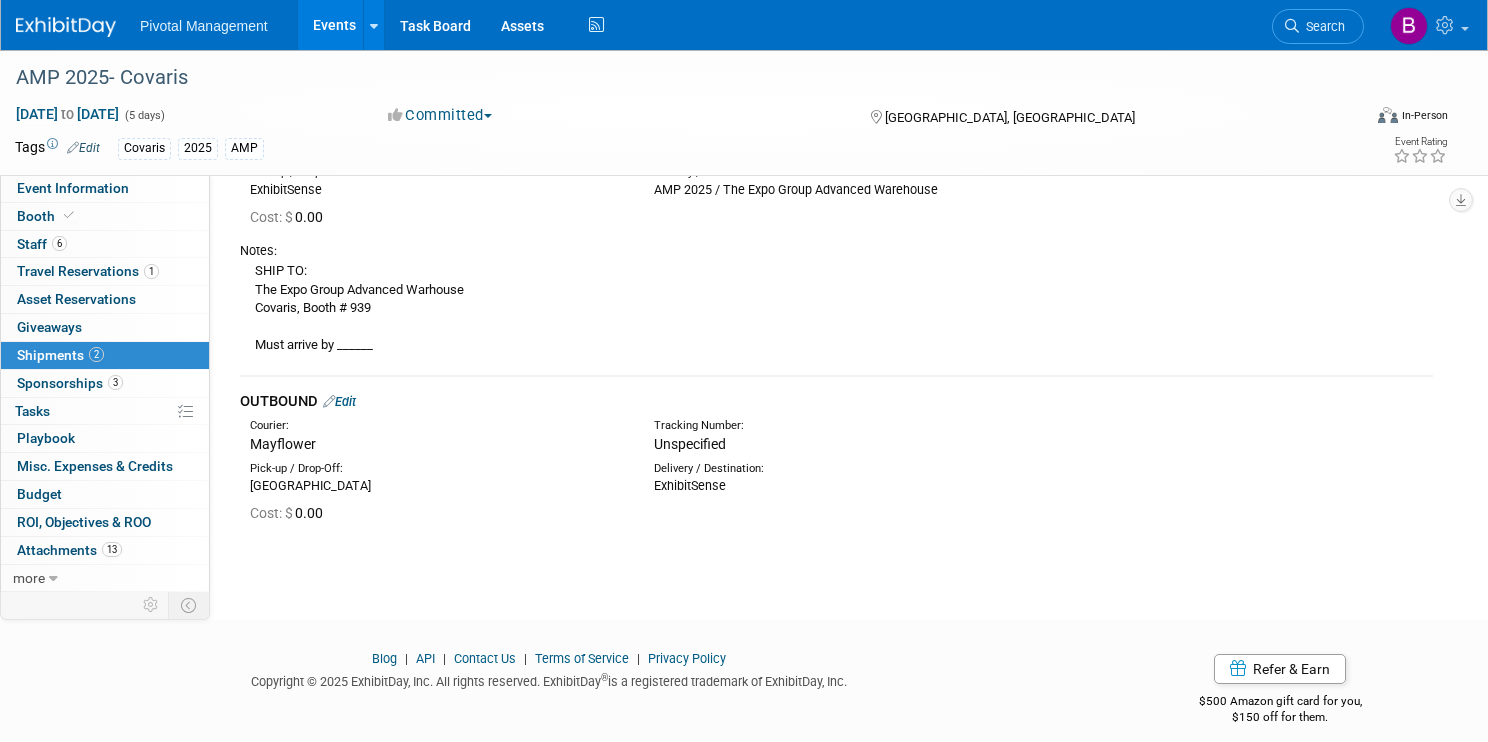 scroll, scrollTop: 195, scrollLeft: 0, axis: vertical 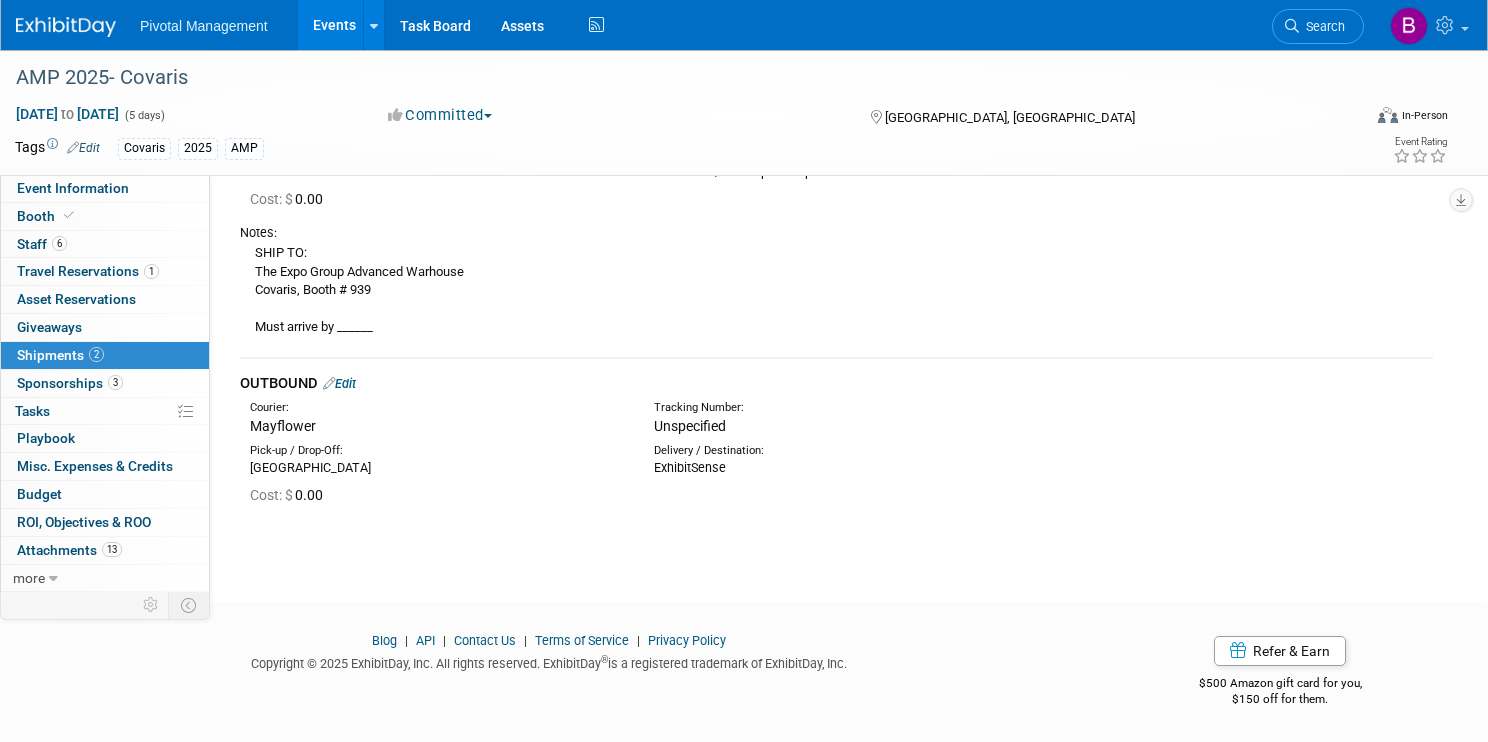 click on "Edit" at bounding box center [339, 383] 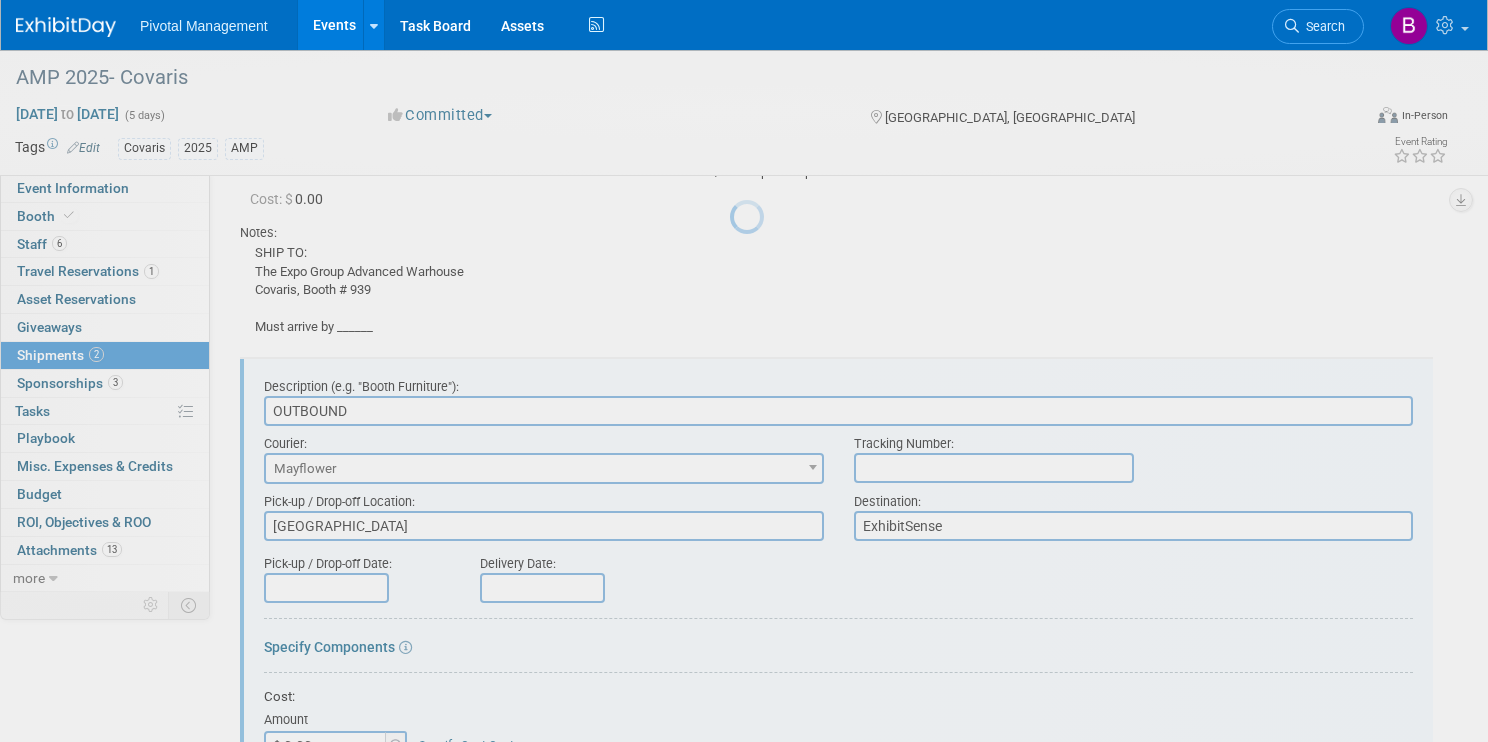 scroll, scrollTop: 308, scrollLeft: 0, axis: vertical 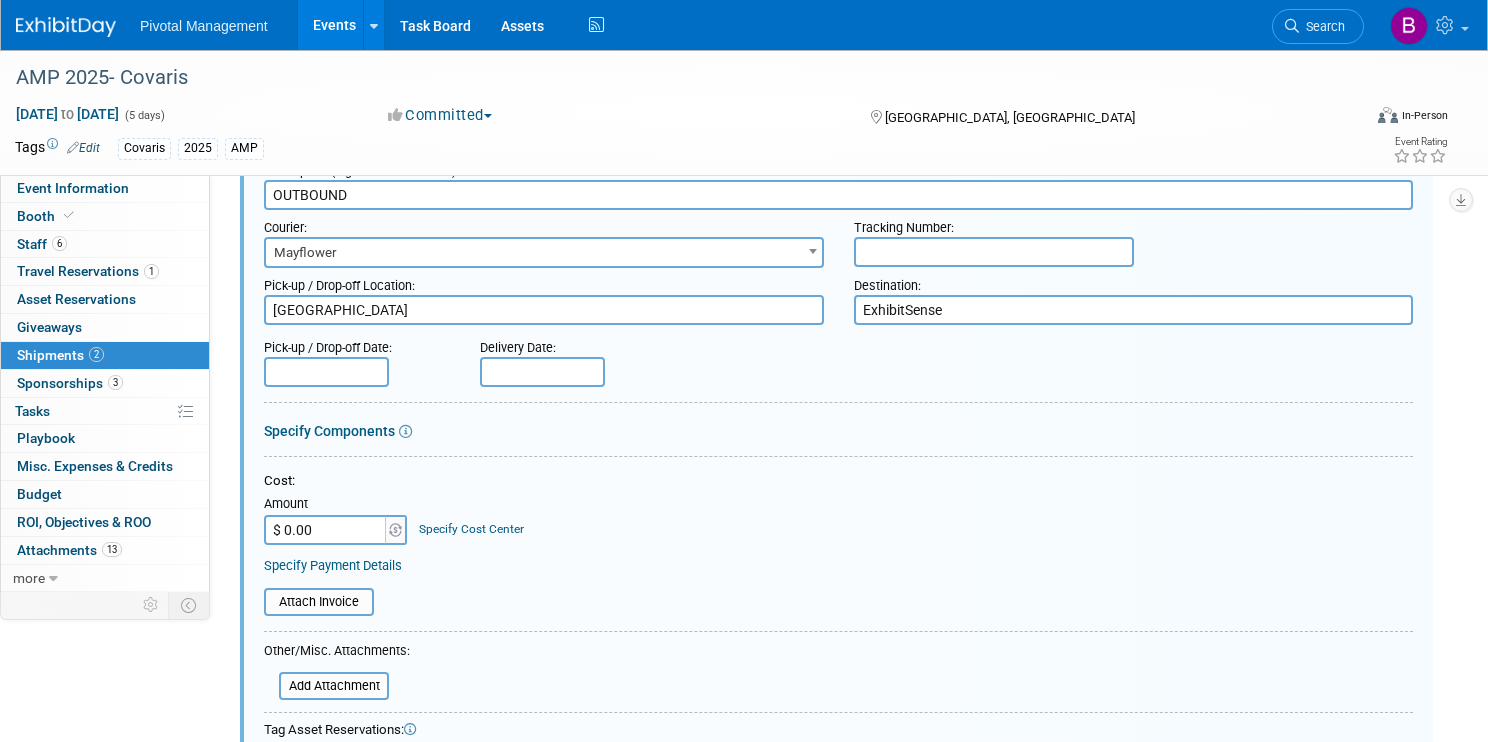click at bounding box center [326, 372] 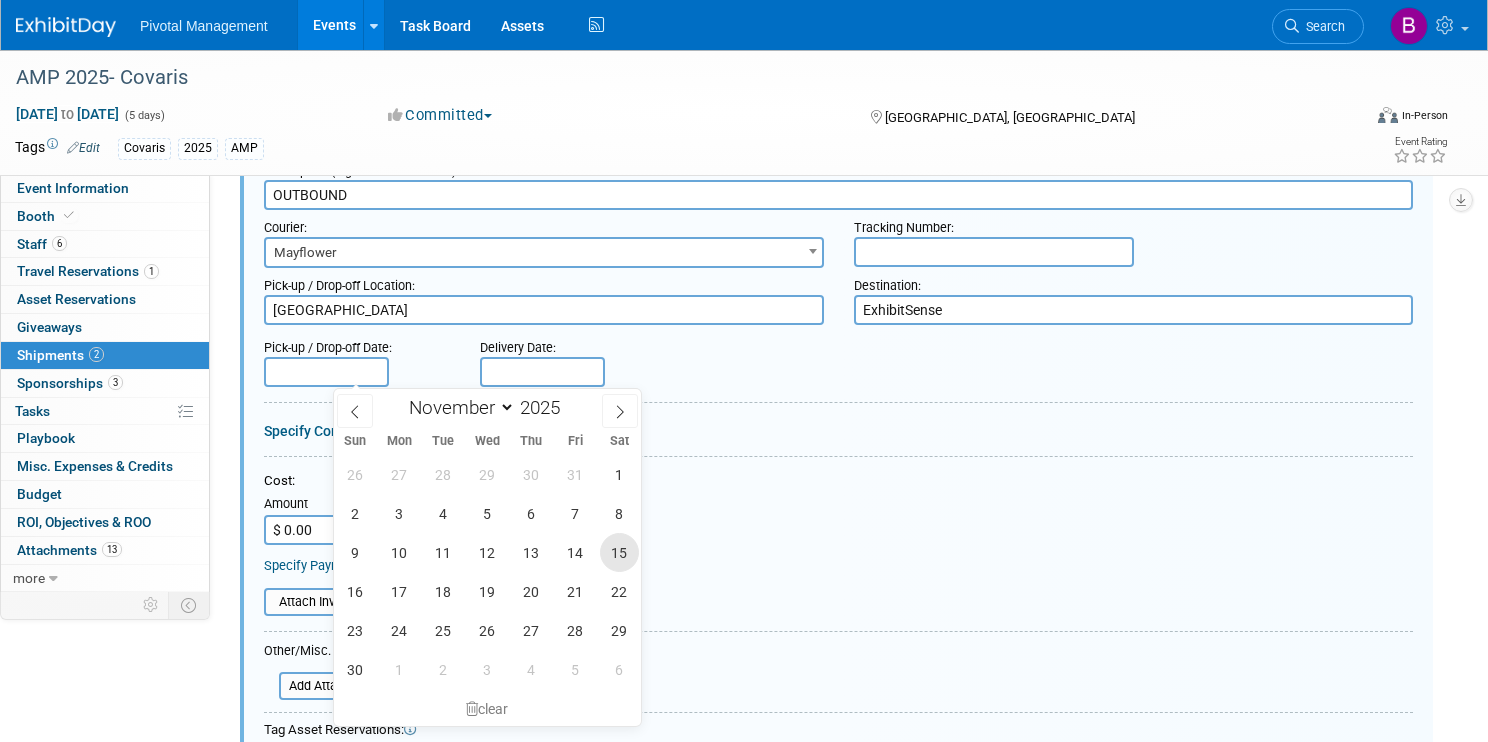 click on "15" at bounding box center [619, 552] 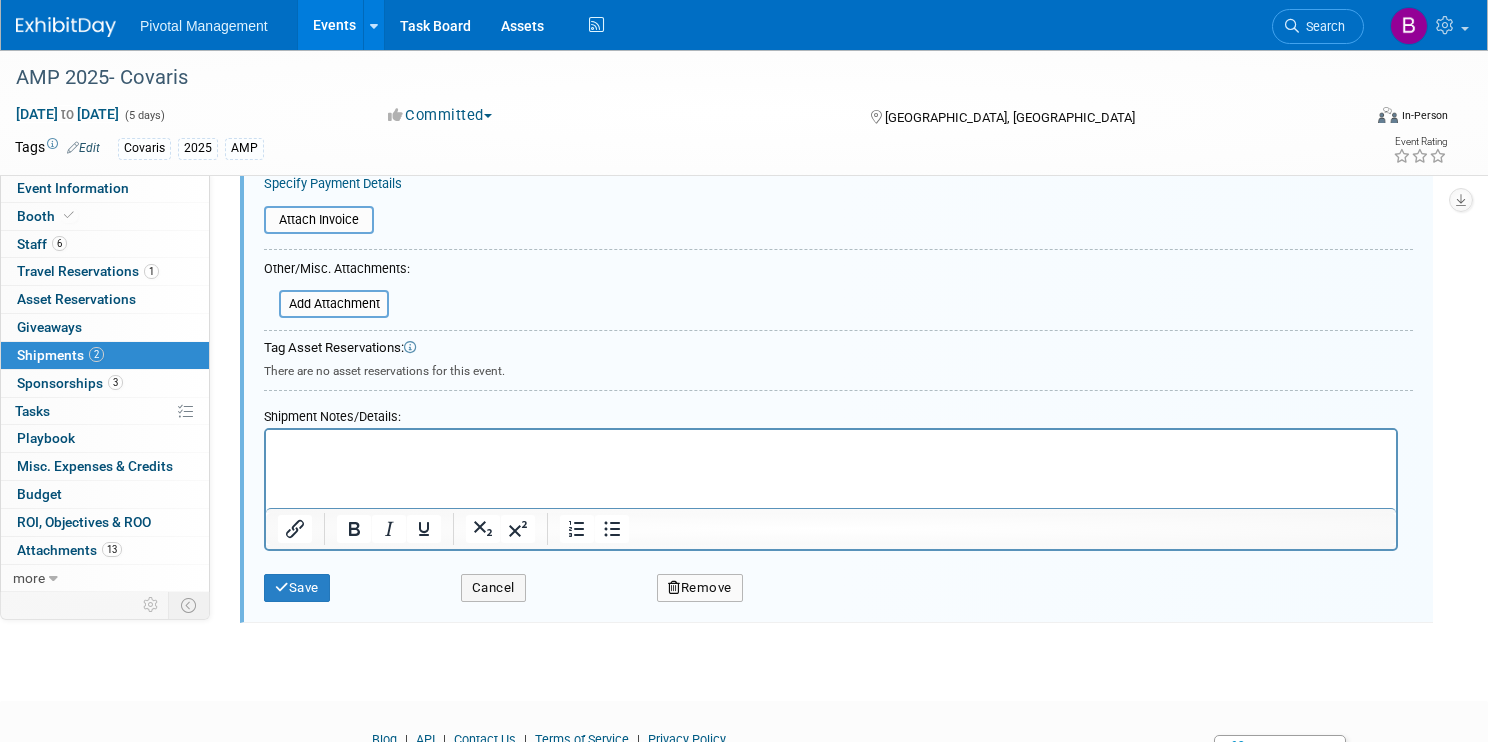 scroll, scrollTop: 818, scrollLeft: 0, axis: vertical 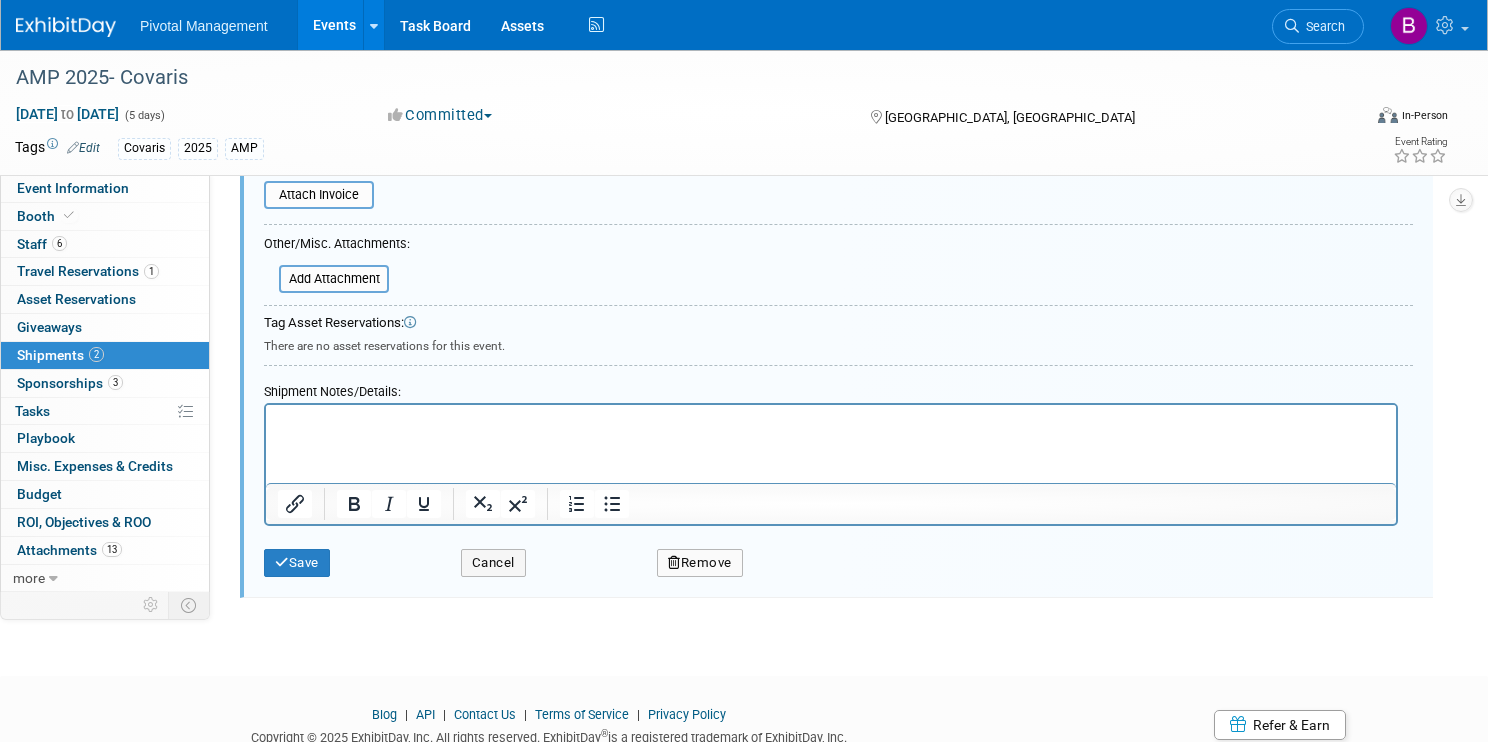 click at bounding box center [831, 419] 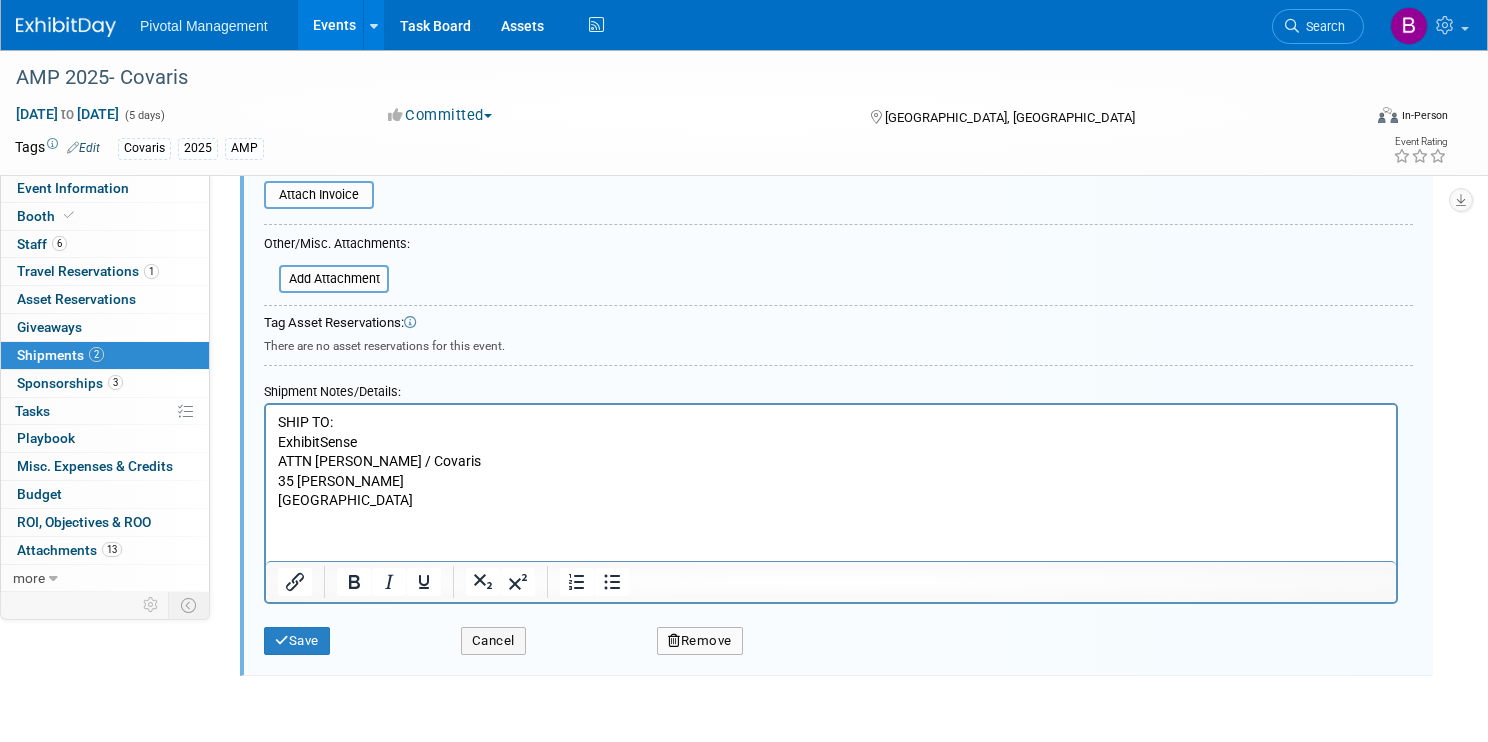 click on "SHIP TO: ExhibitSense ATTN [PERSON_NAME] / Covaris [STREET_ADDRESS][PERSON_NAME]" at bounding box center [831, 458] 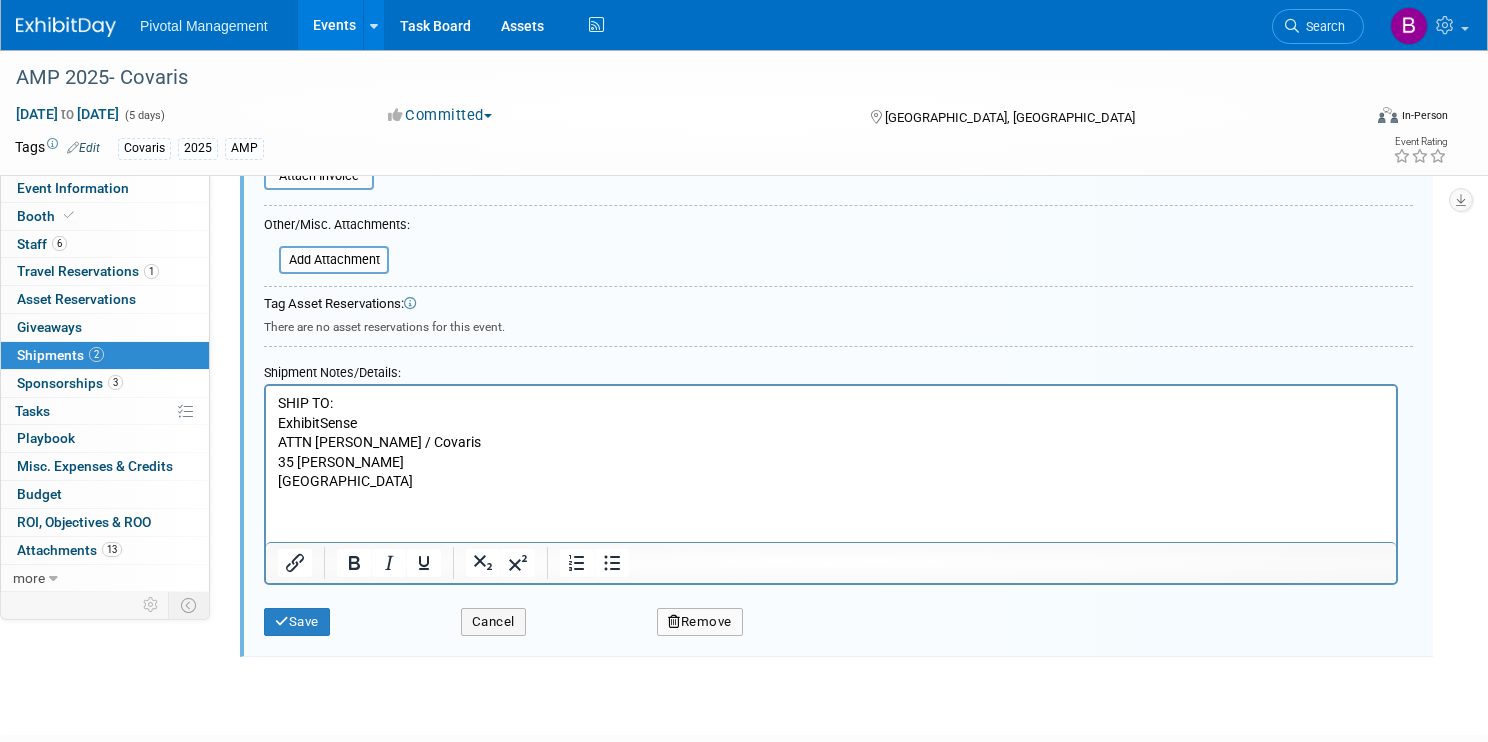 scroll, scrollTop: 841, scrollLeft: 0, axis: vertical 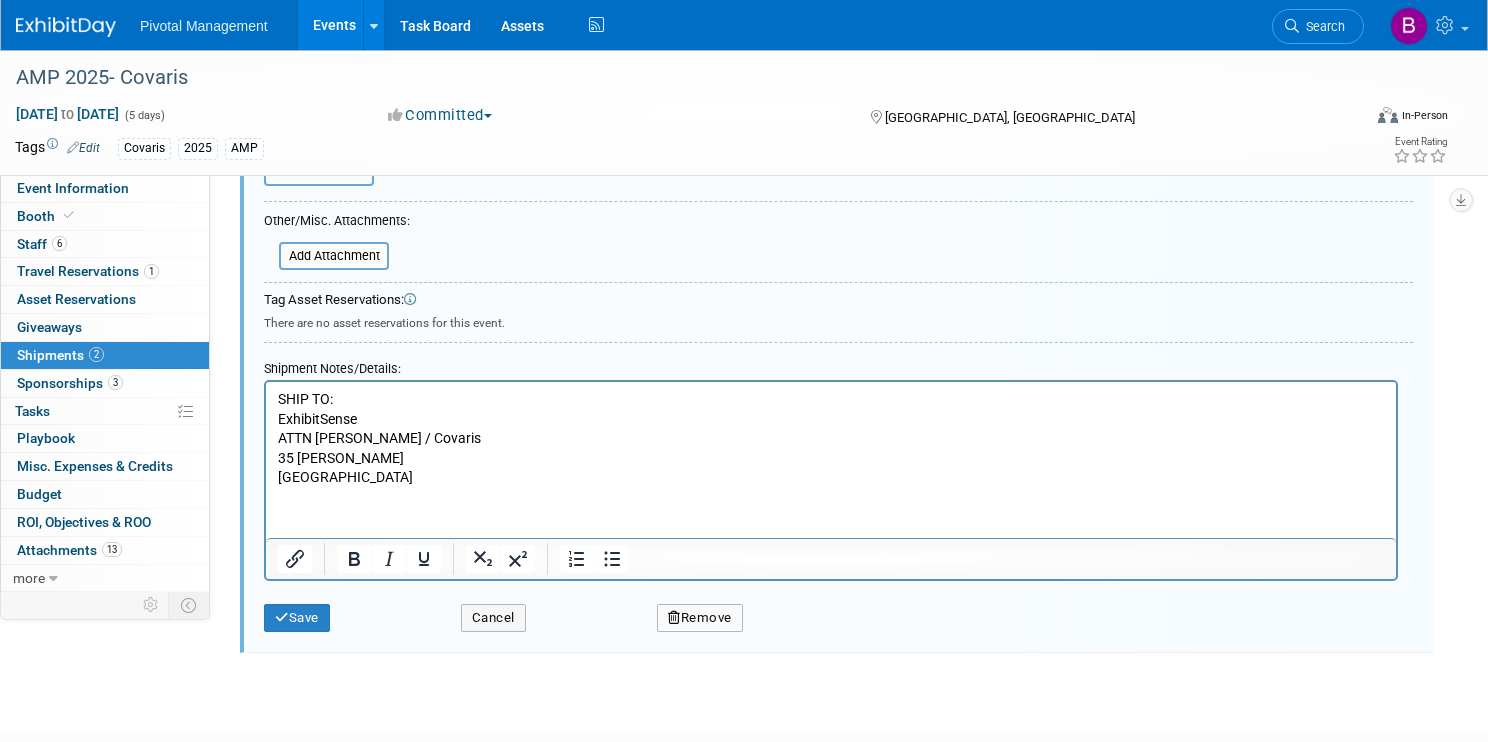 click on "ExhibitSense" at bounding box center (831, 420) 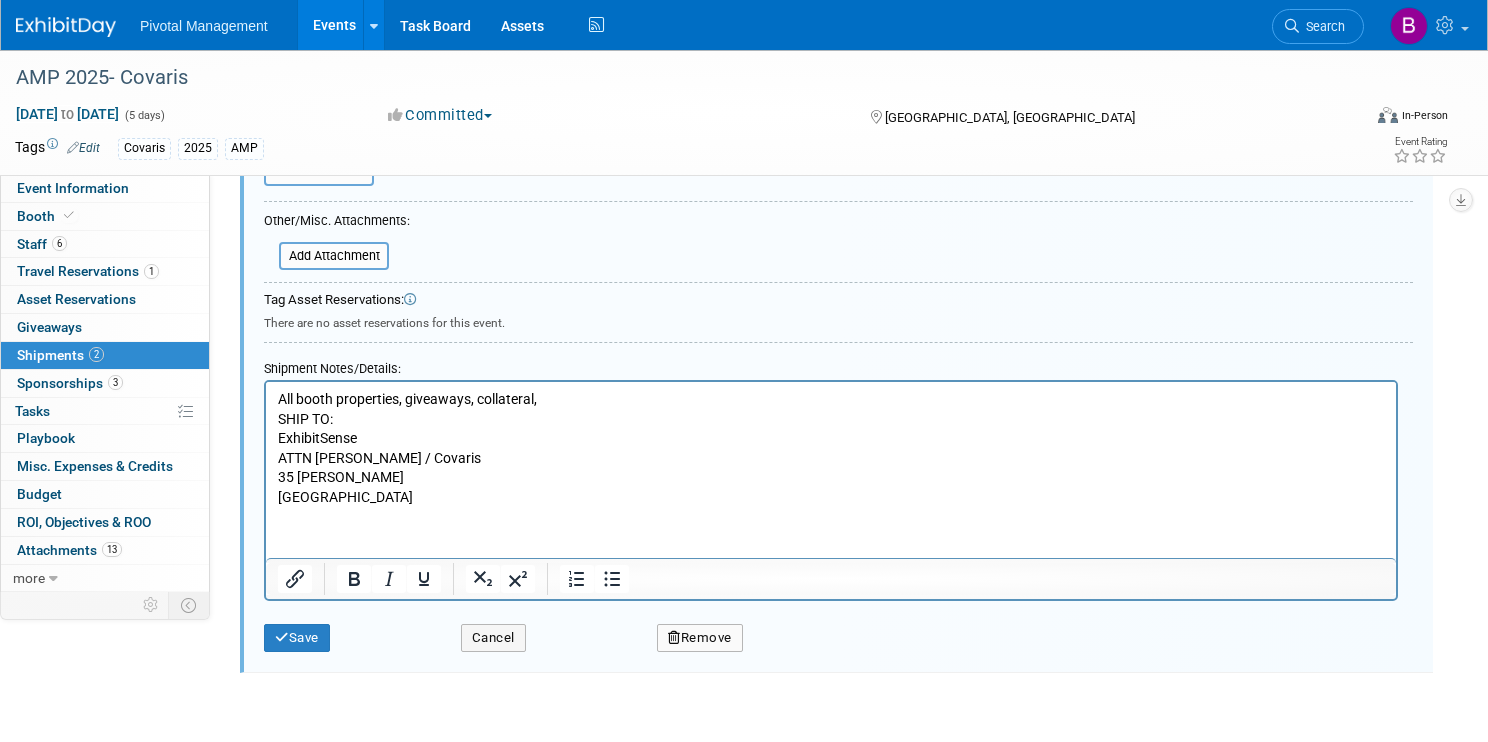 click on "All booth properties, giveaways, collateral," at bounding box center [831, 400] 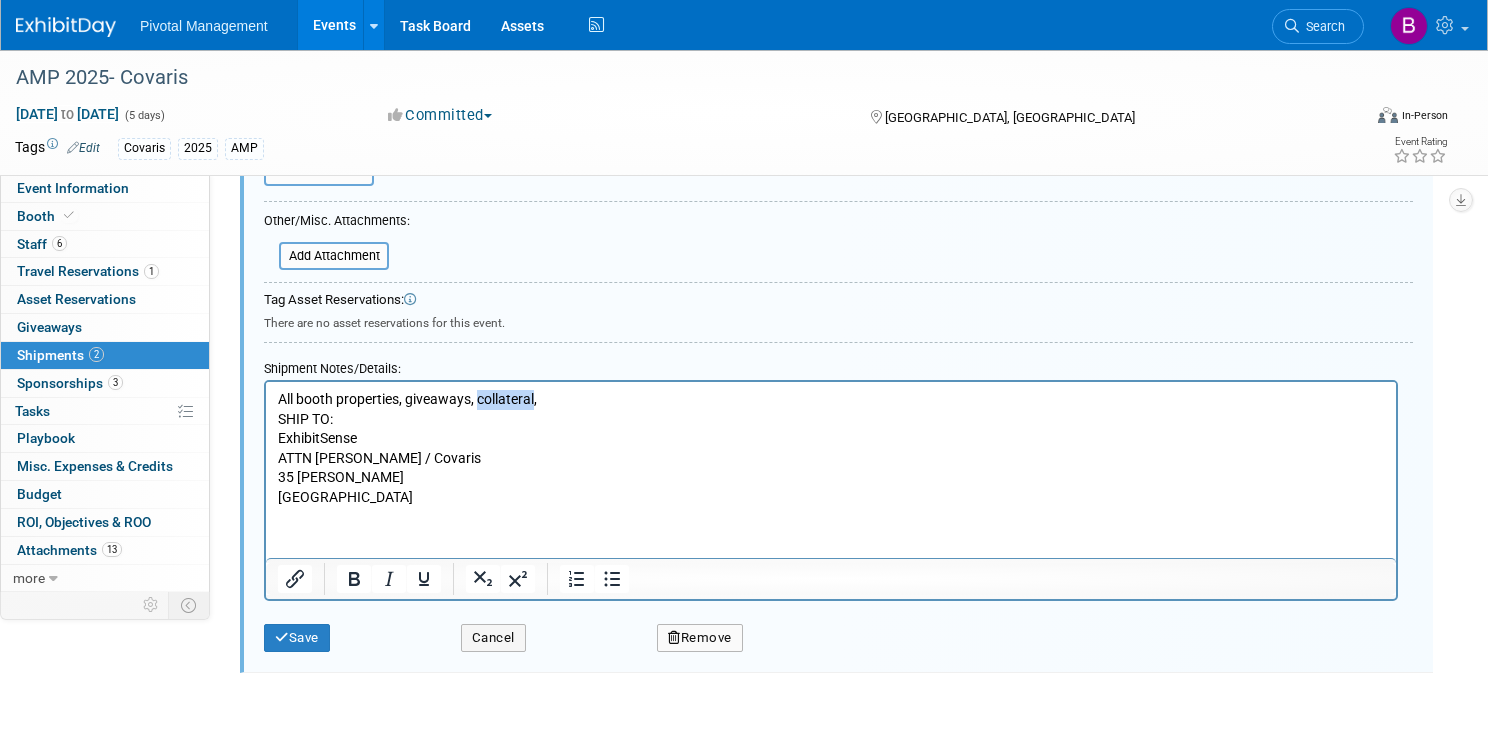 click on "All booth properties, giveaways, collateral," at bounding box center [831, 400] 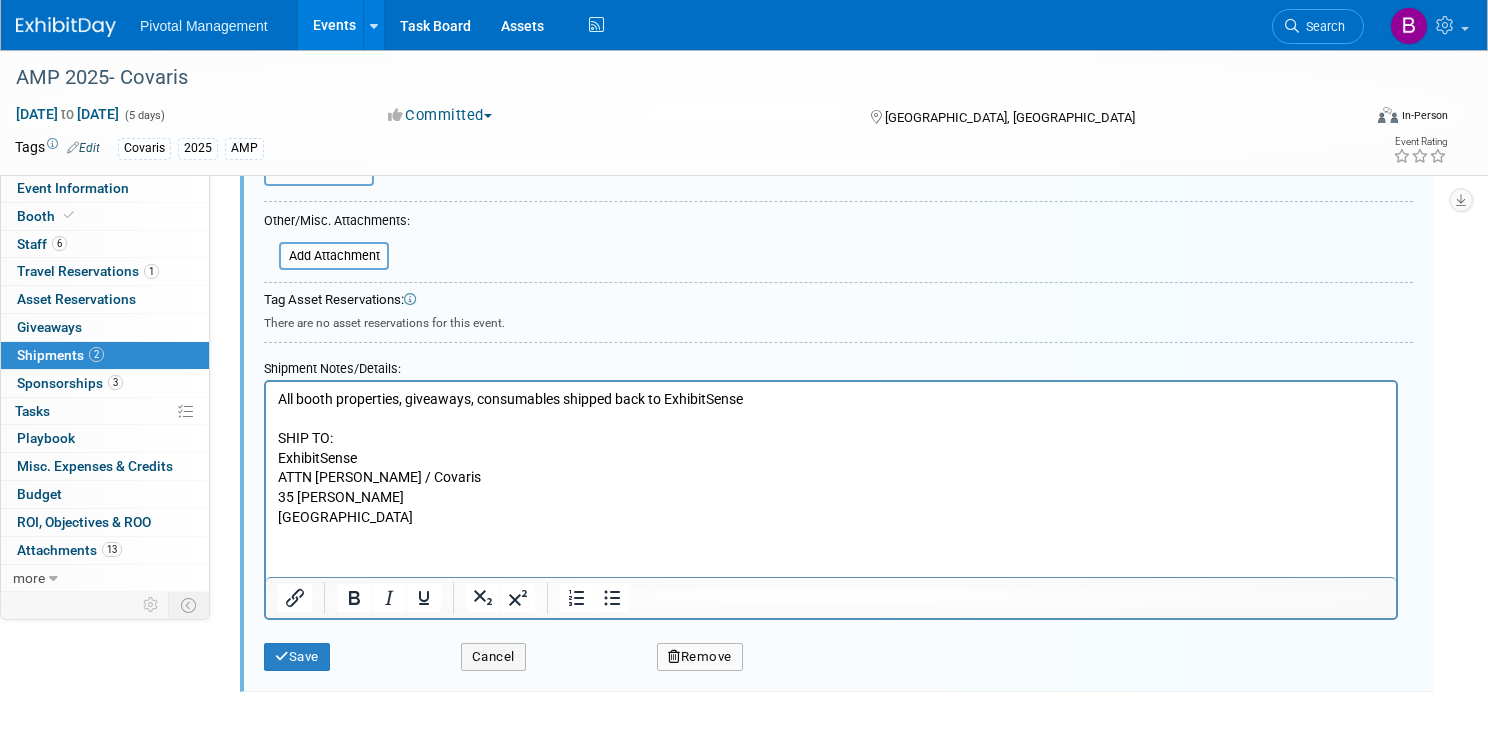 scroll, scrollTop: 884, scrollLeft: 0, axis: vertical 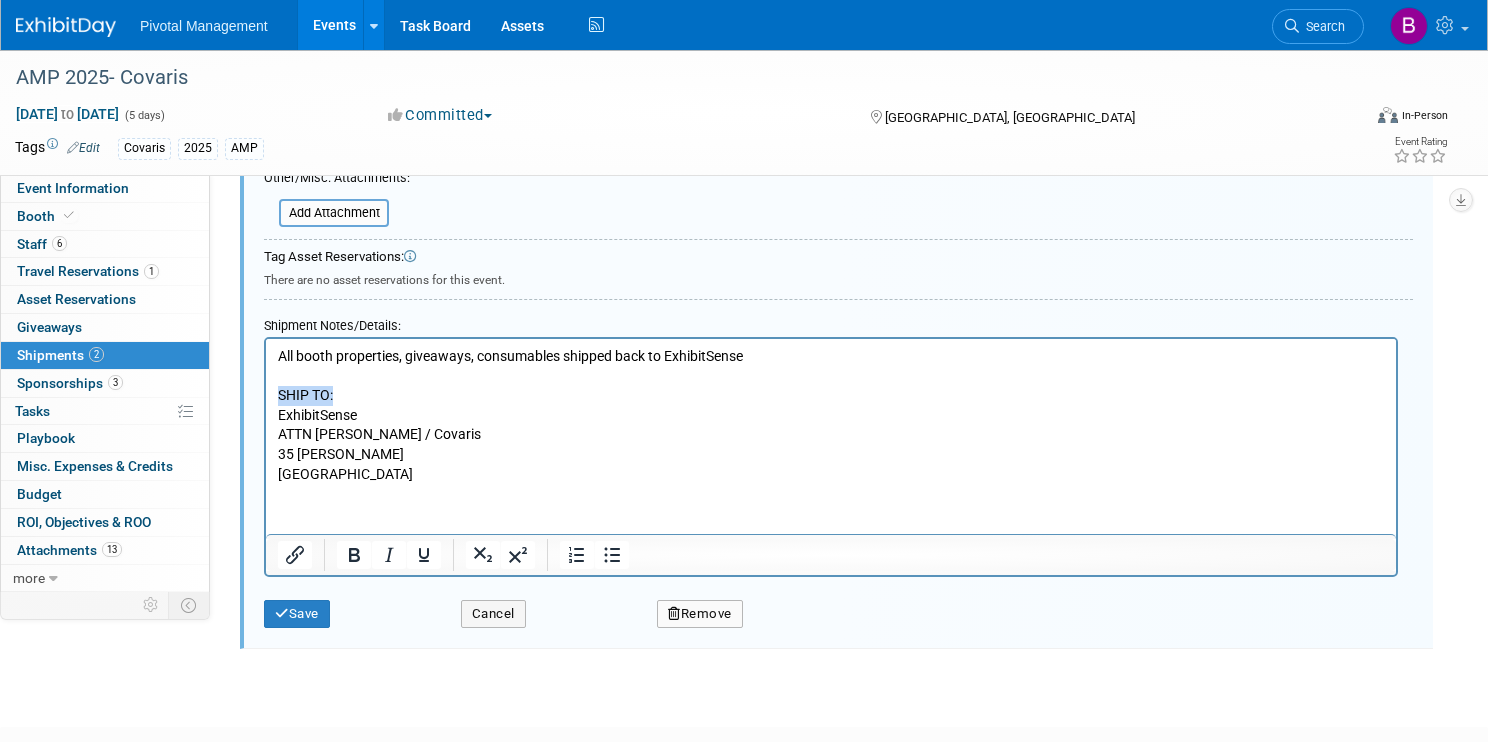 drag, startPoint x: 349, startPoint y: 399, endPoint x: 261, endPoint y: 399, distance: 88 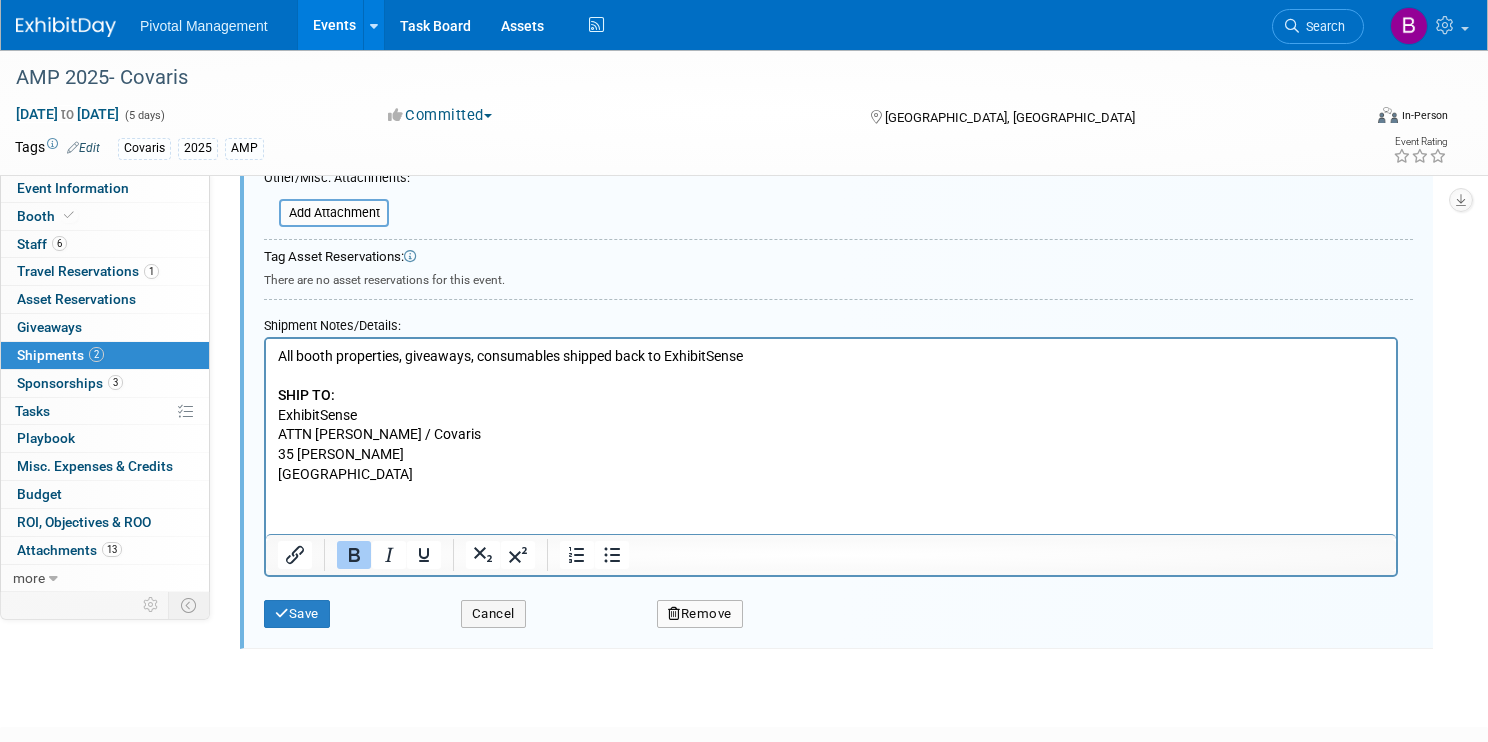 click on "SHIP TO:" at bounding box center (306, 395) 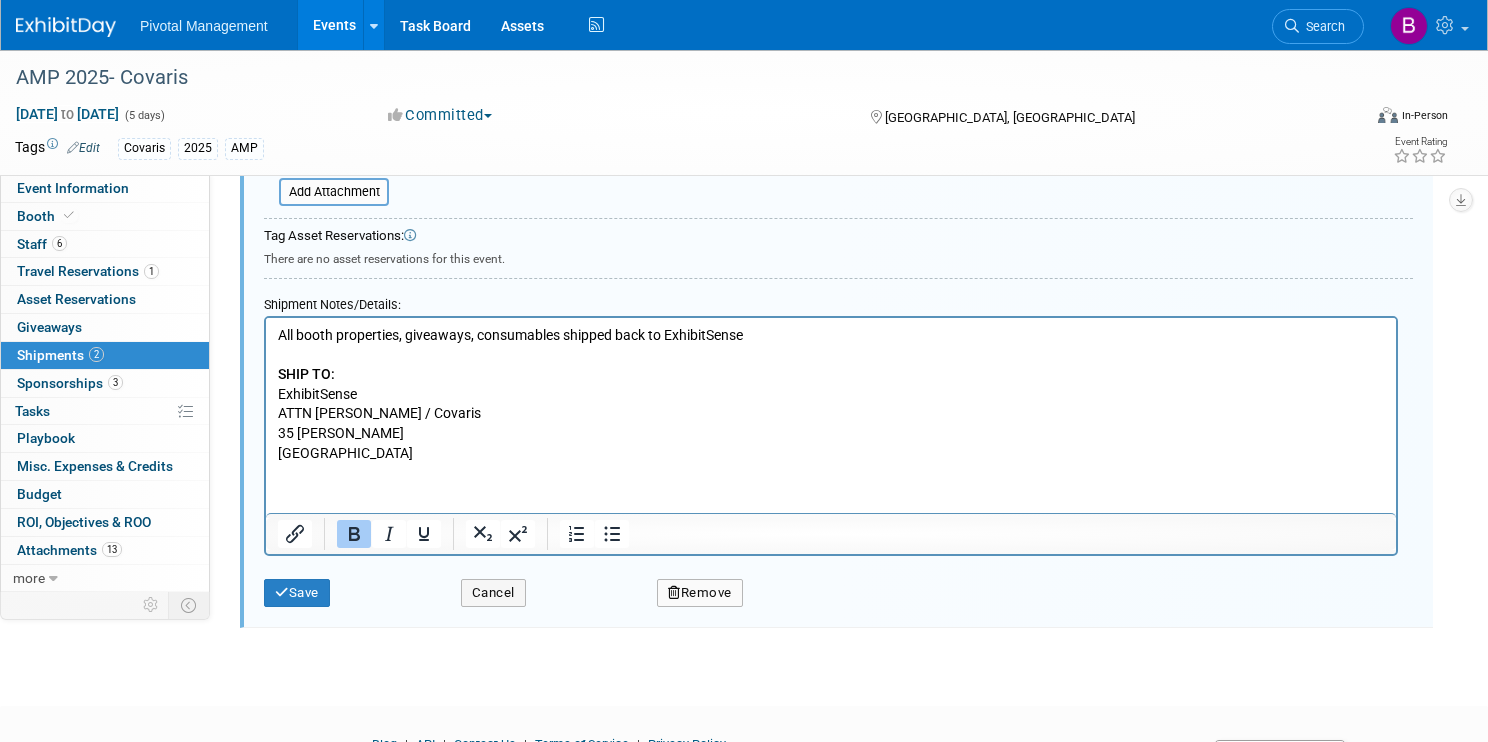 scroll, scrollTop: 907, scrollLeft: 0, axis: vertical 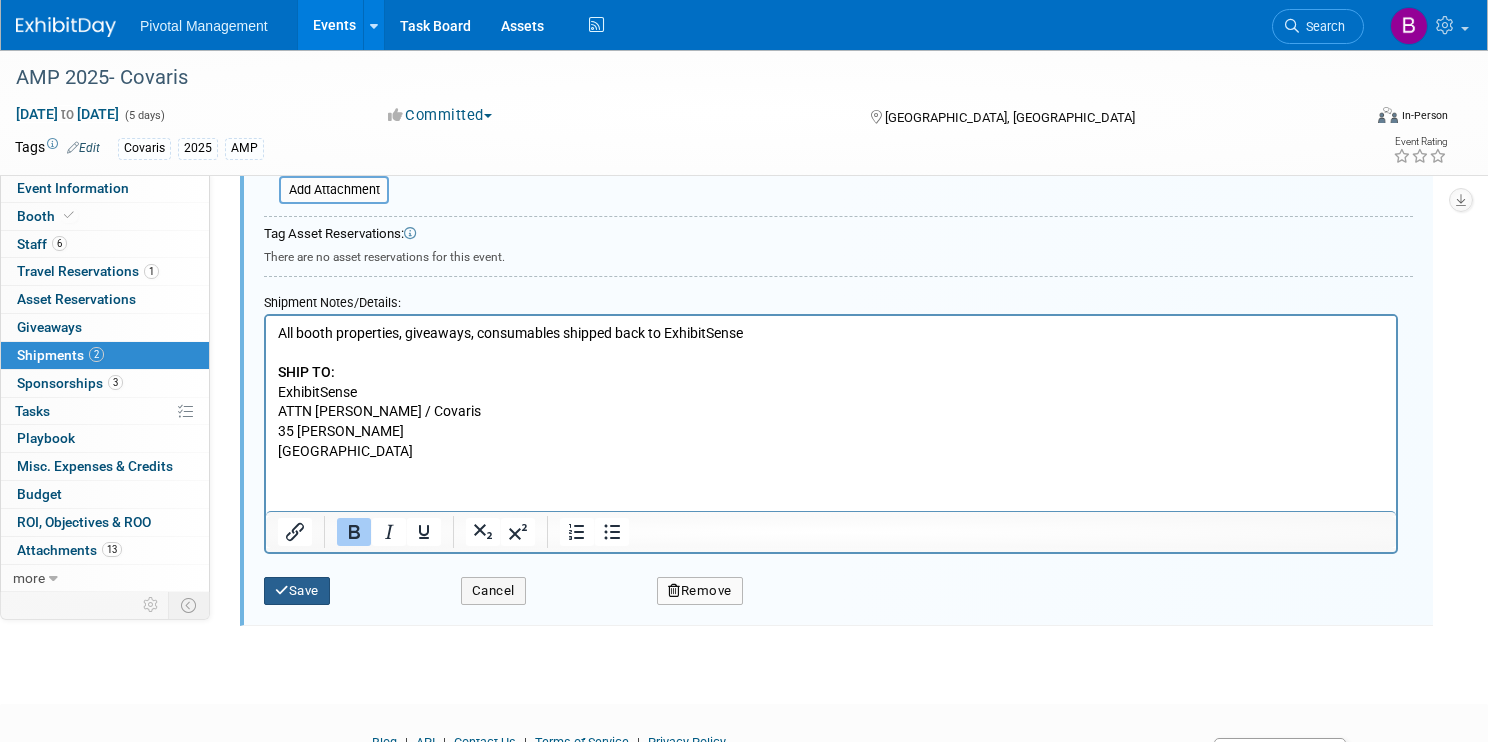 click on "Save" at bounding box center (297, 591) 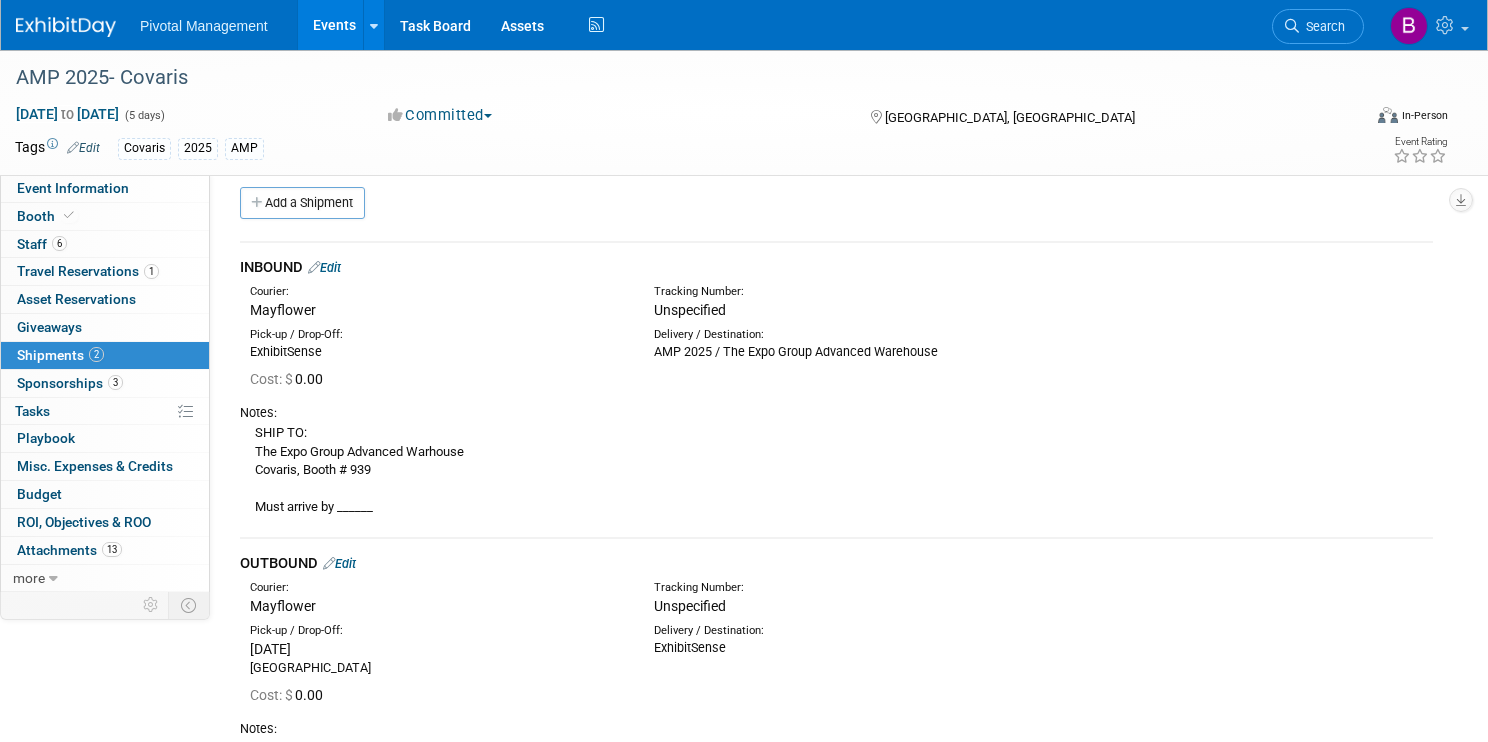 scroll, scrollTop: 0, scrollLeft: 0, axis: both 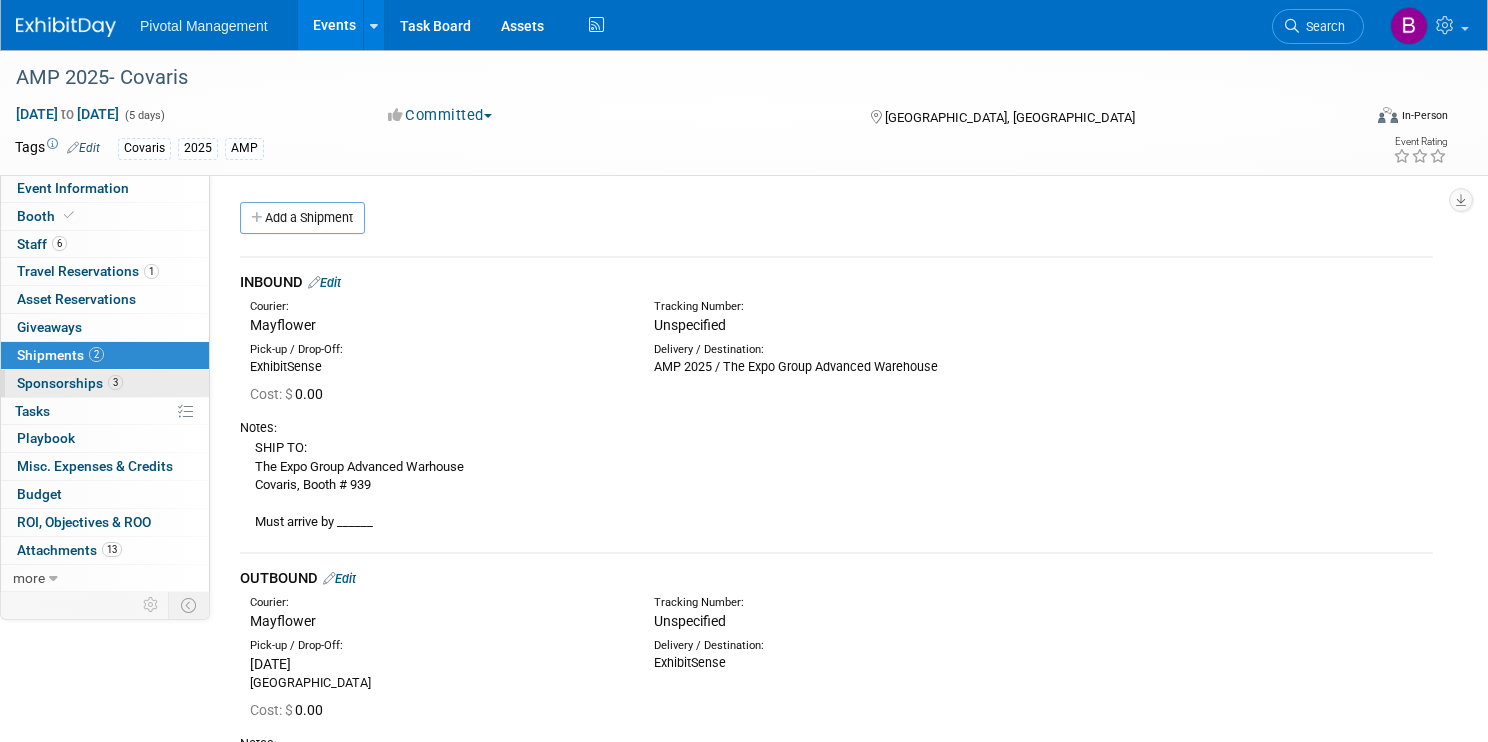 click on "3
Sponsorships 3" at bounding box center [105, 383] 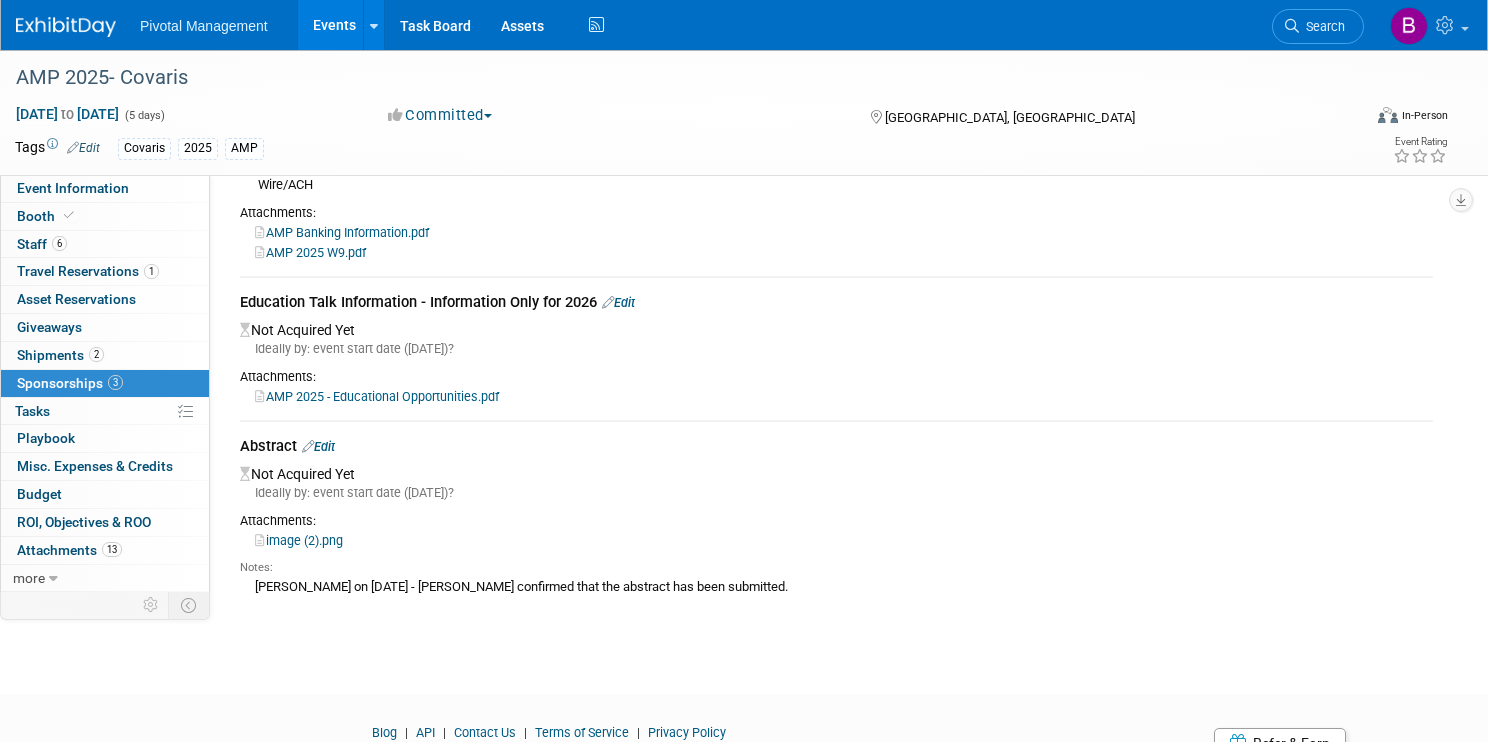 scroll, scrollTop: 214, scrollLeft: 0, axis: vertical 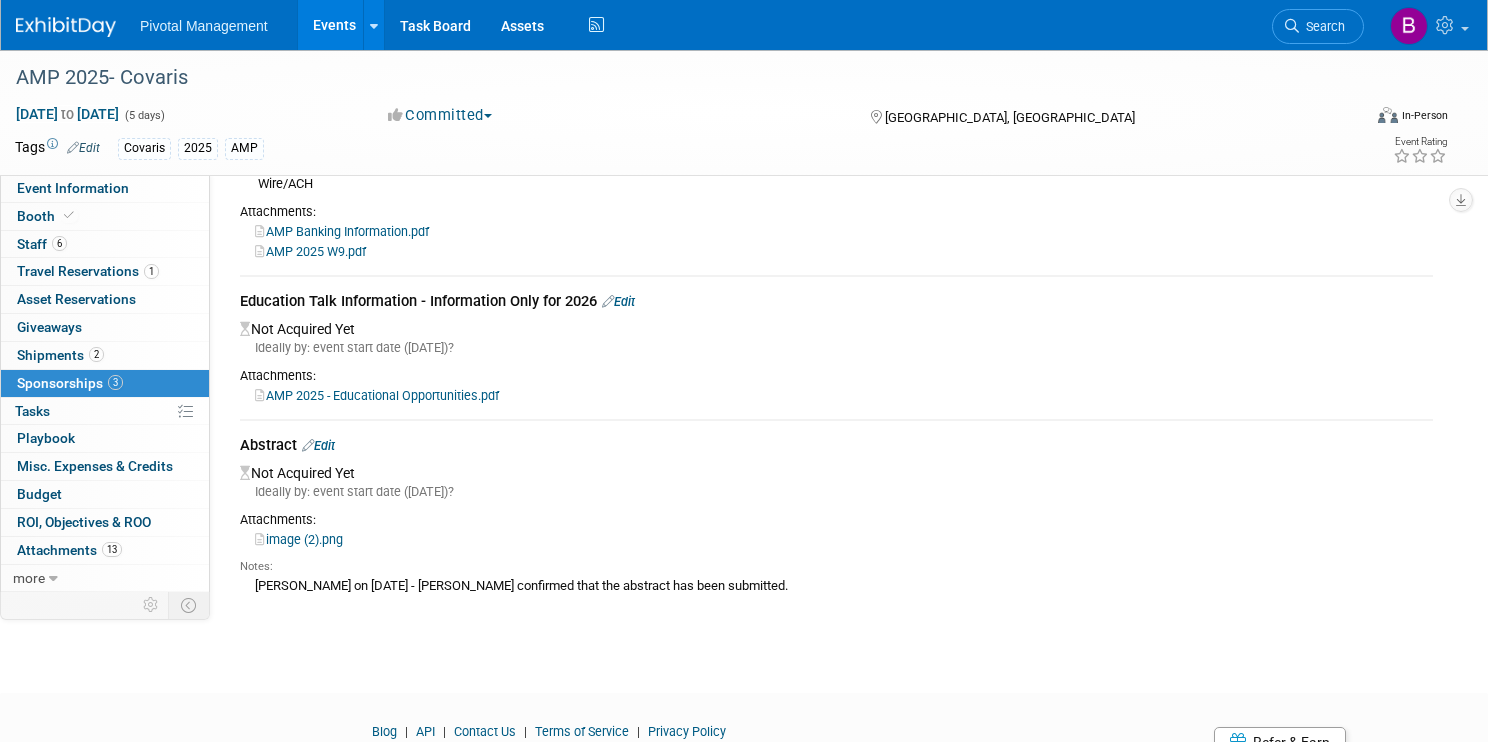 click on "image (2).png" at bounding box center [299, 539] 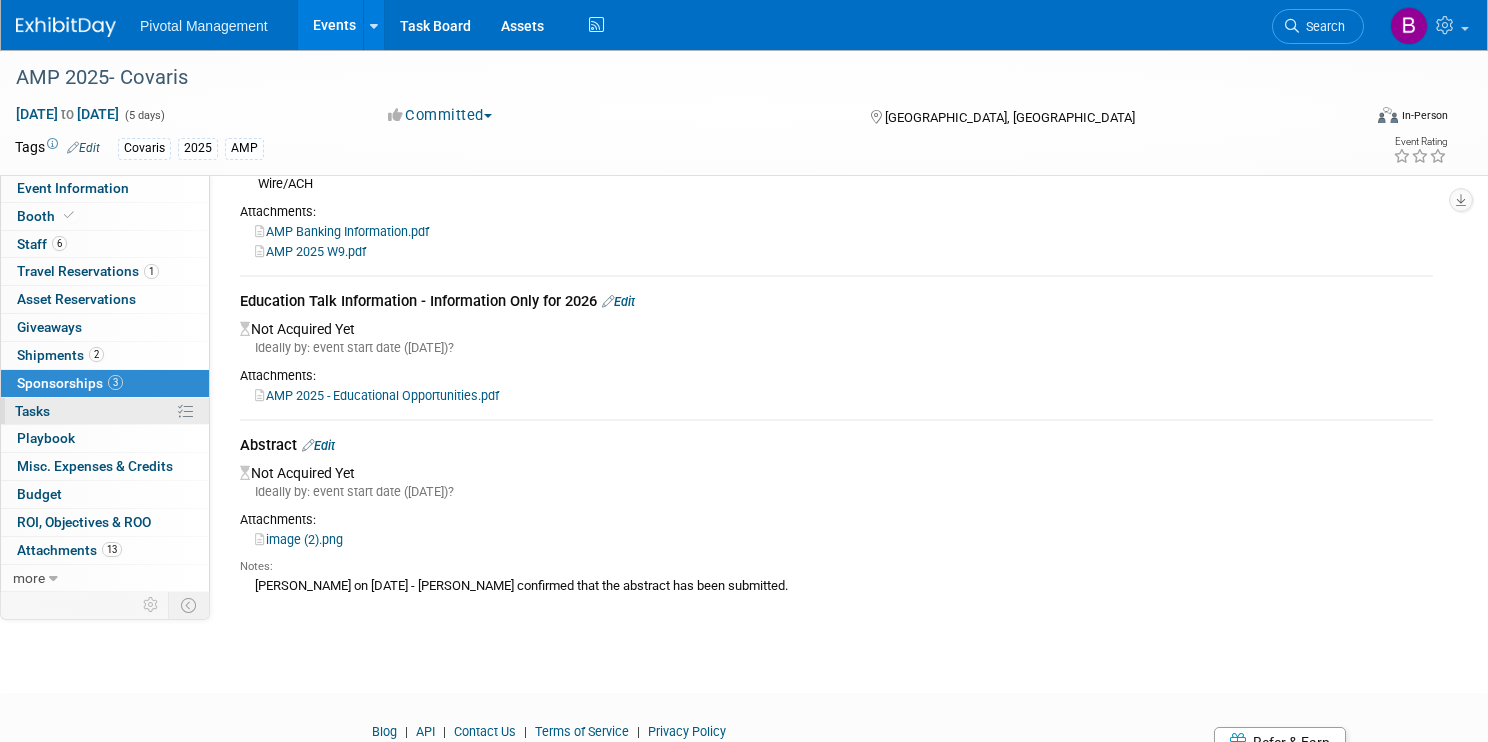 click on "0%
Tasks 0%" at bounding box center (105, 411) 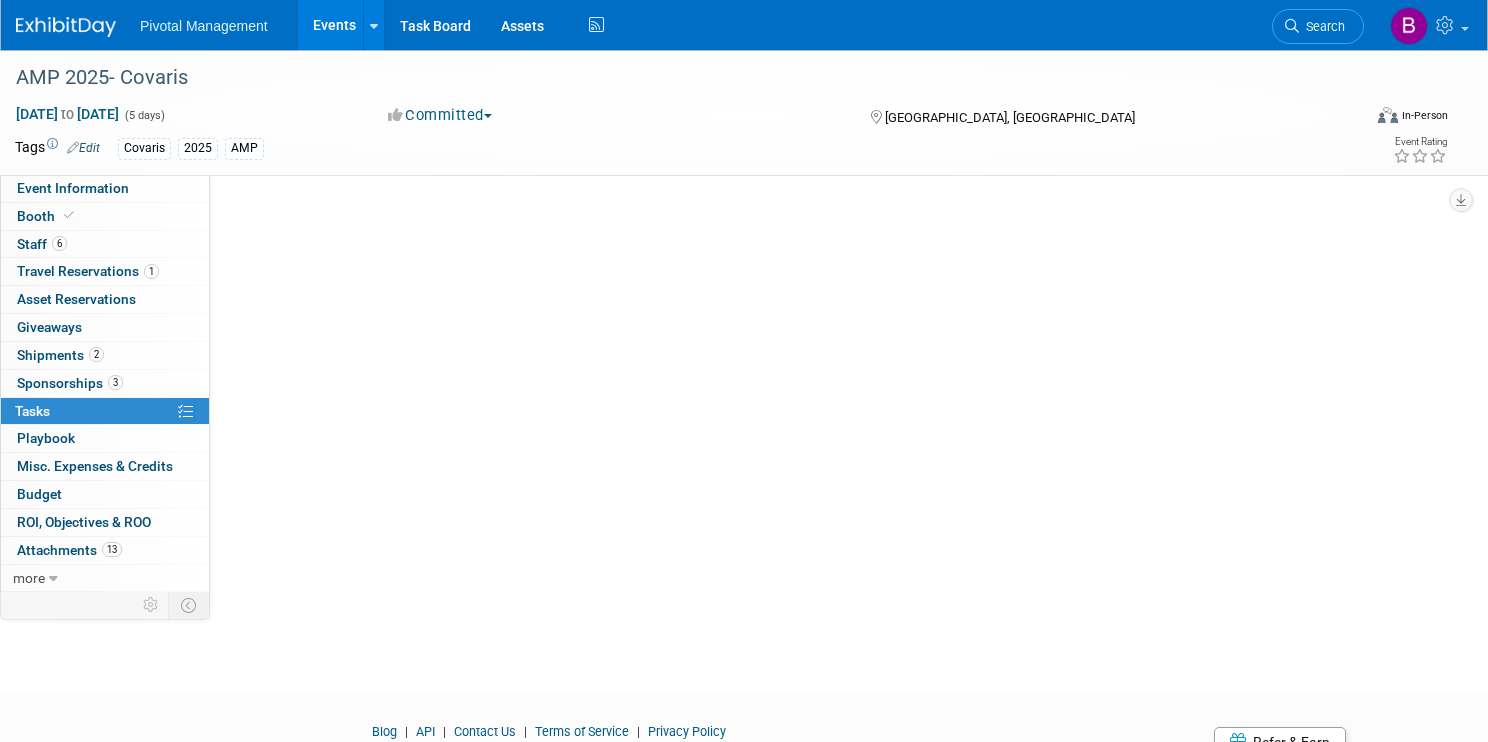 scroll, scrollTop: 0, scrollLeft: 0, axis: both 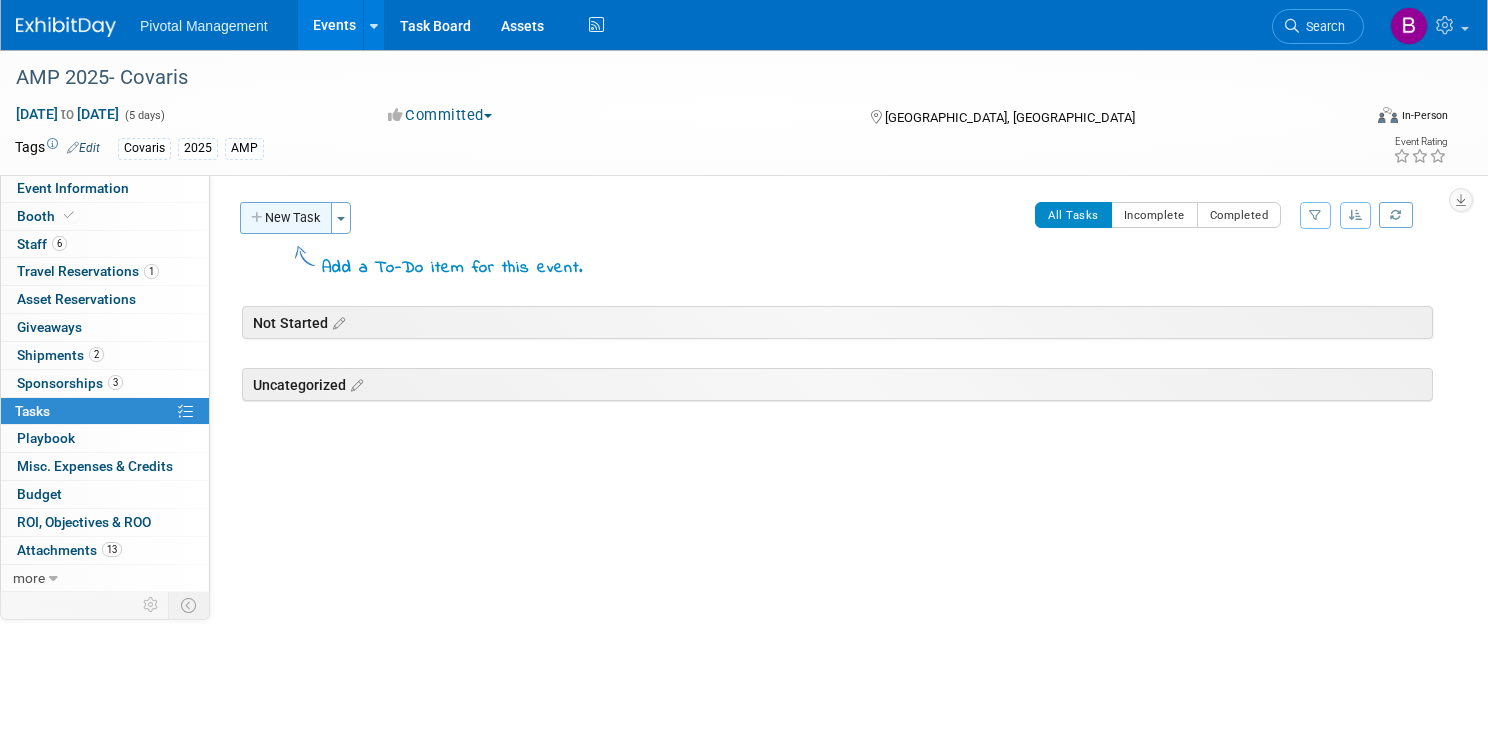 click on "New Task" at bounding box center (286, 218) 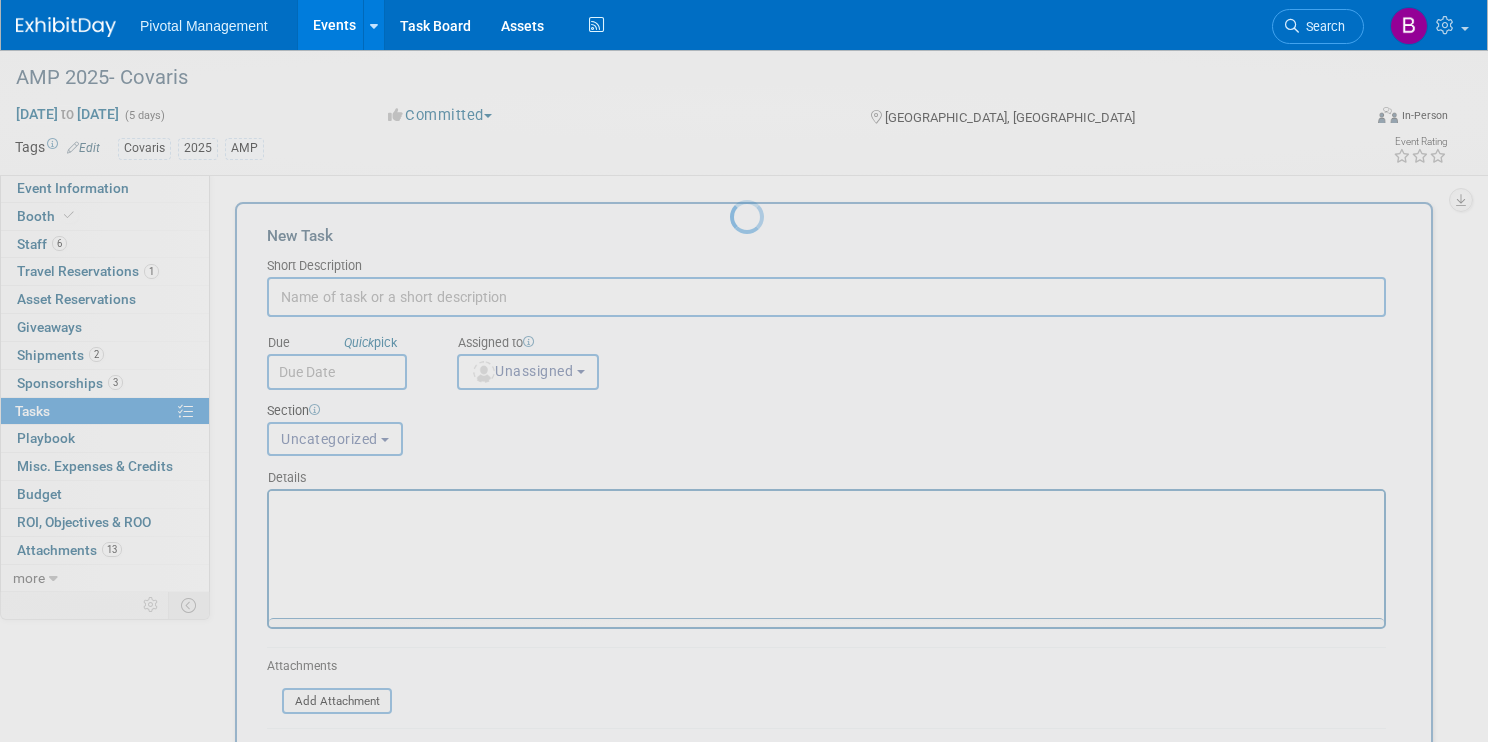 scroll, scrollTop: 0, scrollLeft: 0, axis: both 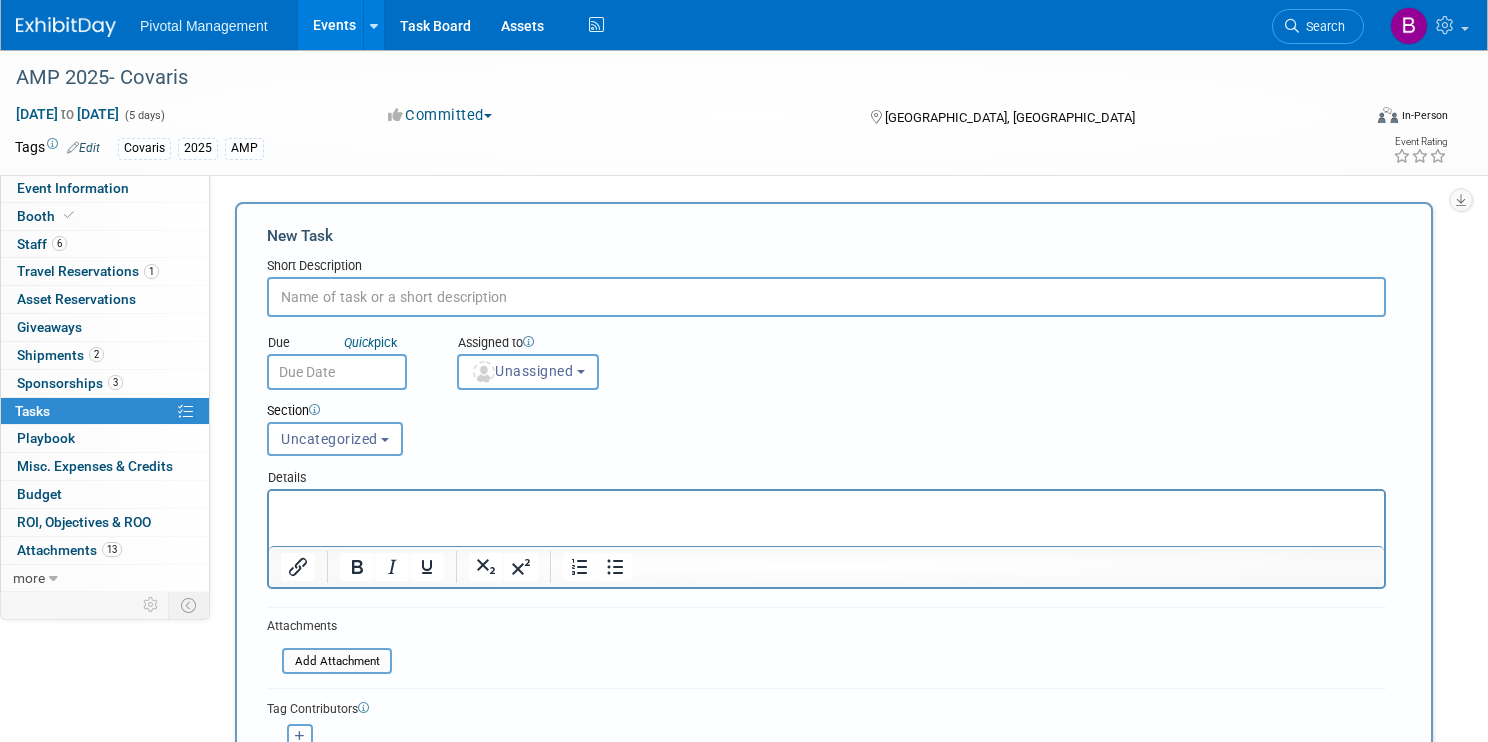 click on "0%
Tasks 0%" at bounding box center [105, 411] 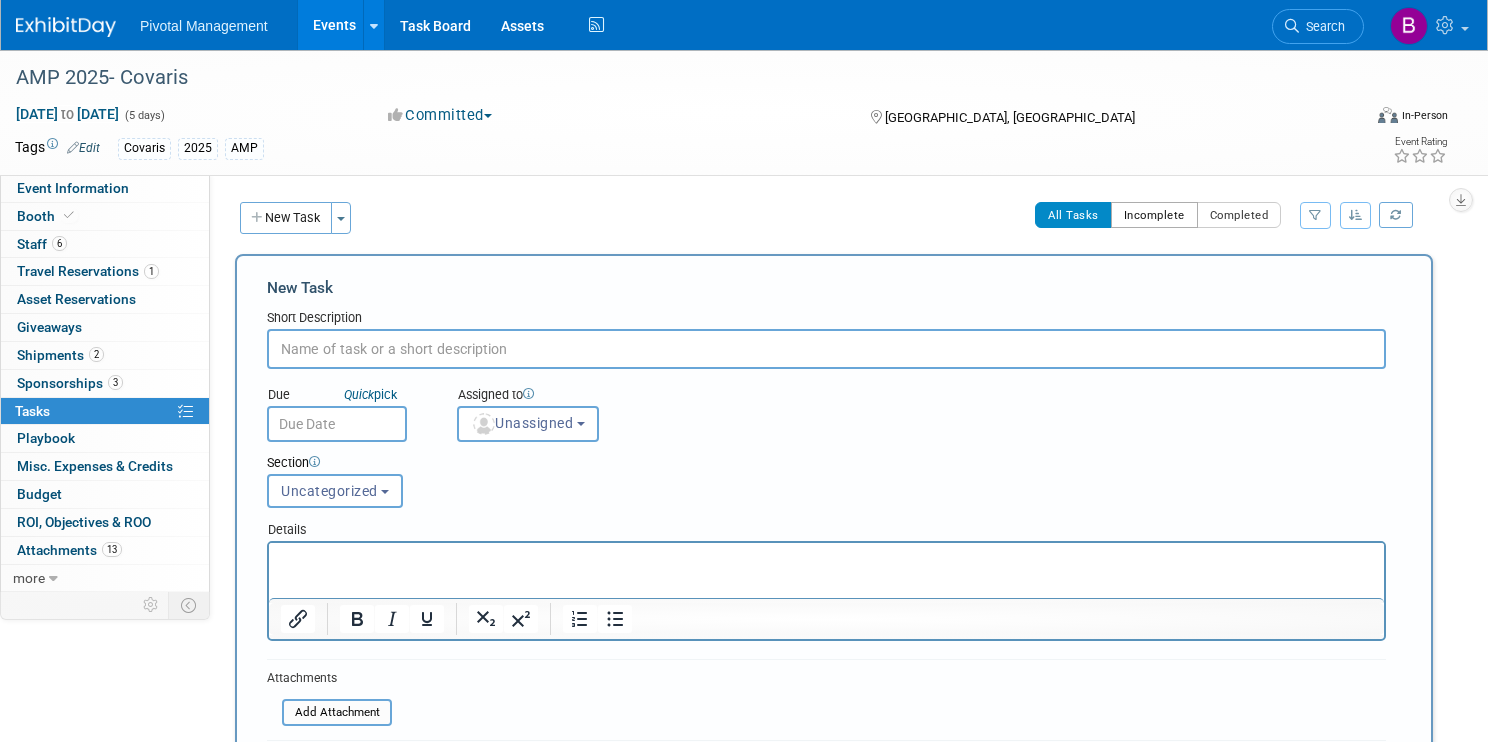 click on "Incomplete" at bounding box center [1154, 215] 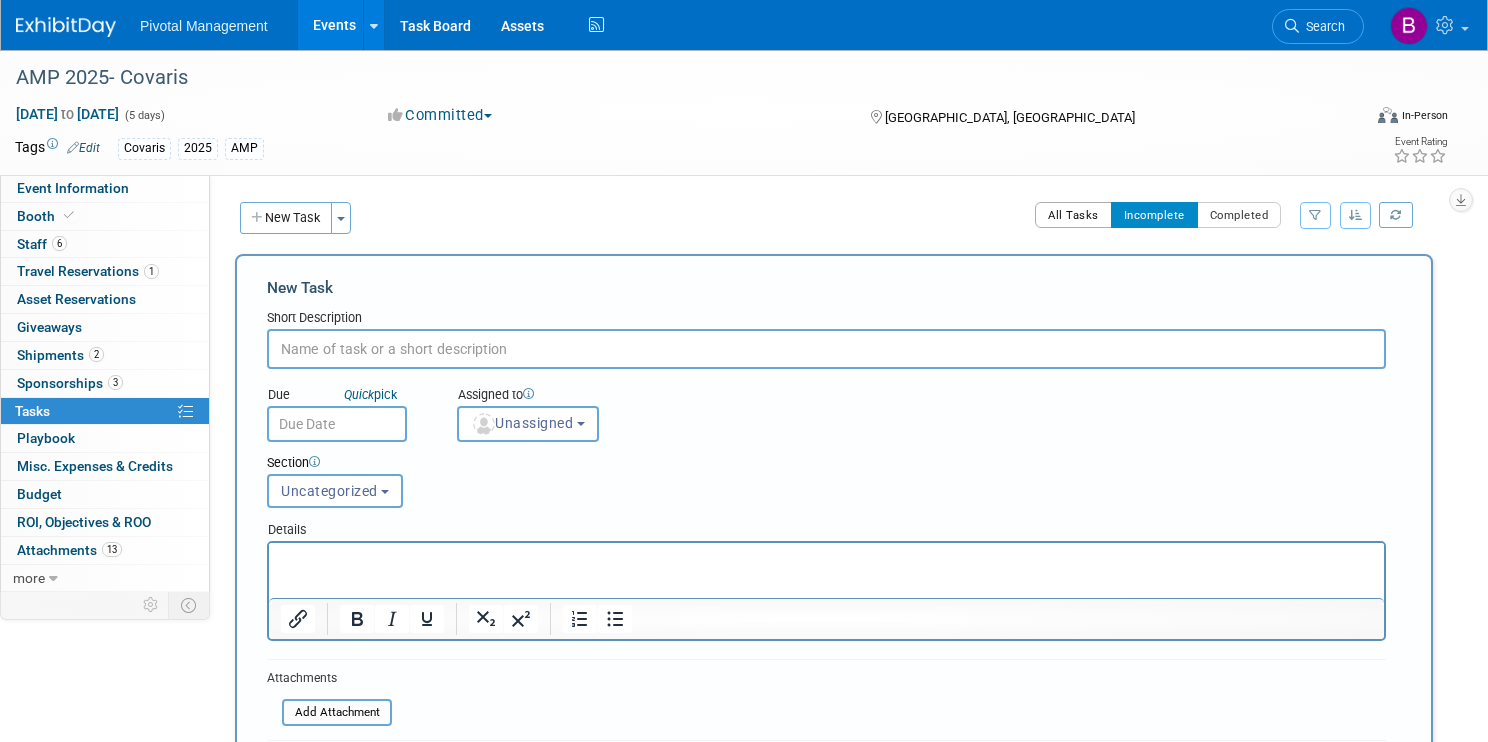 click on "All Tasks" at bounding box center (1073, 215) 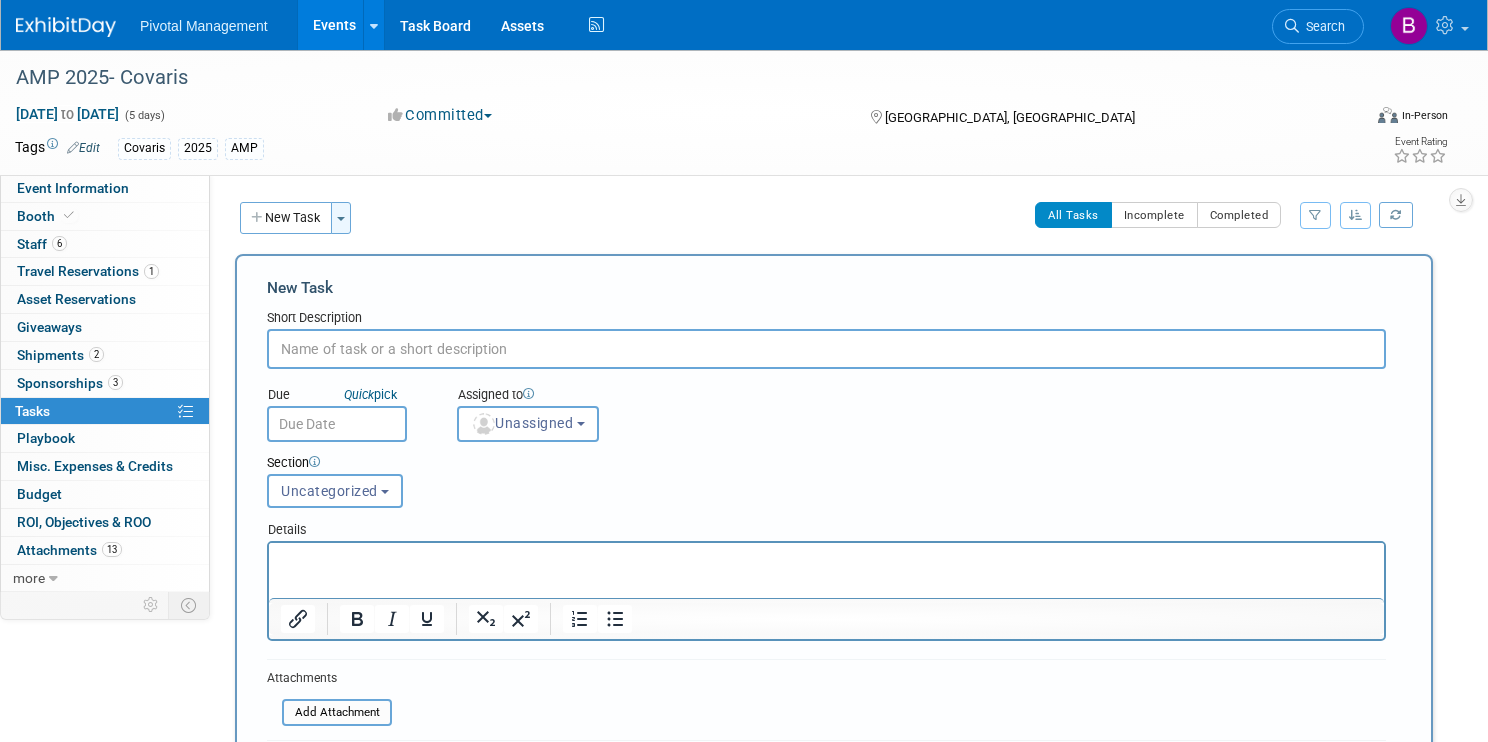 click on "Toggle Dropdown" at bounding box center (341, 218) 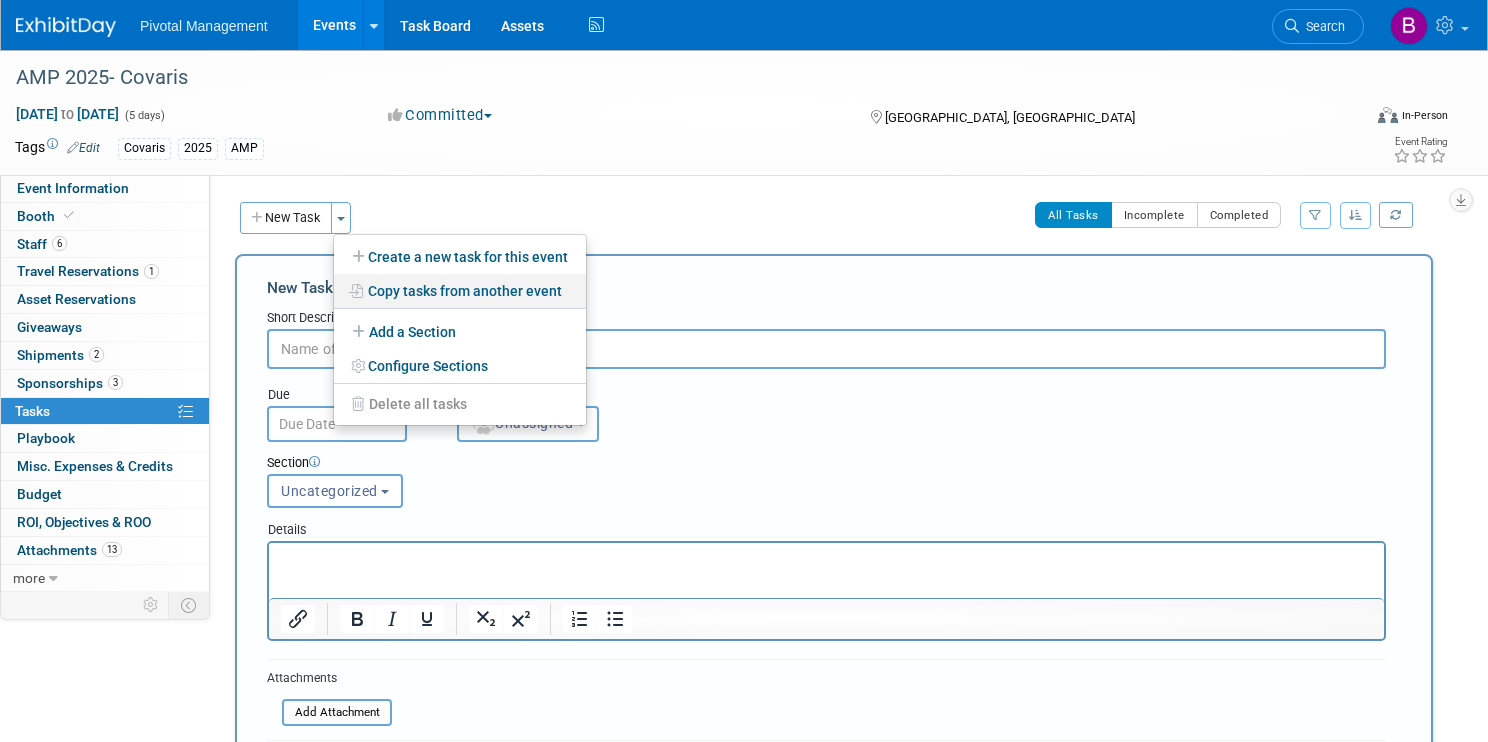 click on "Copy tasks from another event" at bounding box center [460, 291] 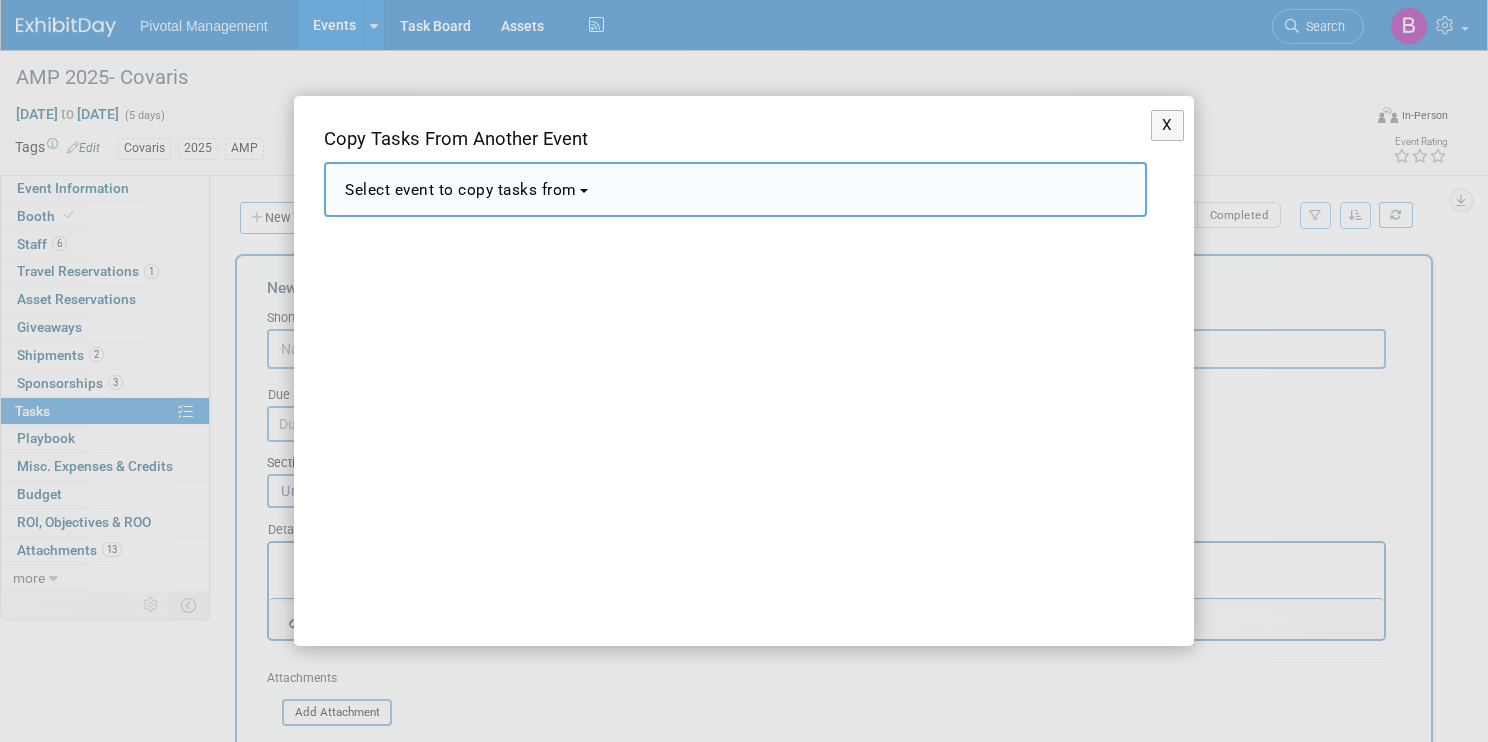 click on "Select event to copy tasks from" at bounding box center [735, 189] 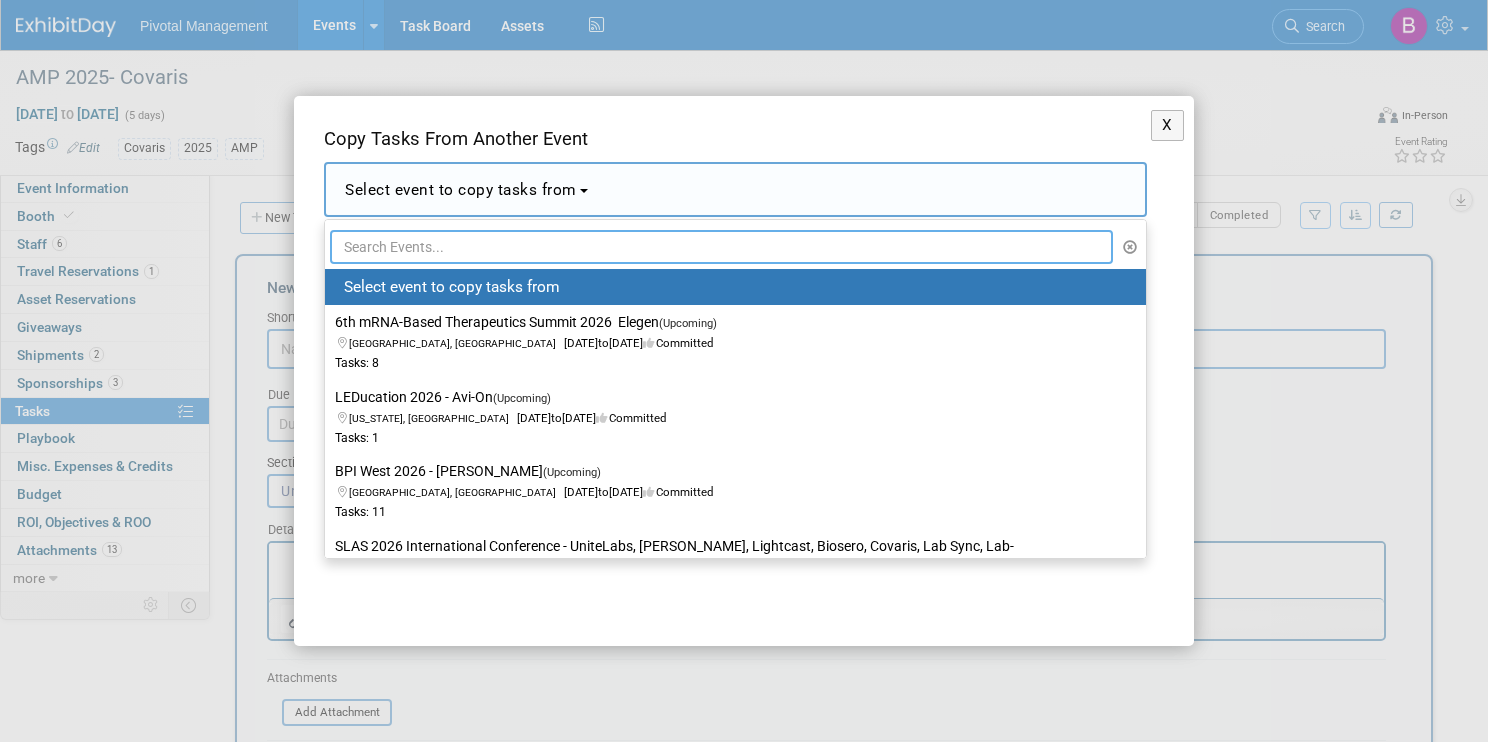 click at bounding box center [721, 247] 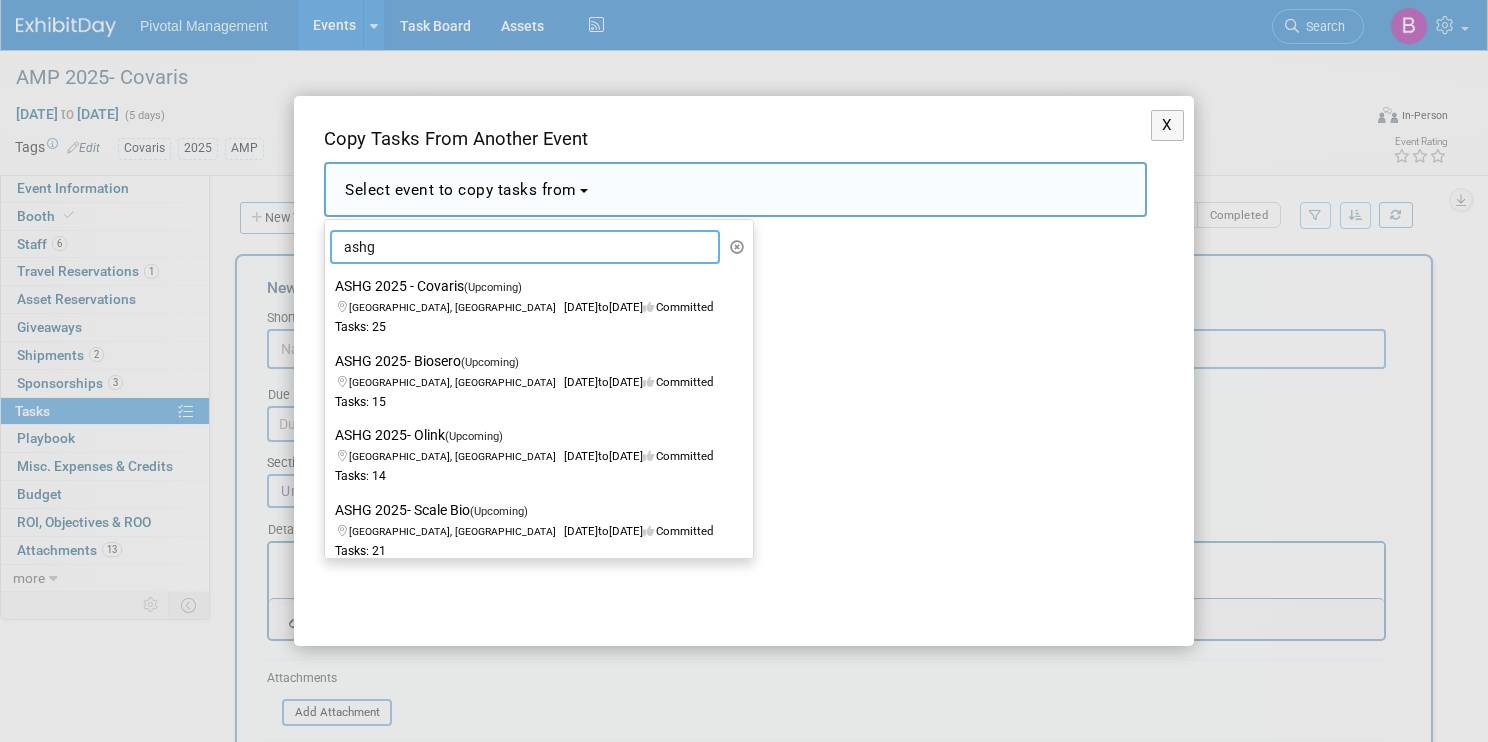 click on "ashg" at bounding box center [525, 247] 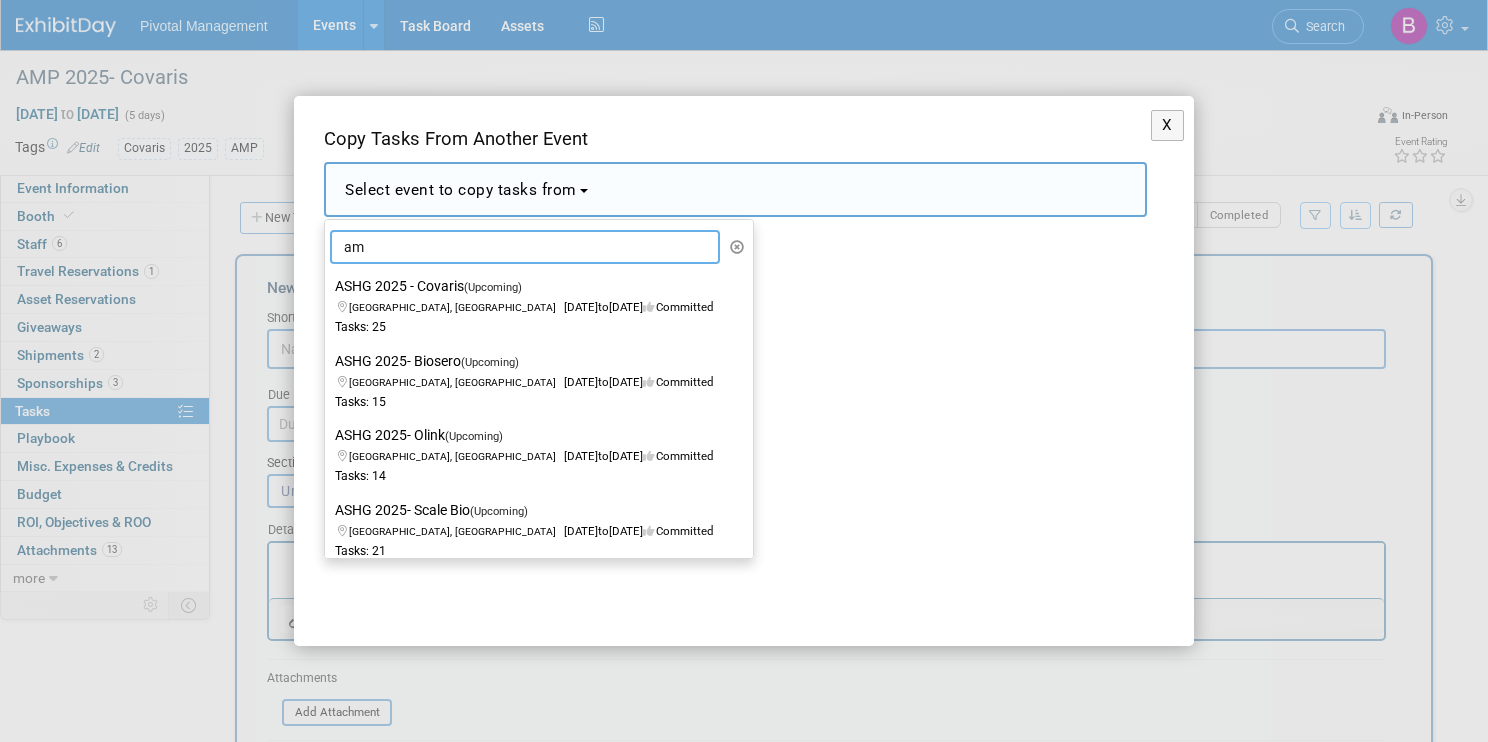 type on "a" 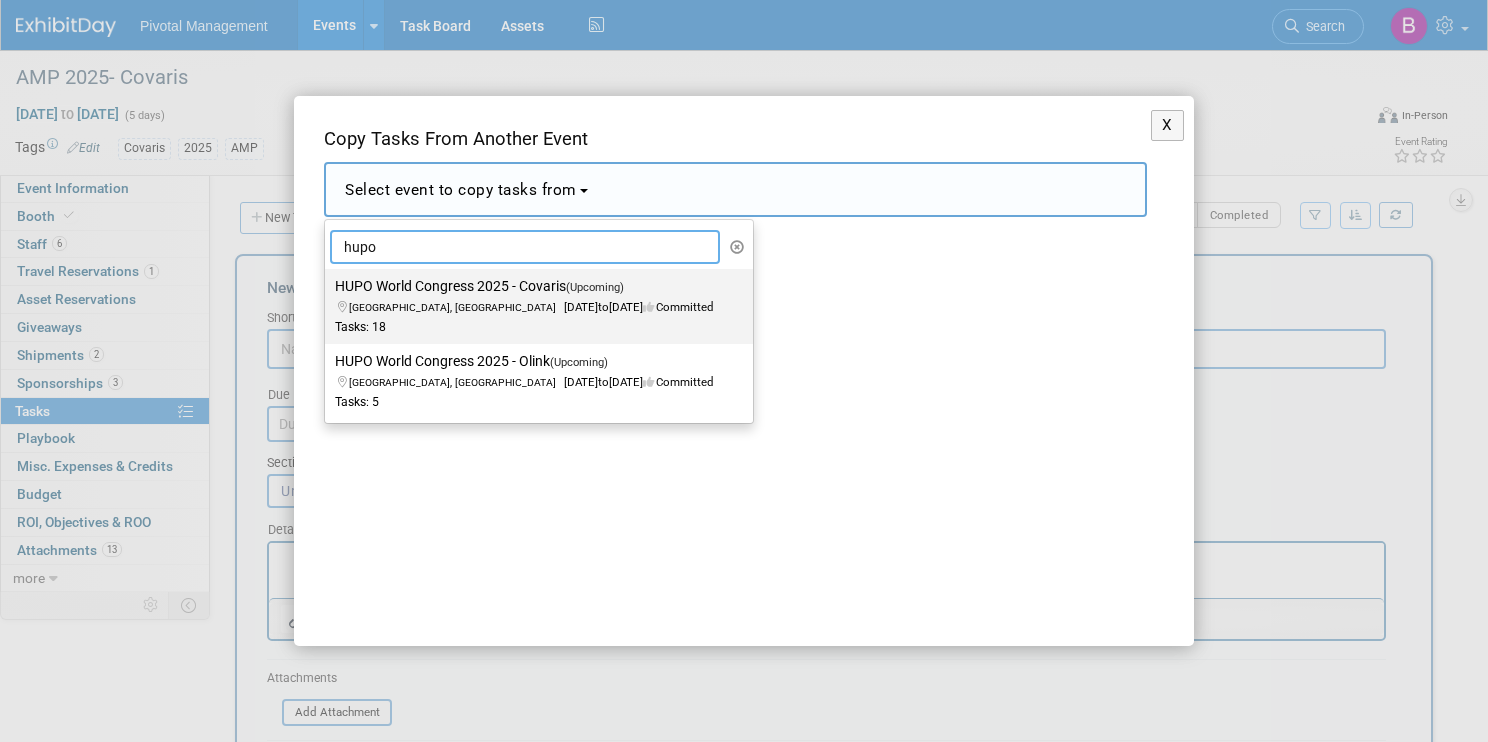 type on "hupo" 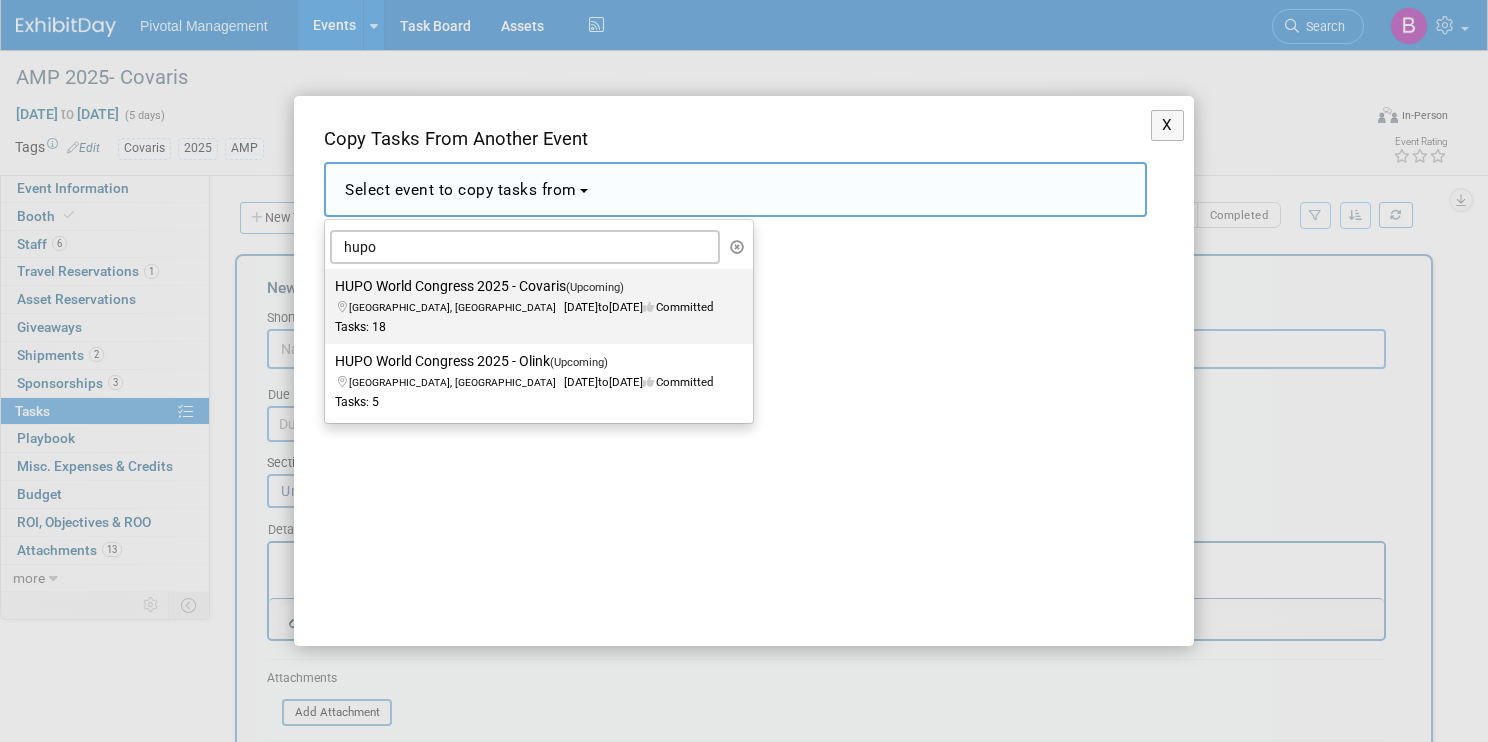 click on "Tasks: 18" at bounding box center (524, 327) 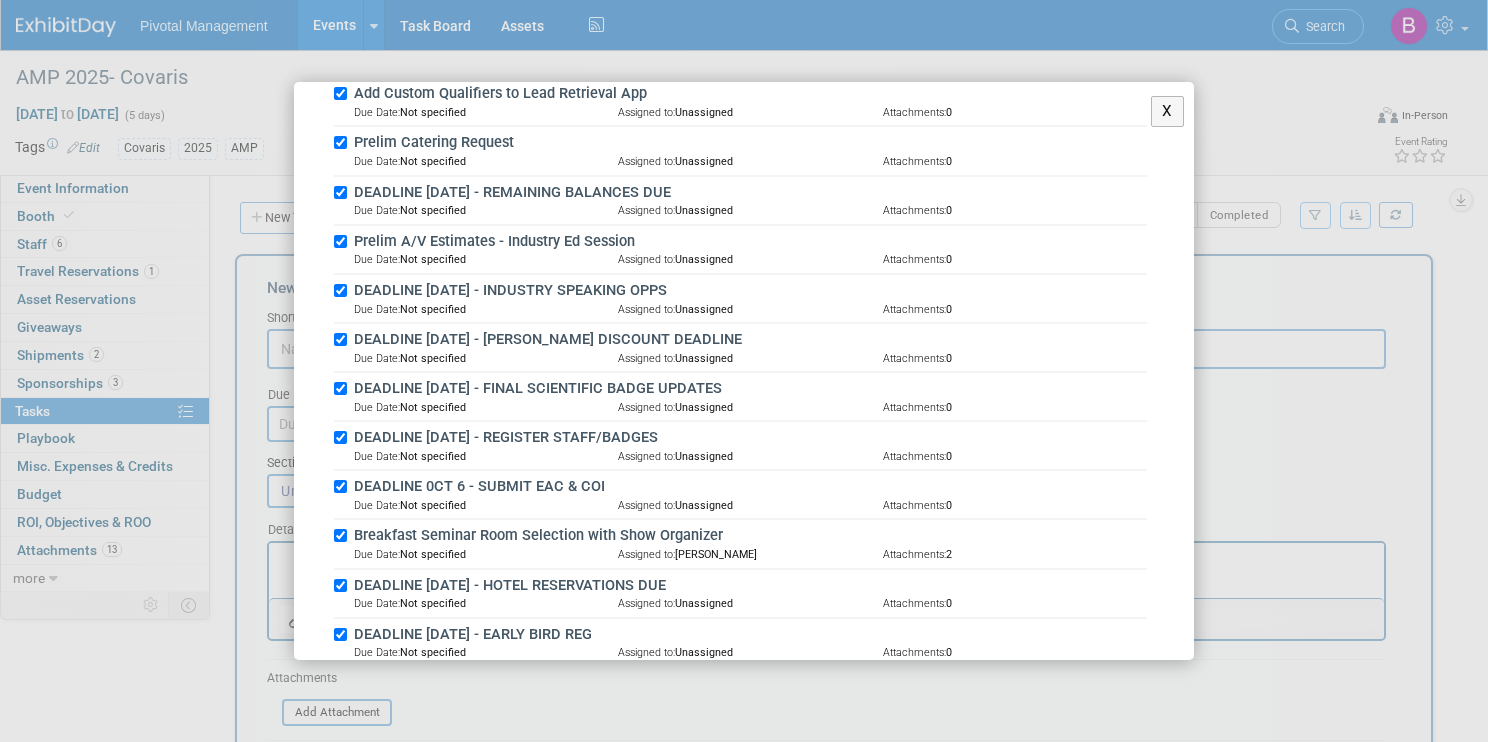 scroll, scrollTop: 580, scrollLeft: 0, axis: vertical 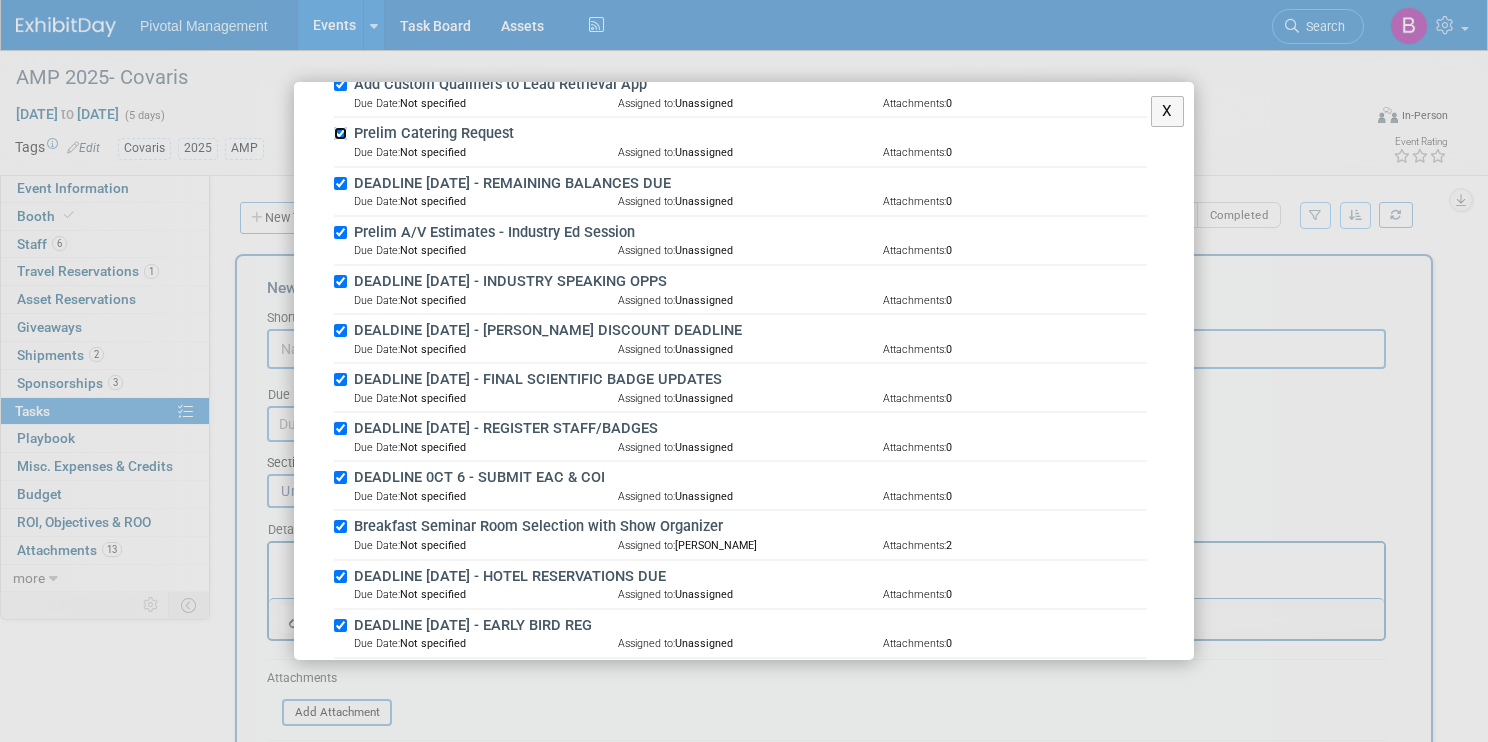 click on "Prelim Catering Request" at bounding box center (340, 133) 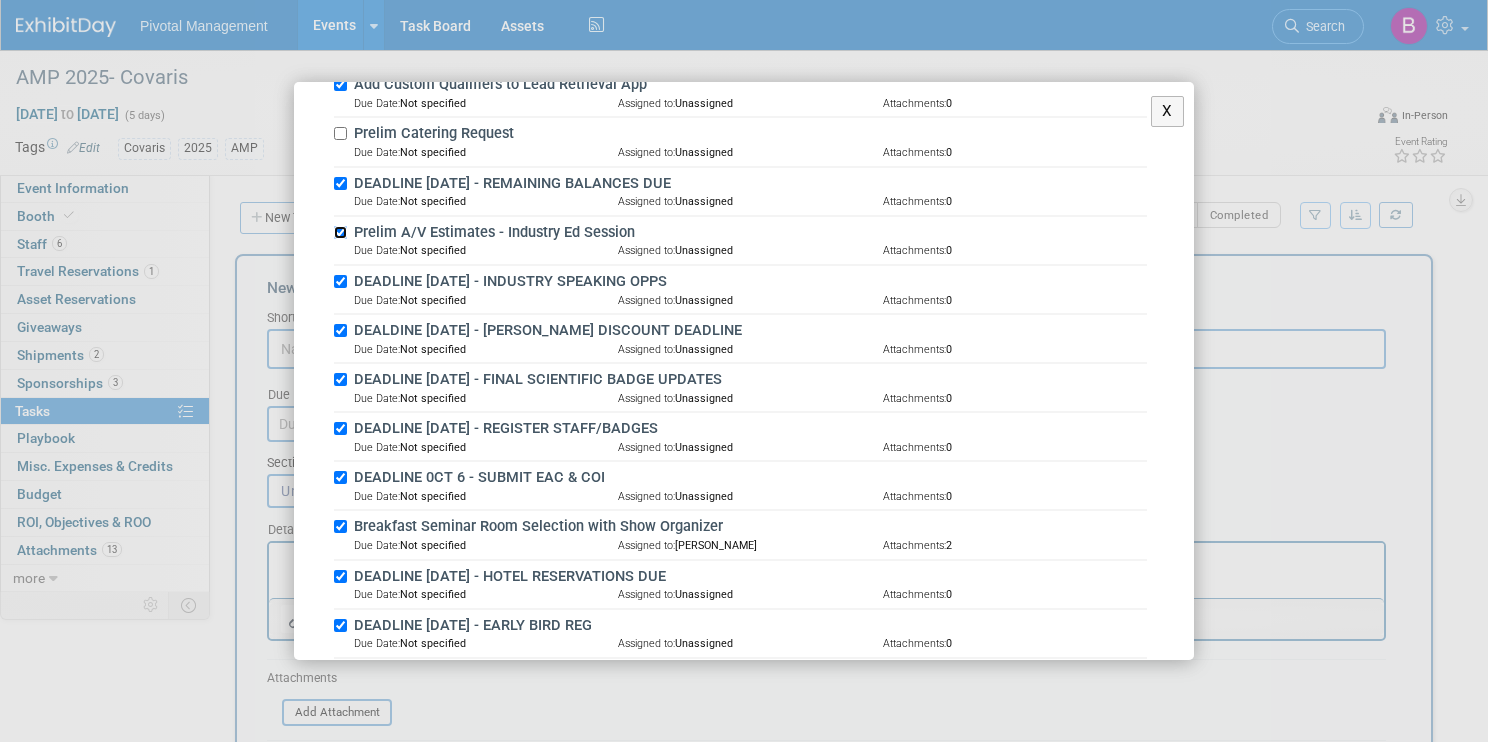 click on "Prelim A/V Estimates - Industry Ed Session" at bounding box center [340, 232] 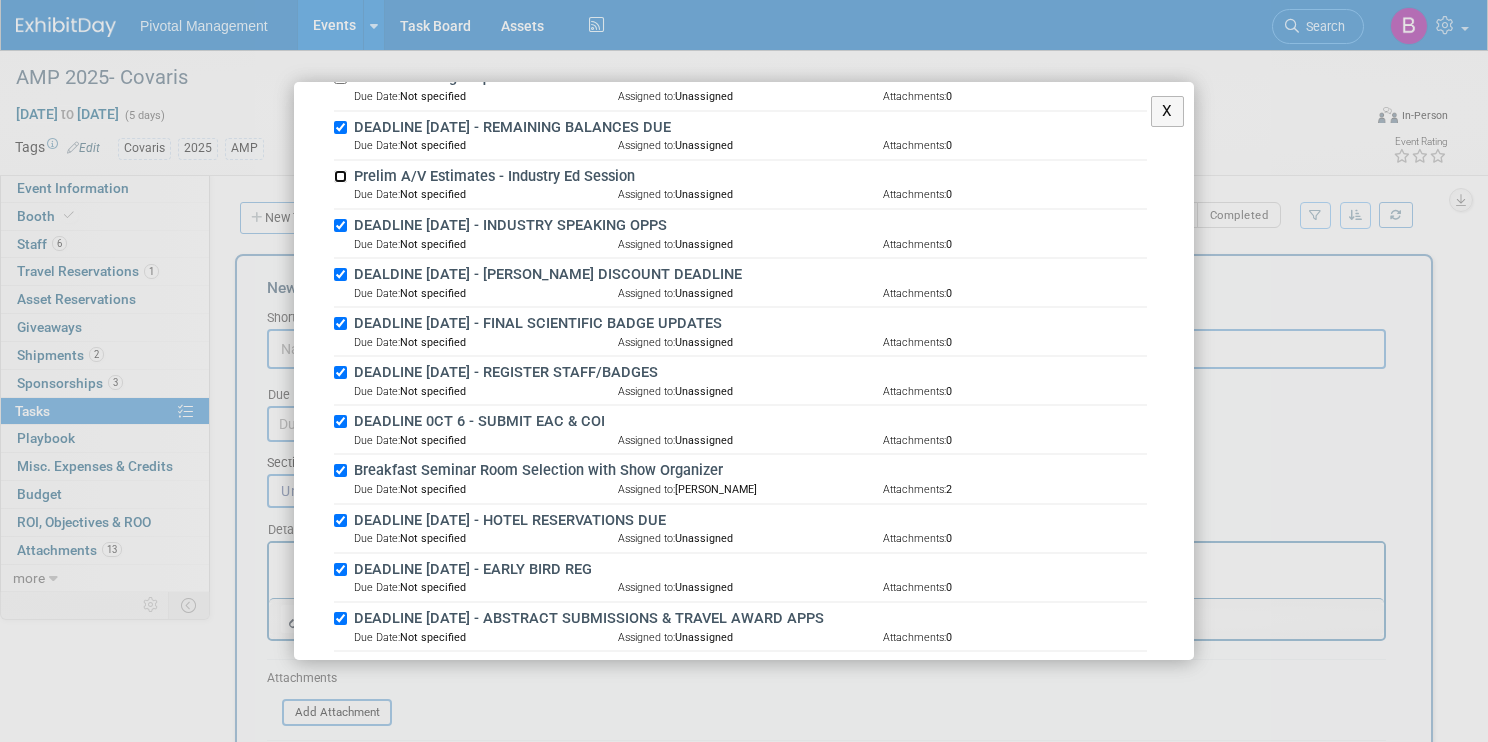 scroll, scrollTop: 644, scrollLeft: 0, axis: vertical 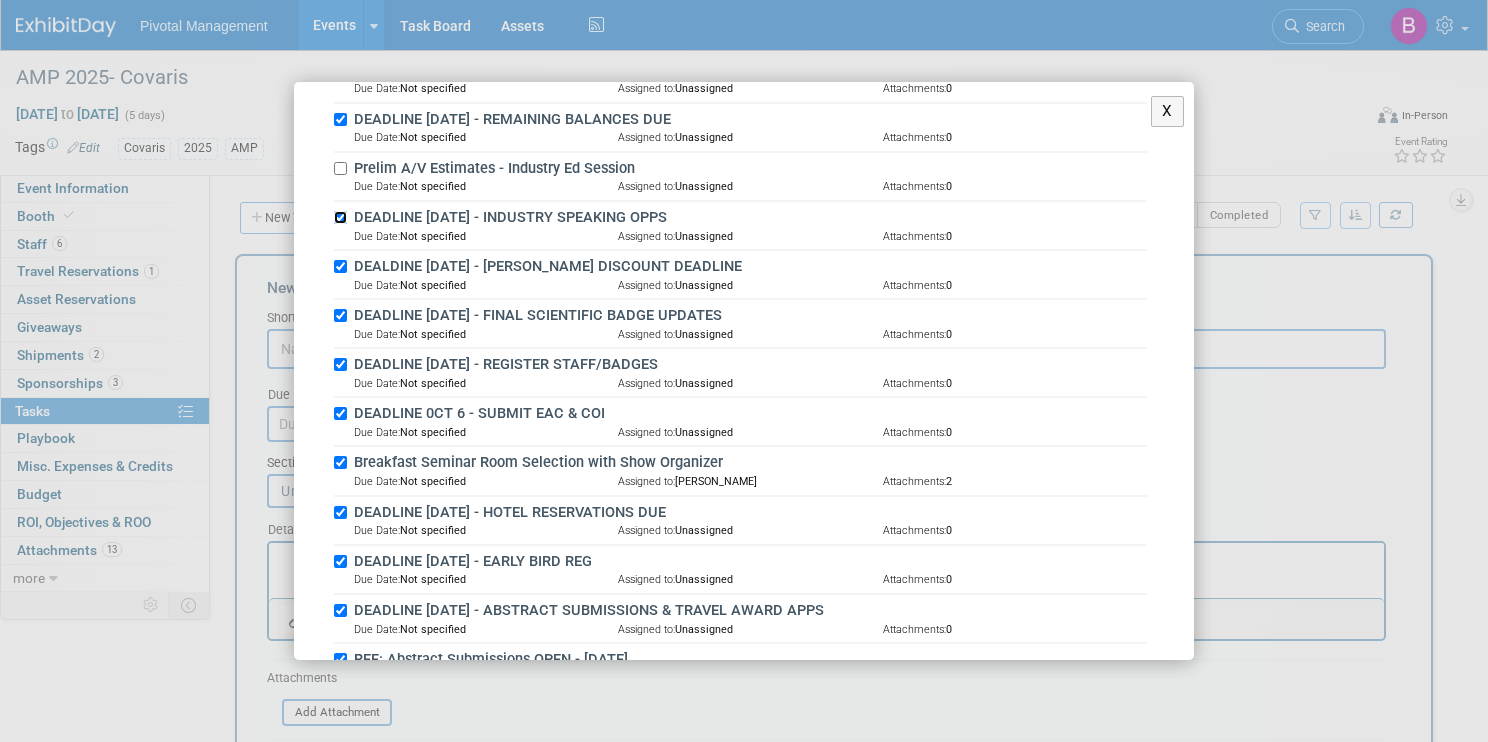 click on "DEADLINE [DATE] - INDUSTRY SPEAKING OPPS" at bounding box center [340, 217] 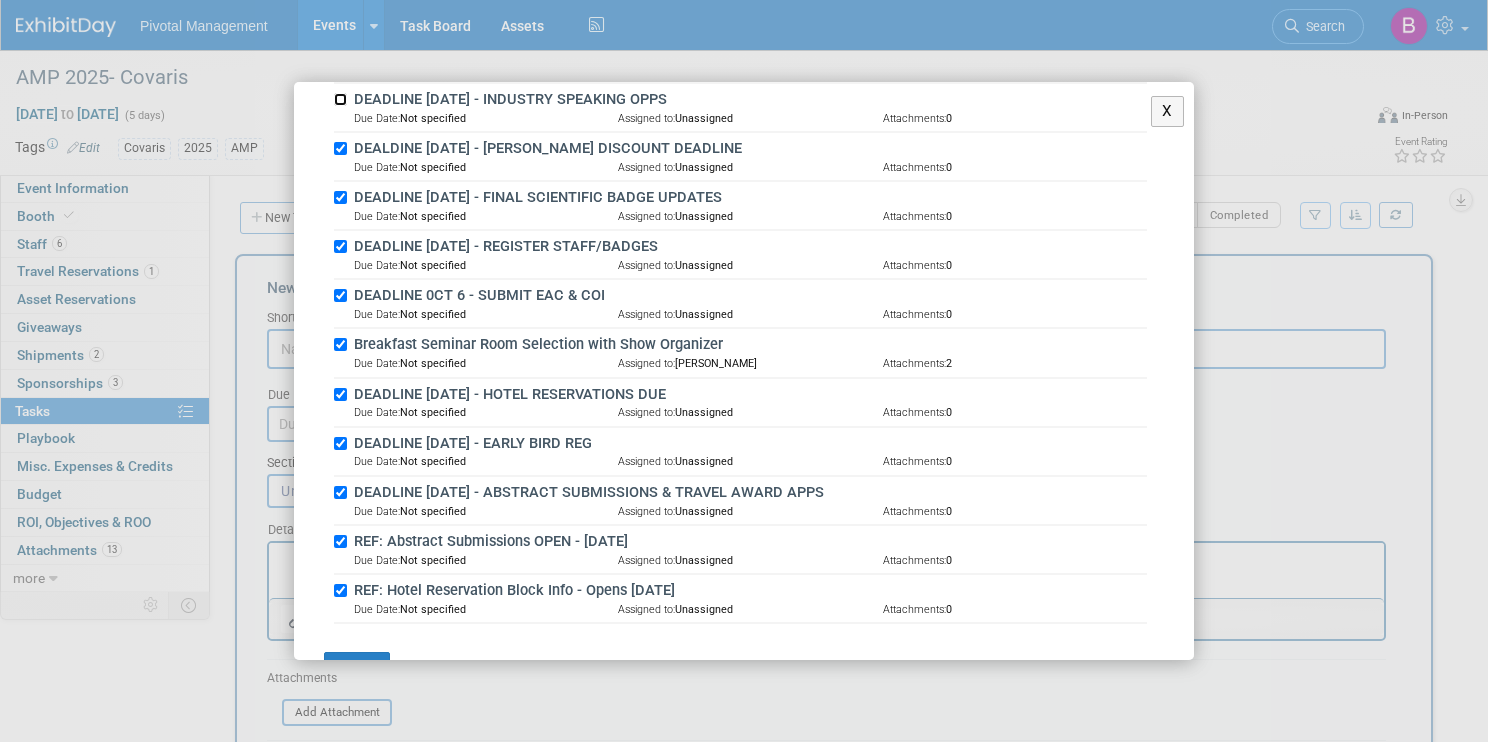 scroll, scrollTop: 765, scrollLeft: 0, axis: vertical 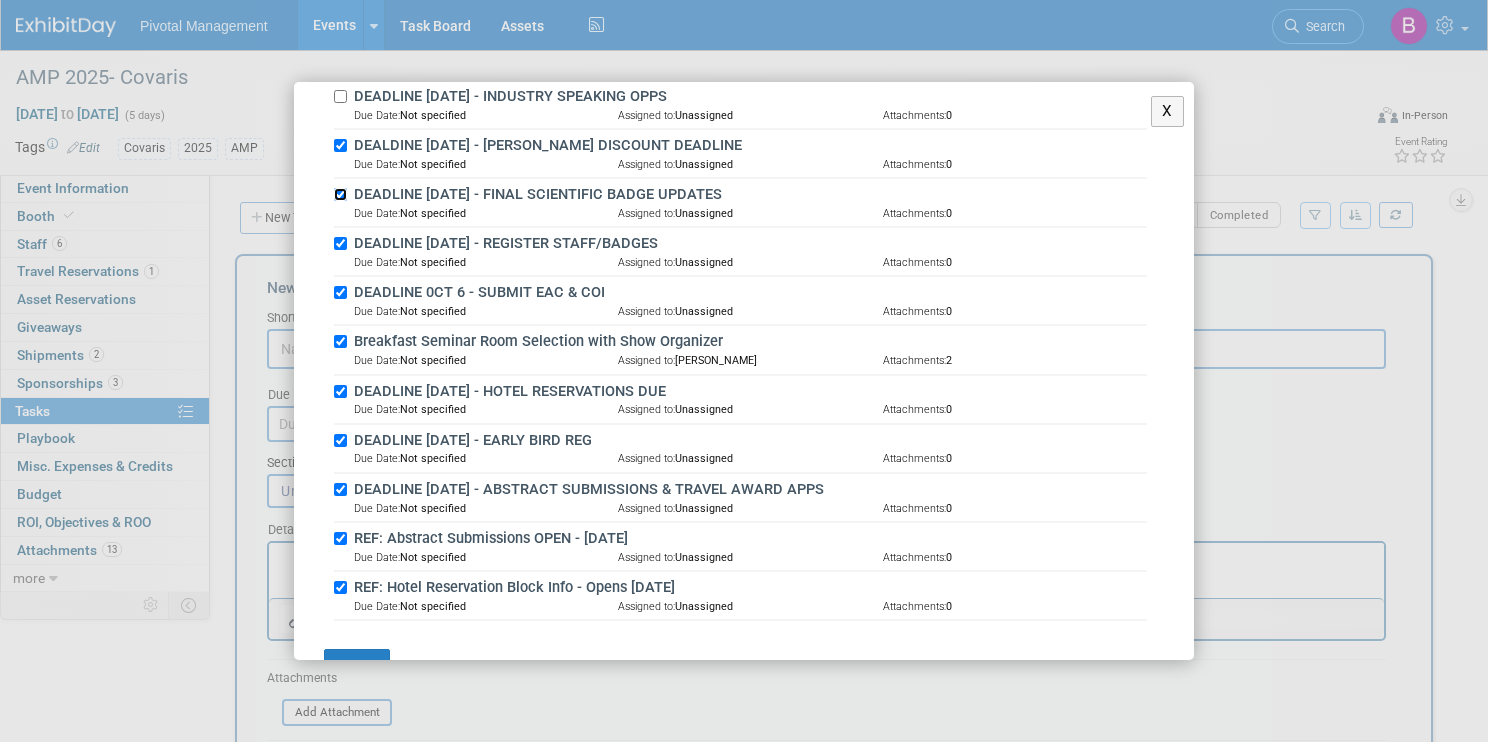 click on "DEADLINE [DATE] - FINAL SCIENTIFIC BADGE UPDATES" at bounding box center [340, 194] 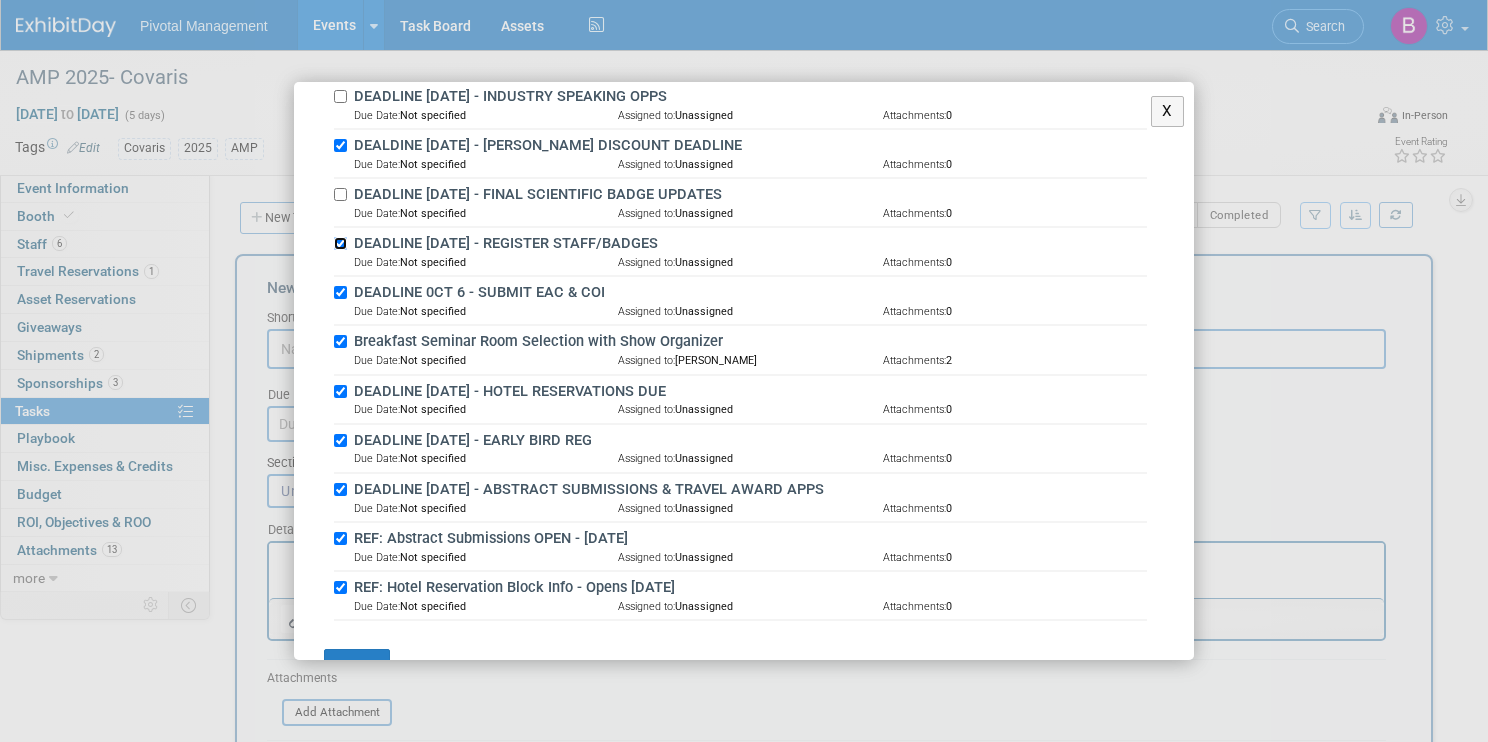 click on "DEADLINE [DATE] - REGISTER STAFF/BADGES" at bounding box center (340, 243) 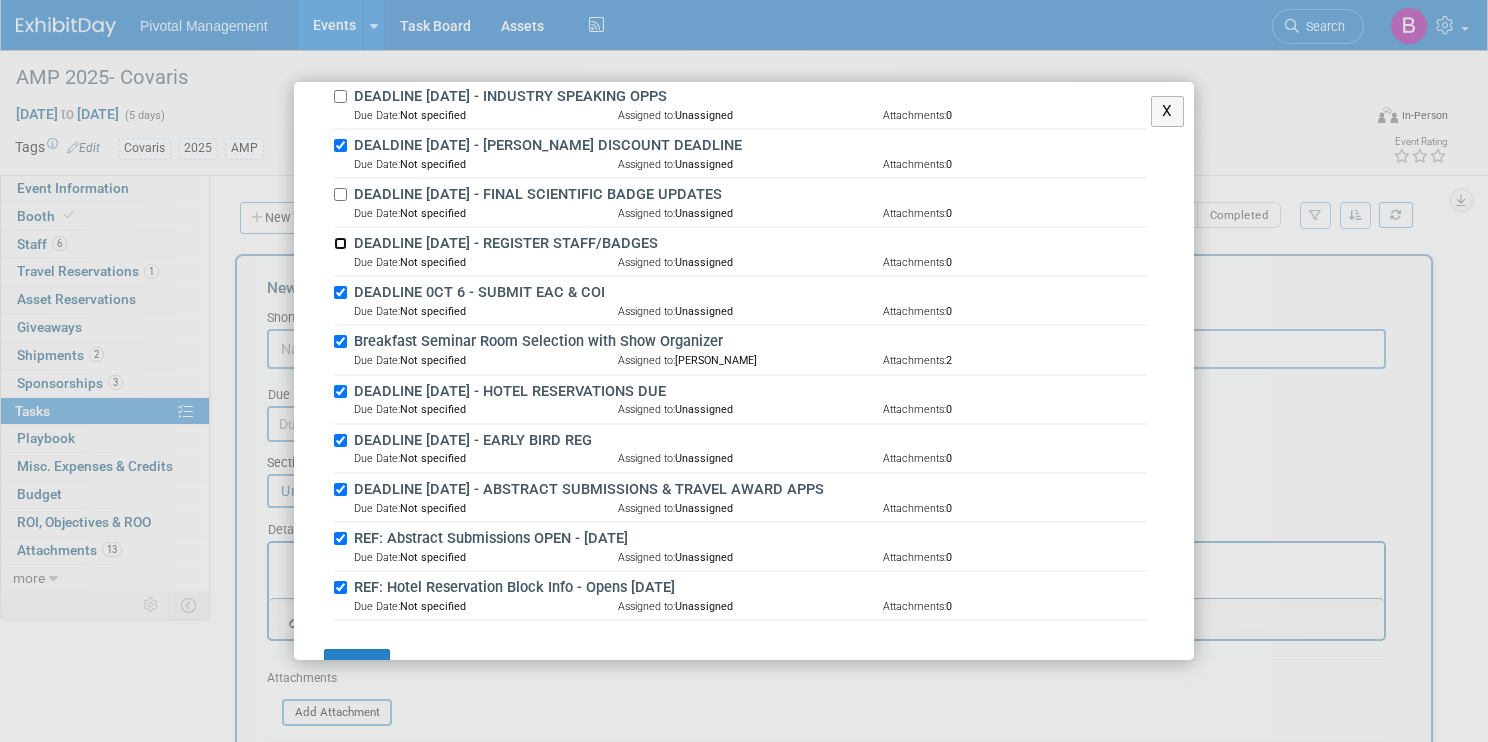 scroll, scrollTop: 815, scrollLeft: 0, axis: vertical 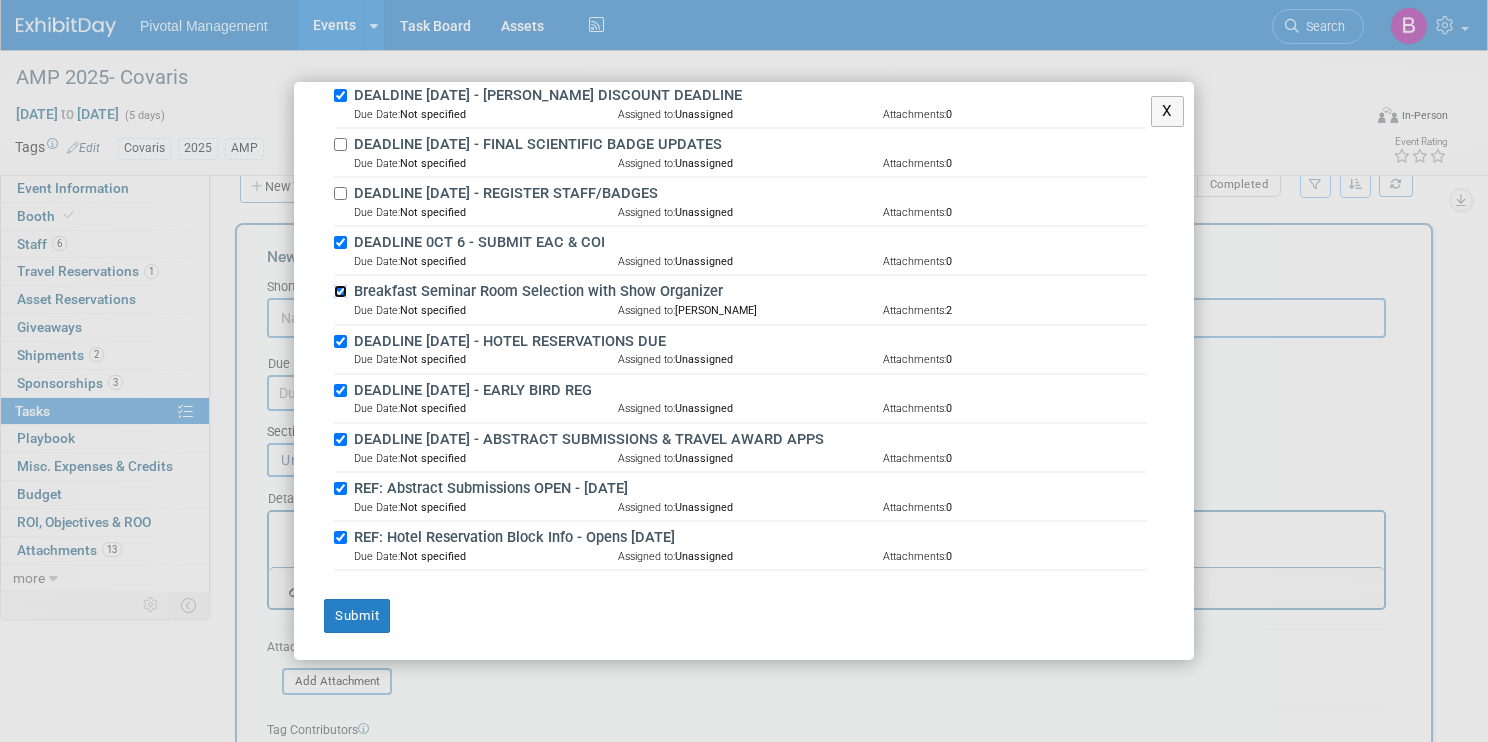 click on "Breakfast Seminar Room Selection with Show Organizer" at bounding box center [340, 291] 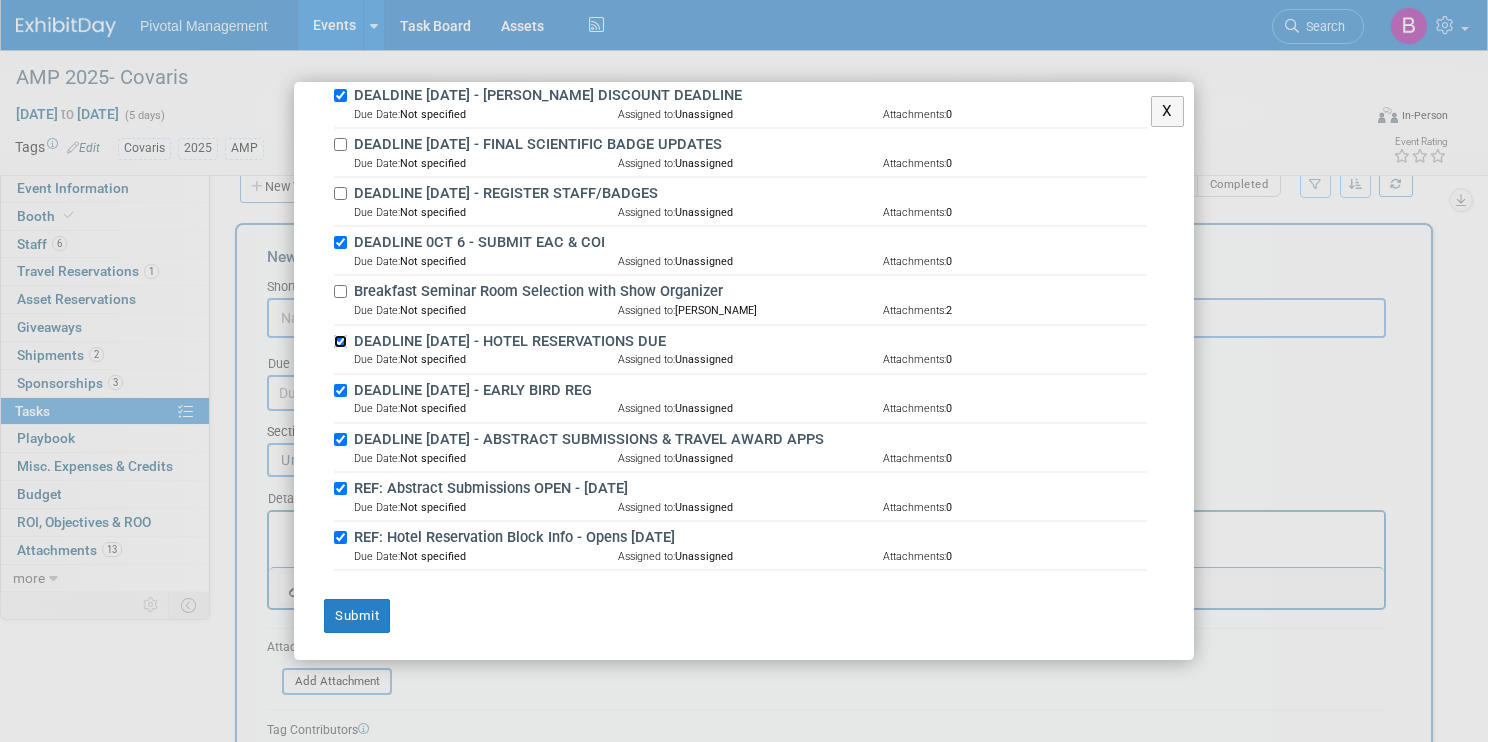 click on "DEADLINE [DATE] - HOTEL RESERVATIONS DUE" at bounding box center (340, 341) 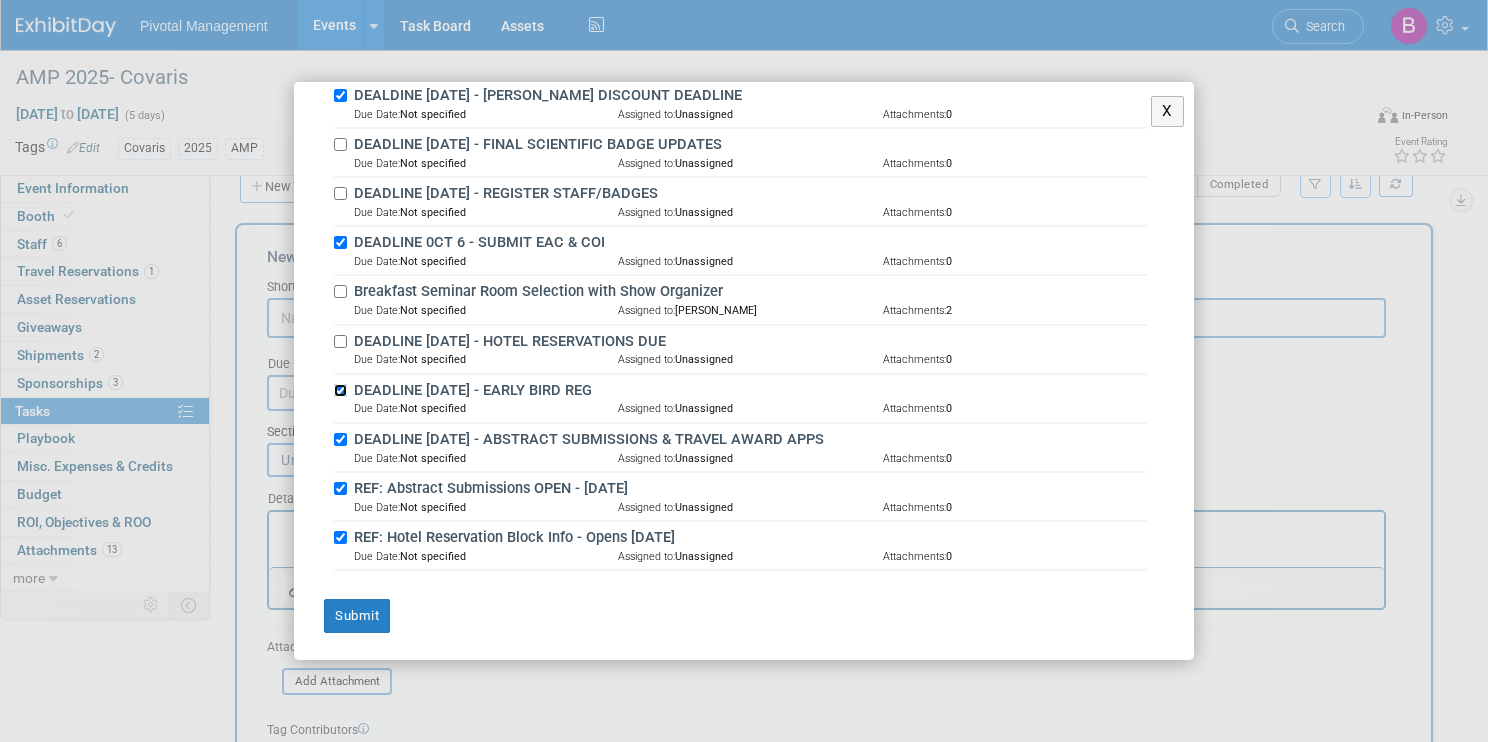 click on "DEADLINE [DATE] - EARLY BIRD REG" at bounding box center [340, 390] 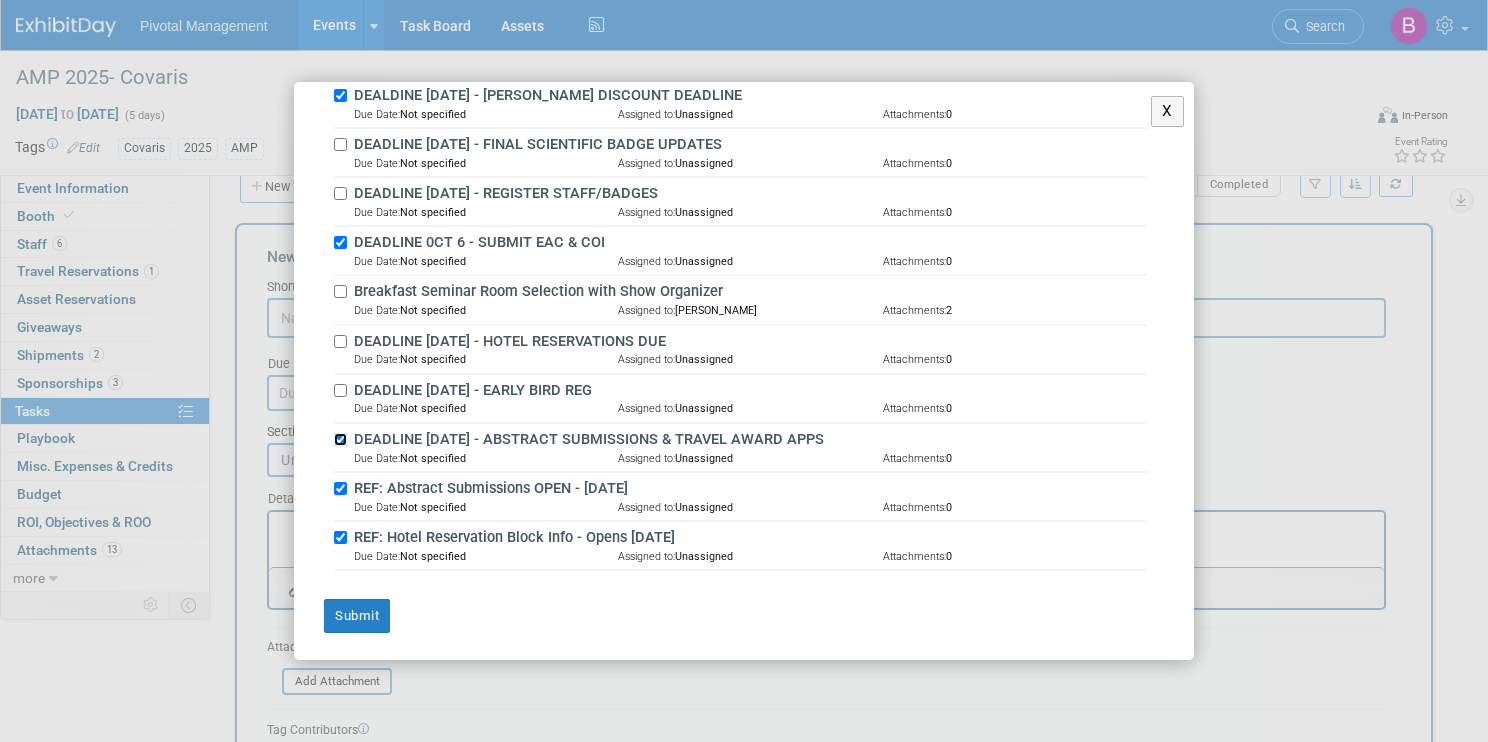 click on "DEADLINE [DATE] - ABSTRACT SUBMISSIONS & TRAVEL AWARD APPS" at bounding box center [340, 439] 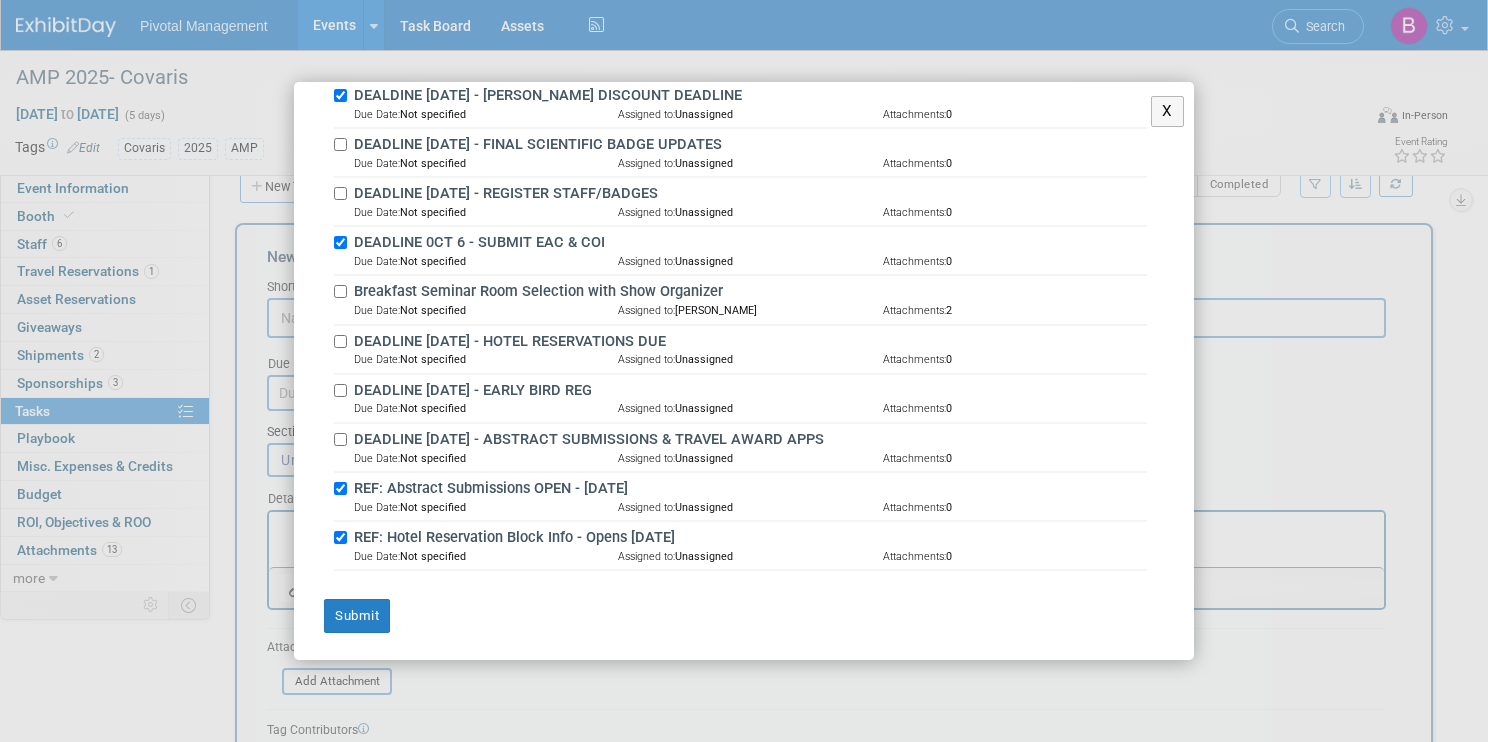 click on "REF: Abstract Submissions OPEN - [DATE]
Due Date:  Not specified
Assigned to:  Unassigned
Attachments:  0" at bounding box center [740, 497] 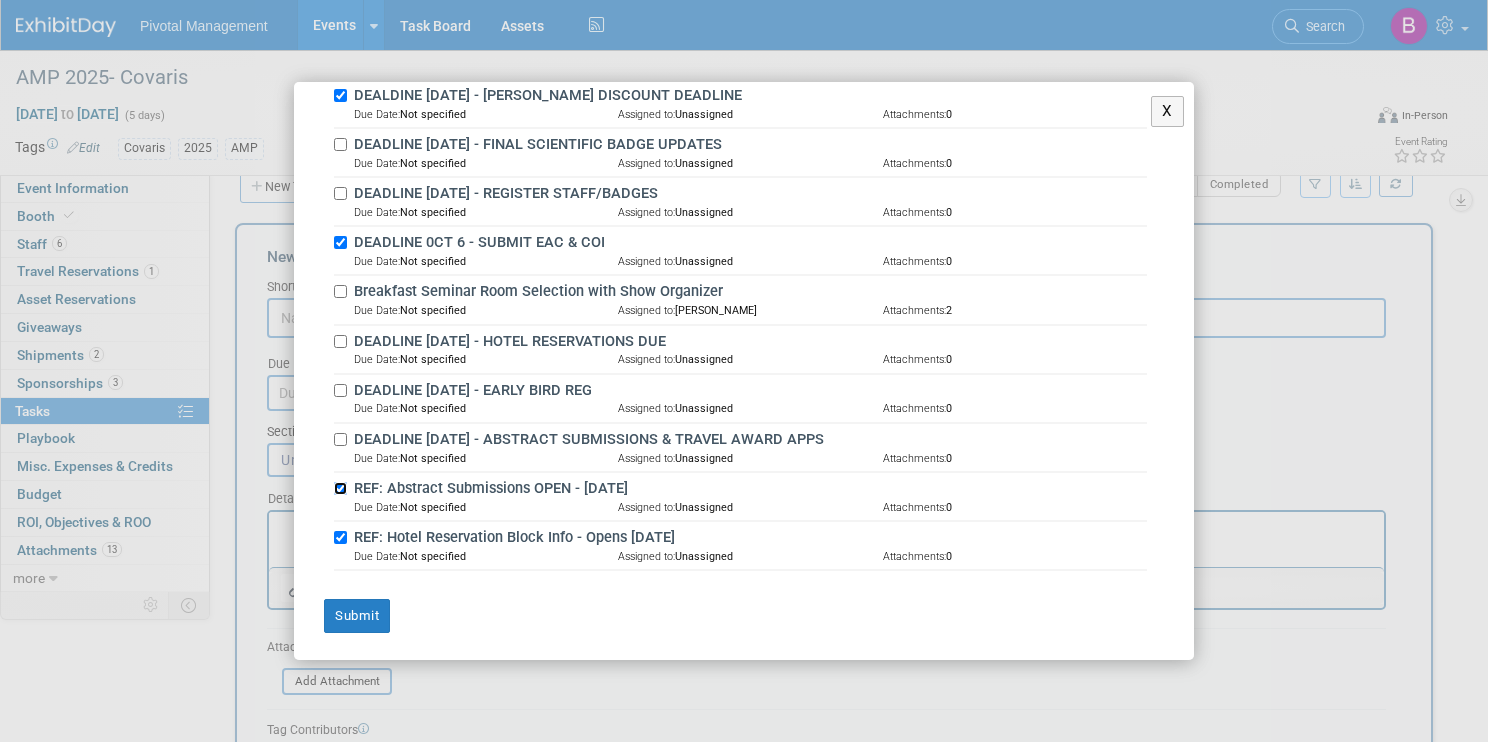 click on "REF: Abstract Submissions OPEN - [DATE]" at bounding box center [340, 488] 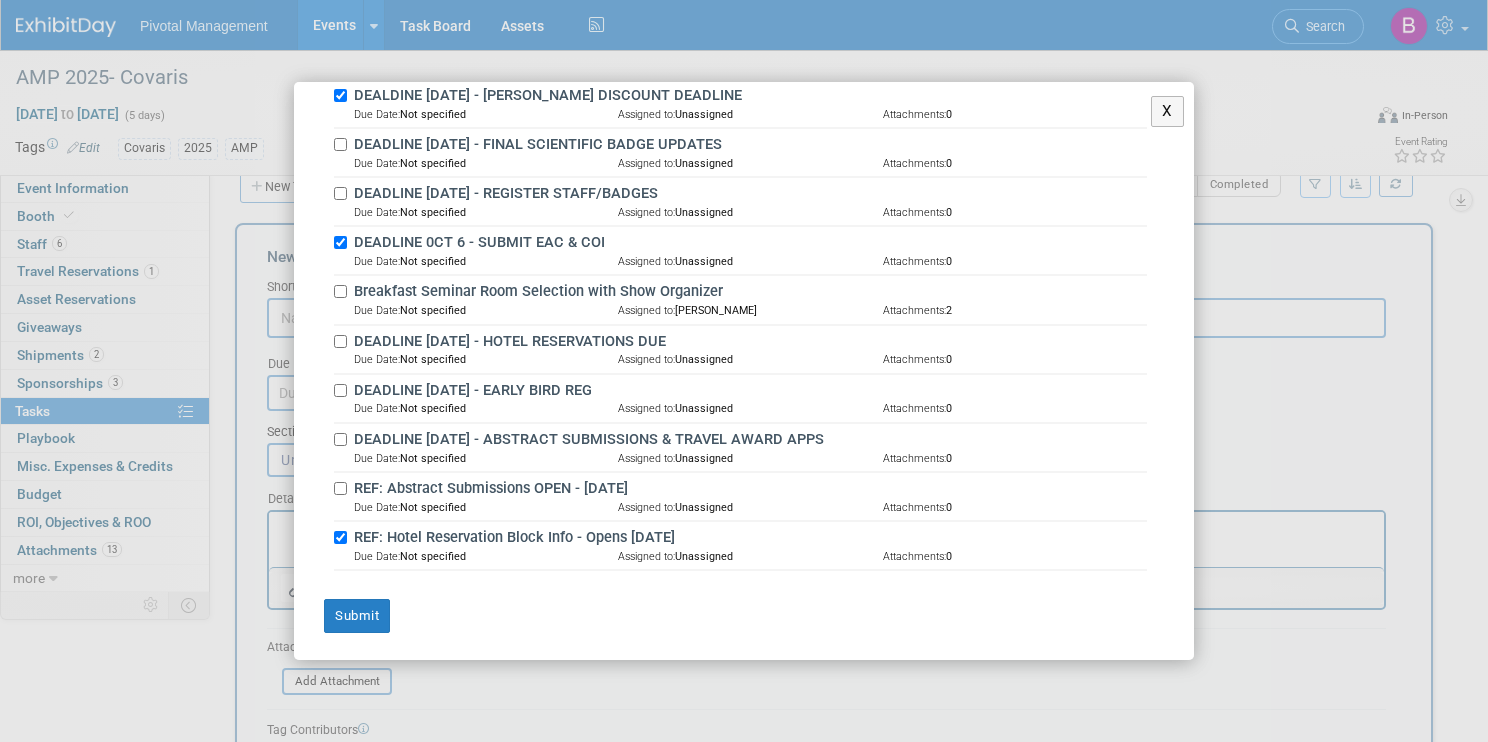 click on "REF: Hotel Reservation Block Info - Opens [DATE]
Due Date:  Not specified
Assigned to:  Unassigned
Attachments:  0" at bounding box center (740, 546) 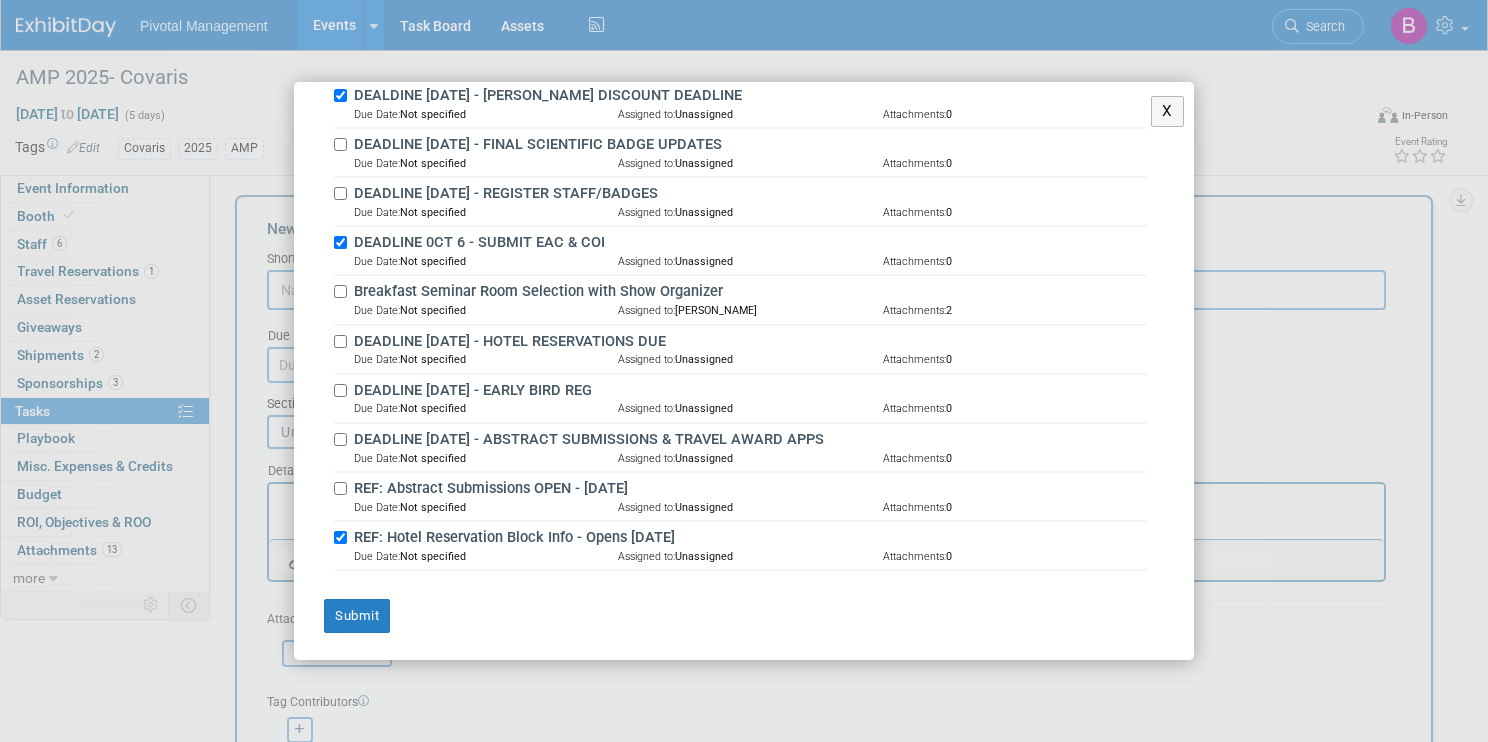 scroll, scrollTop: 58, scrollLeft: 0, axis: vertical 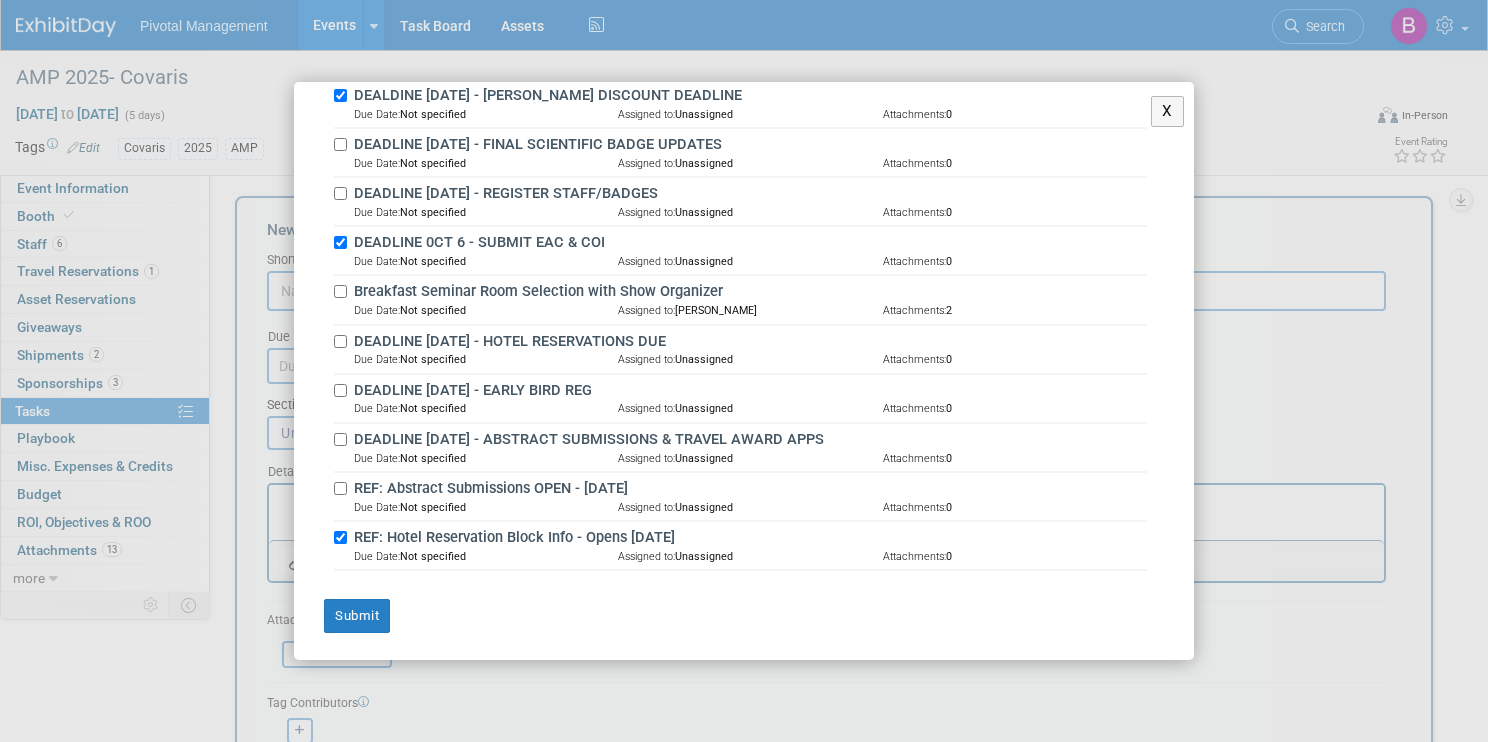 click on "Due Date:  Not specified
Assigned to:  Unassigned
Attachments:  0" at bounding box center (740, 556) 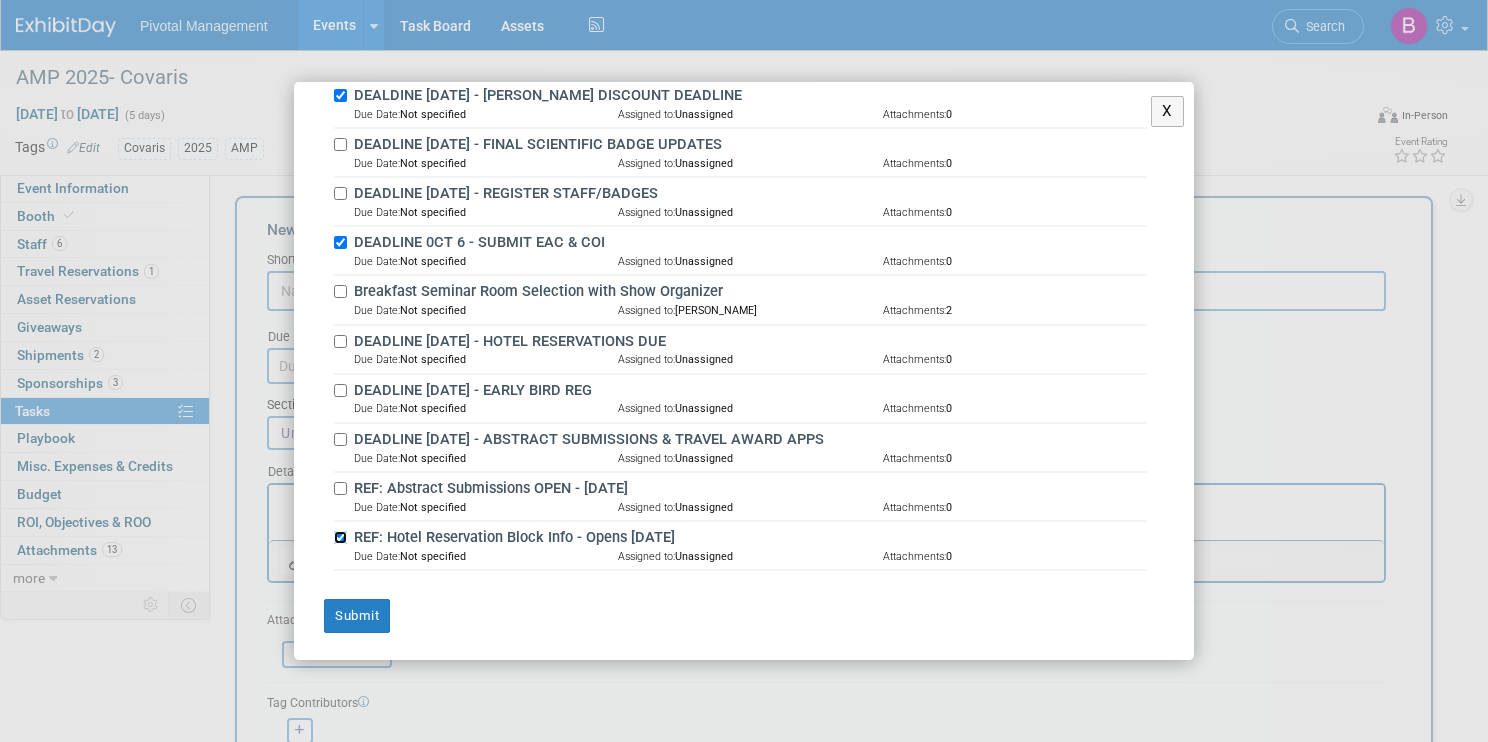click on "REF: Hotel Reservation Block Info - Opens [DATE]" at bounding box center (340, 537) 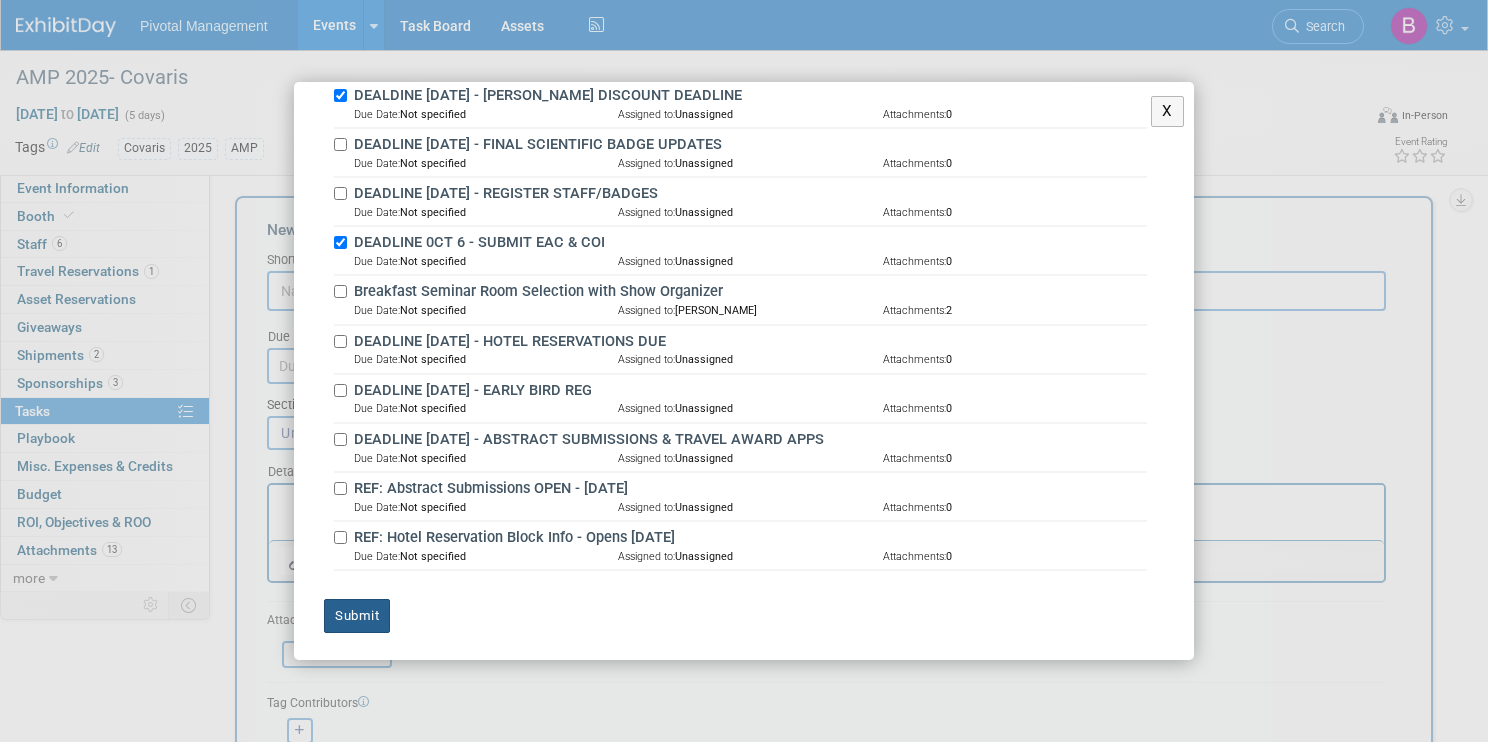 click on "Submit" at bounding box center (357, 616) 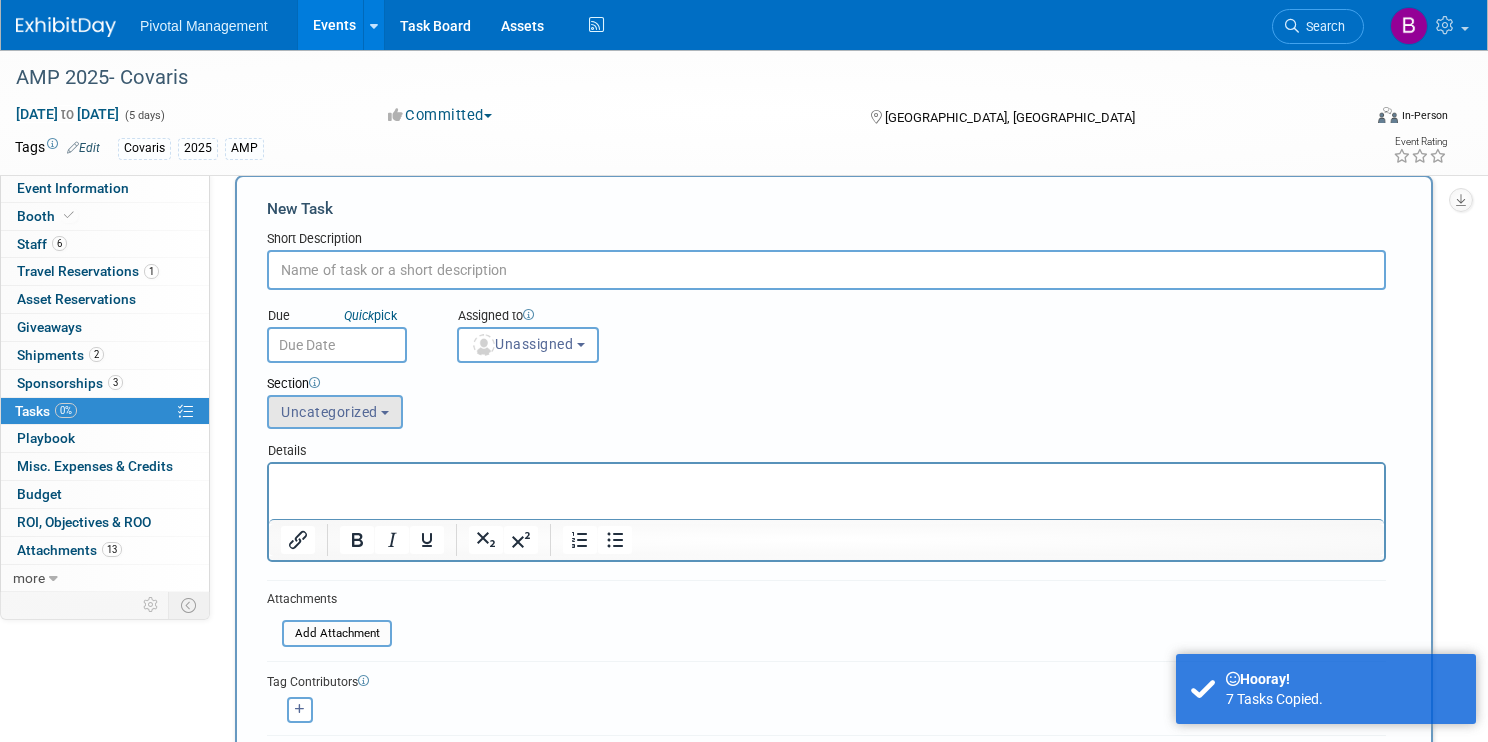 scroll, scrollTop: 0, scrollLeft: 0, axis: both 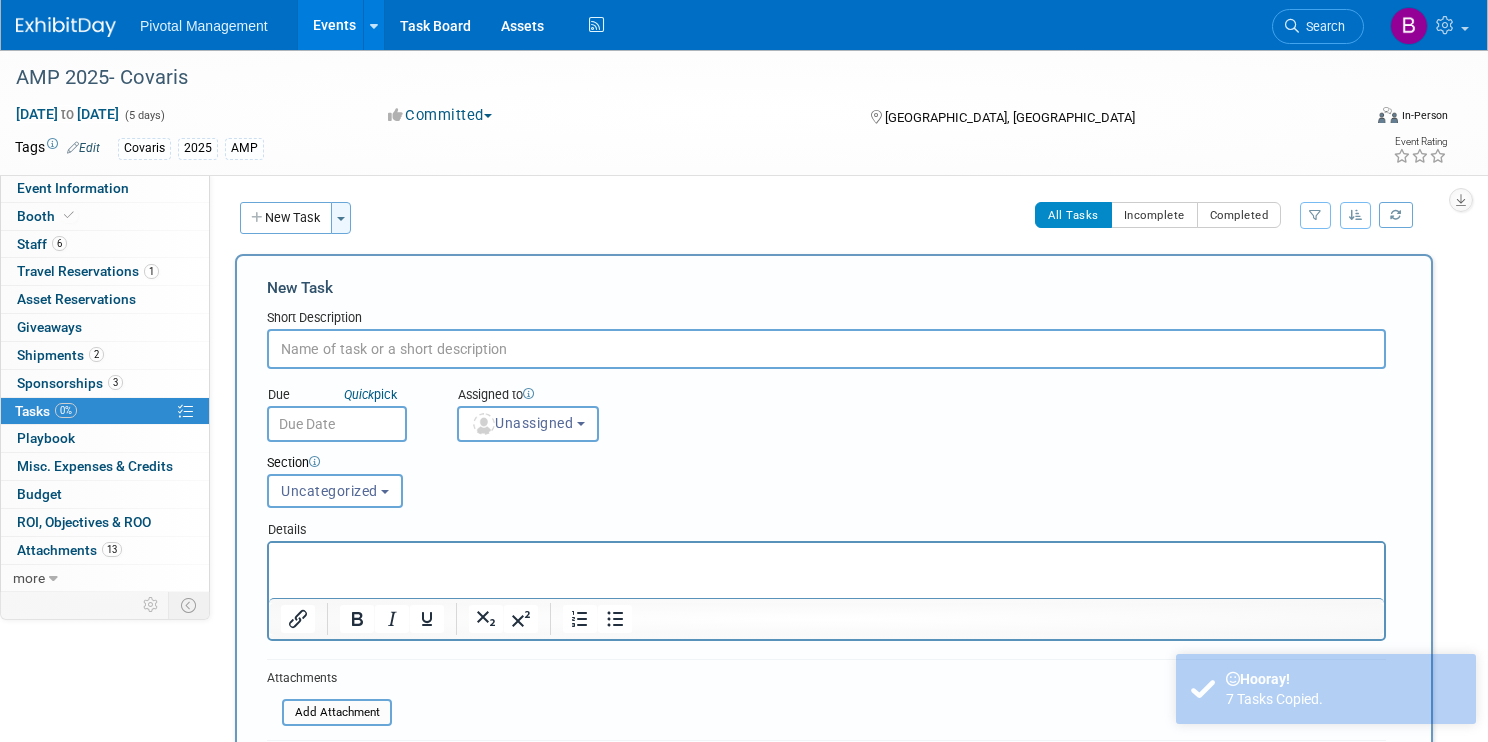 drag, startPoint x: 370, startPoint y: 215, endPoint x: 417, endPoint y: 226, distance: 48.270073 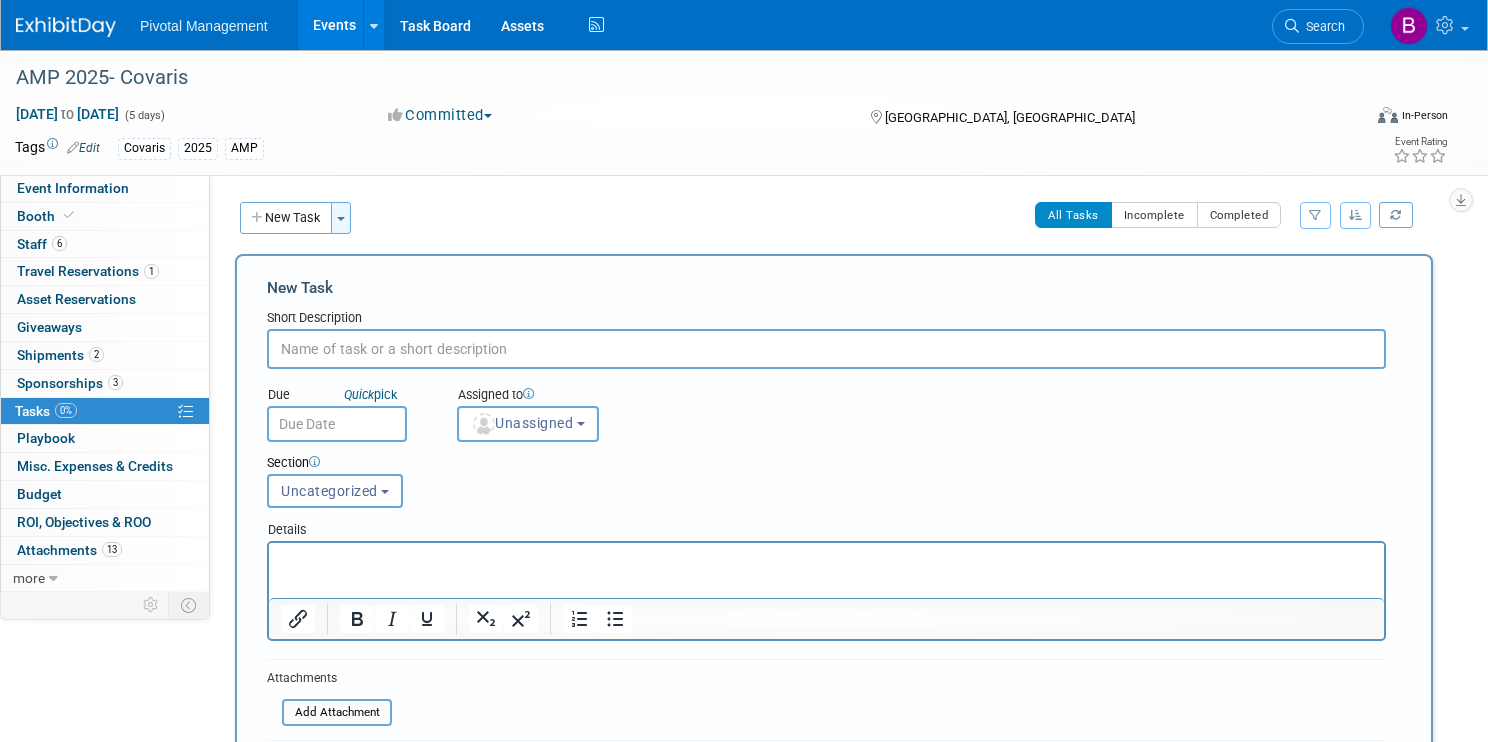 click on "Toggle Dropdown" at bounding box center (341, 218) 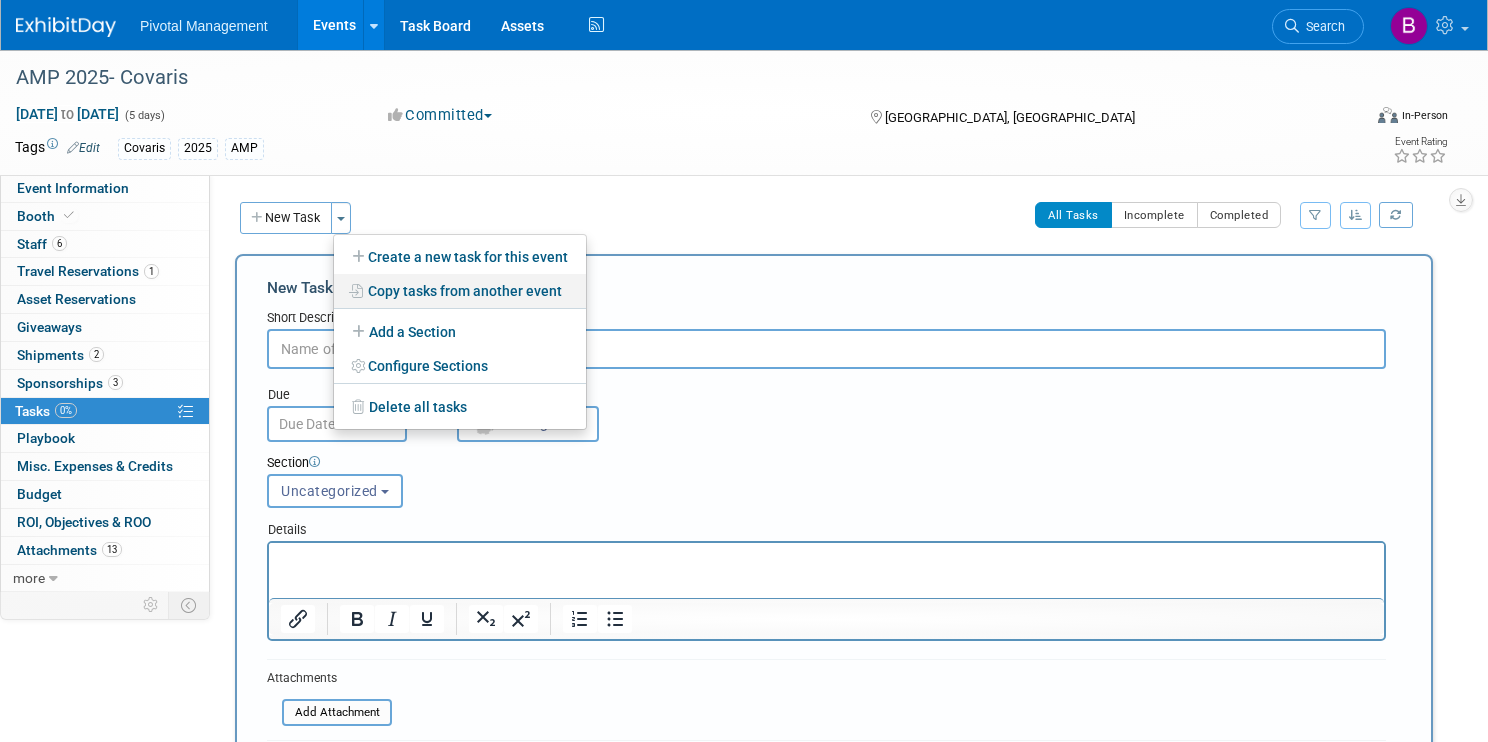 click on "Copy tasks from another event" at bounding box center [460, 291] 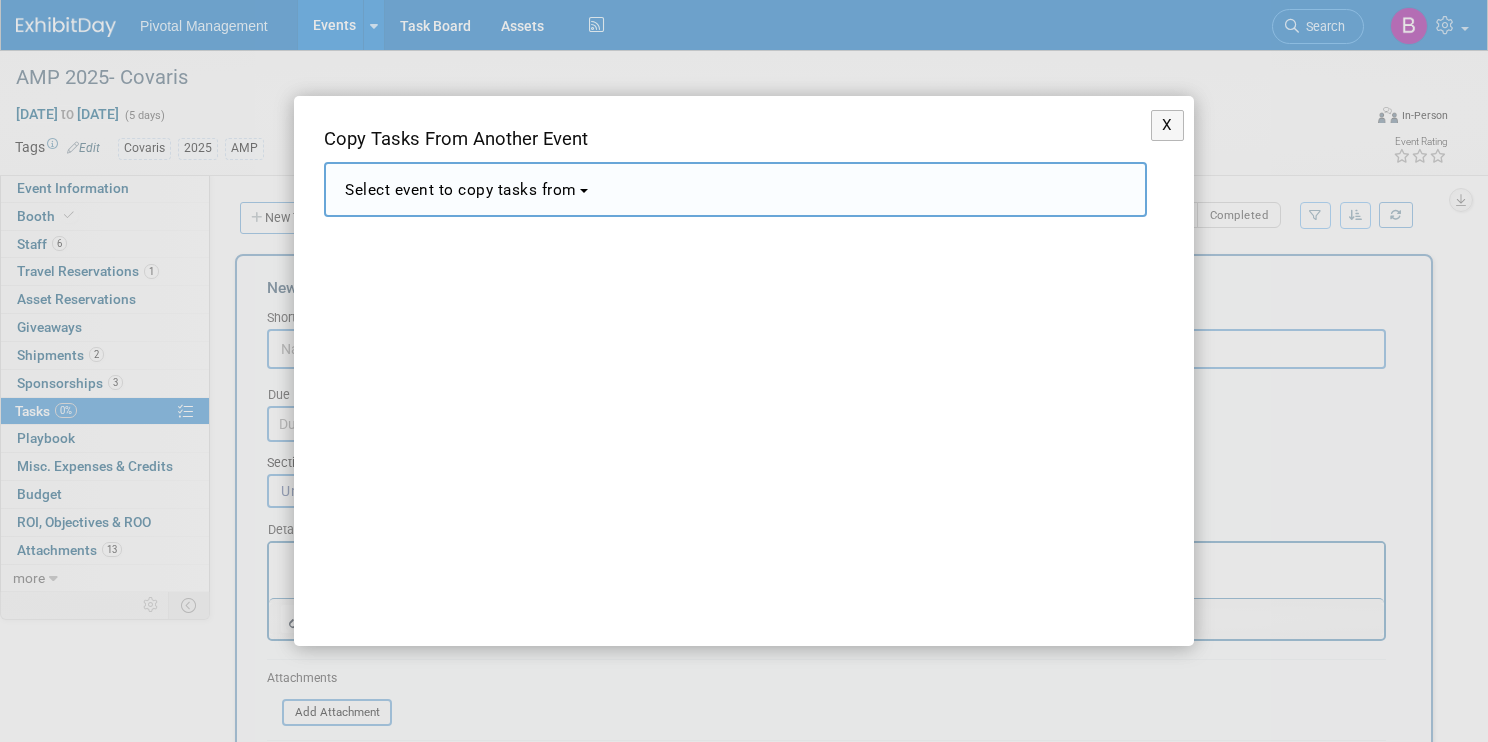 click on "Select event to copy tasks from" at bounding box center (735, 189) 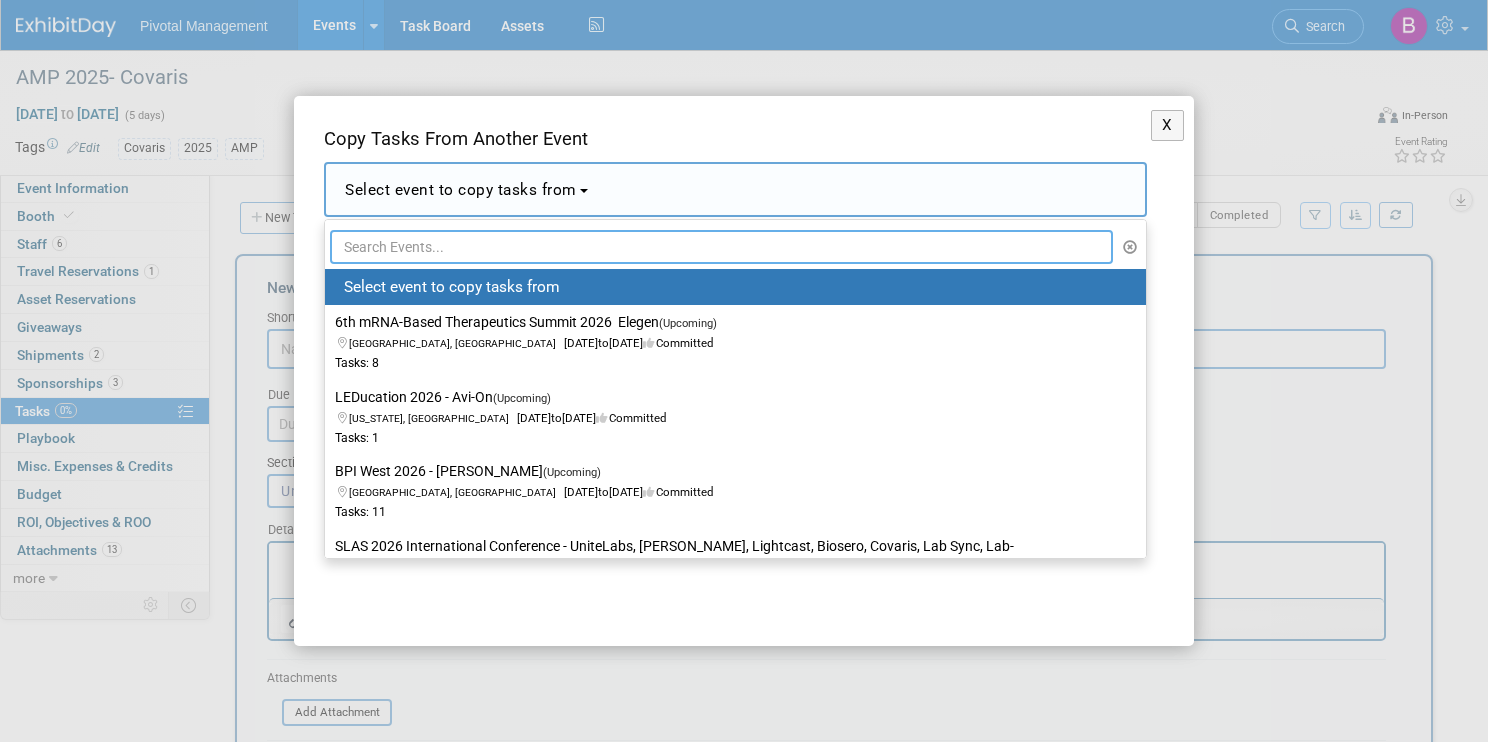 click at bounding box center [721, 247] 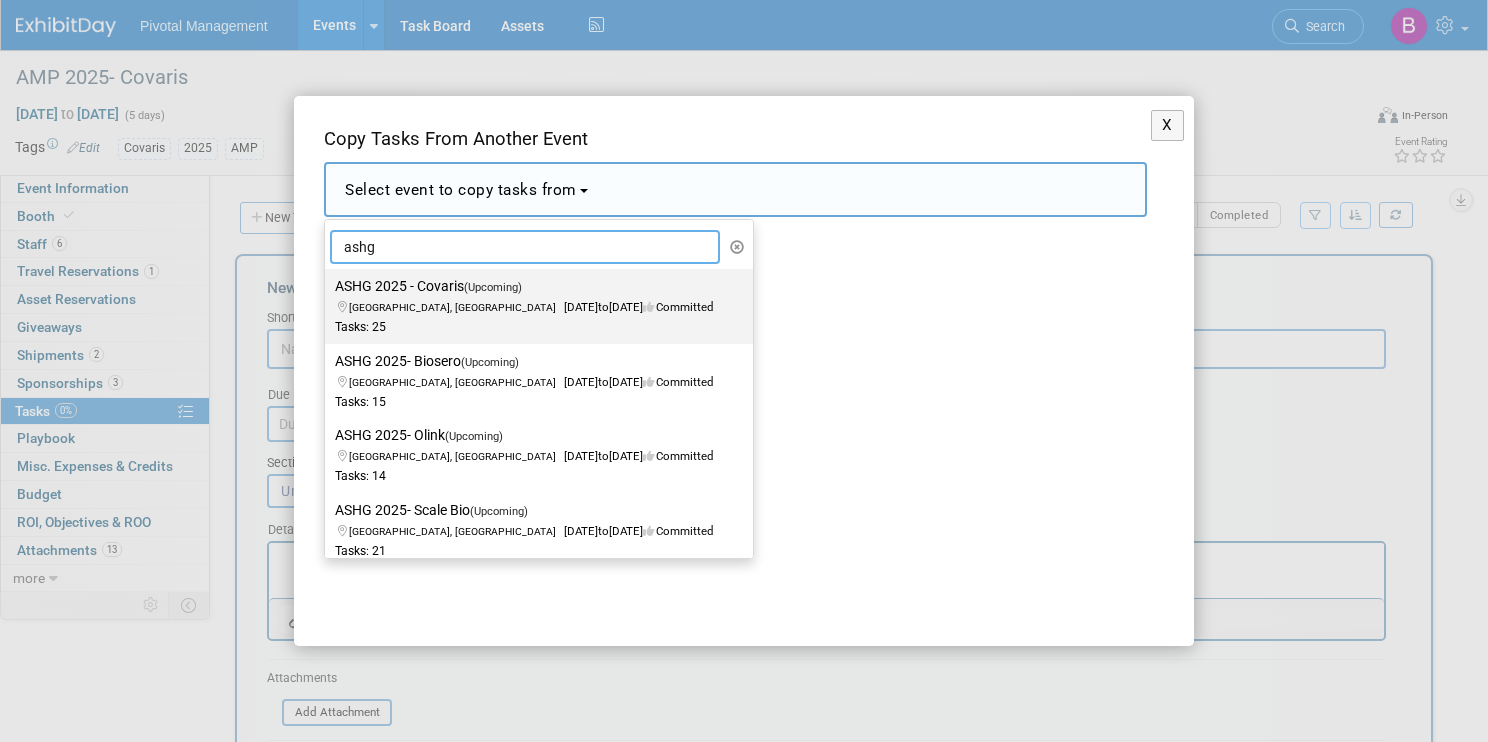 type on "ashg" 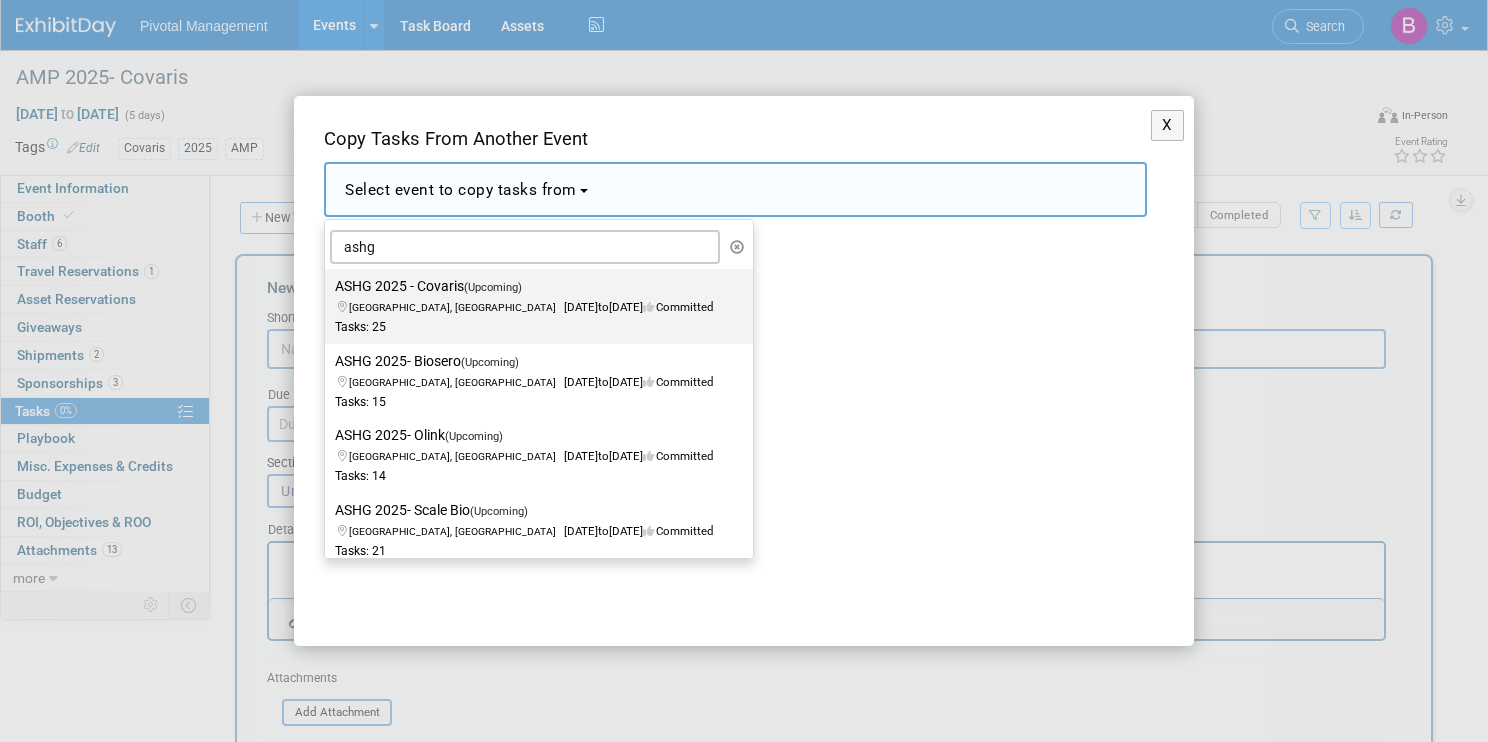 click on "[GEOGRAPHIC_DATA], [GEOGRAPHIC_DATA]  [DATE]   to   [DATE]       Committed" at bounding box center (524, 297) 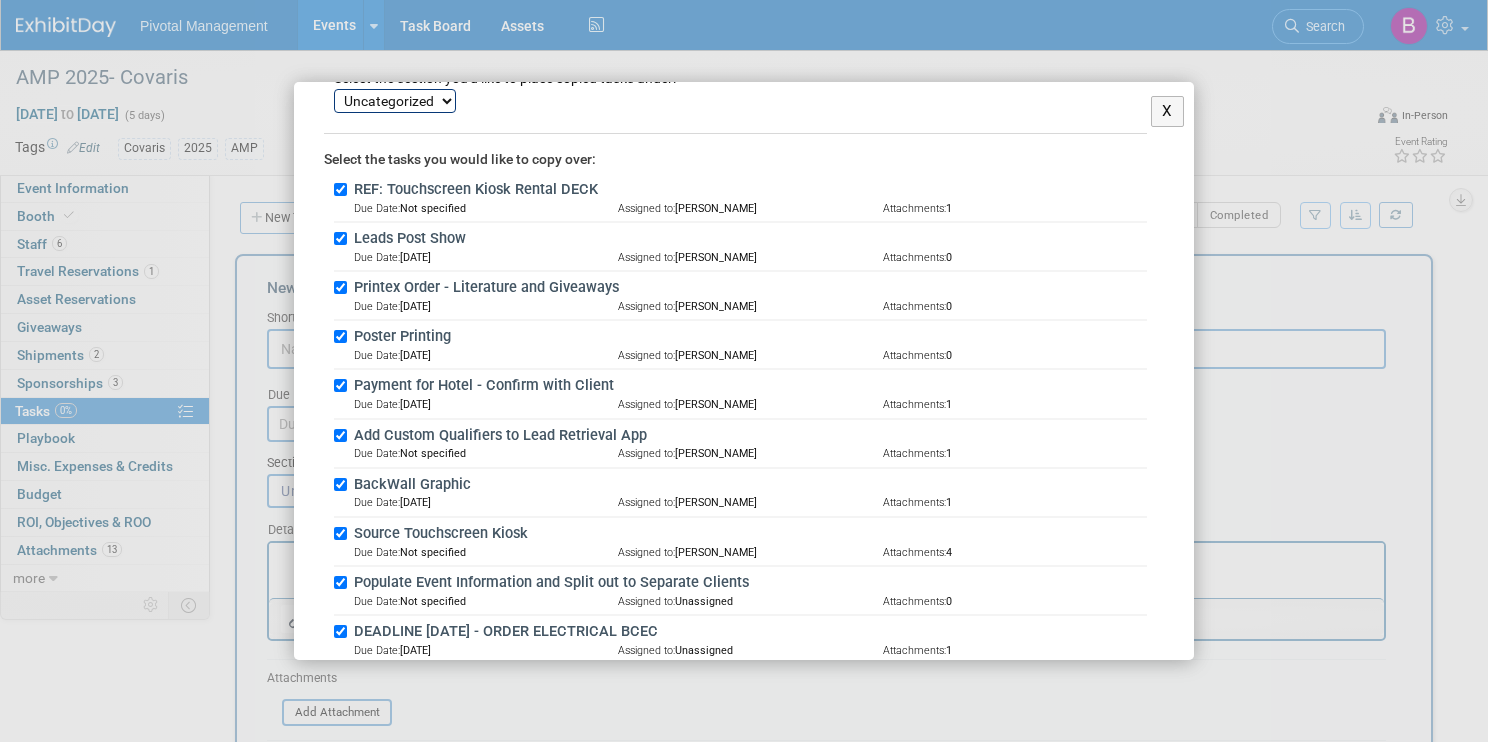 scroll, scrollTop: 209, scrollLeft: 0, axis: vertical 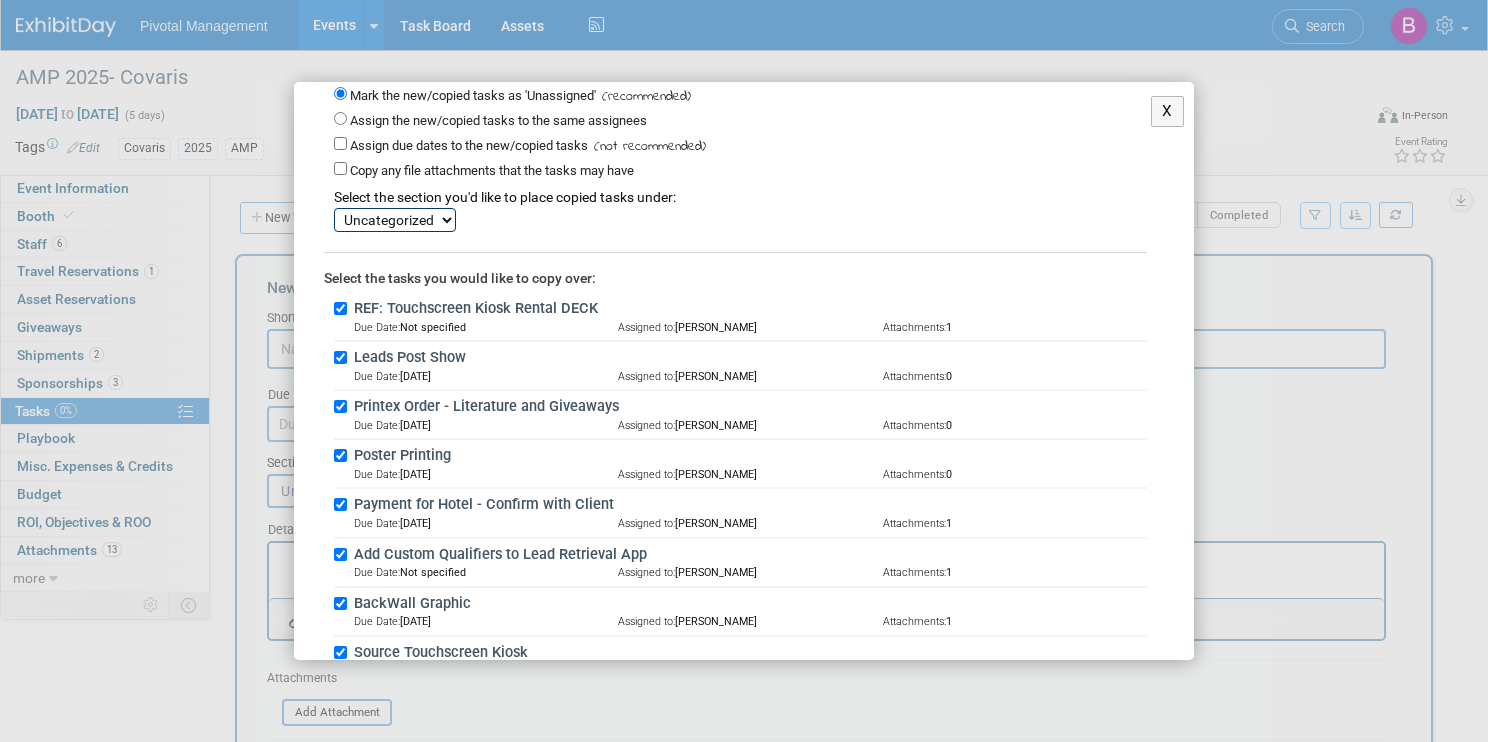 click on "REF: Touchscreen Kiosk Rental DECK
Due Date:  Not specified
Assigned to:  [PERSON_NAME]
Attachments:  1" at bounding box center [740, 317] 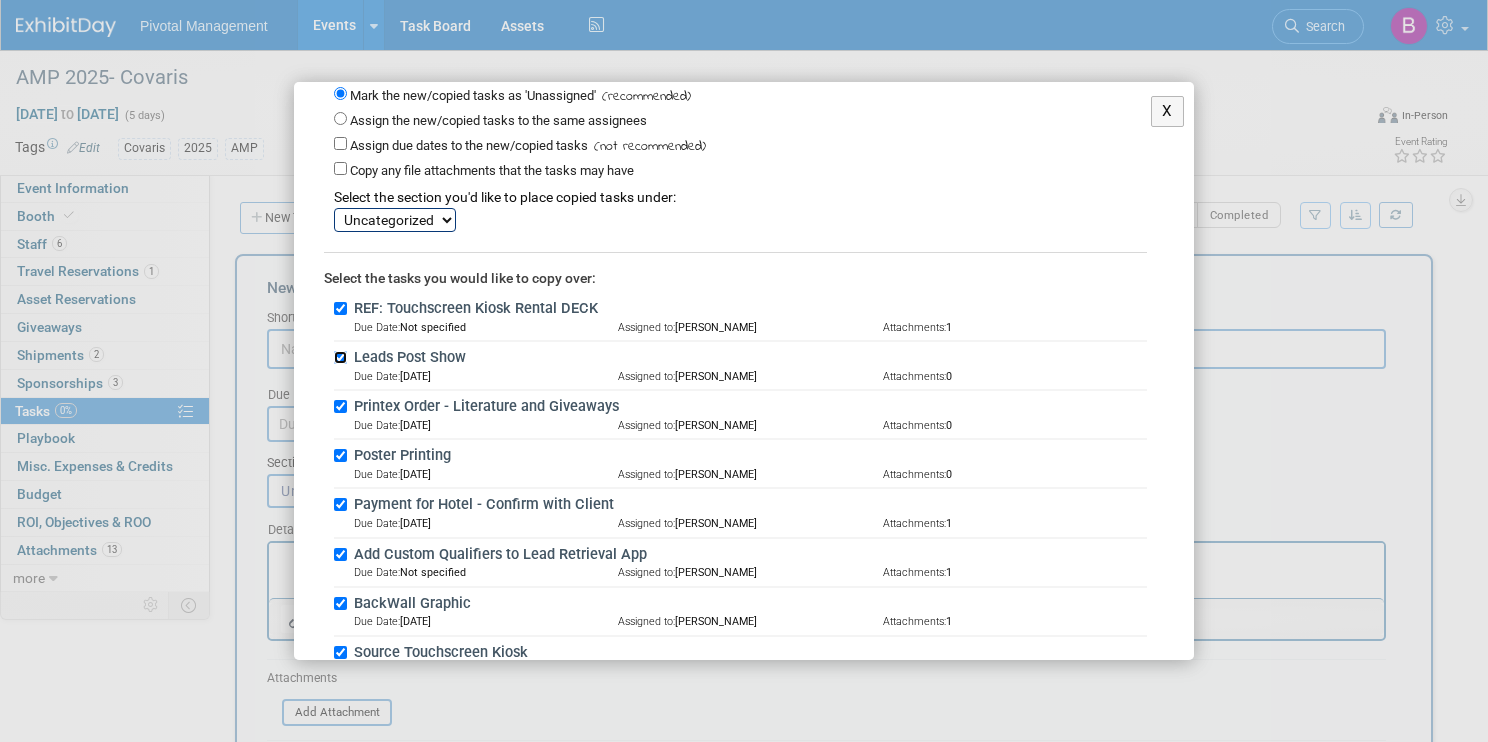 click on "Leads Post Show" at bounding box center [340, 357] 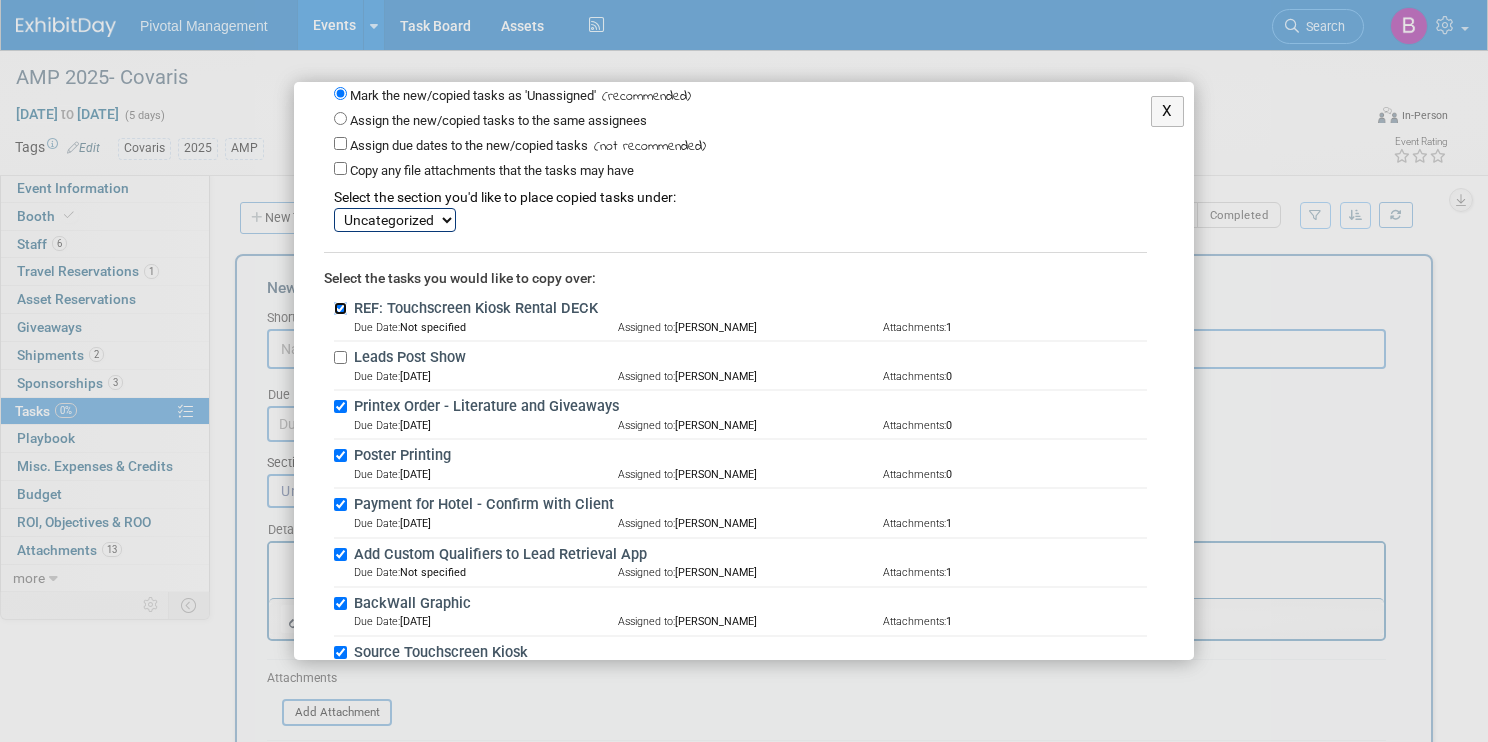 click on "REF: Touchscreen Kiosk Rental DECK" at bounding box center [340, 308] 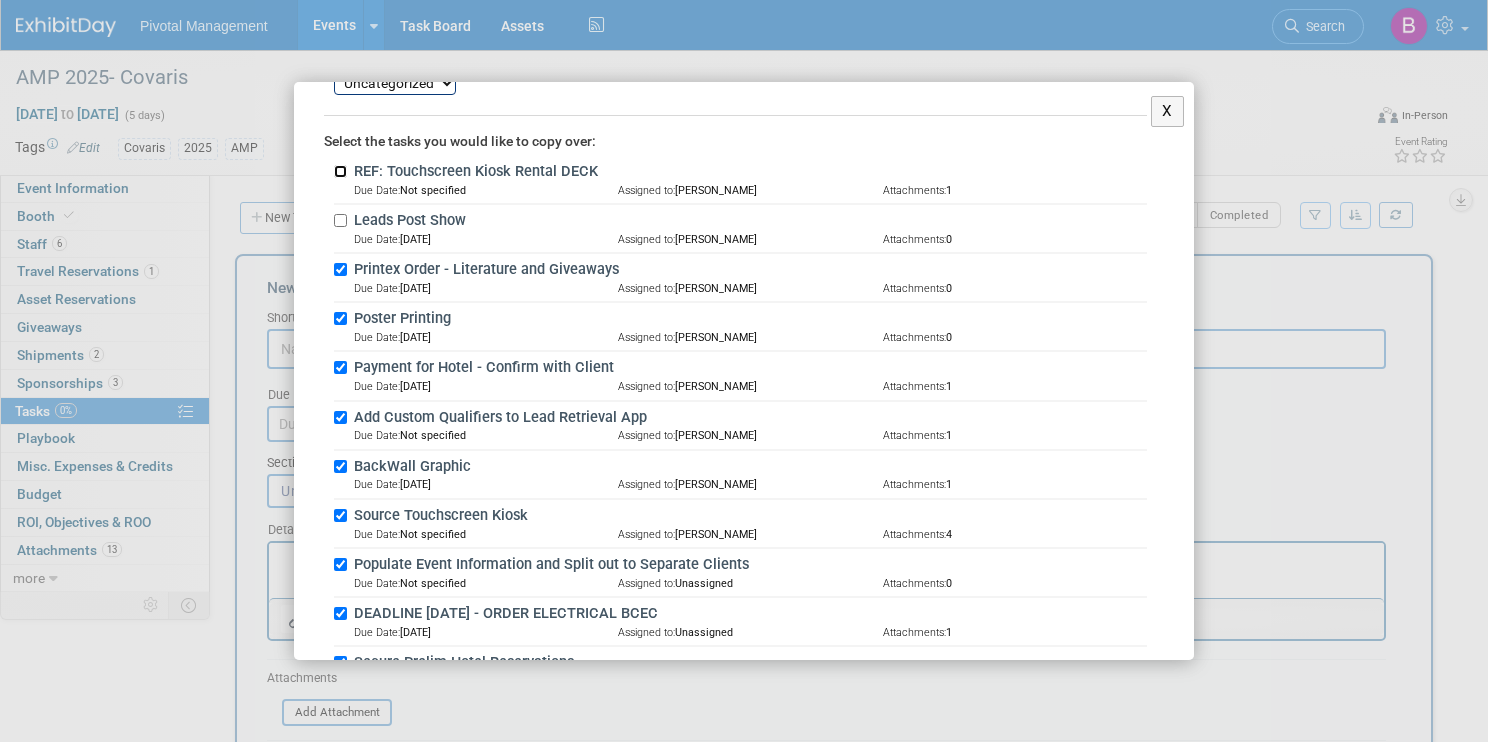 scroll, scrollTop: 361, scrollLeft: 0, axis: vertical 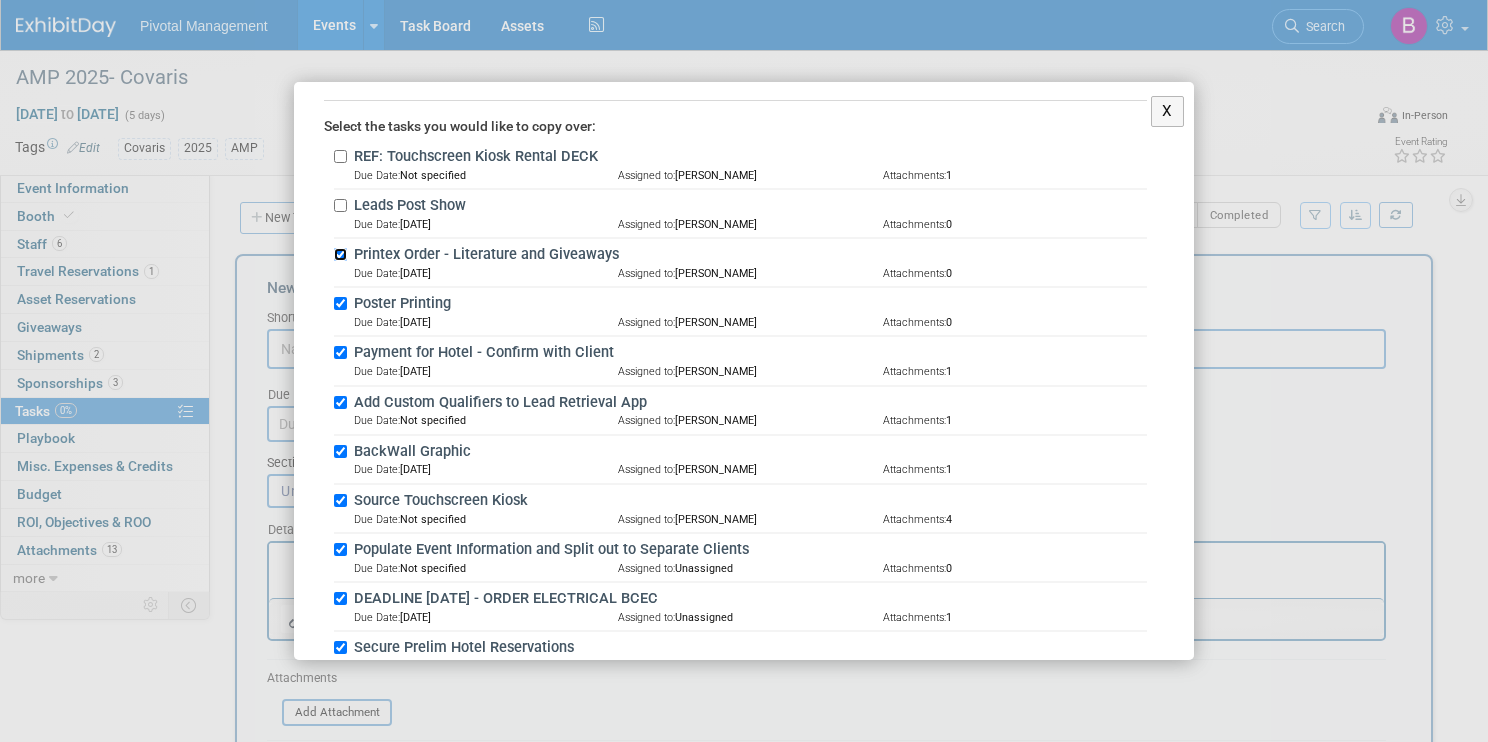 click on "Printex Order - Literature and Giveaways" at bounding box center (340, 254) 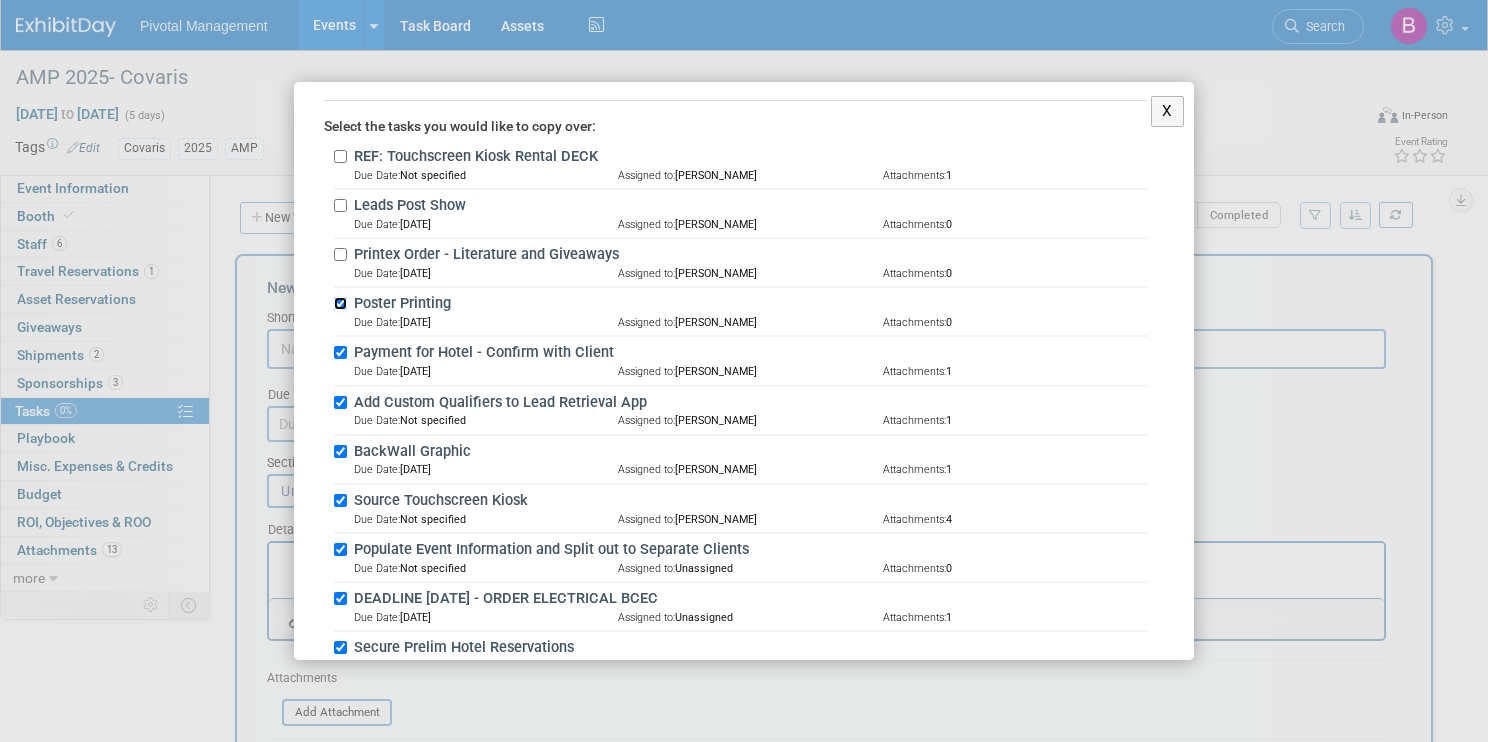 click on "Poster Printing" at bounding box center (340, 303) 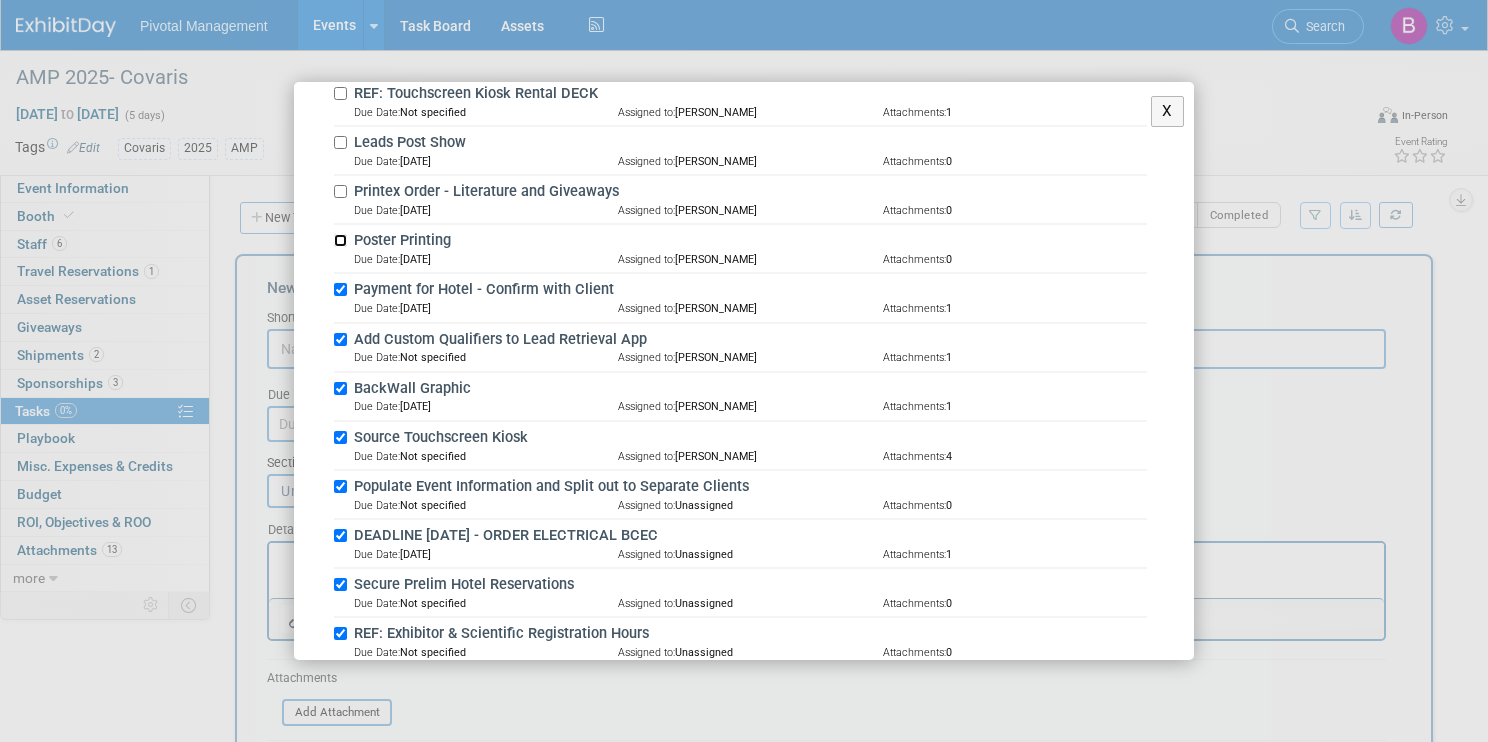 scroll, scrollTop: 433, scrollLeft: 0, axis: vertical 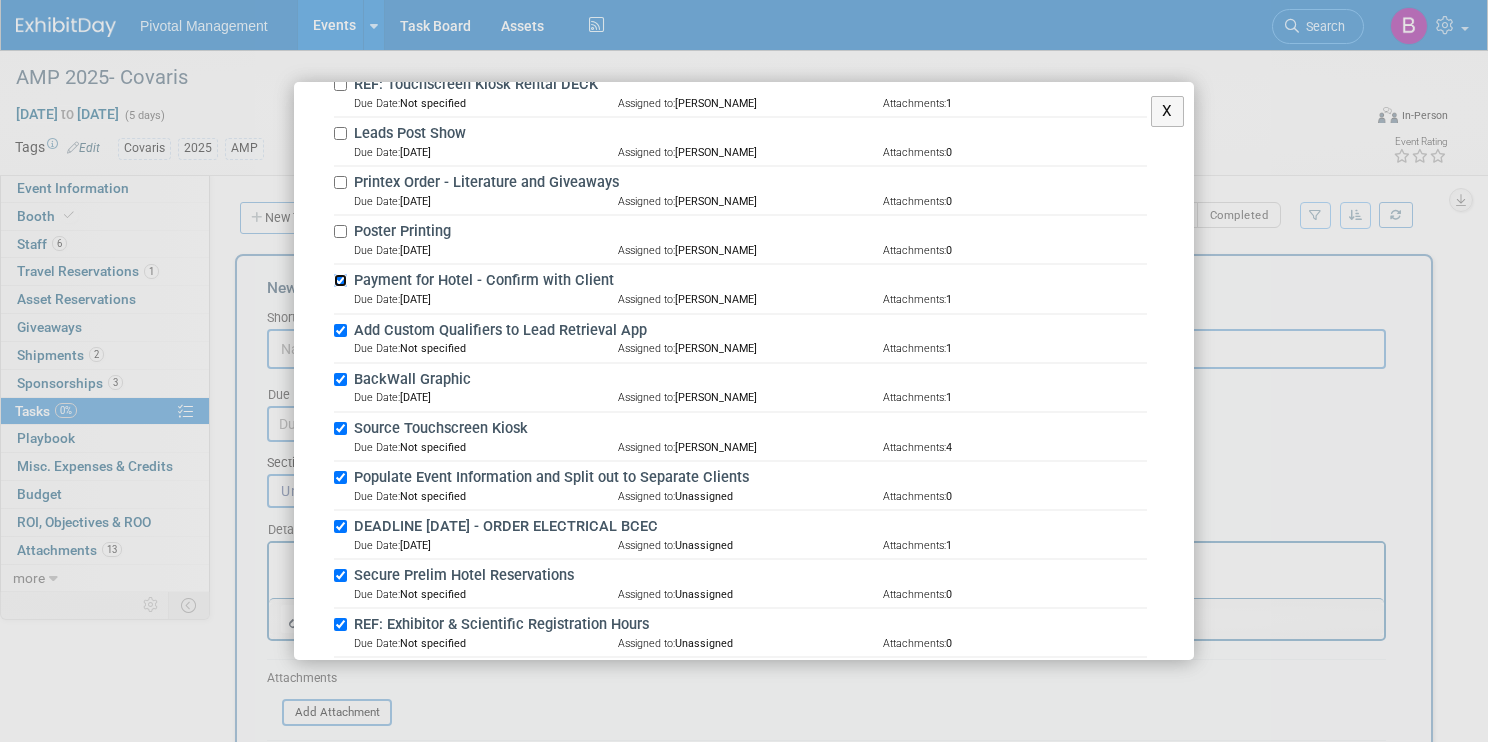 click on "Payment for Hotel - Confirm with Client" at bounding box center (340, 280) 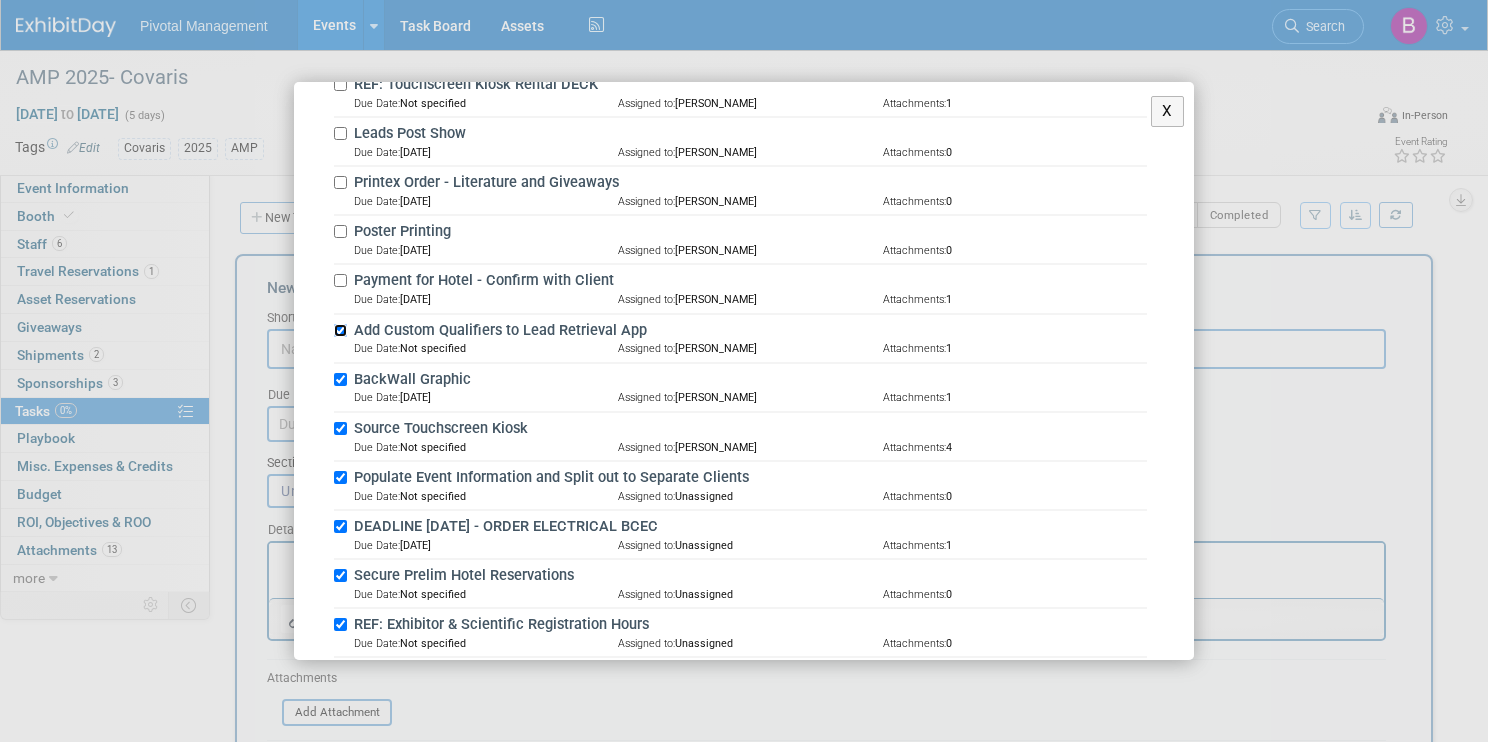 click on "Add Custom Qualifiers to Lead Retrieval App" at bounding box center (340, 330) 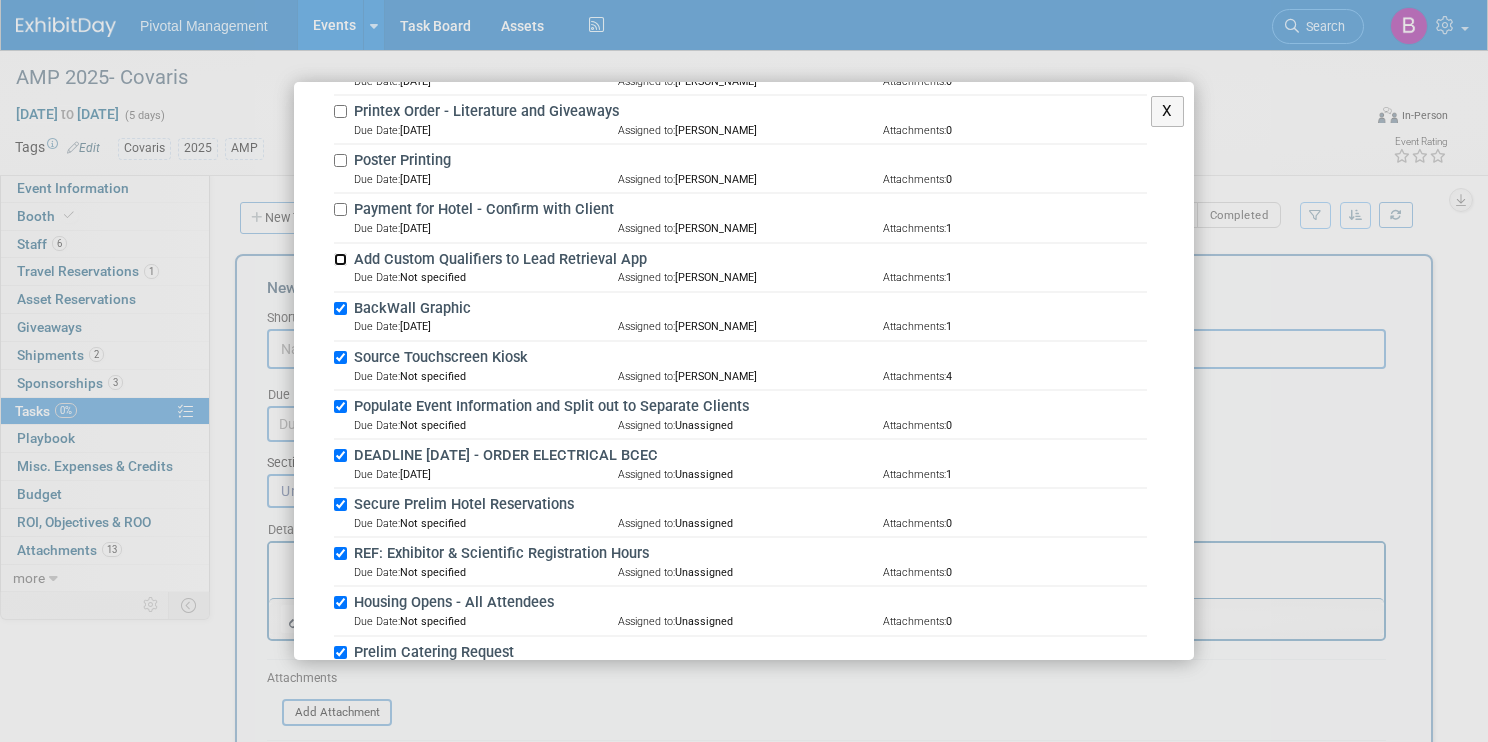scroll, scrollTop: 517, scrollLeft: 0, axis: vertical 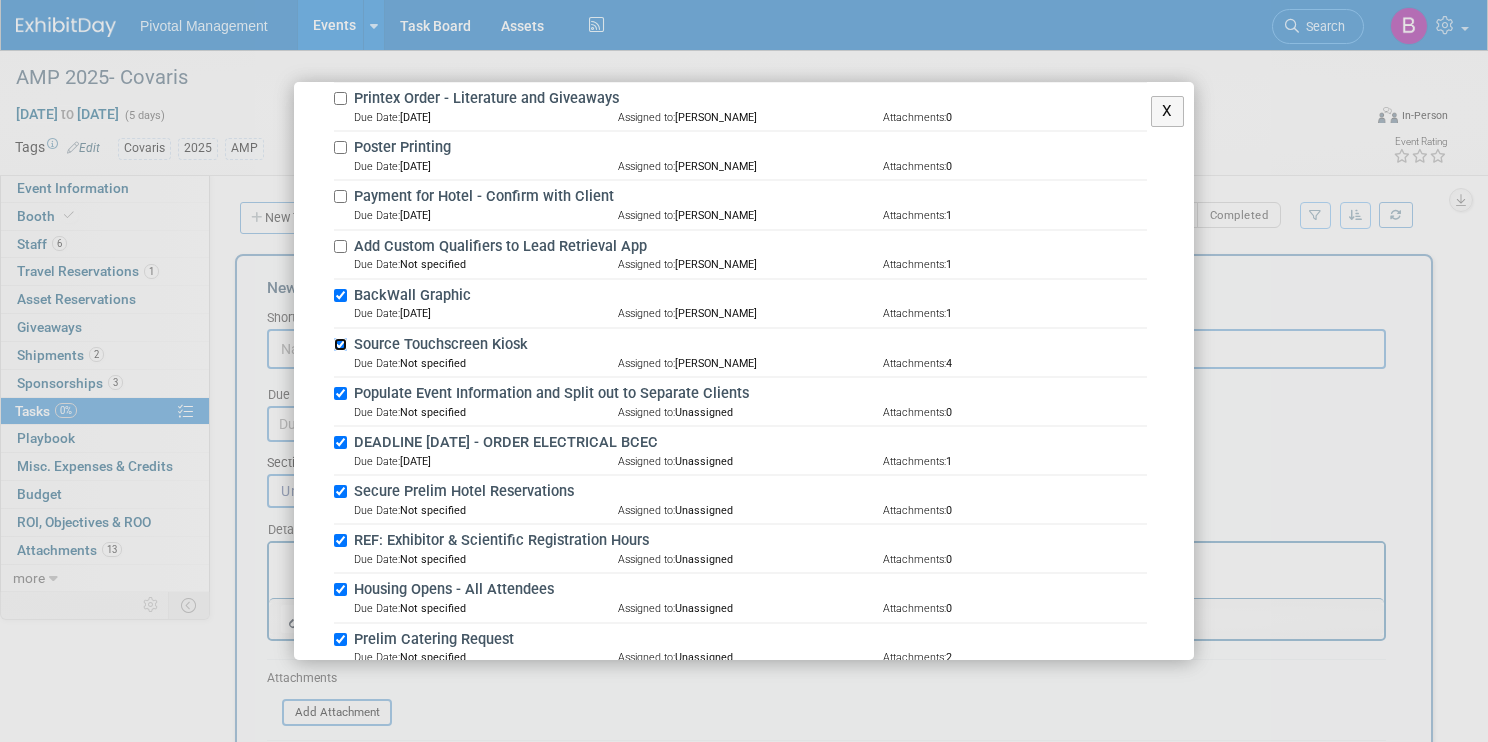 click on "Source Touchscreen Kiosk" at bounding box center (340, 344) 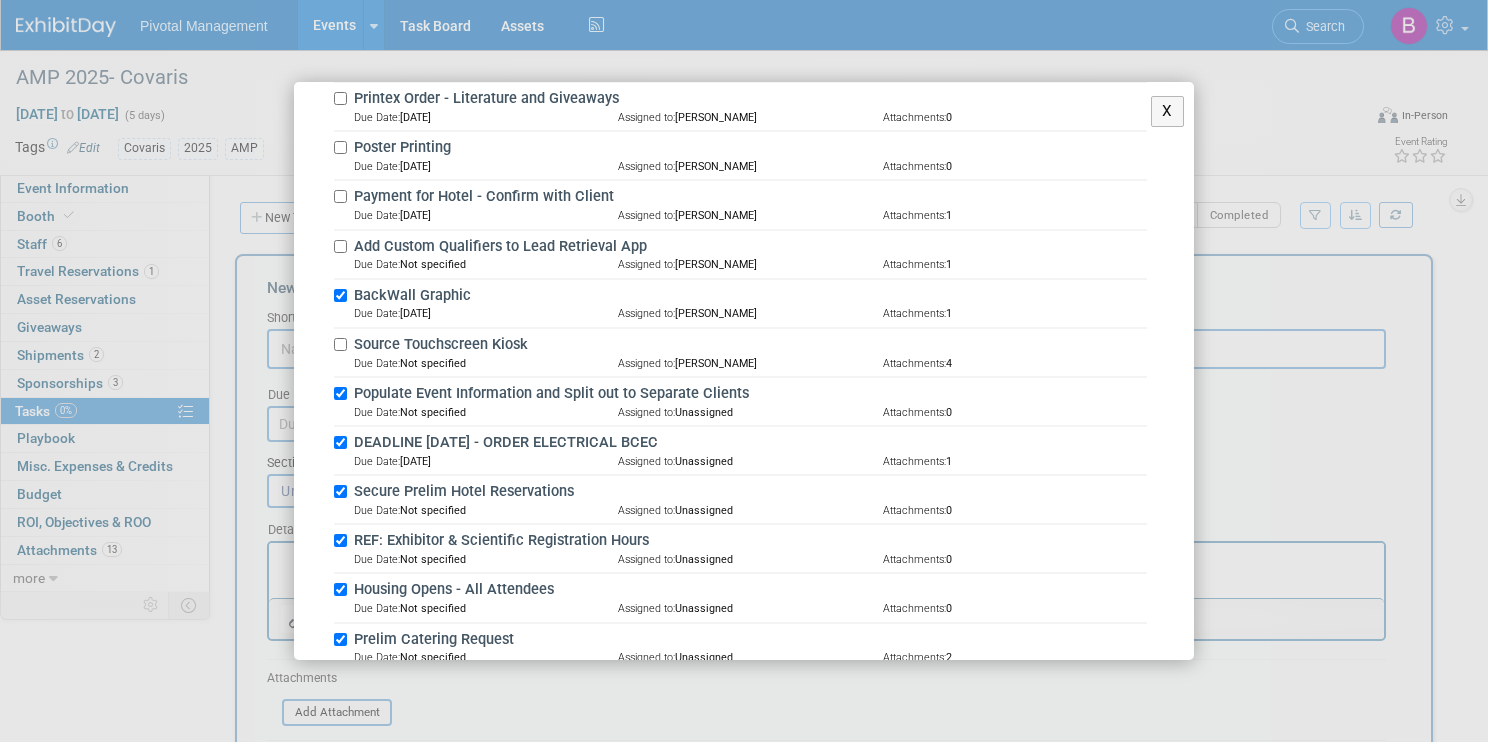 click on "Populate Event Information and Split out to Separate Clients
Due Date:  Not specified
Assigned to:  Unassigned
Attachments:  0" at bounding box center [740, 402] 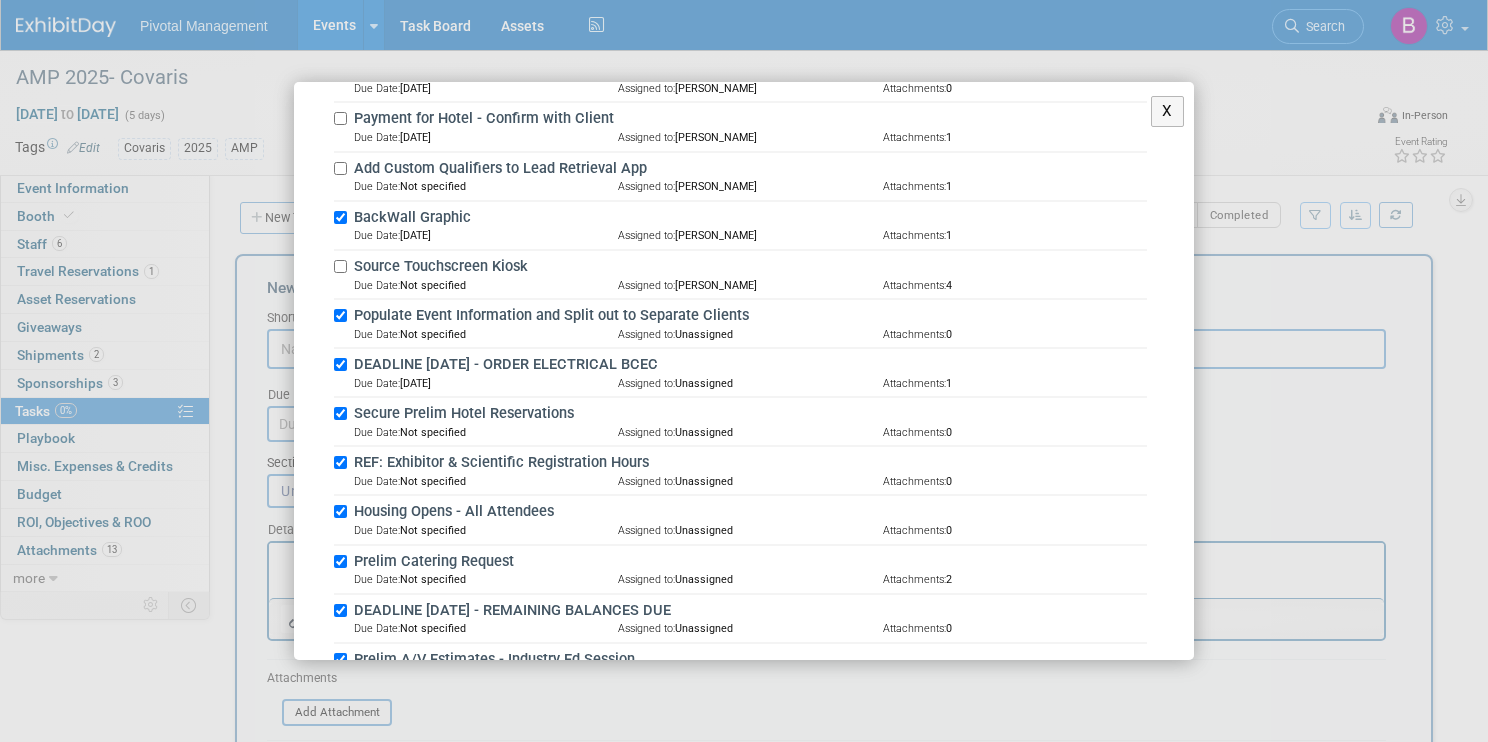 scroll, scrollTop: 597, scrollLeft: 0, axis: vertical 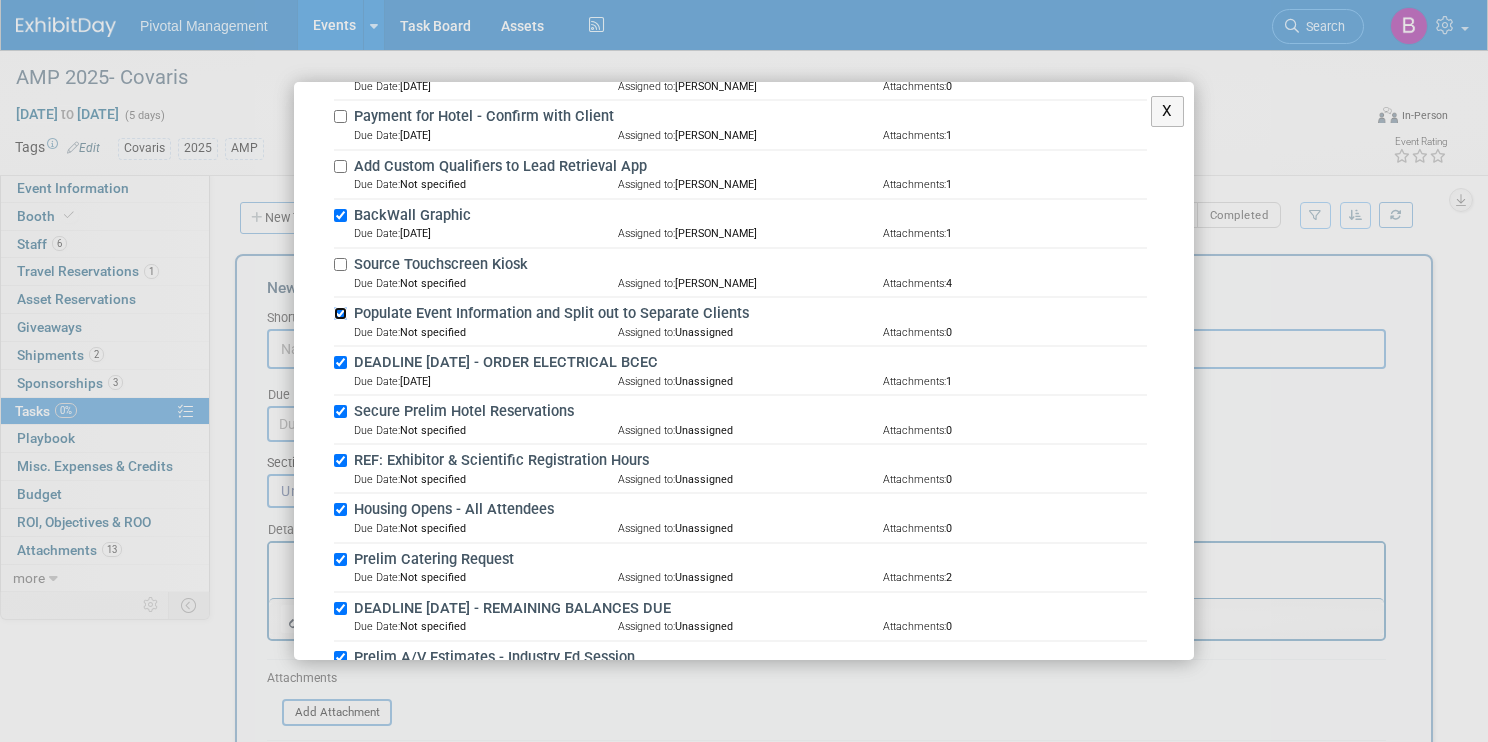 click on "Populate Event Information and Split out to Separate Clients" at bounding box center (340, 313) 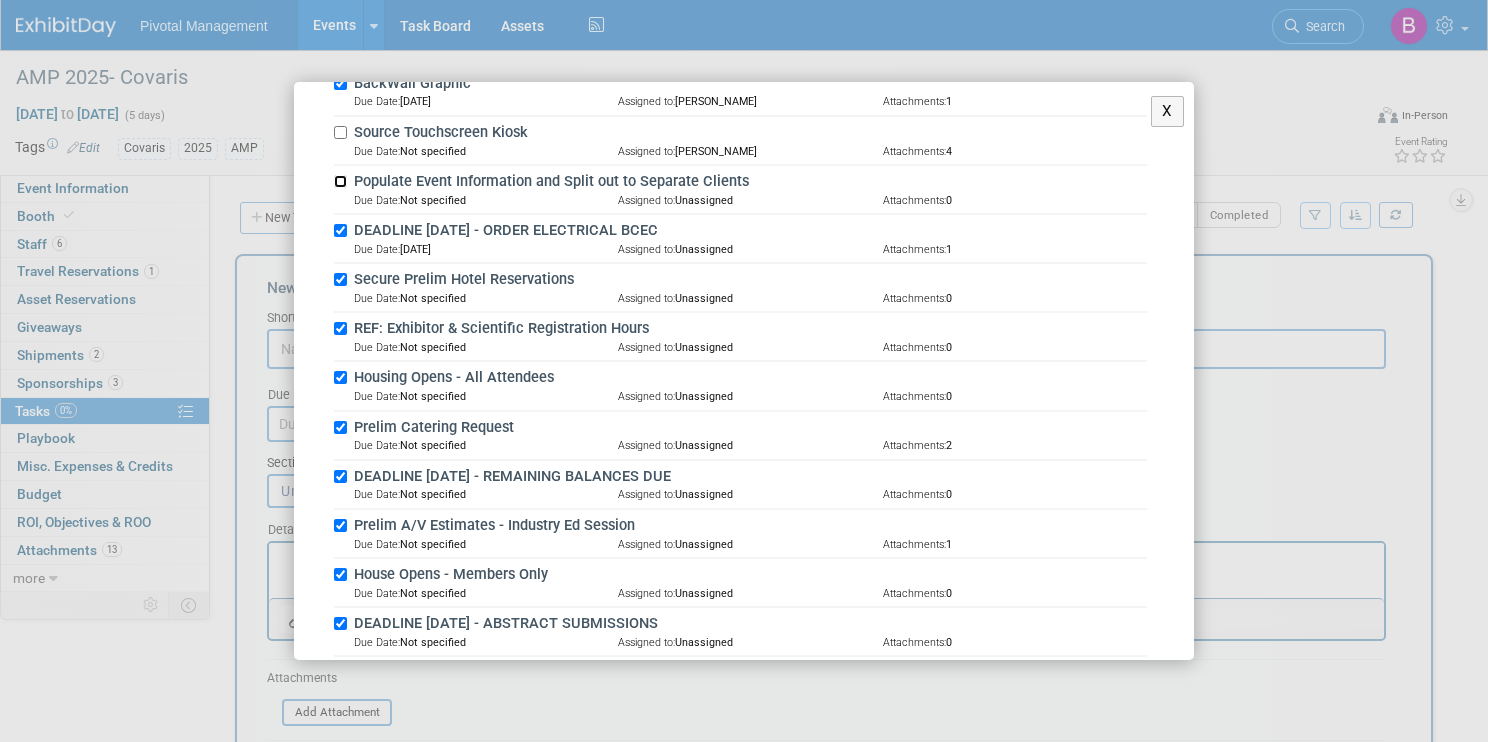 scroll, scrollTop: 735, scrollLeft: 0, axis: vertical 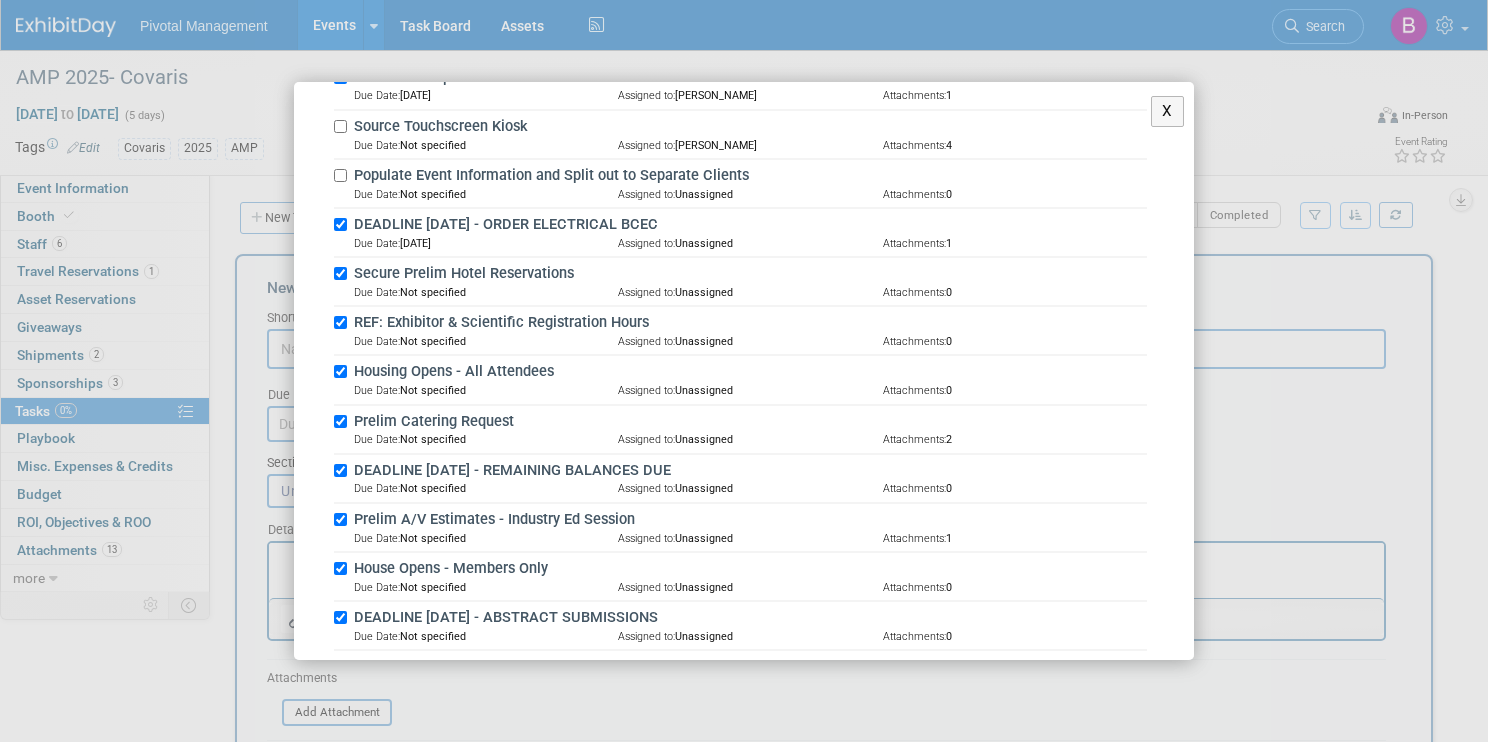 click on "Secure Prelim Hotel Reservations
Due Date:  Not specified
Assigned to:  Unassigned
Attachments:  0" at bounding box center [740, 282] 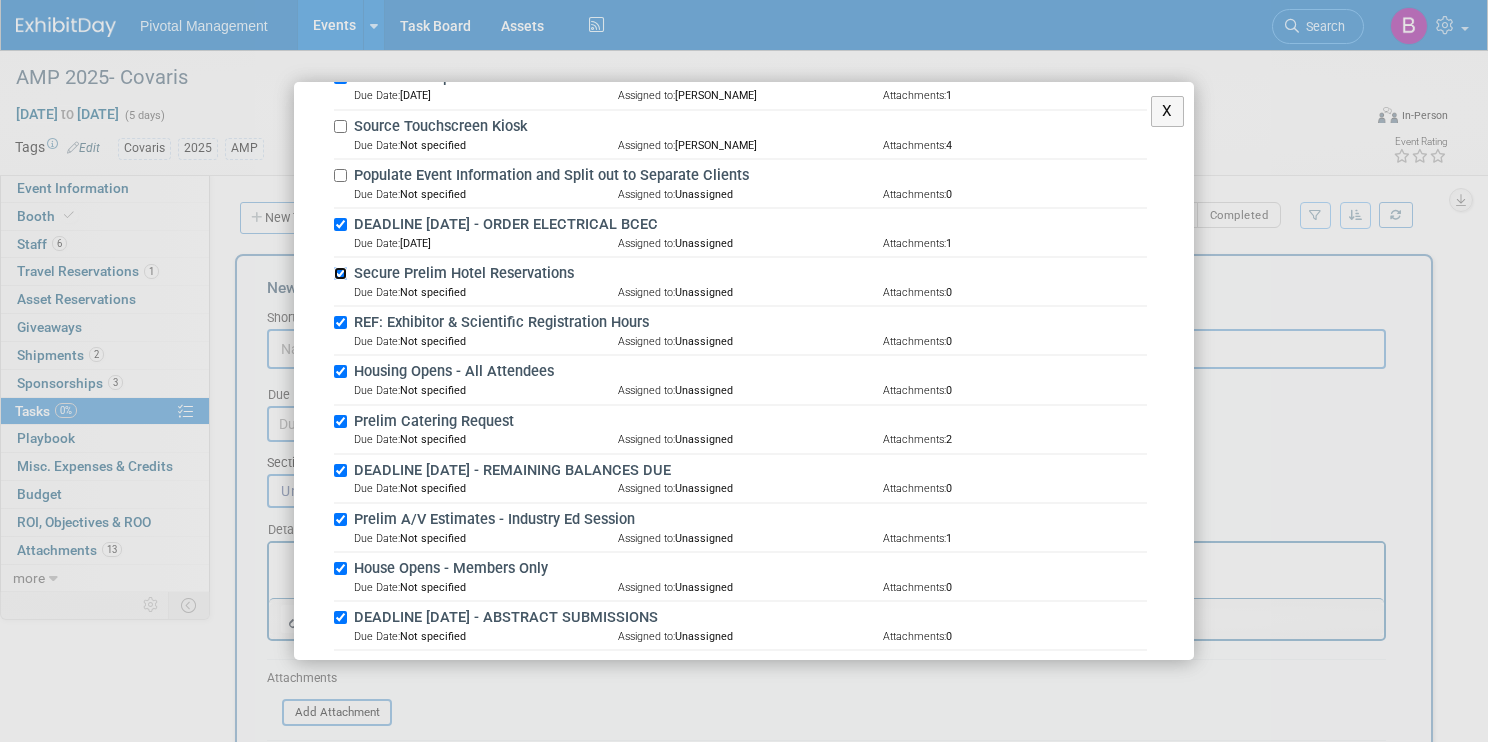 click on "Secure Prelim Hotel Reservations" at bounding box center (340, 273) 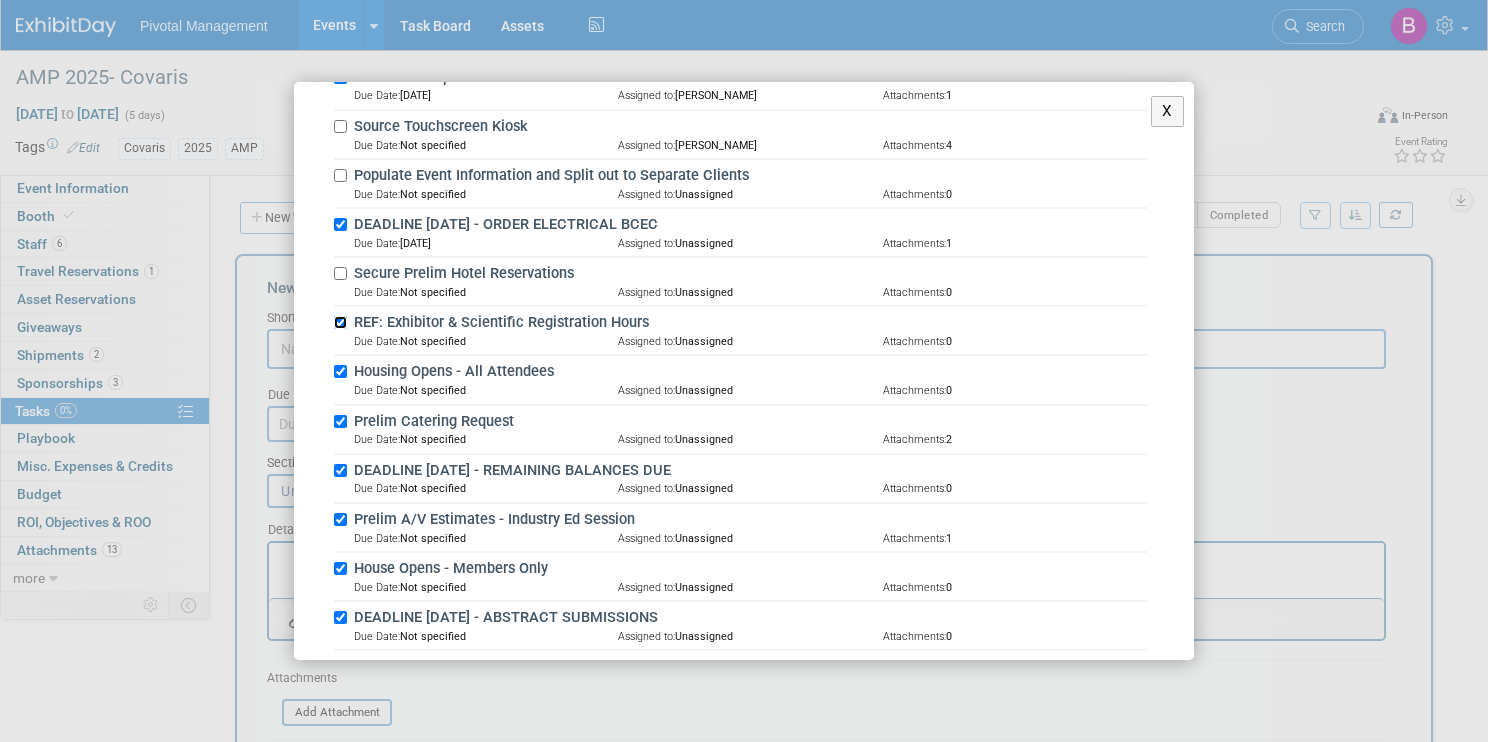 click on "REF: Exhibitor & Scientific Registration Hours" at bounding box center (340, 322) 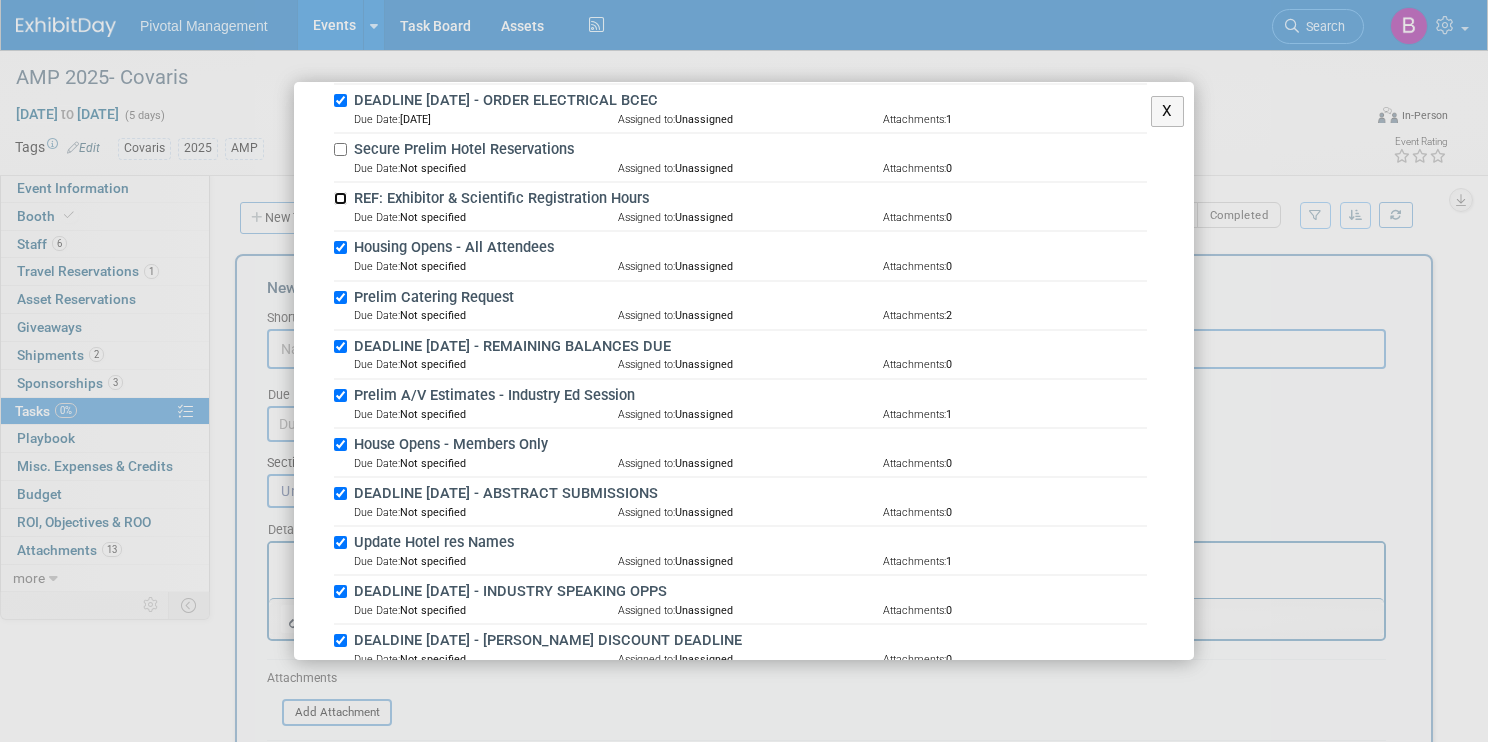 scroll, scrollTop: 872, scrollLeft: 0, axis: vertical 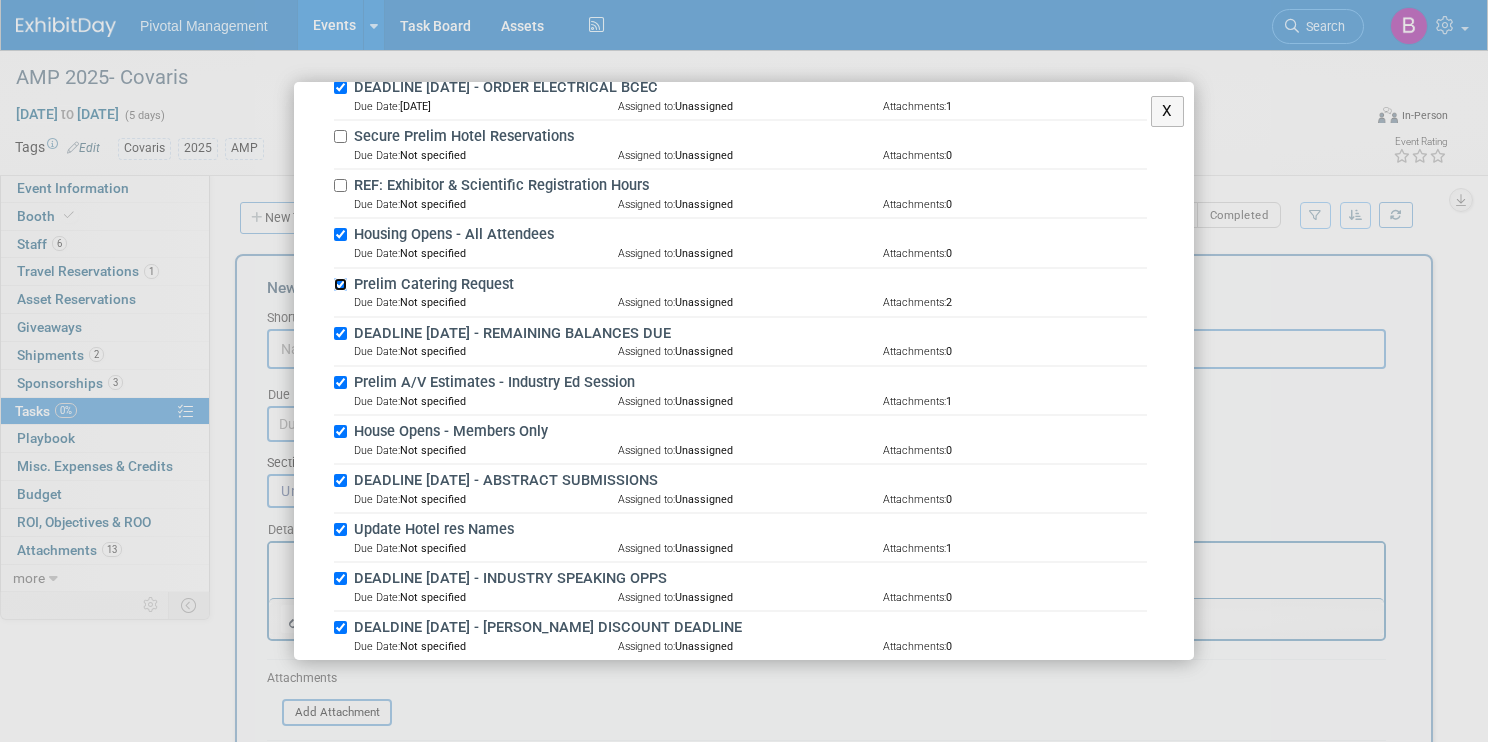 click on "Prelim Catering Request" at bounding box center (340, 284) 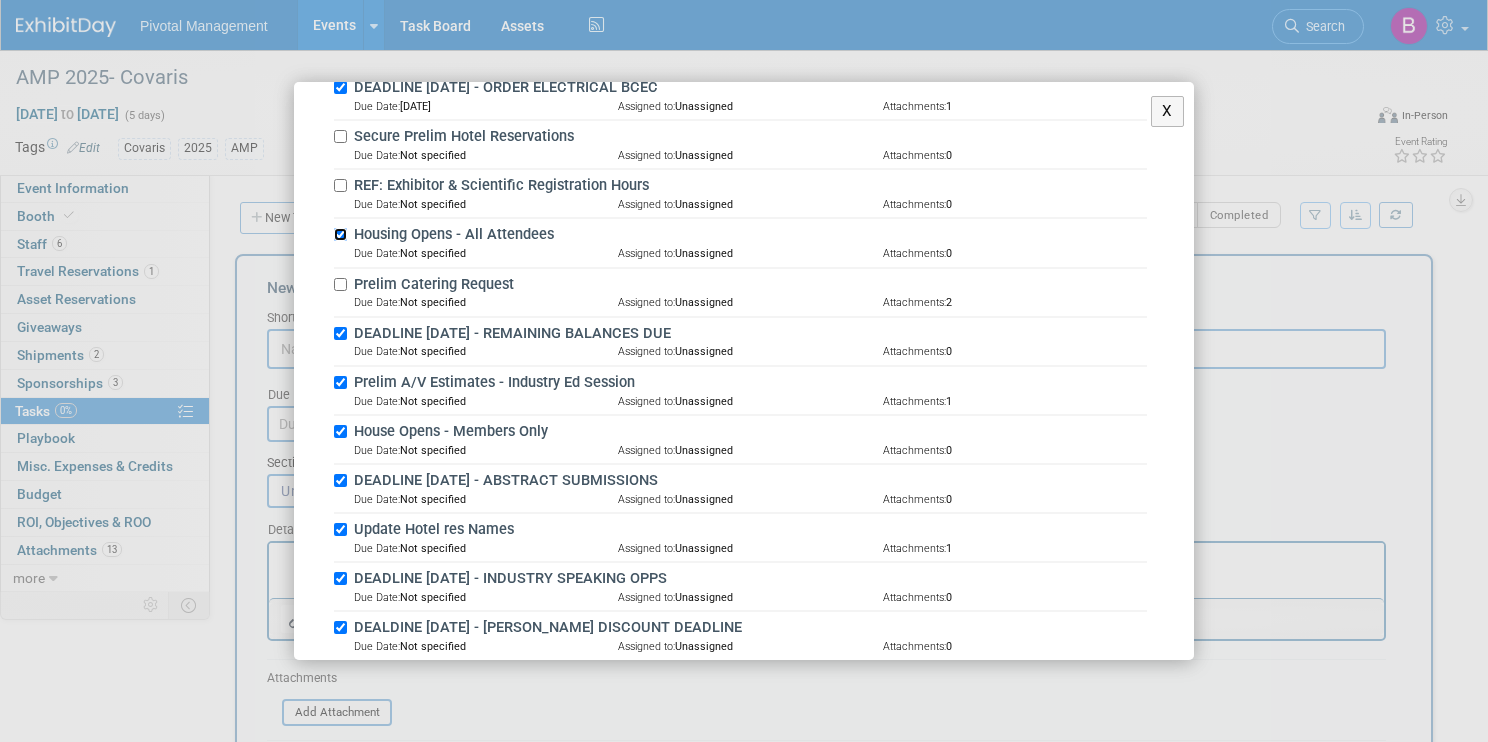 click on "Housing Opens - All Attendees" at bounding box center [340, 234] 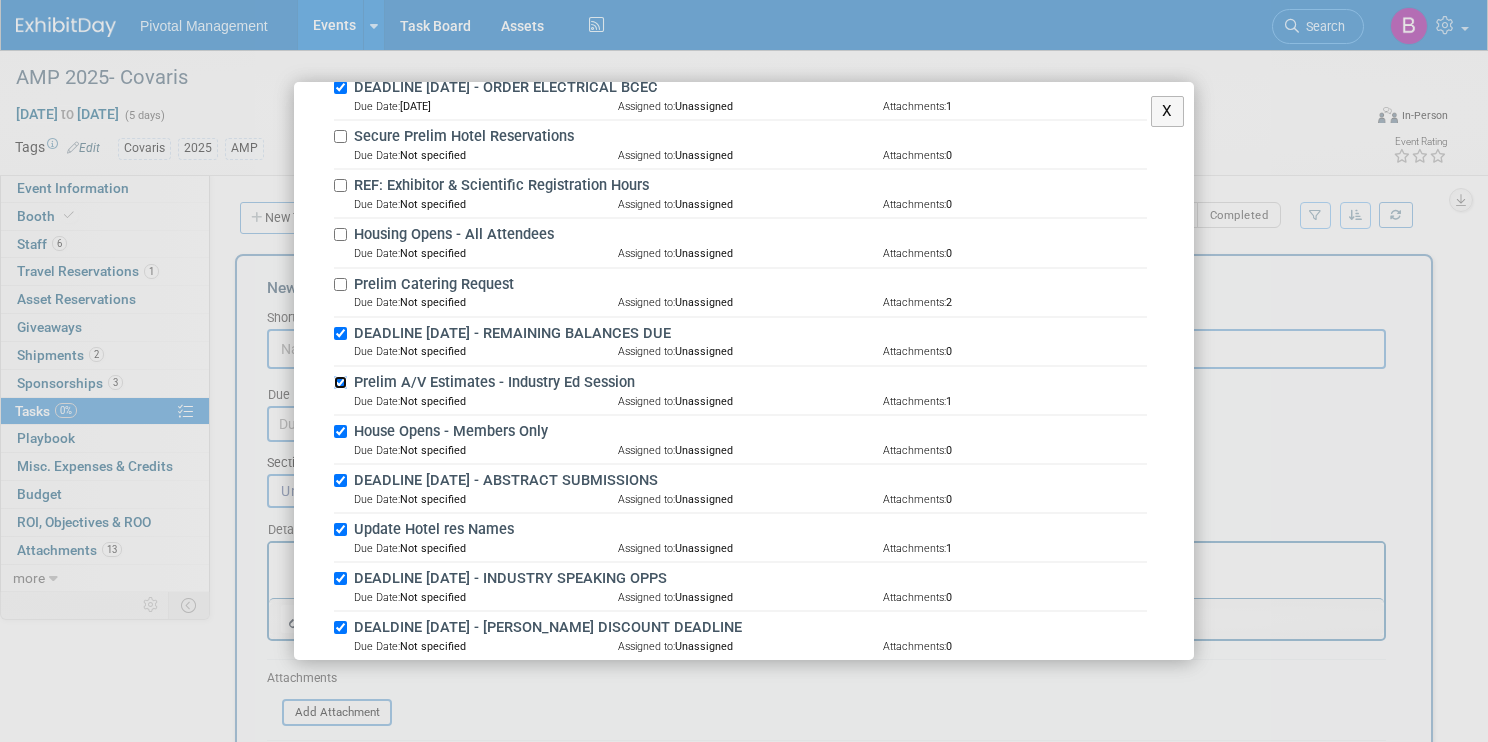 click on "Prelim A/V Estimates - Industry Ed Session" at bounding box center [340, 382] 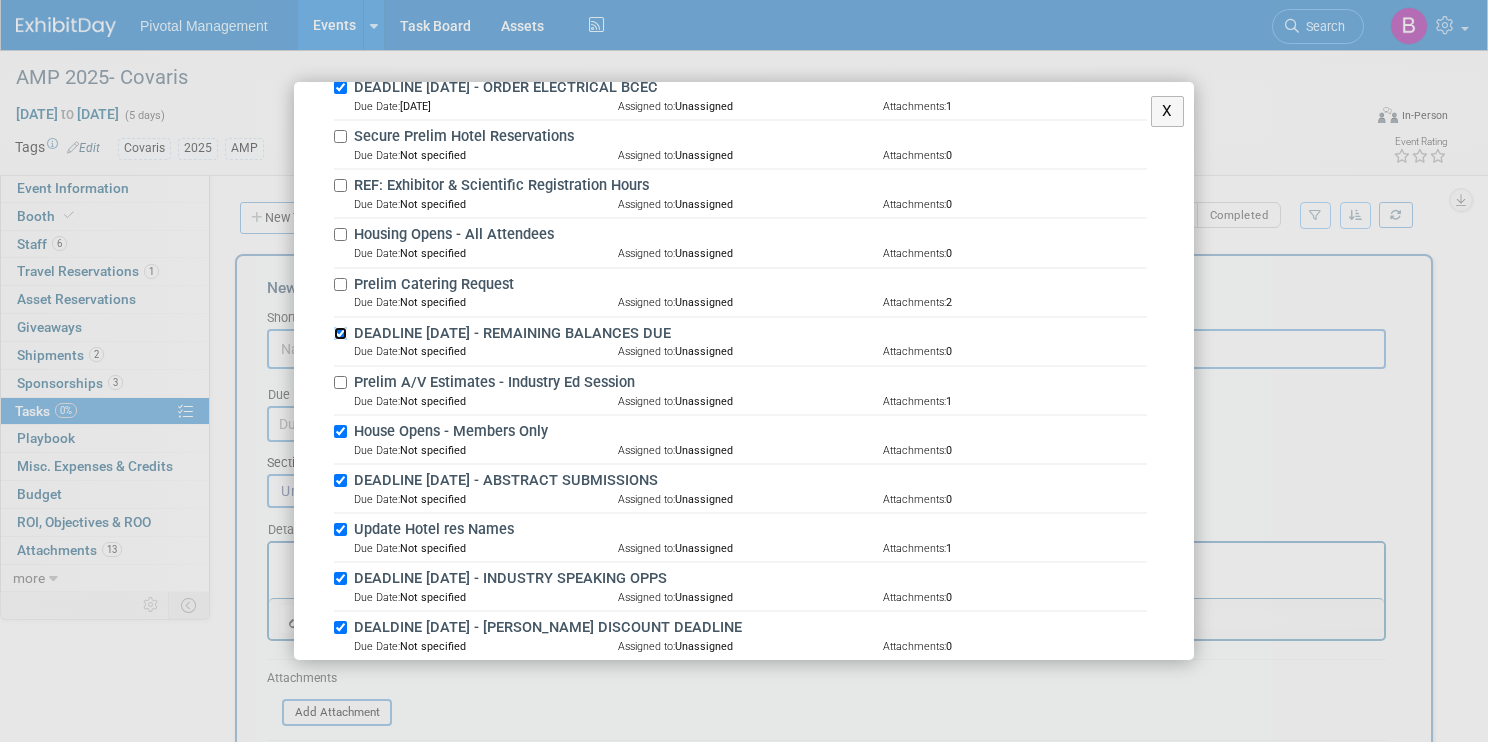 click on "DEADLINE [DATE] - REMAINING BALANCES DUE" at bounding box center (340, 333) 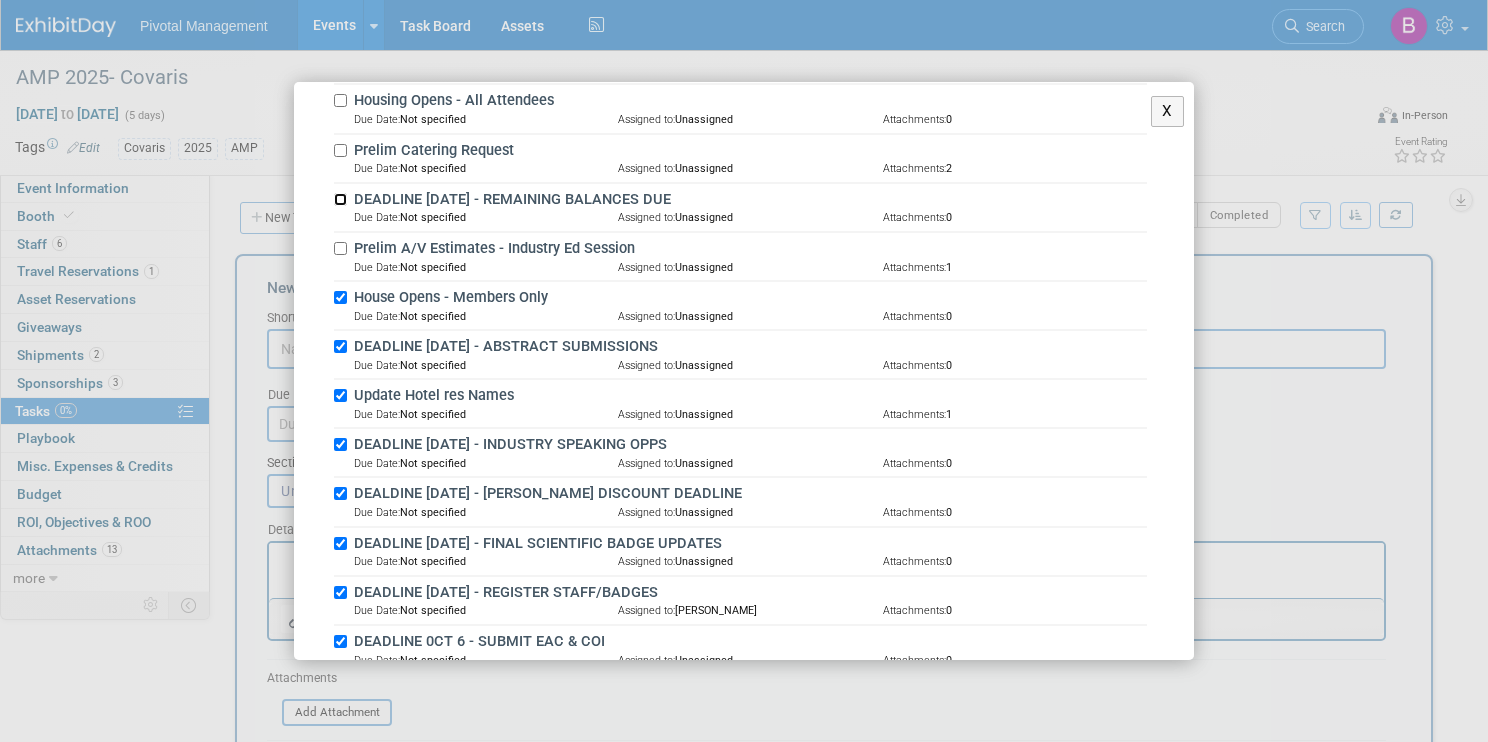 scroll, scrollTop: 1031, scrollLeft: 0, axis: vertical 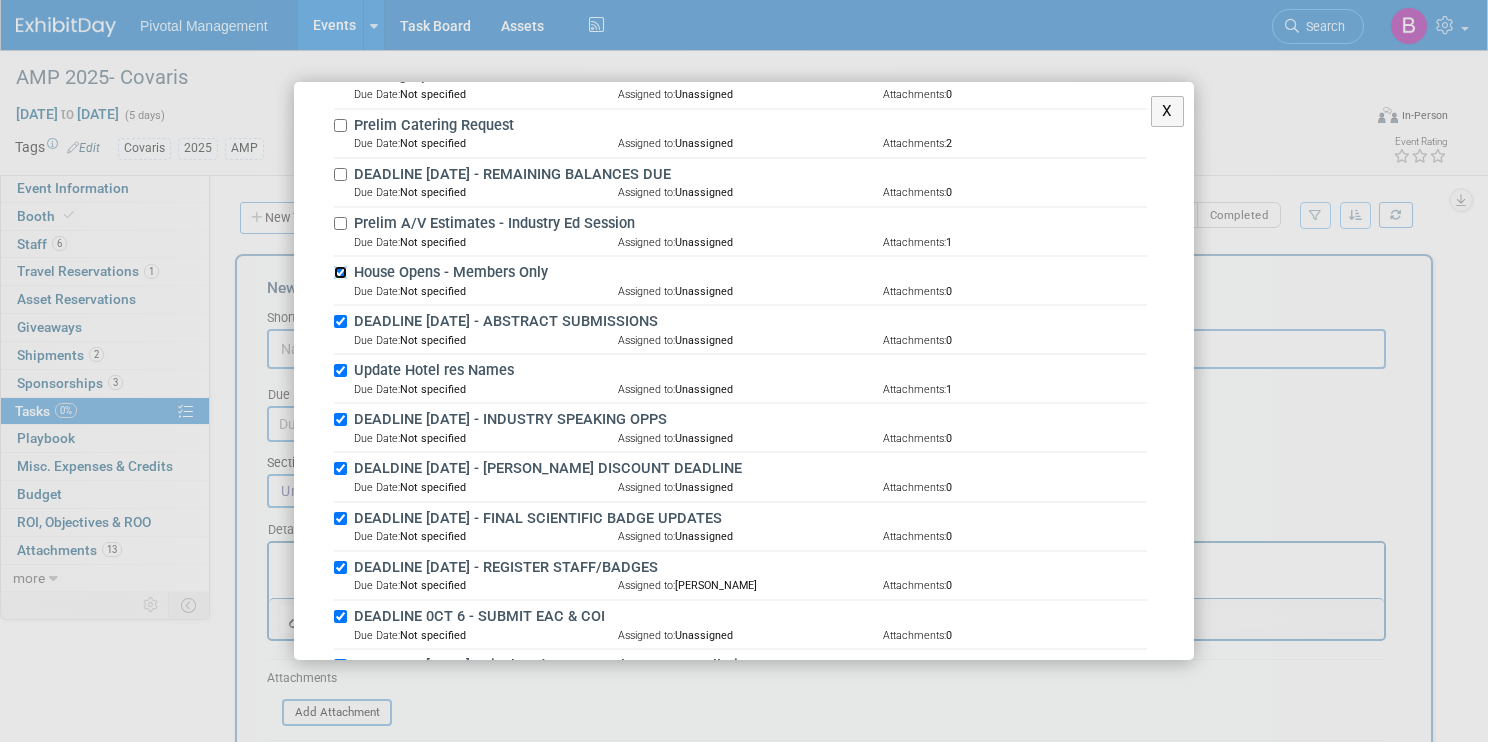 click on "House Opens - Members Only" at bounding box center (340, 272) 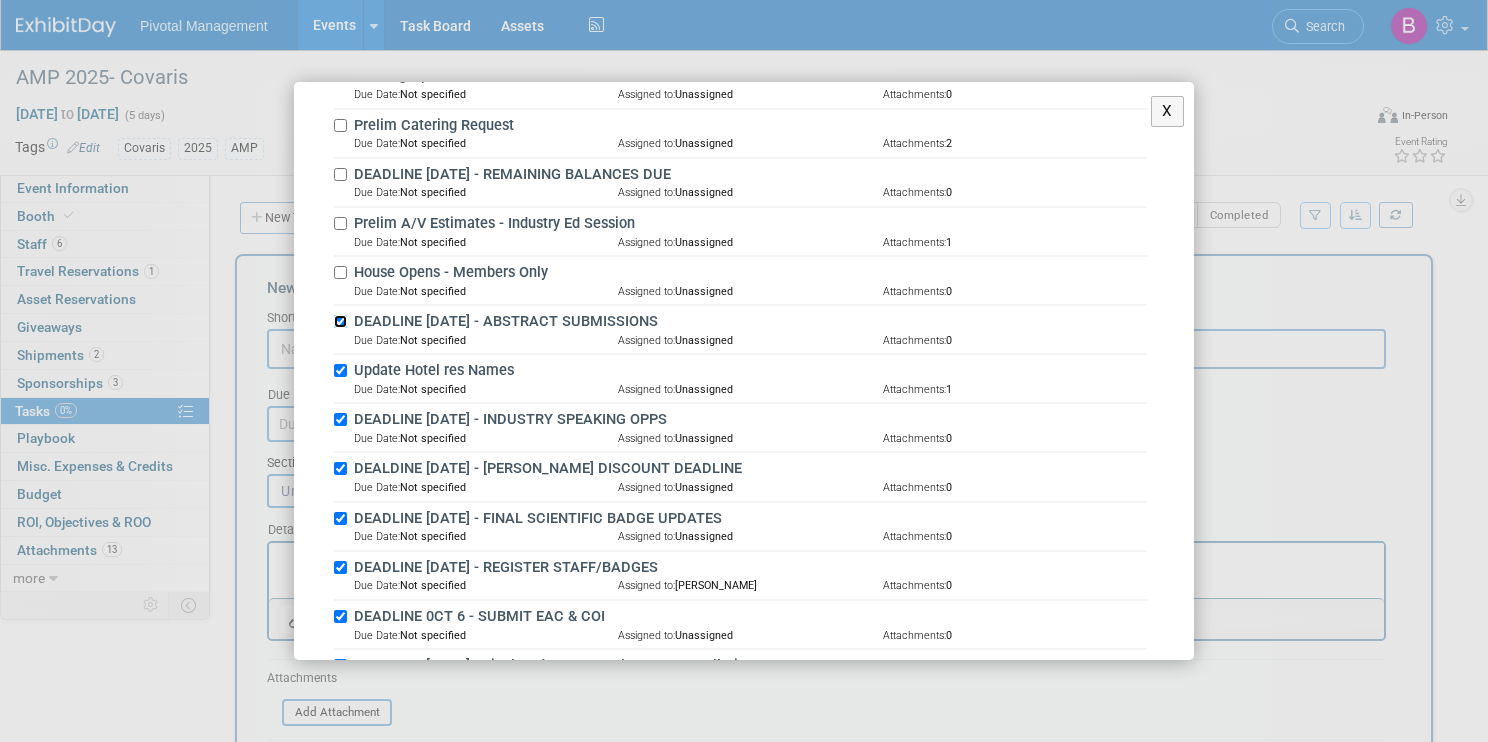 click on "DEADLINE [DATE] - ABSTRACT SUBMISSIONS" at bounding box center [340, 321] 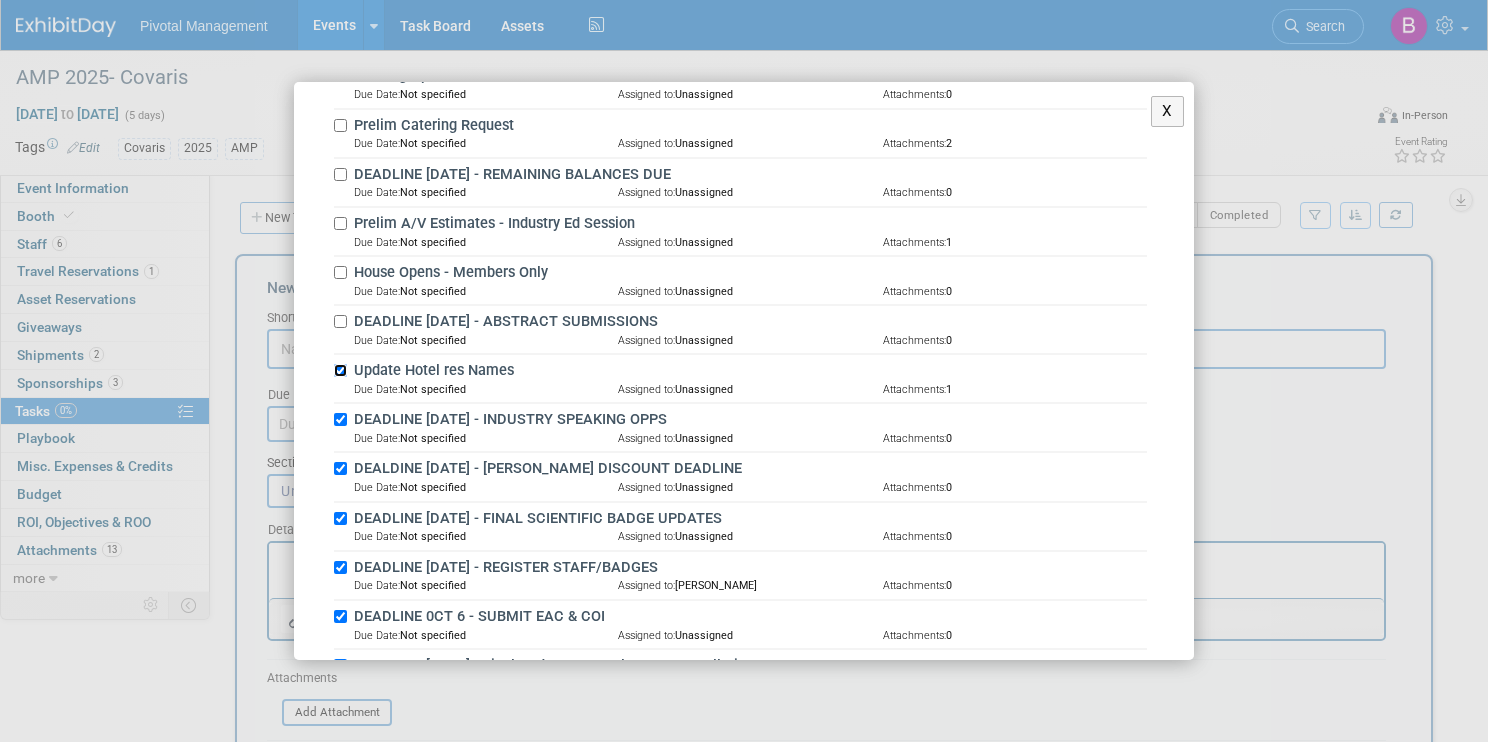 click on "Update Hotel res Names" at bounding box center [340, 370] 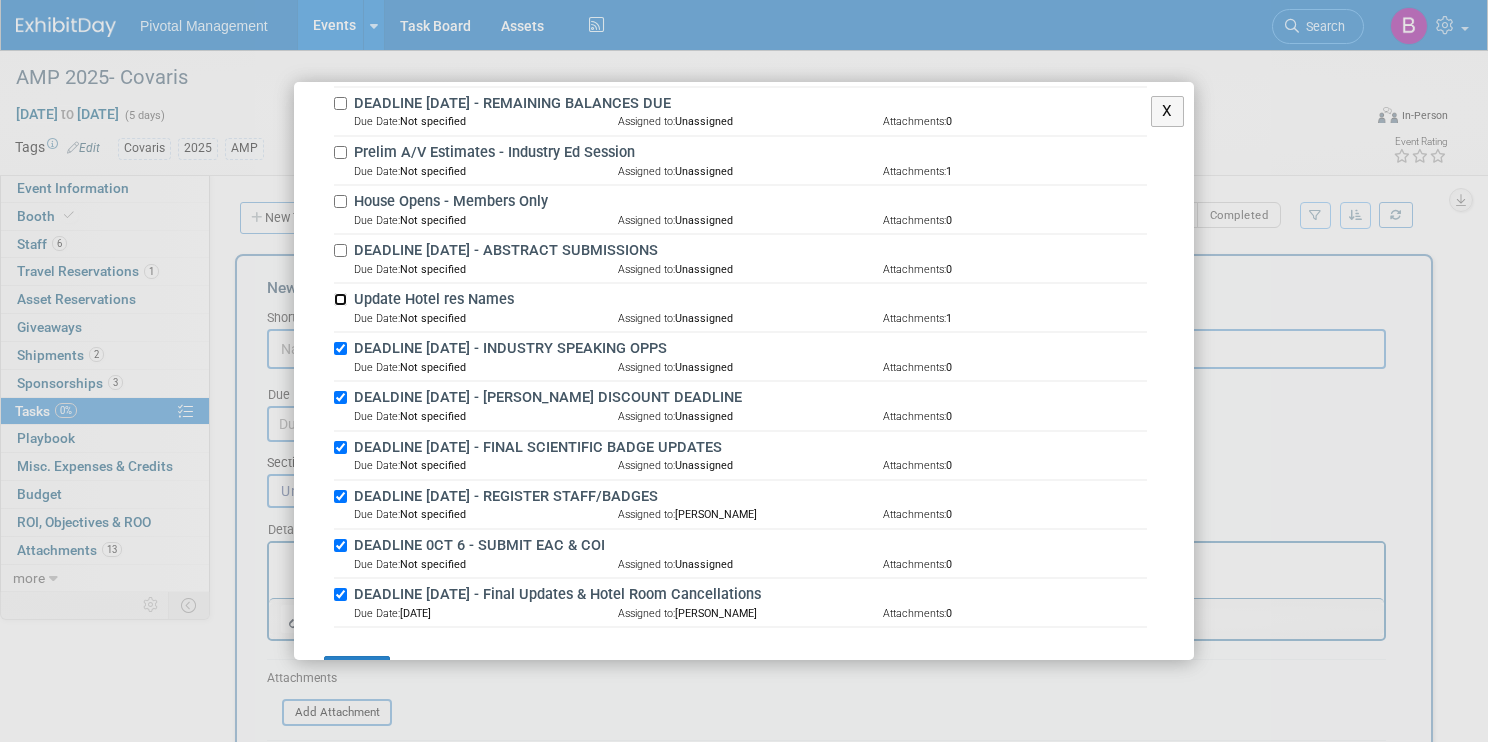 scroll, scrollTop: 1104, scrollLeft: 0, axis: vertical 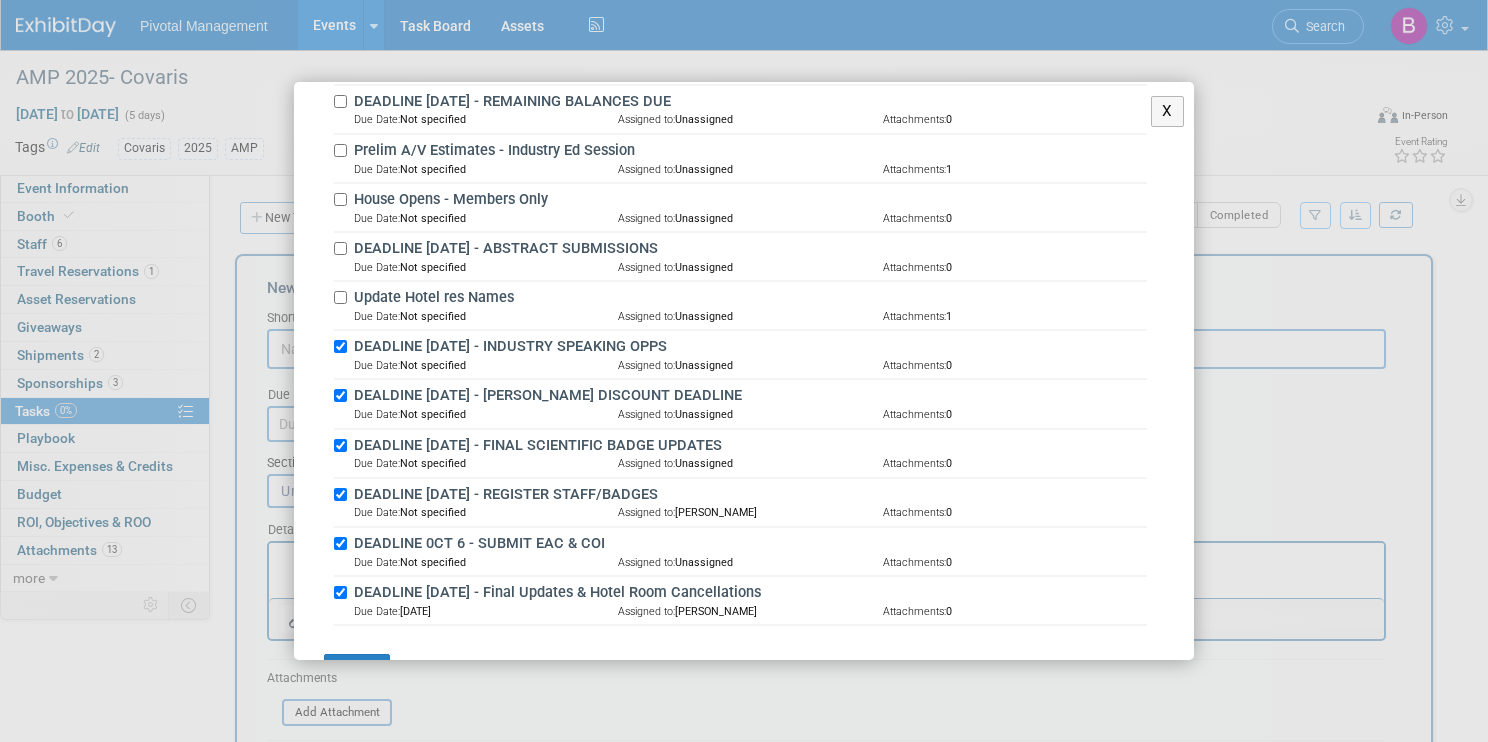 click on "DEADLINE [DATE] - INDUSTRY SPEAKING OPPS
Due Date:  Not specified
Assigned to:  Unassigned
Attachments:  0" at bounding box center (740, 355) 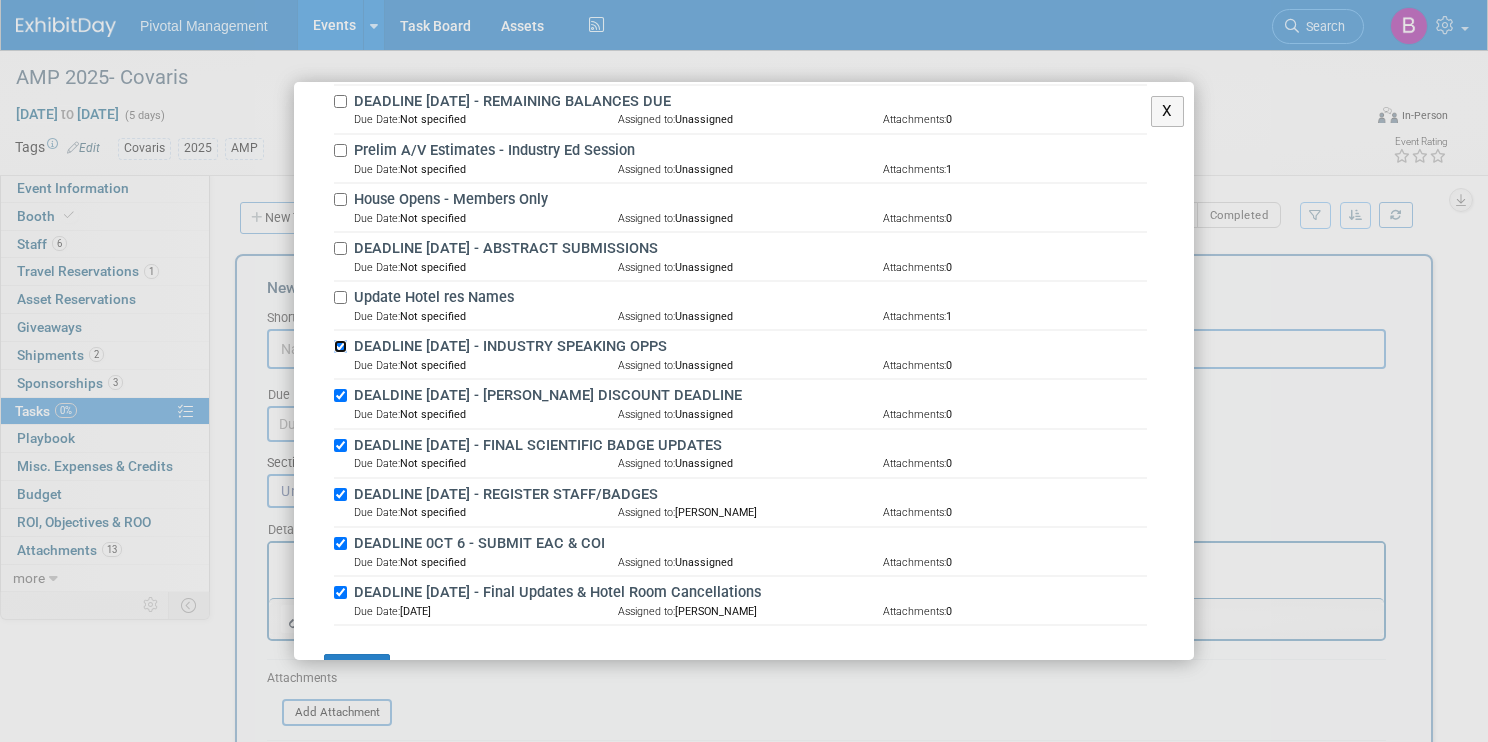 click on "DEADLINE [DATE] - INDUSTRY SPEAKING OPPS" at bounding box center [340, 346] 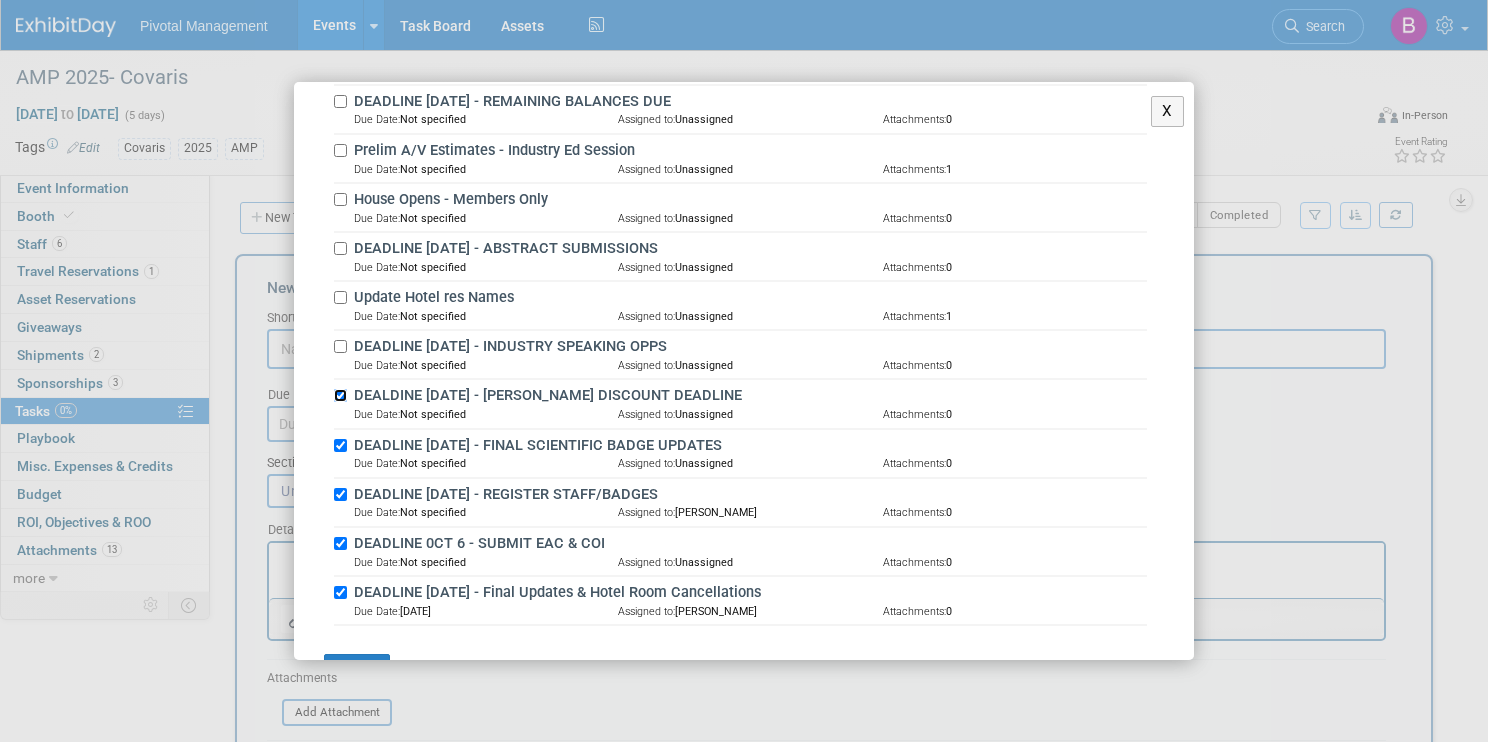 click on "DEALDINE [DATE] - [PERSON_NAME] DISCOUNT DEADLINE" at bounding box center [340, 395] 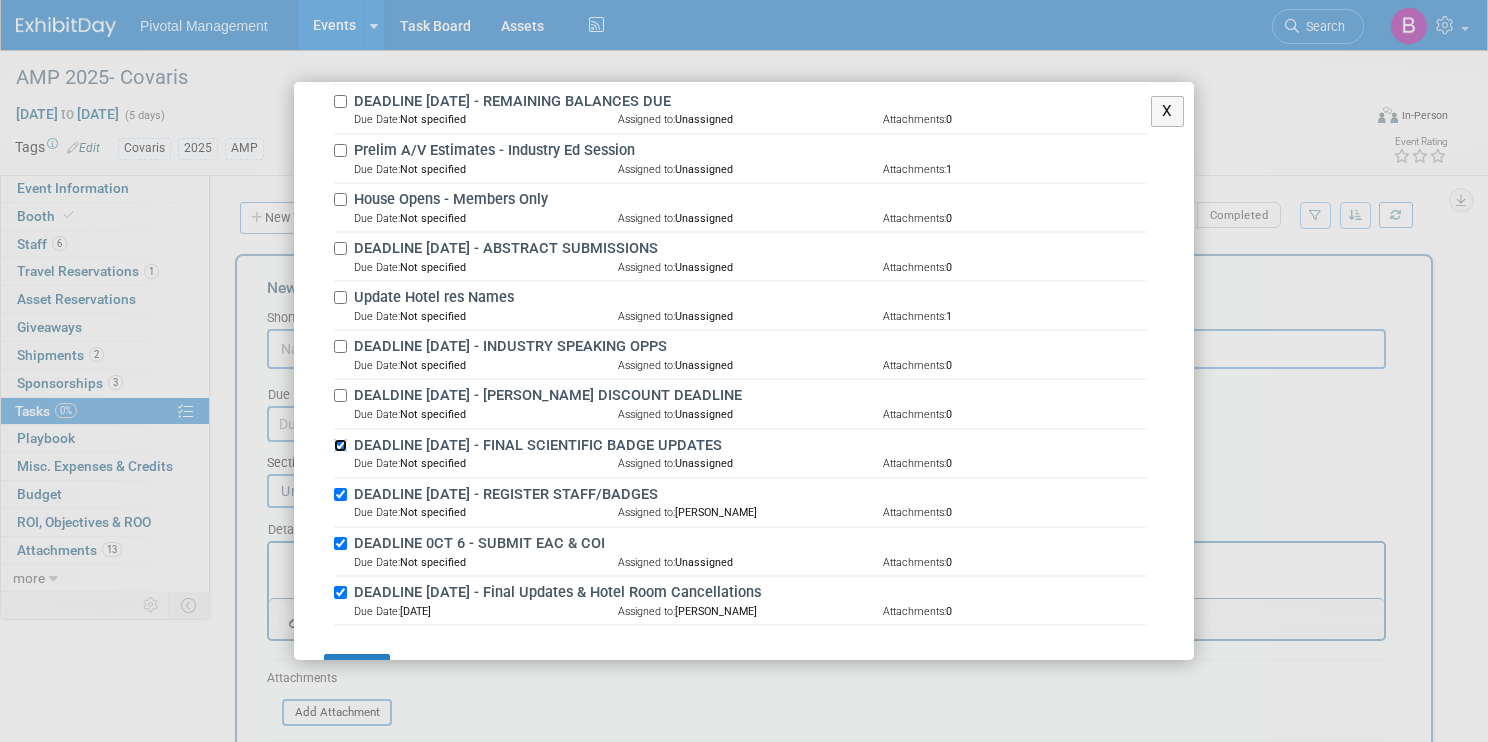 click on "DEADLINE [DATE] - FINAL SCIENTIFIC BADGE UPDATES" at bounding box center (340, 445) 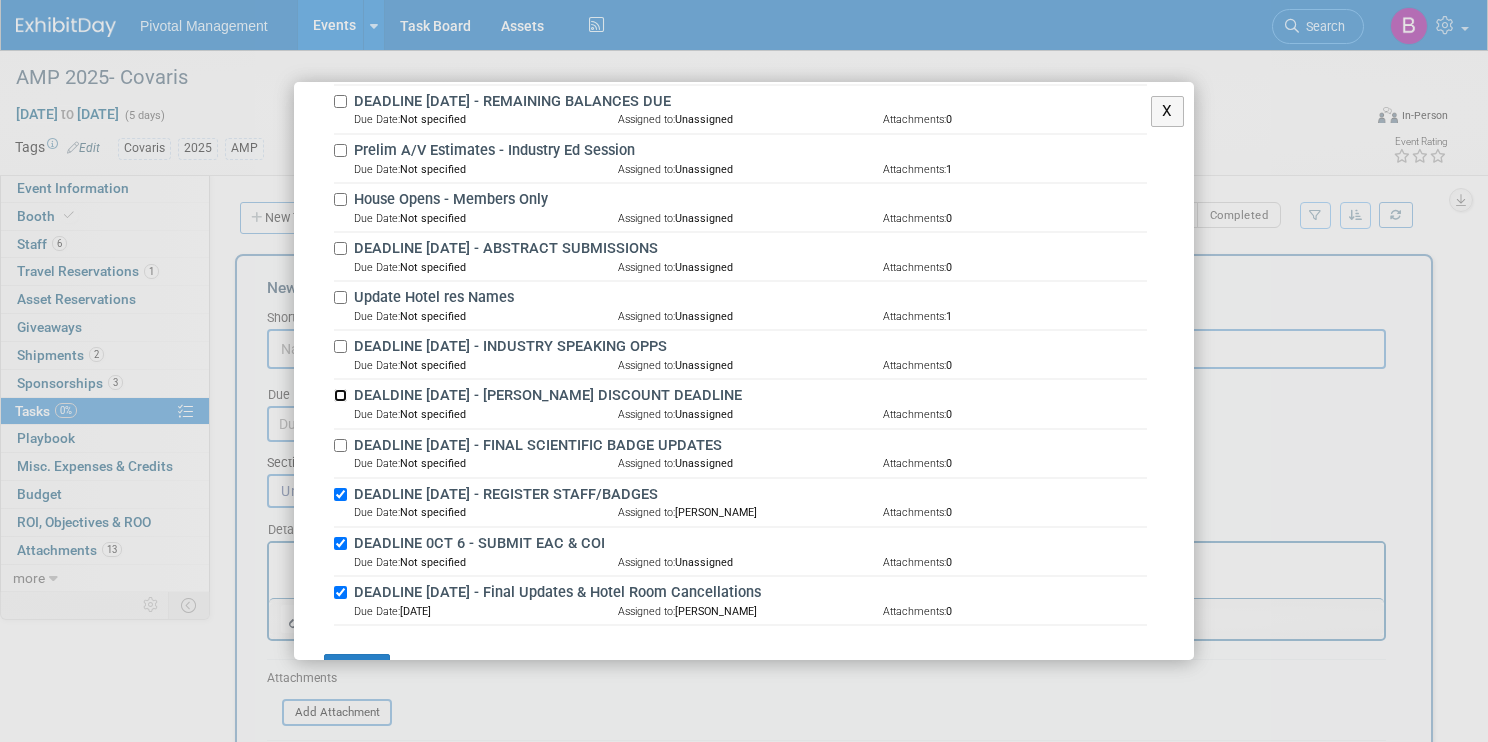 click on "DEALDINE [DATE] - [PERSON_NAME] DISCOUNT DEADLINE" at bounding box center [340, 395] 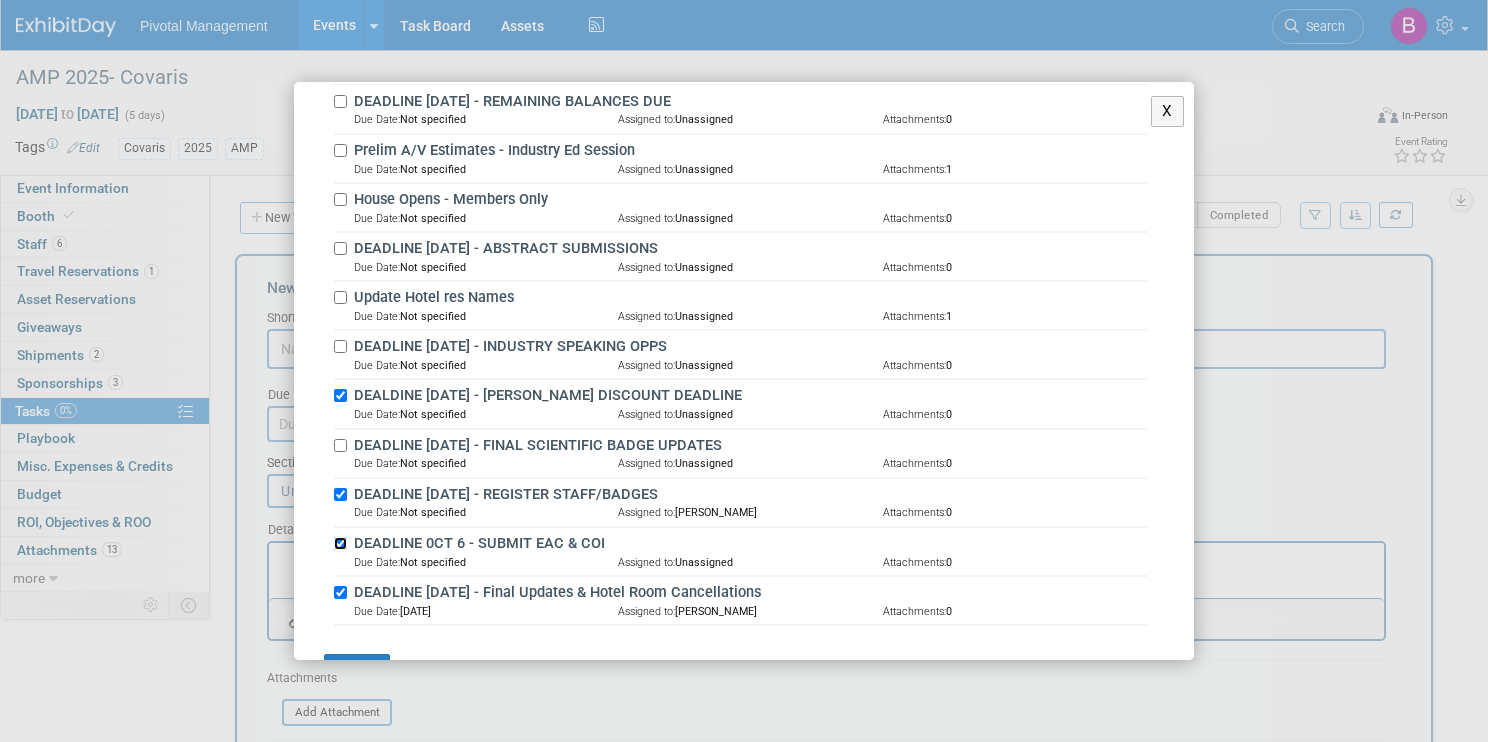 click on "DEADLINE 0CT 6 - SUBMIT EAC & COI" at bounding box center (340, 543) 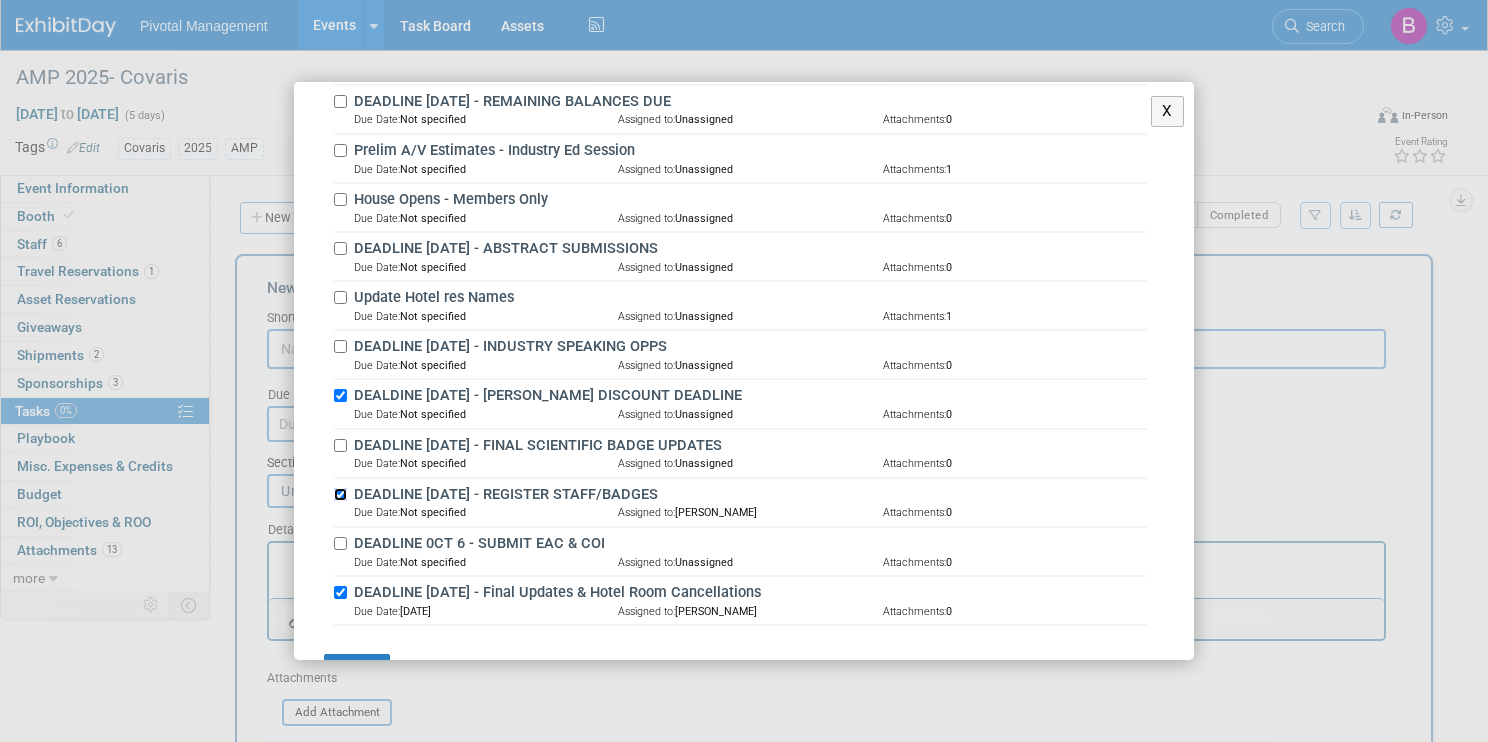 click on "DEADLINE [DATE] - REGISTER STAFF/BADGES" at bounding box center (340, 494) 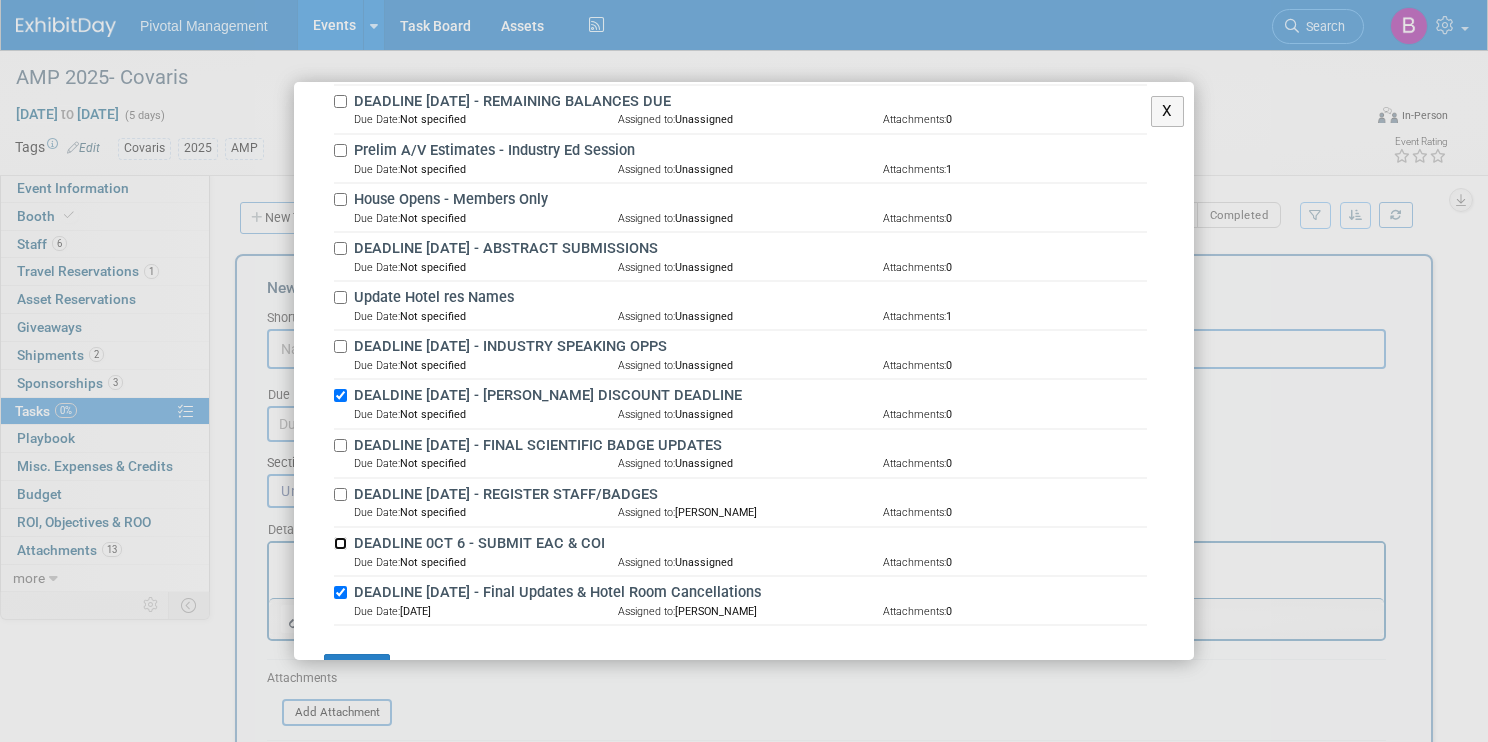 click on "DEADLINE 0CT 6 - SUBMIT EAC & COI" at bounding box center [340, 543] 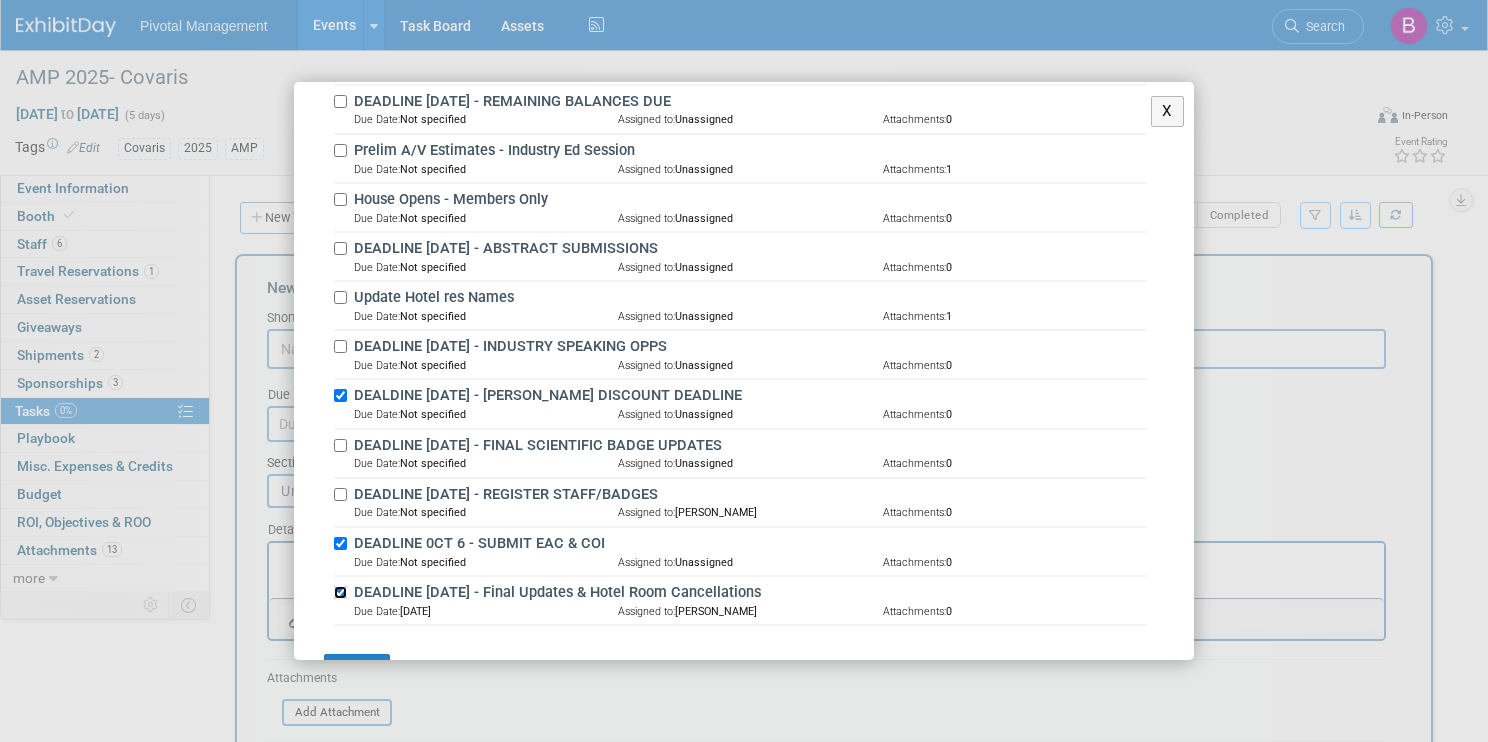 click on "DEADLINE [DATE] - Final Updates & Hotel Room Cancellations" at bounding box center (340, 592) 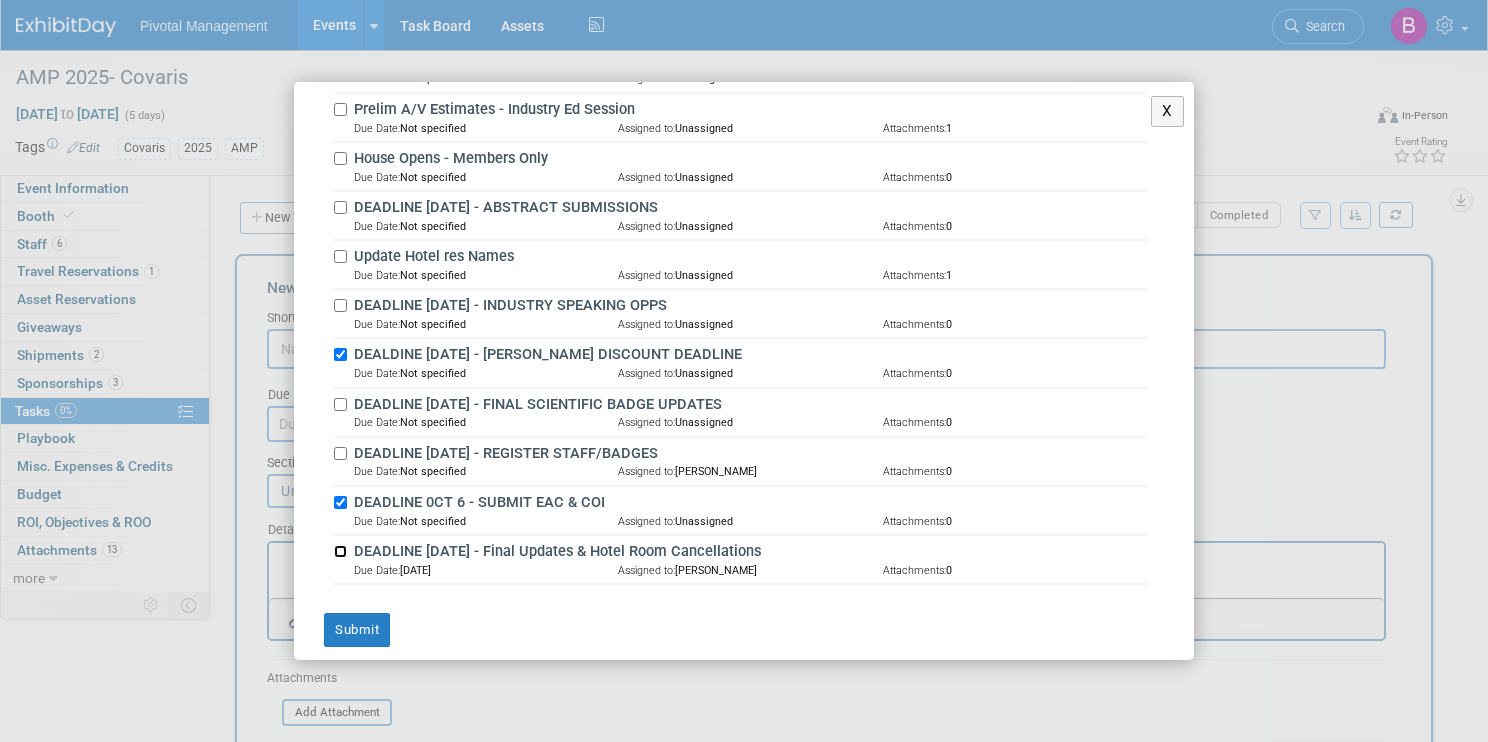 scroll, scrollTop: 1159, scrollLeft: 0, axis: vertical 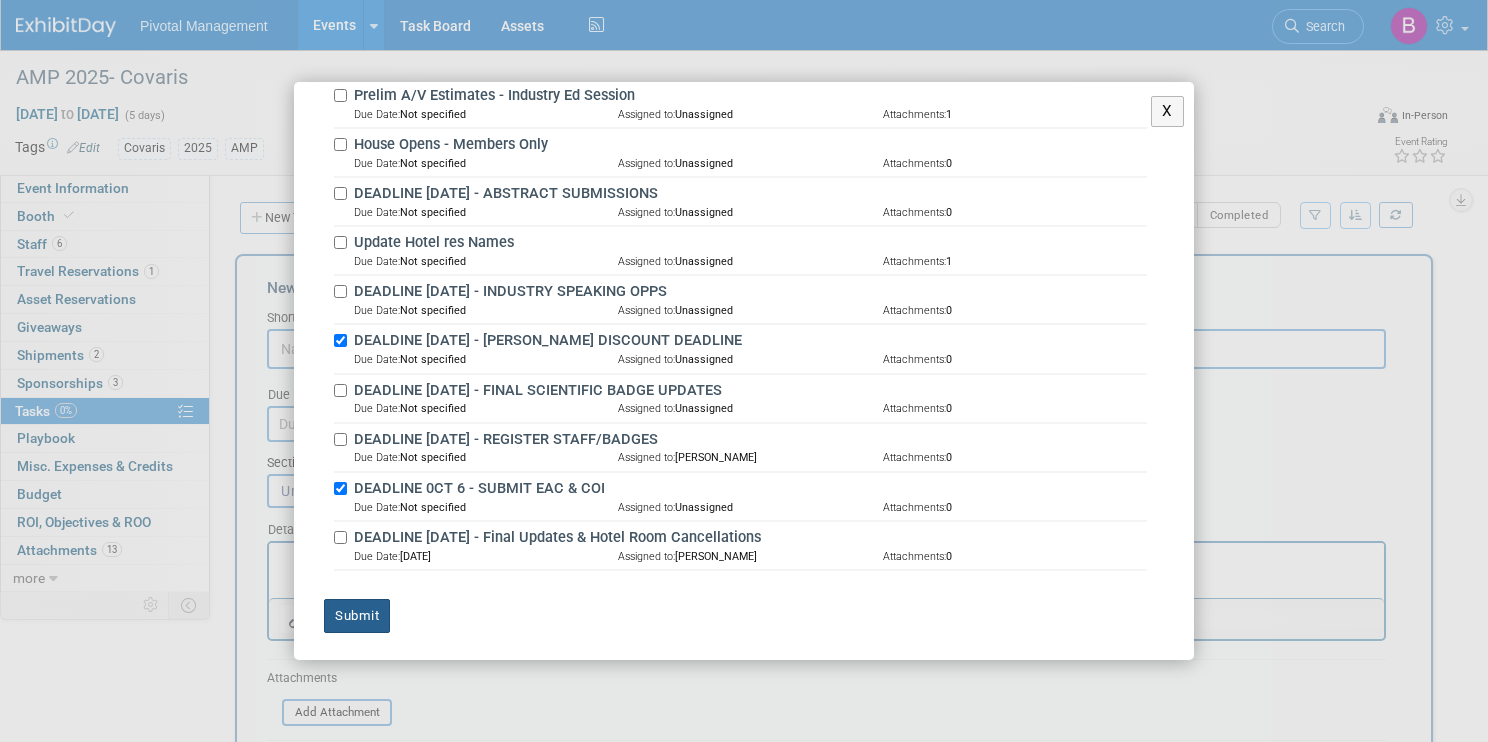 click on "Submit" at bounding box center (357, 616) 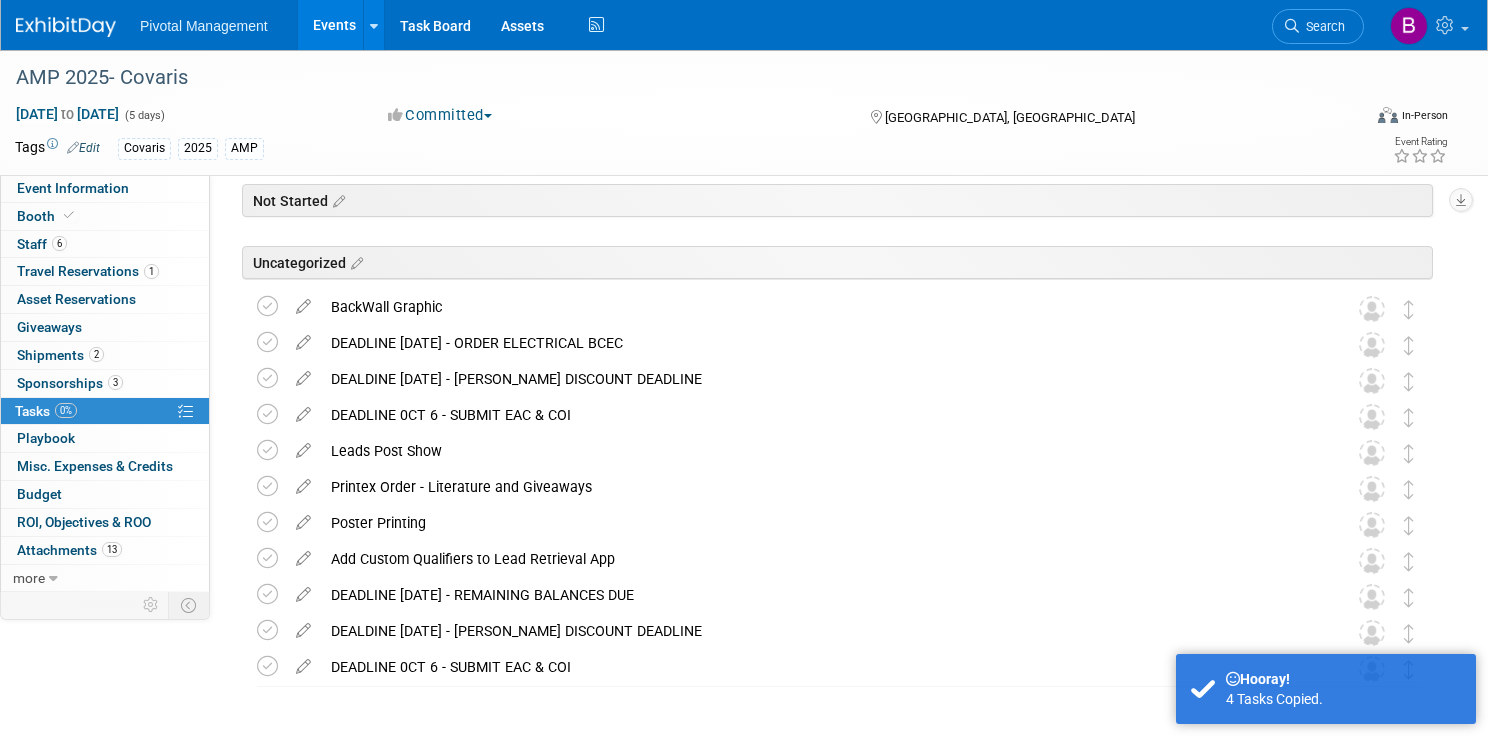 scroll, scrollTop: 808, scrollLeft: 0, axis: vertical 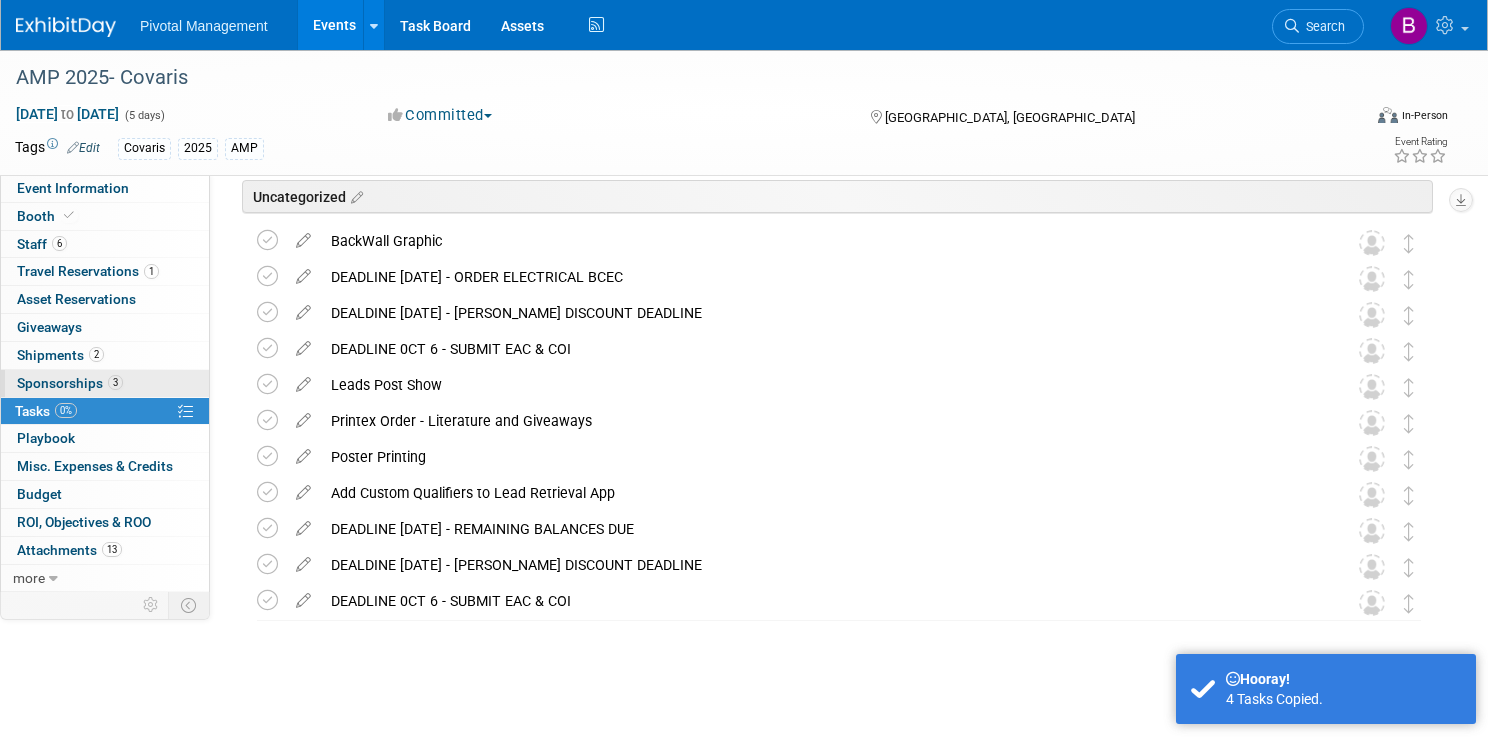 click on "Sponsorships 3" at bounding box center [70, 383] 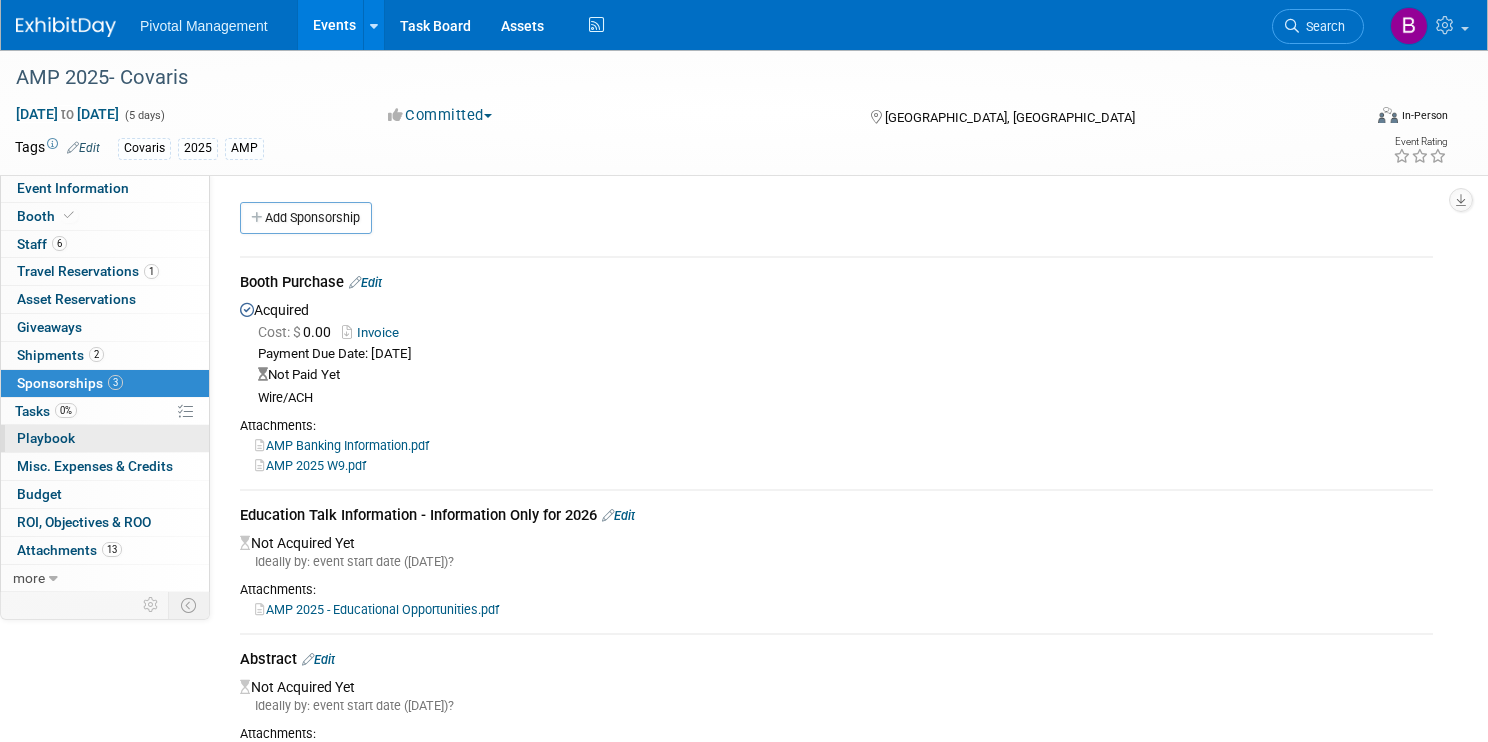 click on "0
Playbook 0" at bounding box center (105, 438) 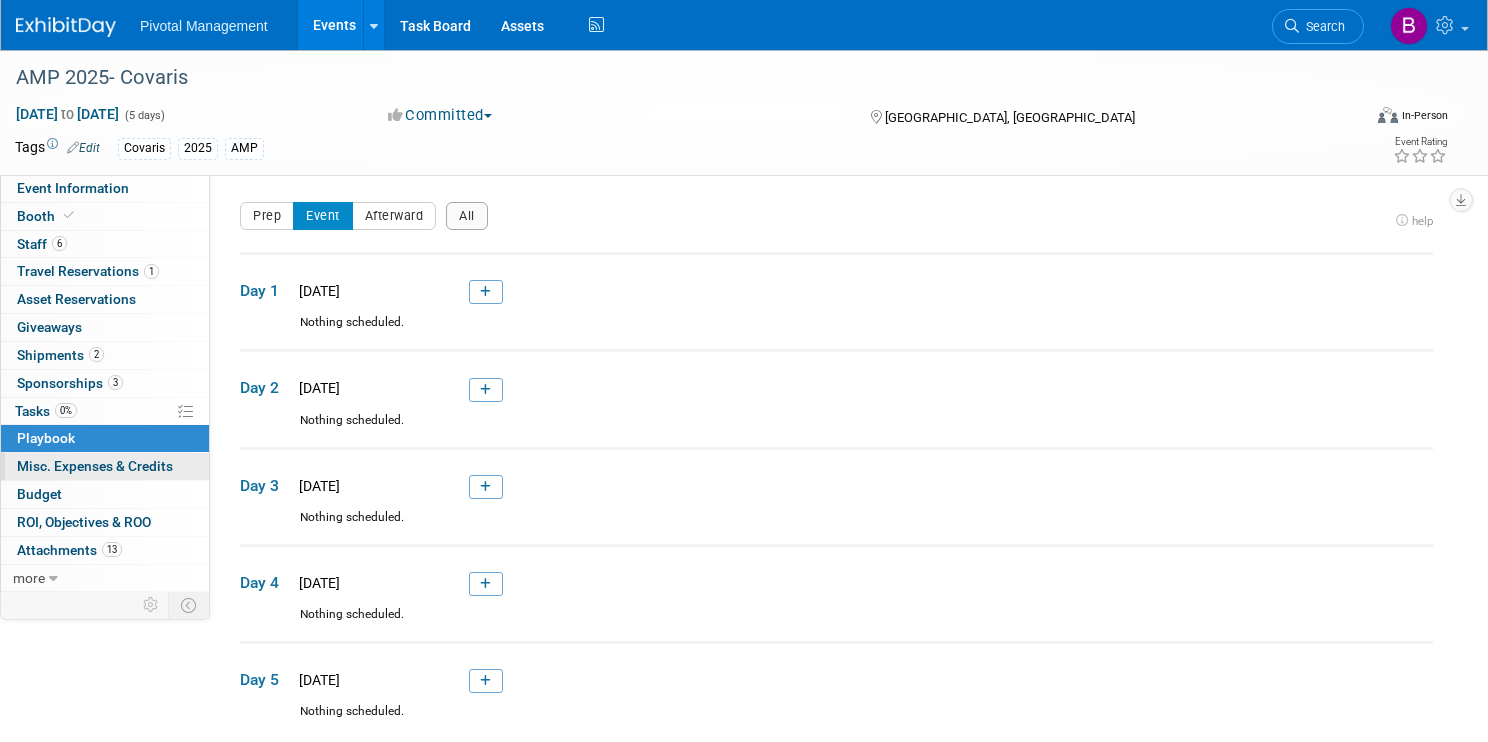 click on "Misc. Expenses & Credits 0" at bounding box center (95, 466) 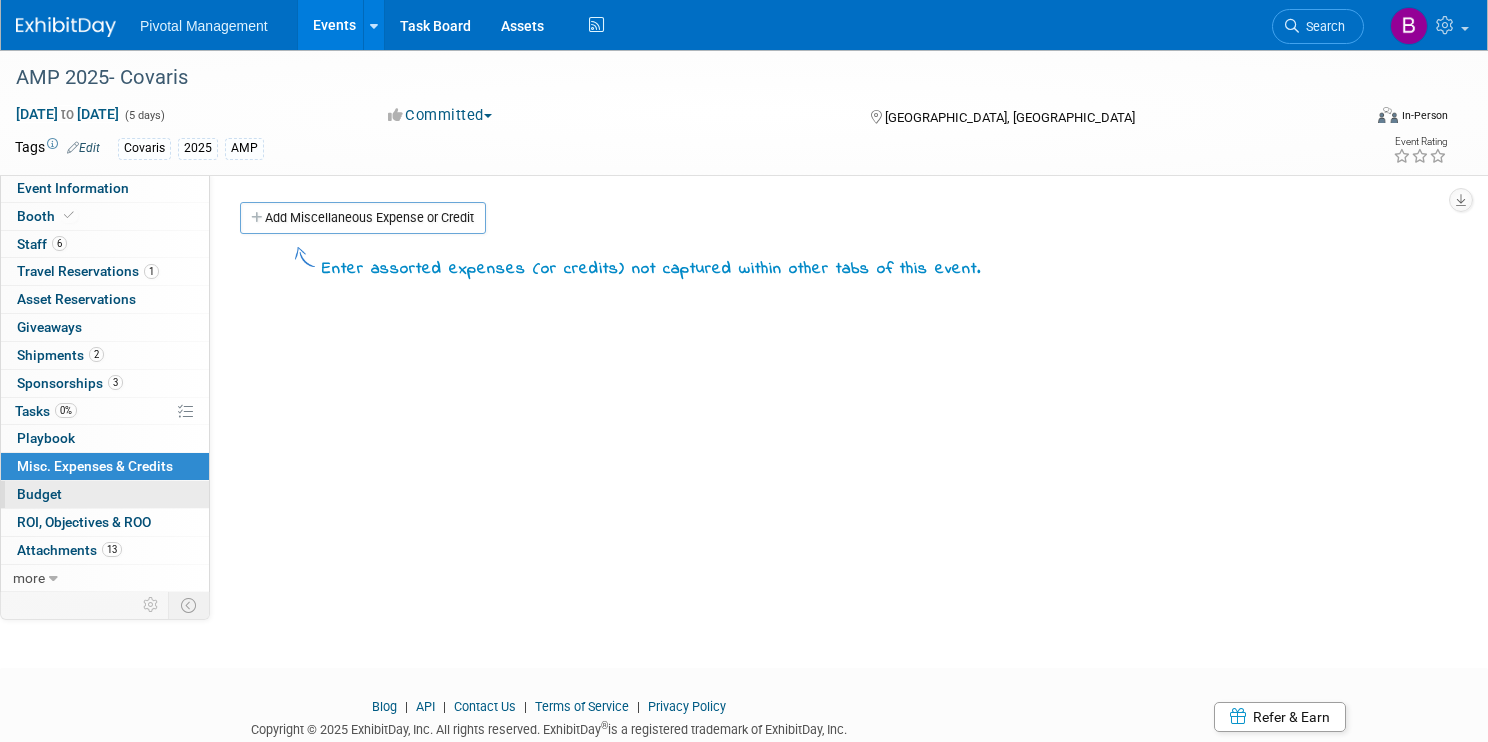 click on "Budget" at bounding box center [105, 494] 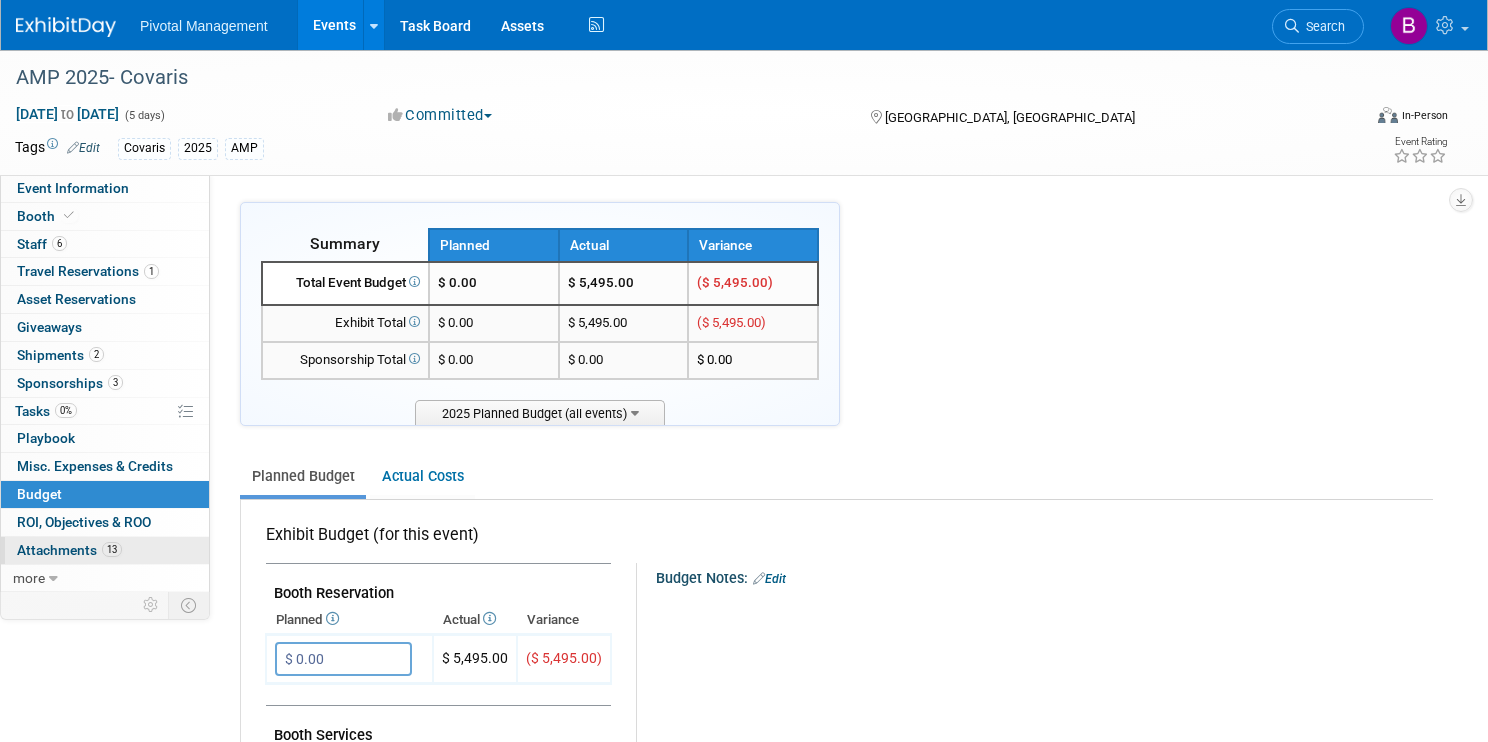 click on "Attachments 13" at bounding box center (69, 550) 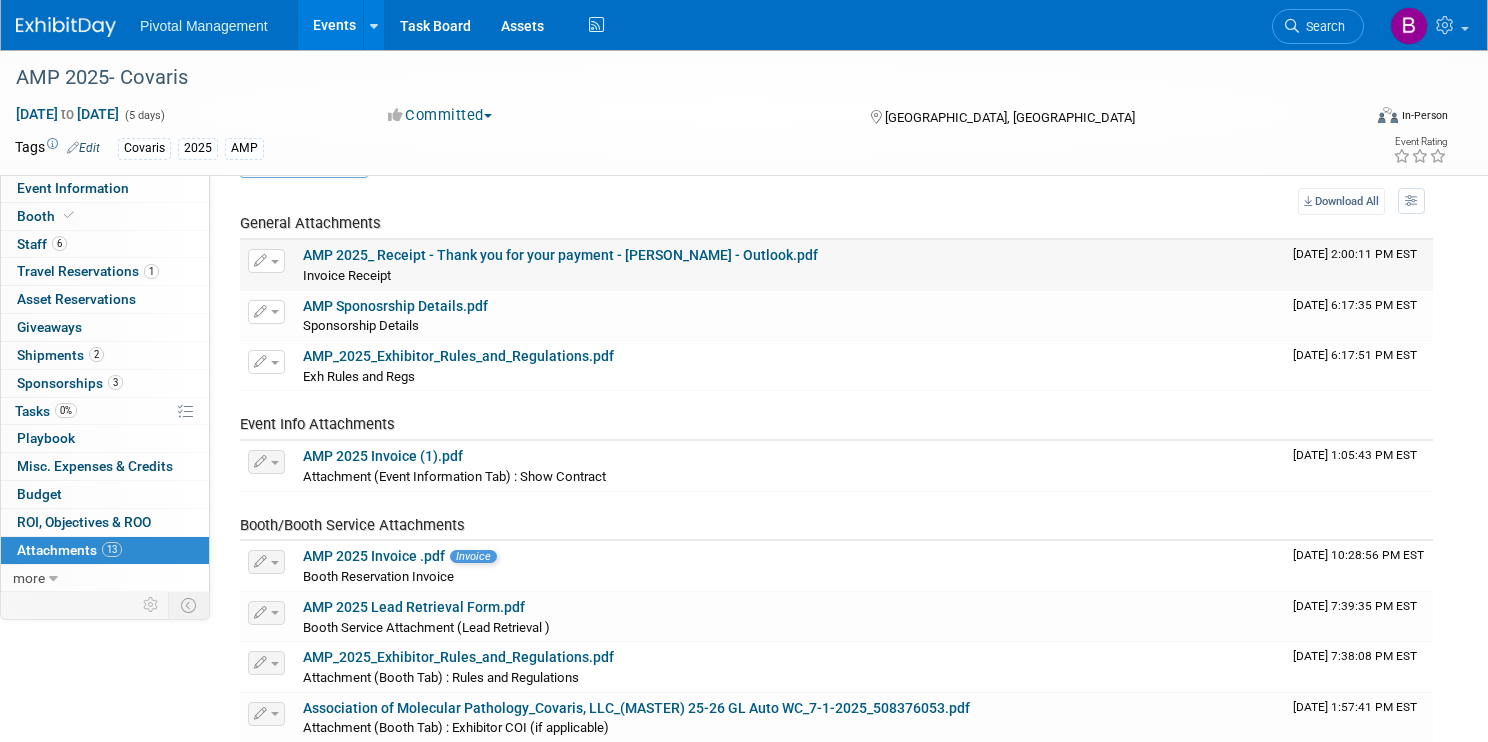 scroll, scrollTop: 54, scrollLeft: 0, axis: vertical 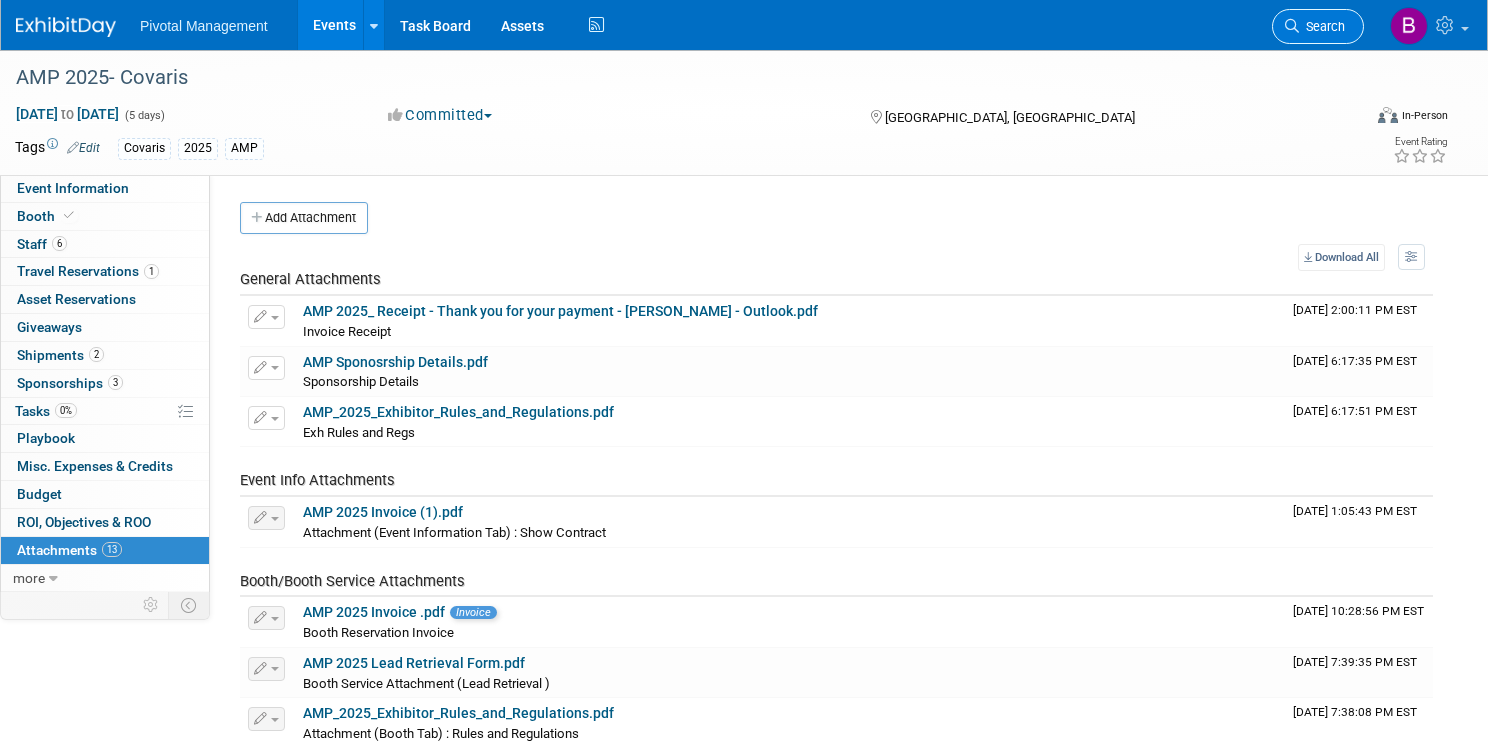 click on "Search" at bounding box center [1322, 26] 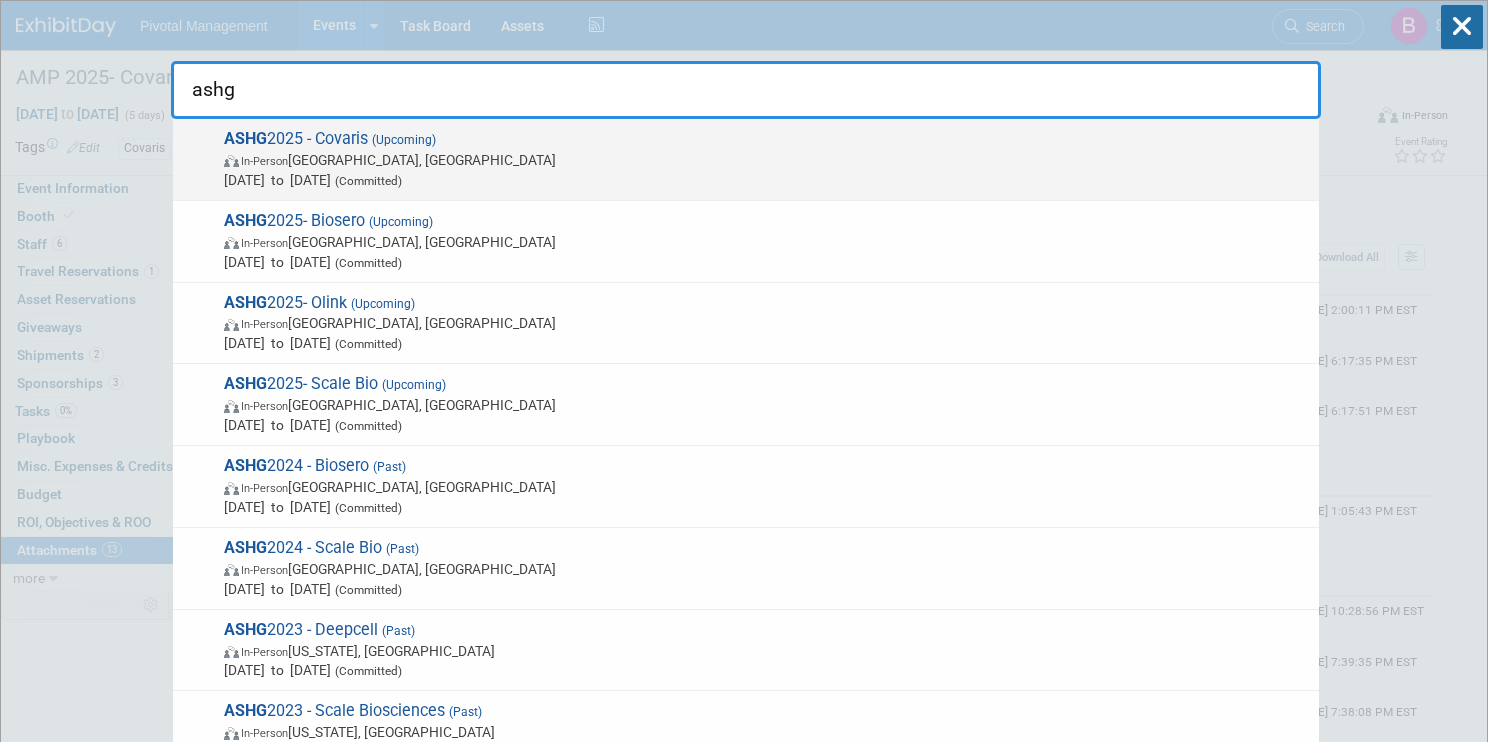 type on "ashg" 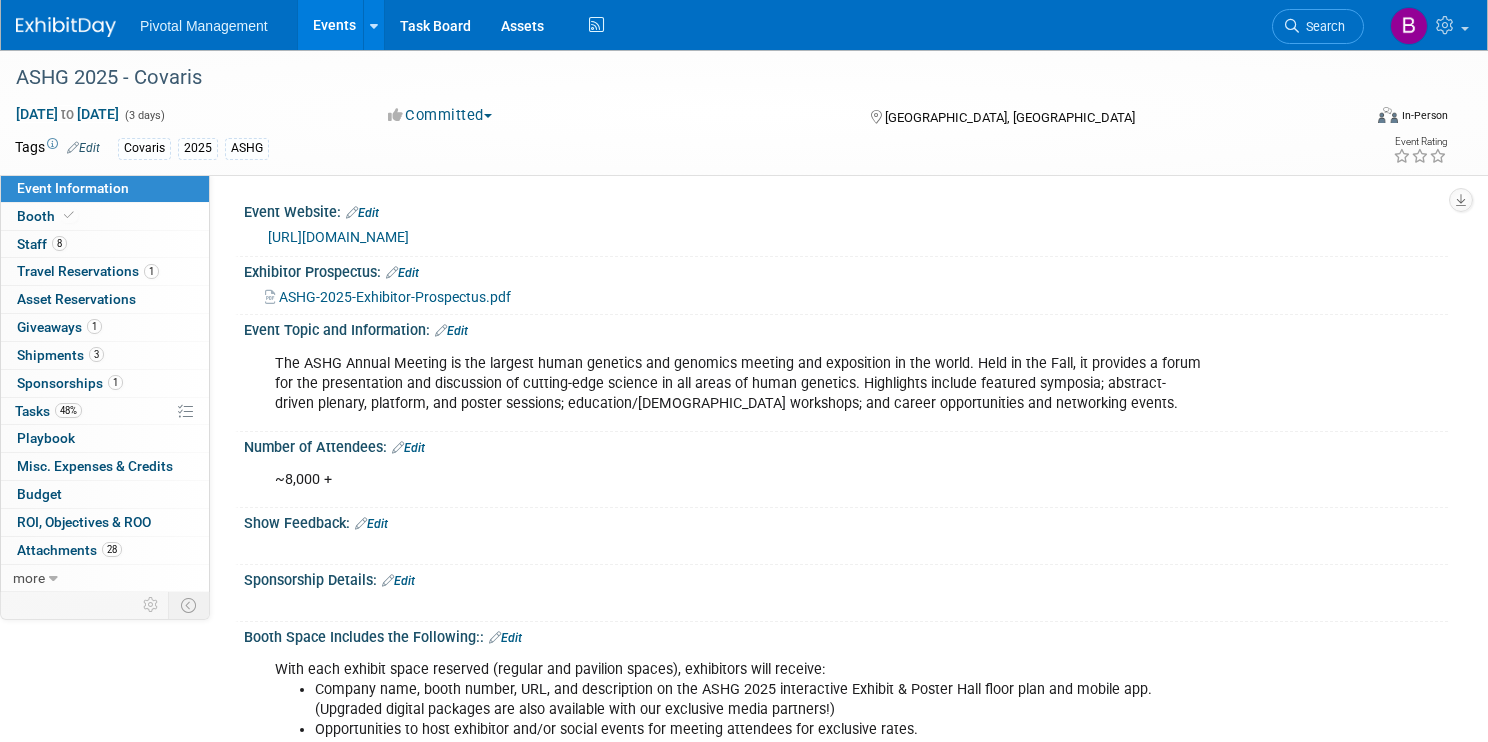 scroll, scrollTop: 59, scrollLeft: 0, axis: vertical 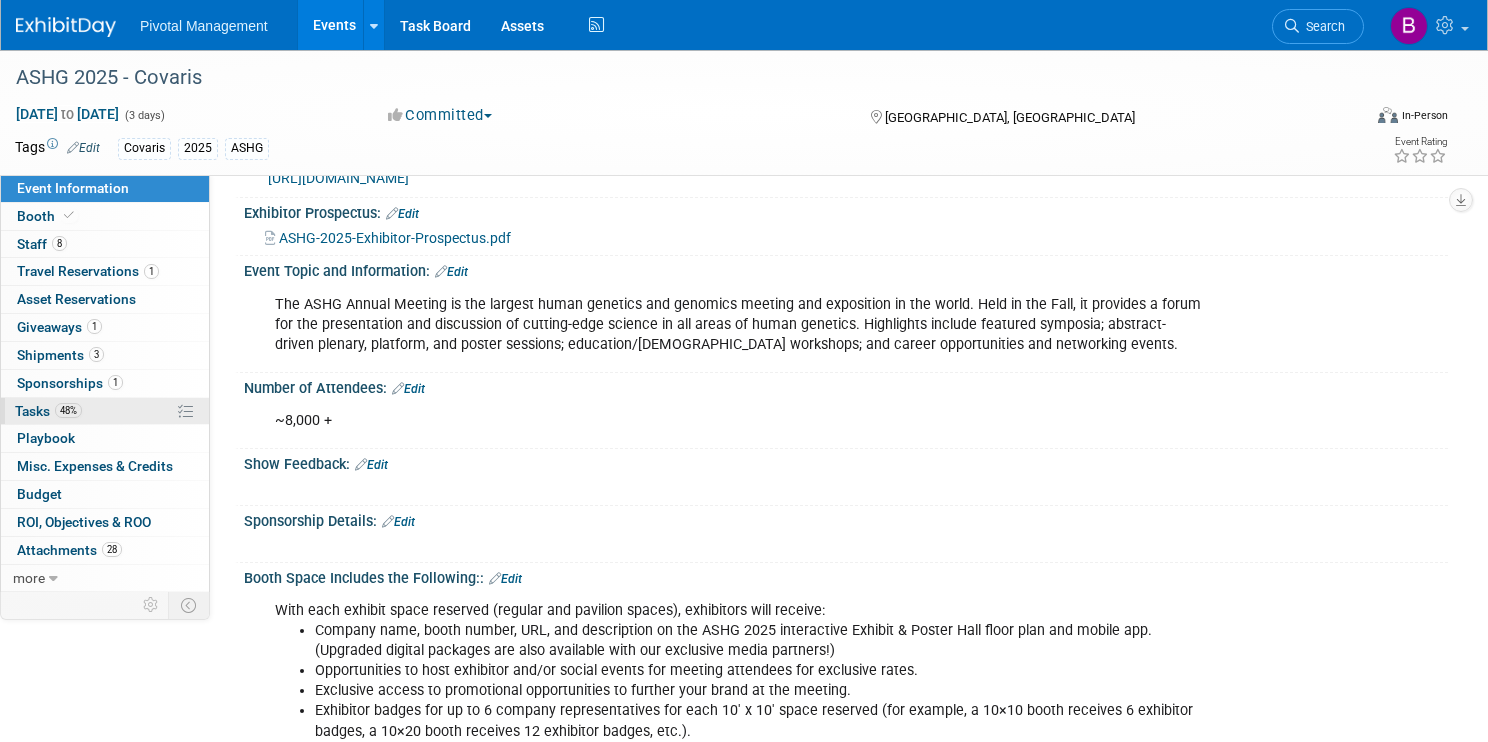 click on "48%
Tasks 48%" at bounding box center [105, 411] 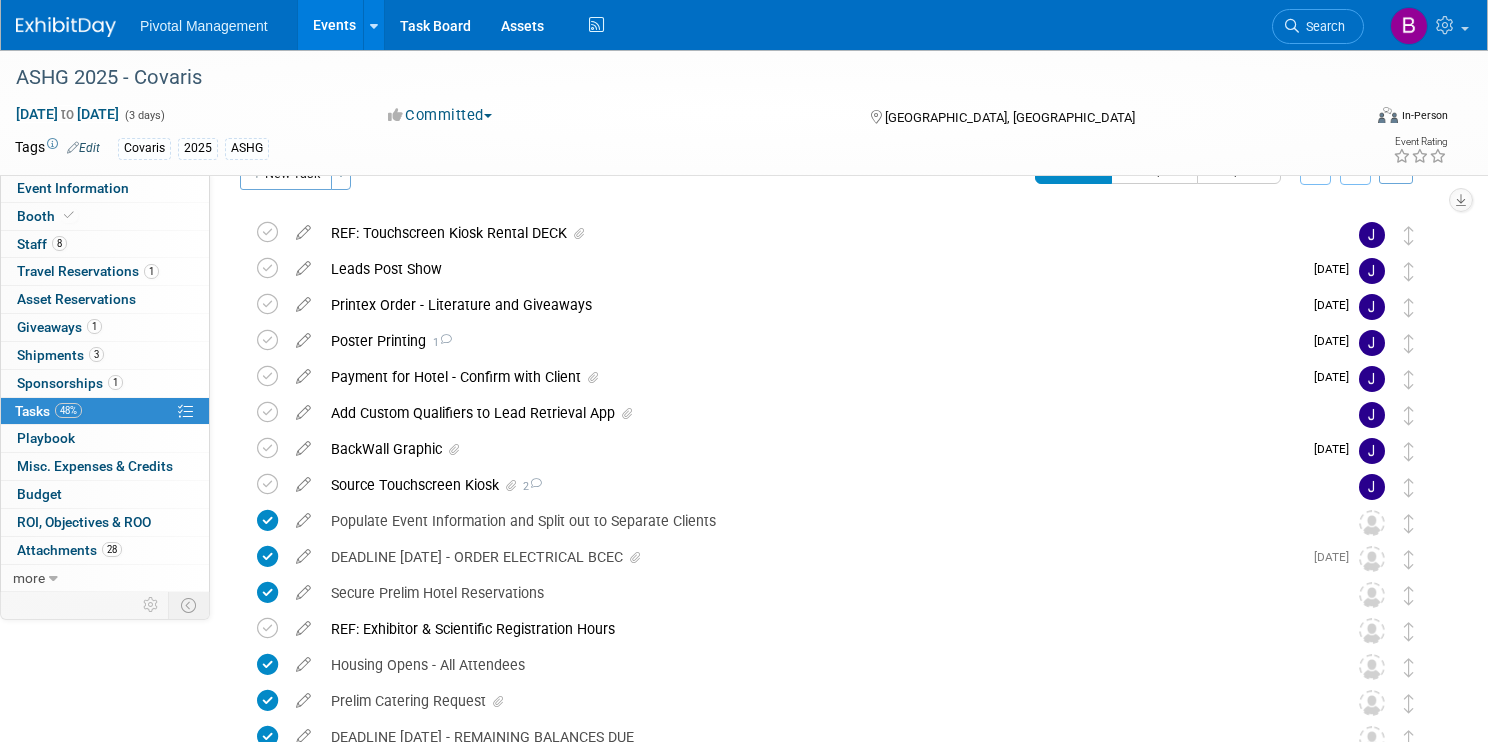 scroll, scrollTop: 54, scrollLeft: 0, axis: vertical 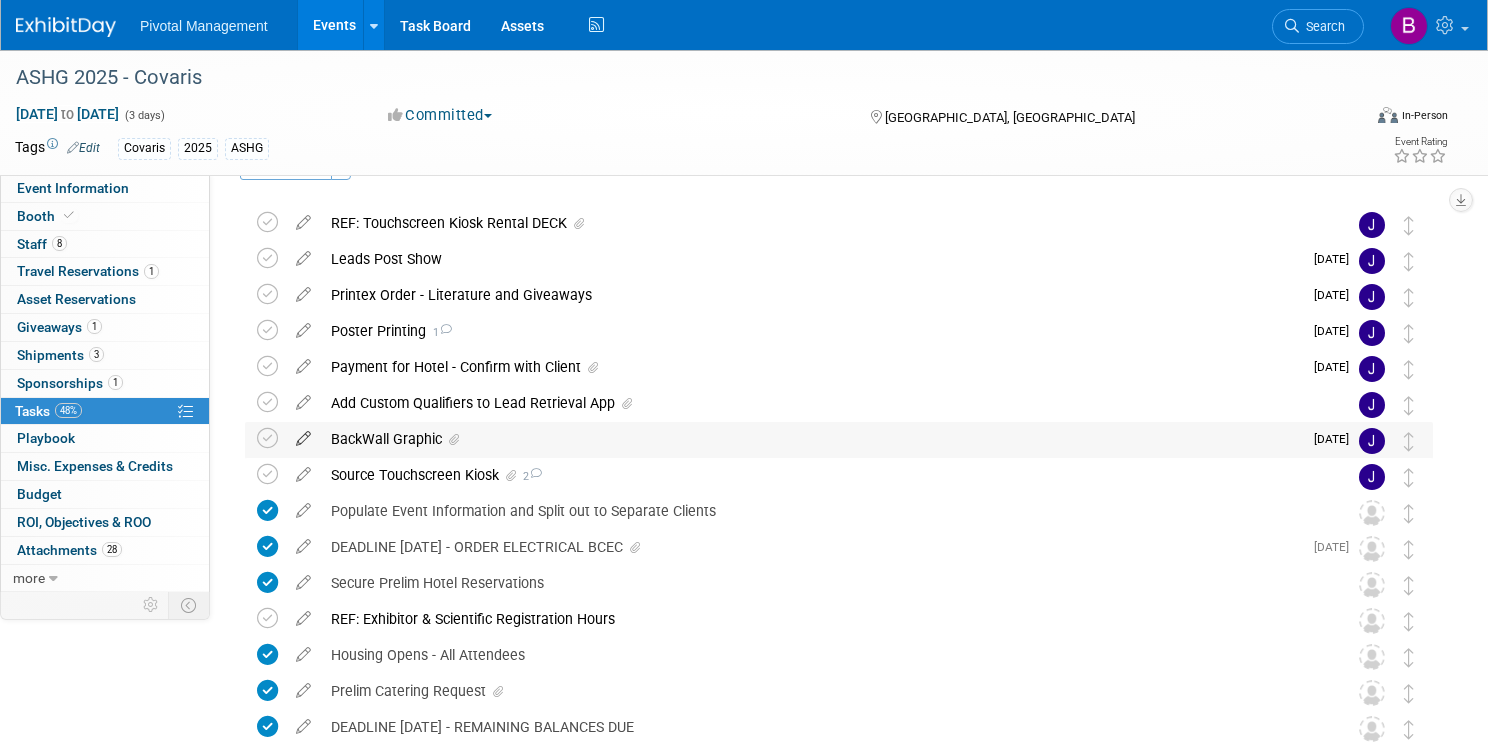 click at bounding box center (303, 434) 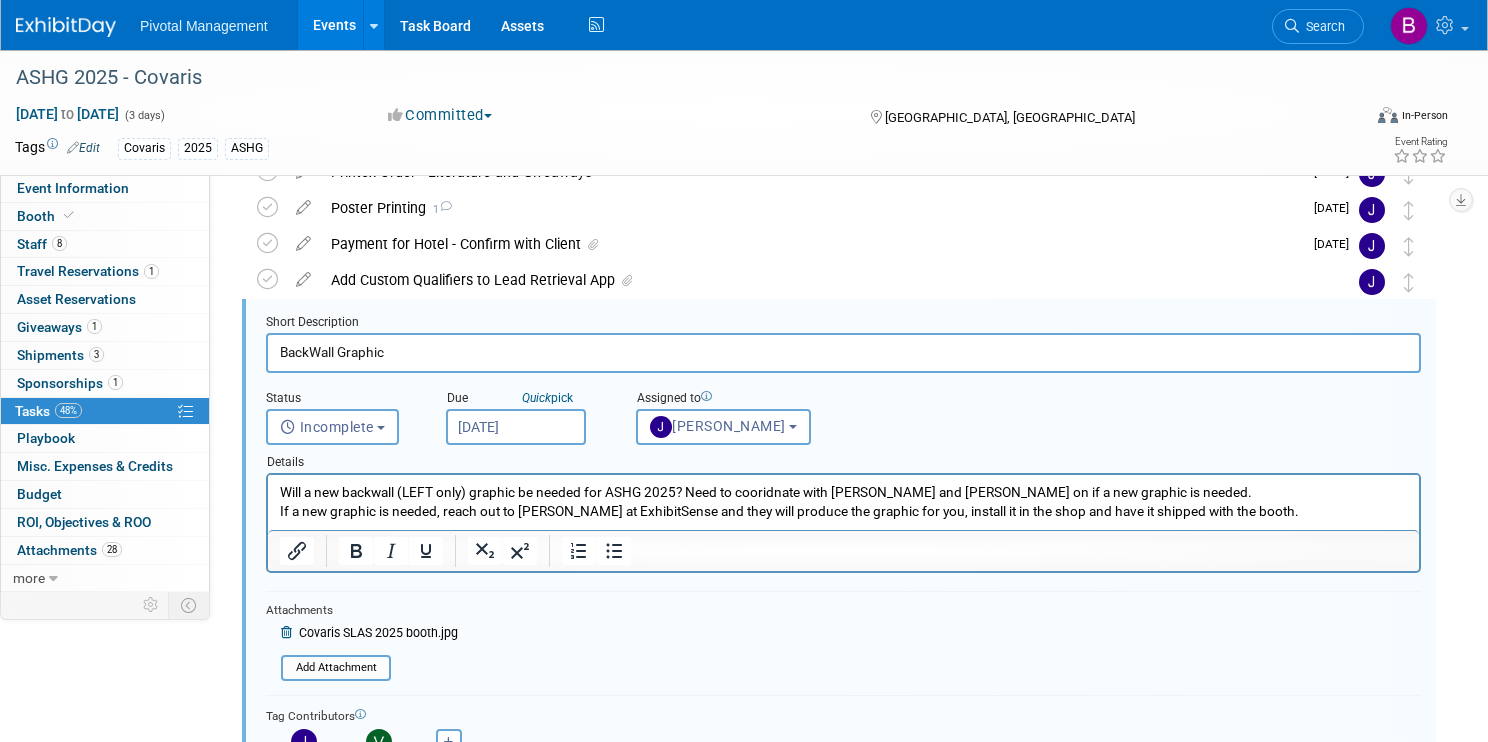 scroll, scrollTop: 183, scrollLeft: 0, axis: vertical 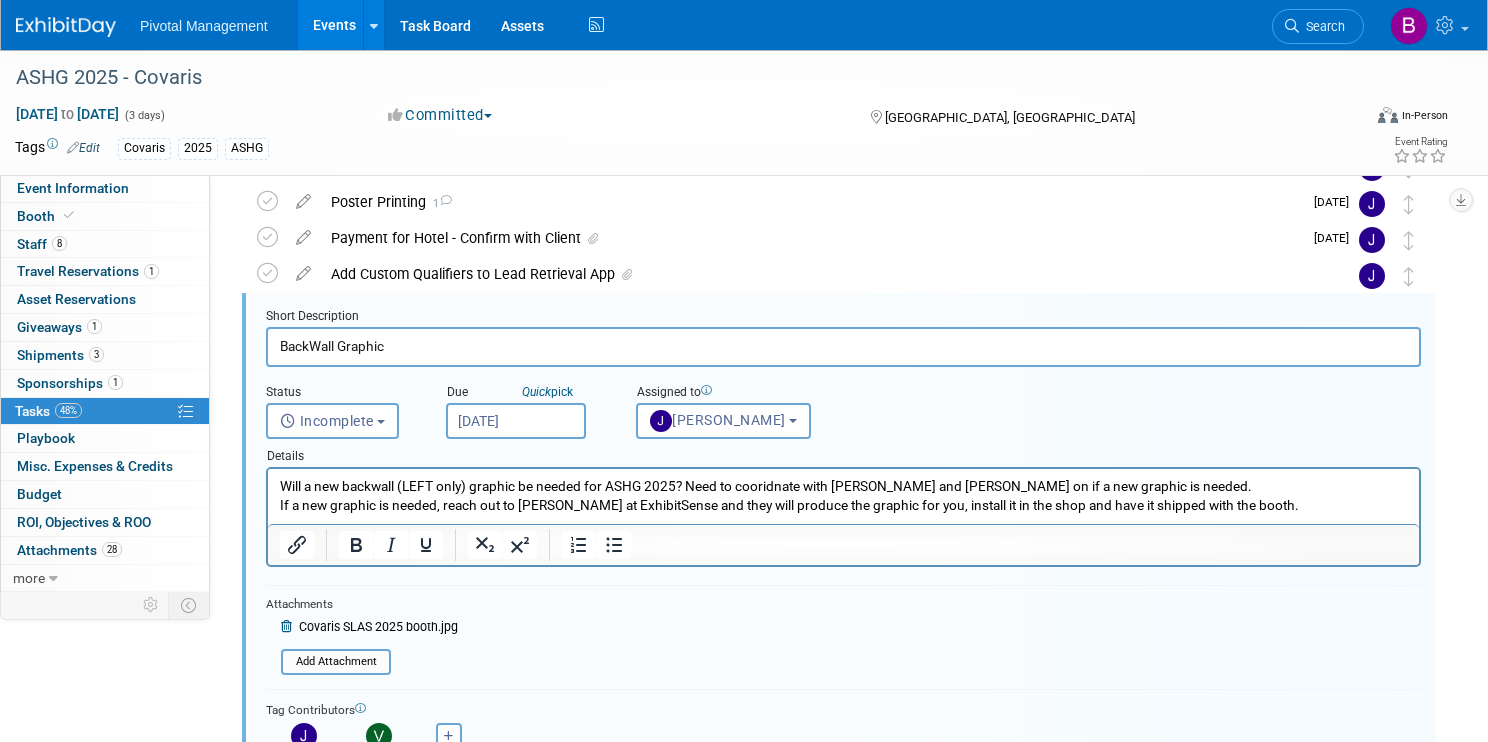 click on "BackWall Graphic" at bounding box center (843, 346) 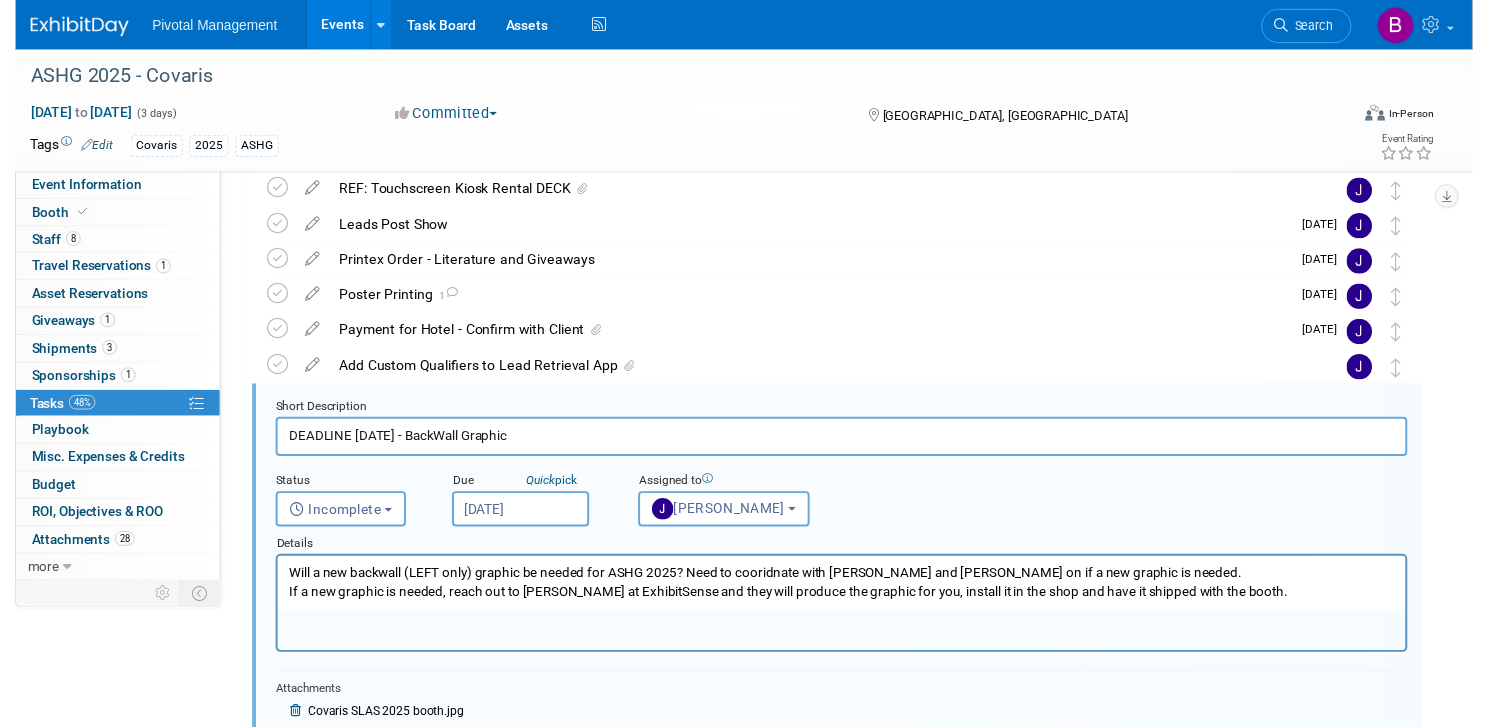 scroll, scrollTop: 0, scrollLeft: 0, axis: both 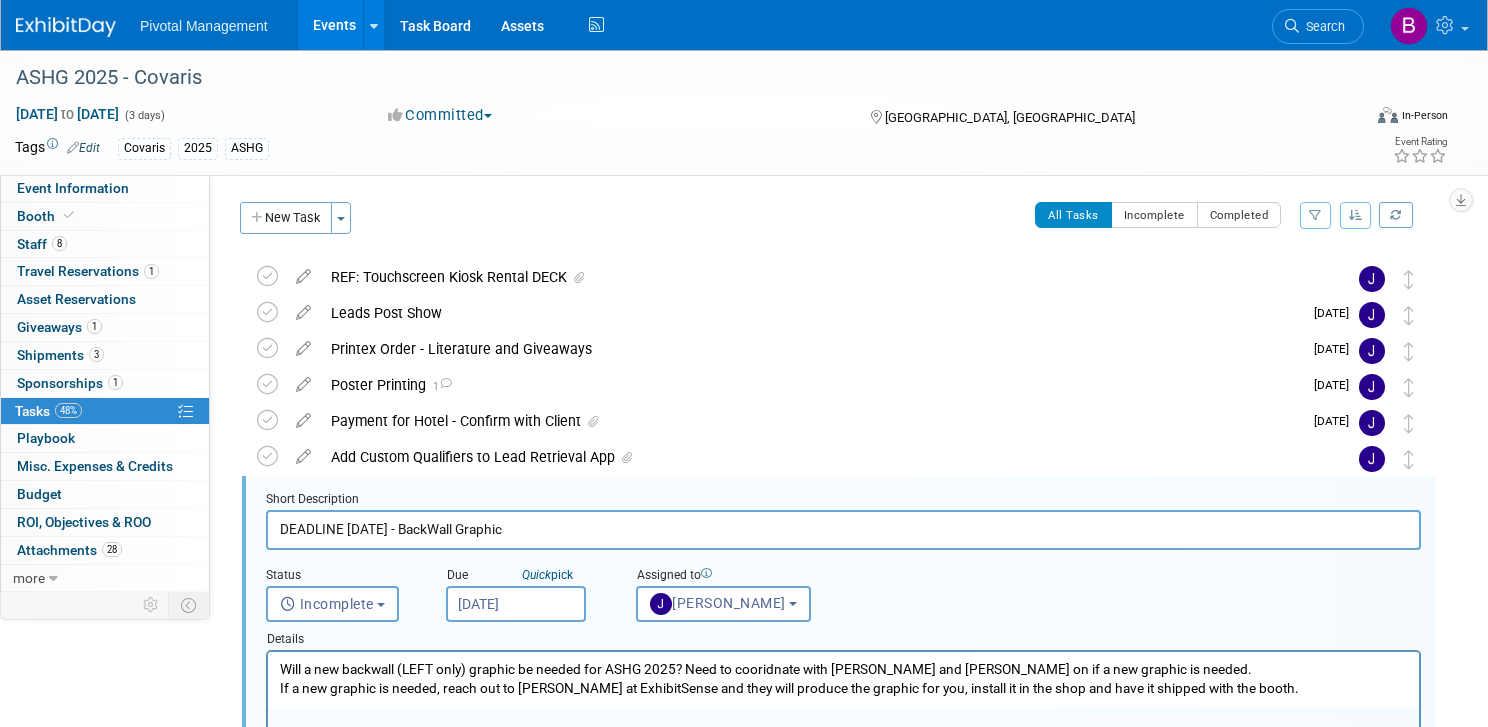 click on "DEADLINE AUG 21 - BackWall Graphic" at bounding box center [843, 529] 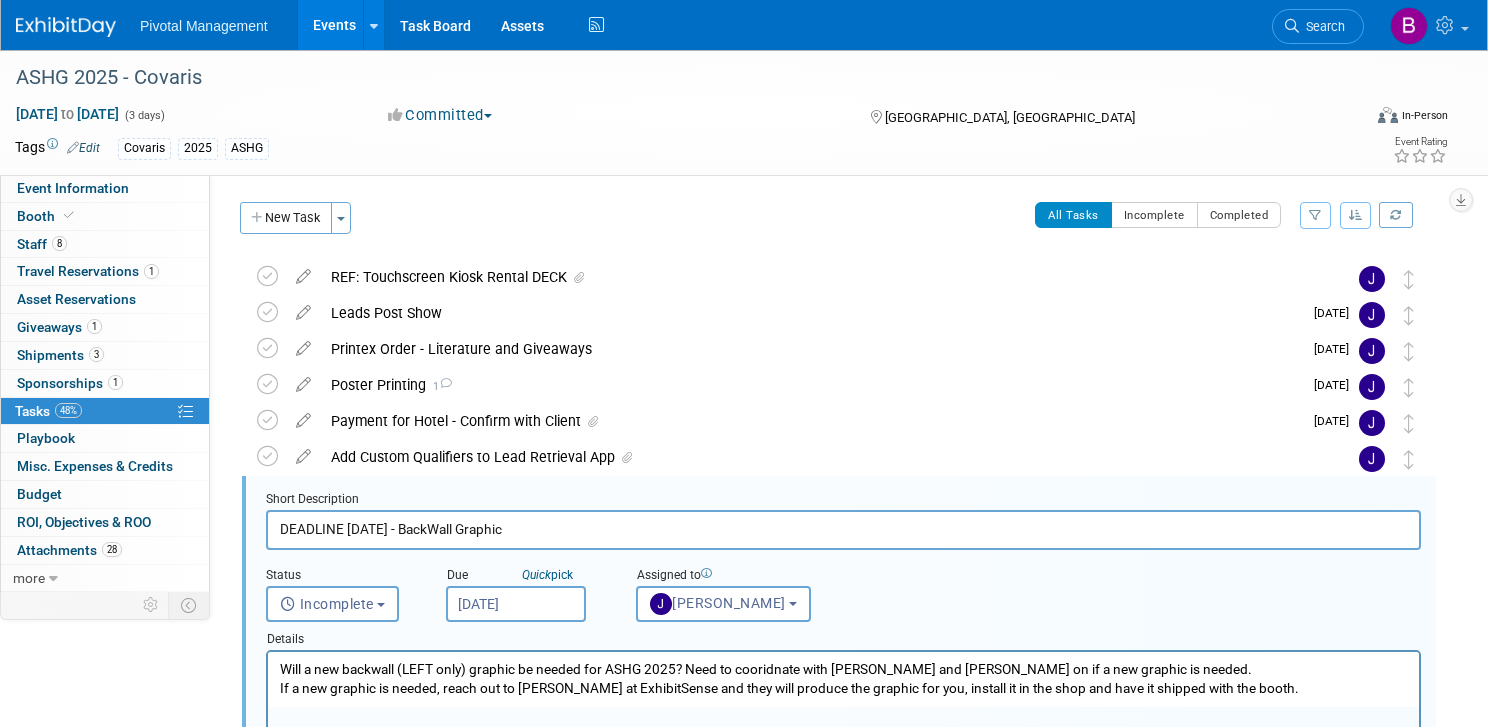 drag, startPoint x: 534, startPoint y: 533, endPoint x: 474, endPoint y: 534, distance: 60.00833 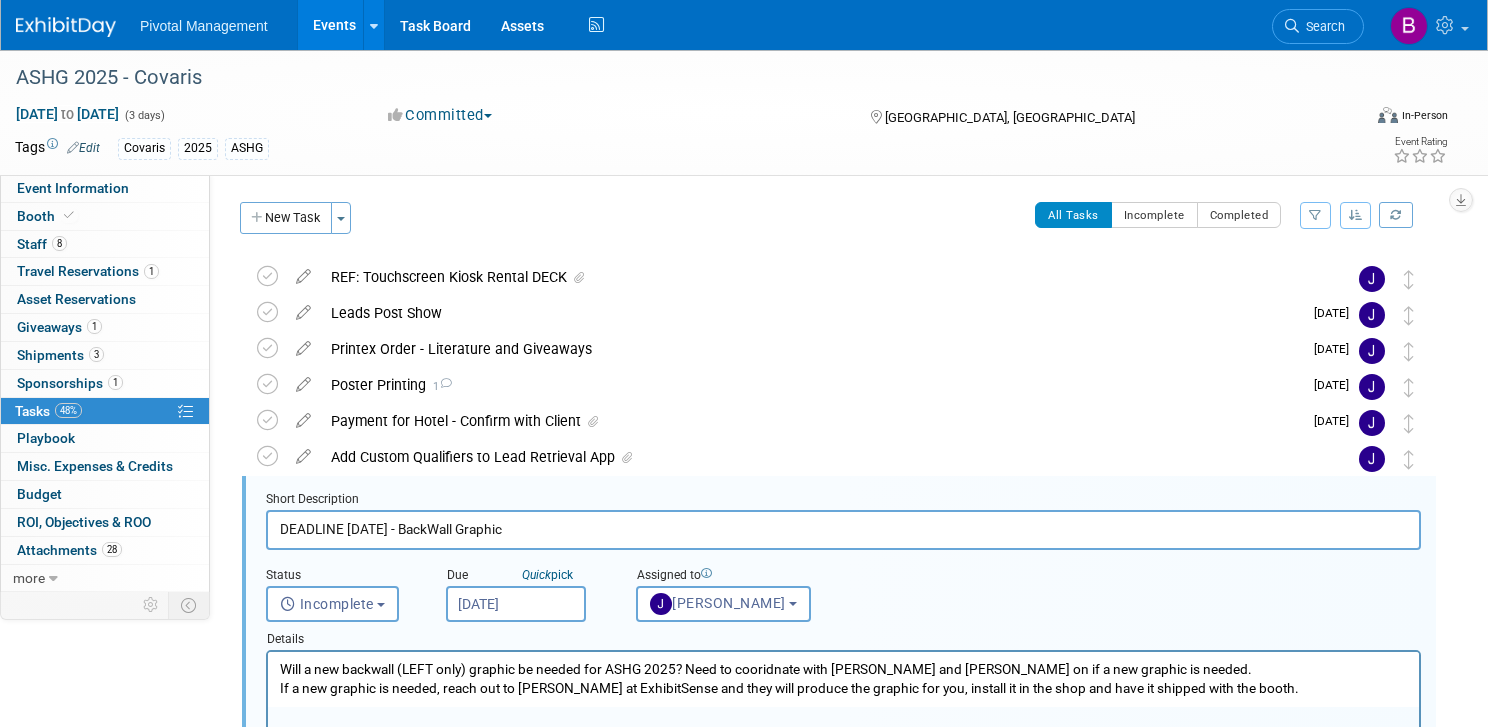 click on "DEADLINE AUG 21 - BackWall Graphic" at bounding box center [843, 529] 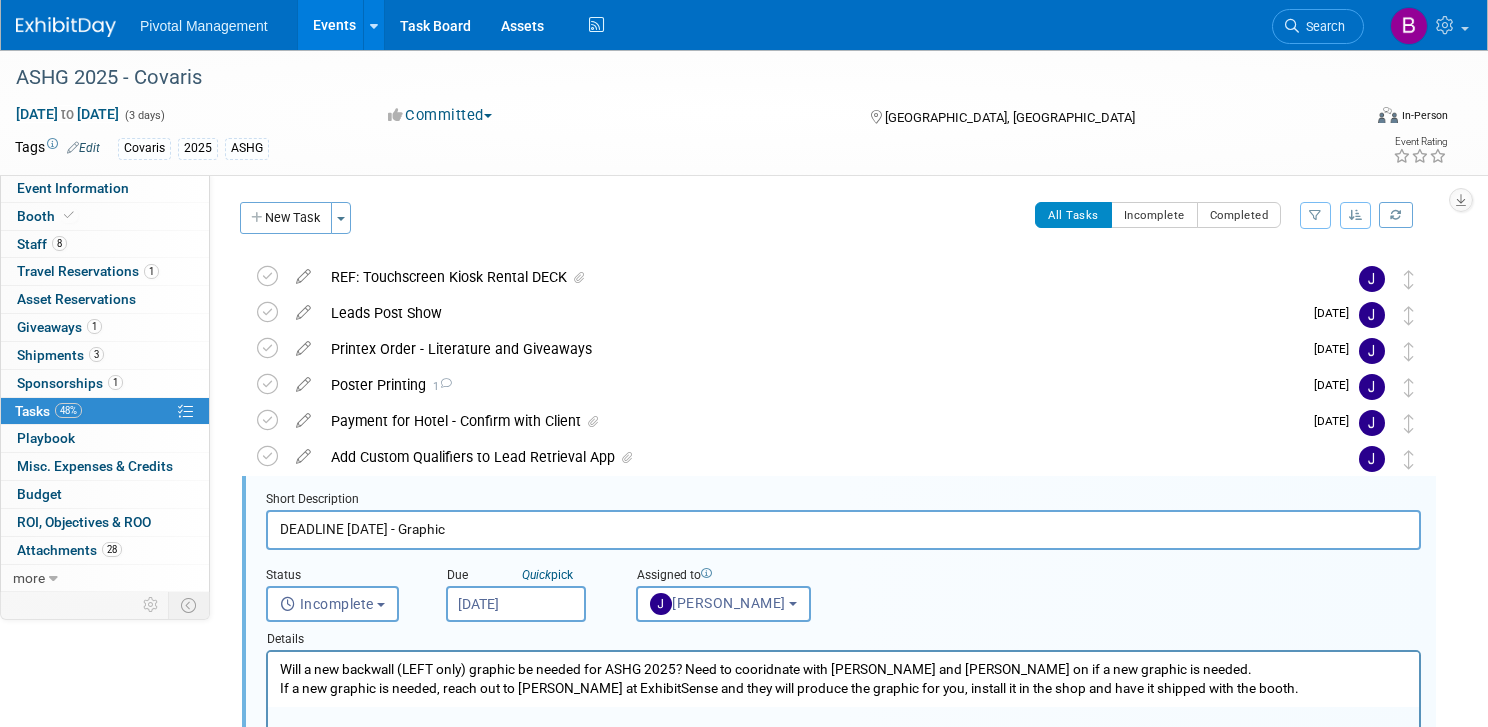 click on "Status
<i class="far fa-clock" style="padding: 6px 4px 6px 1px;"></i> Incomplete
<i class="fas fa-check" style="padding: 6px 4px 6px 1px;"></i> Completed
Incomplete      Incomplete    Completed
Due  Quick  pick
Aug 21, 2025
Assigned to
(me)" at bounding box center (843, 586) 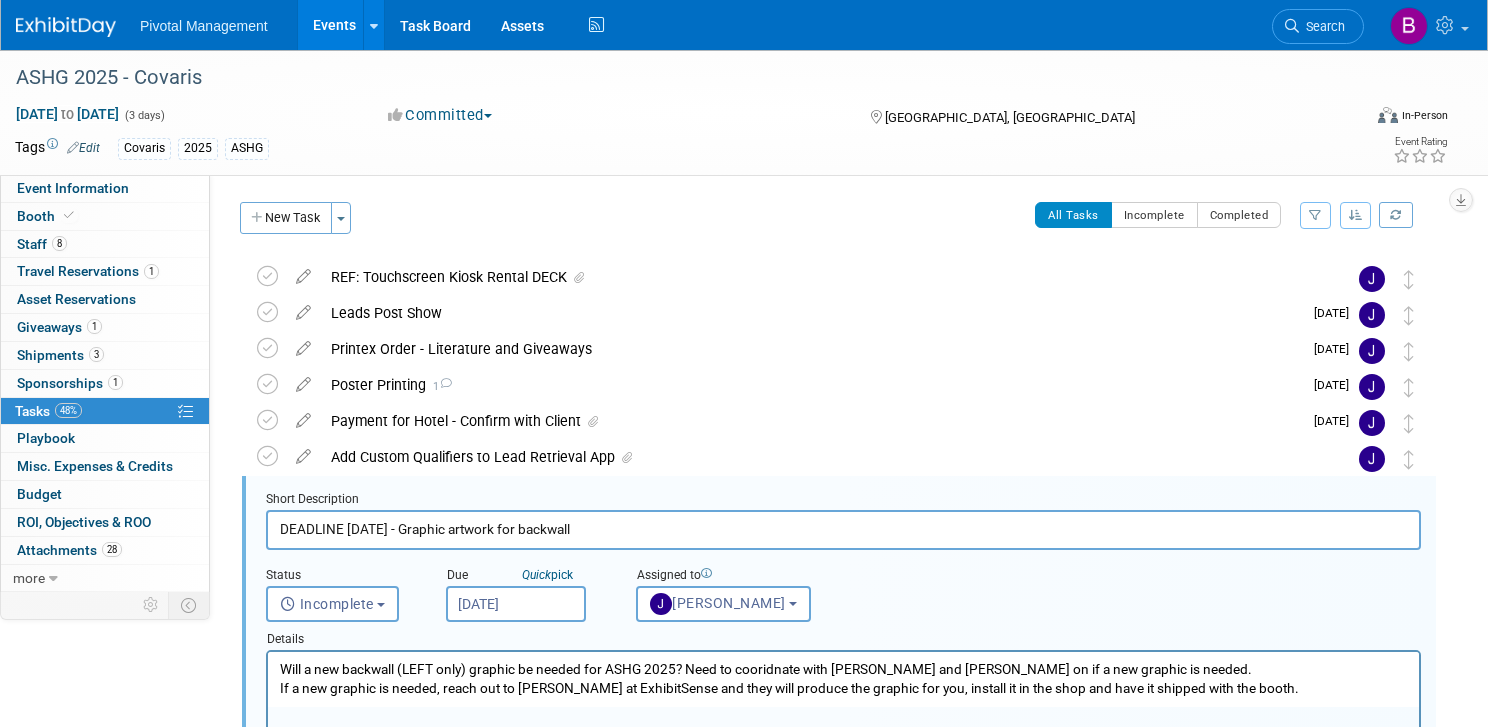 click on "DEADLINE AUG 21 - Graphic artwork for backwall" at bounding box center (843, 529) 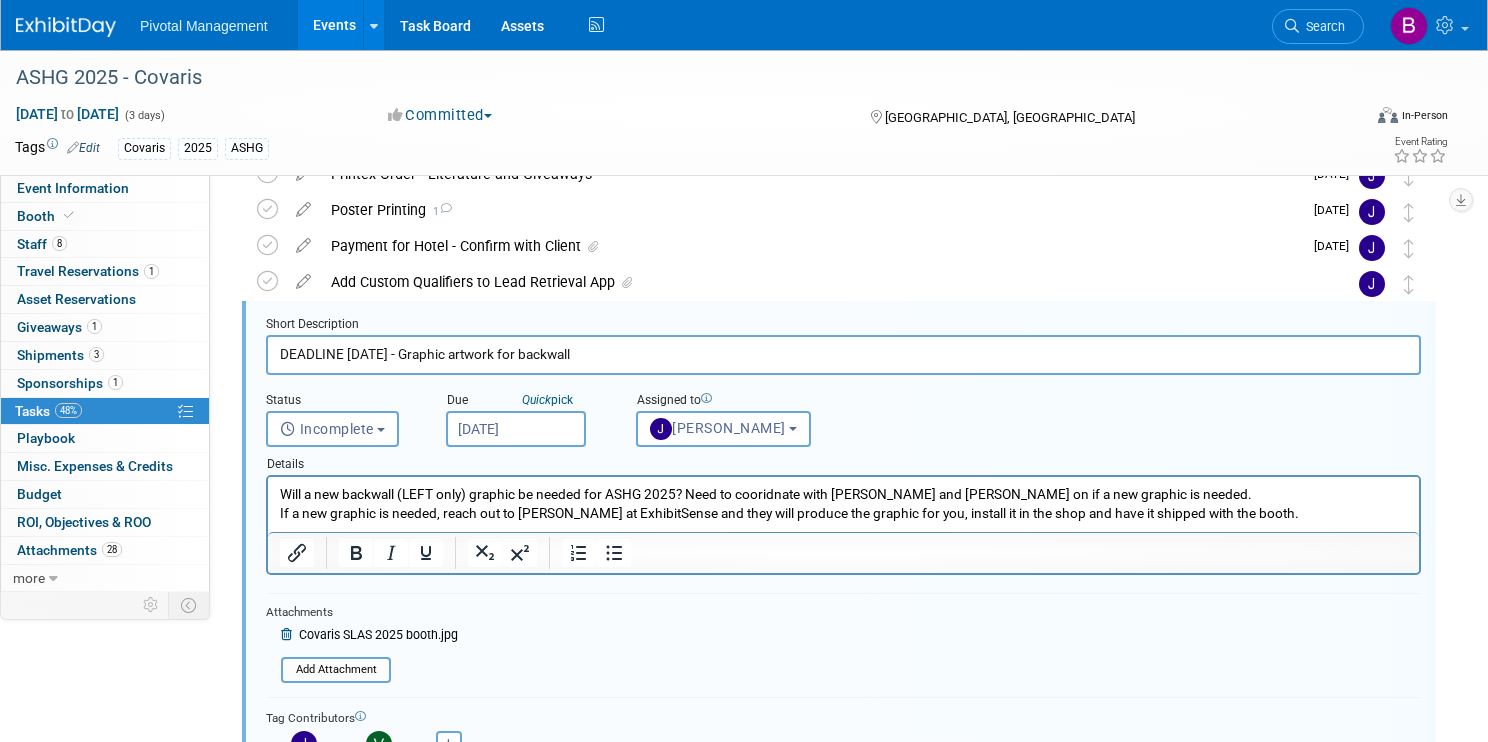 scroll, scrollTop: 95, scrollLeft: 0, axis: vertical 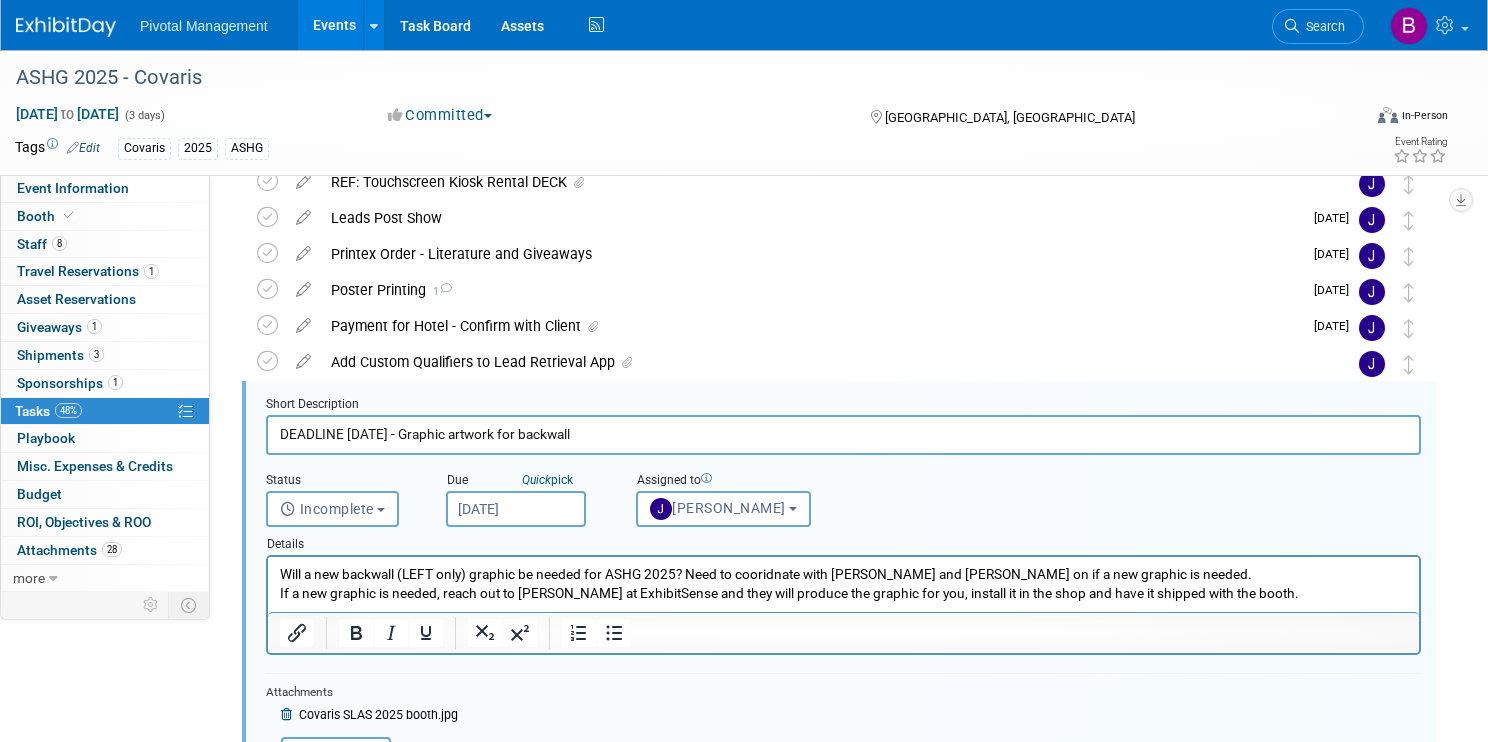 click on "DEADLINE AUG 21 - Graphic artwork for backwall" at bounding box center [843, 434] 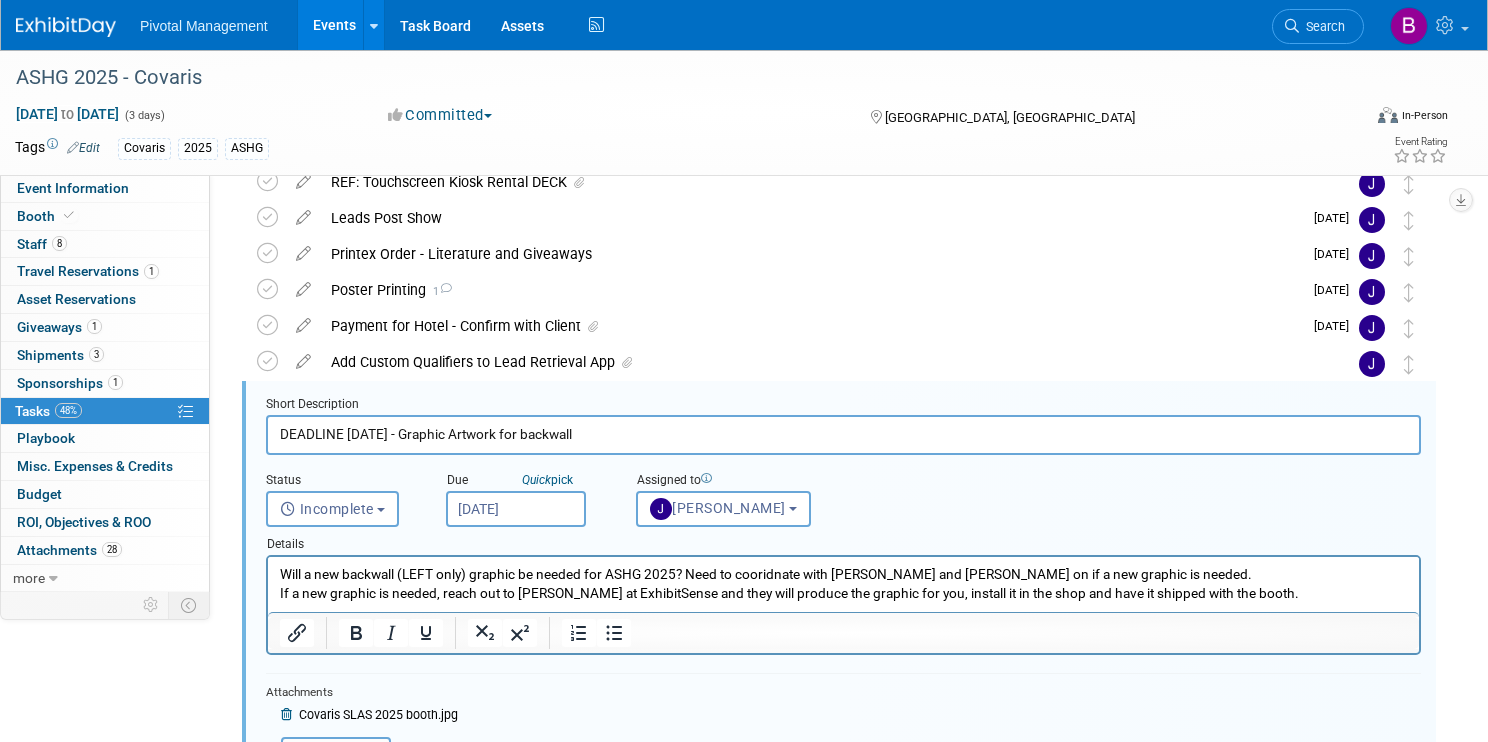 click on "DEADLINE AUG 21 - Graphic Artwork for backwall" at bounding box center (843, 434) 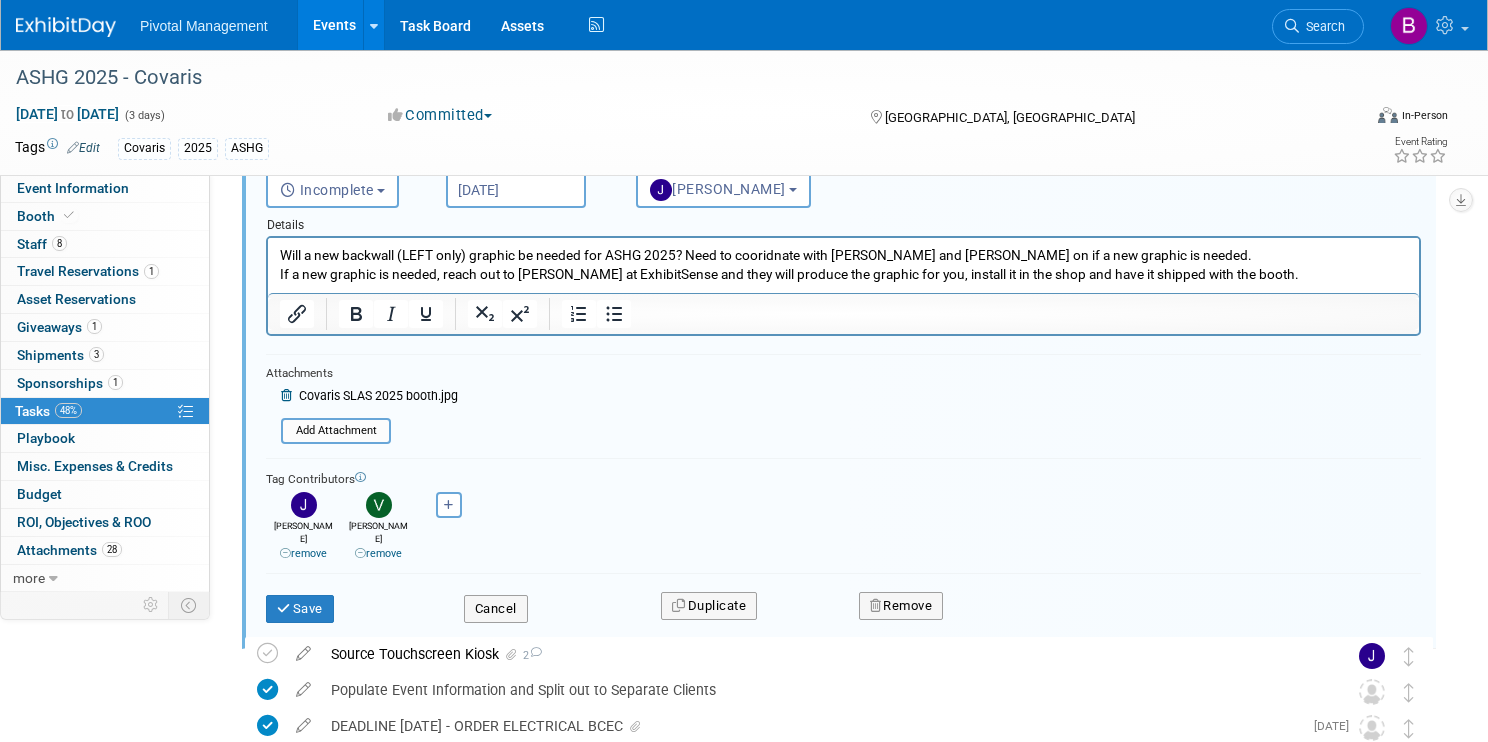 scroll, scrollTop: 423, scrollLeft: 0, axis: vertical 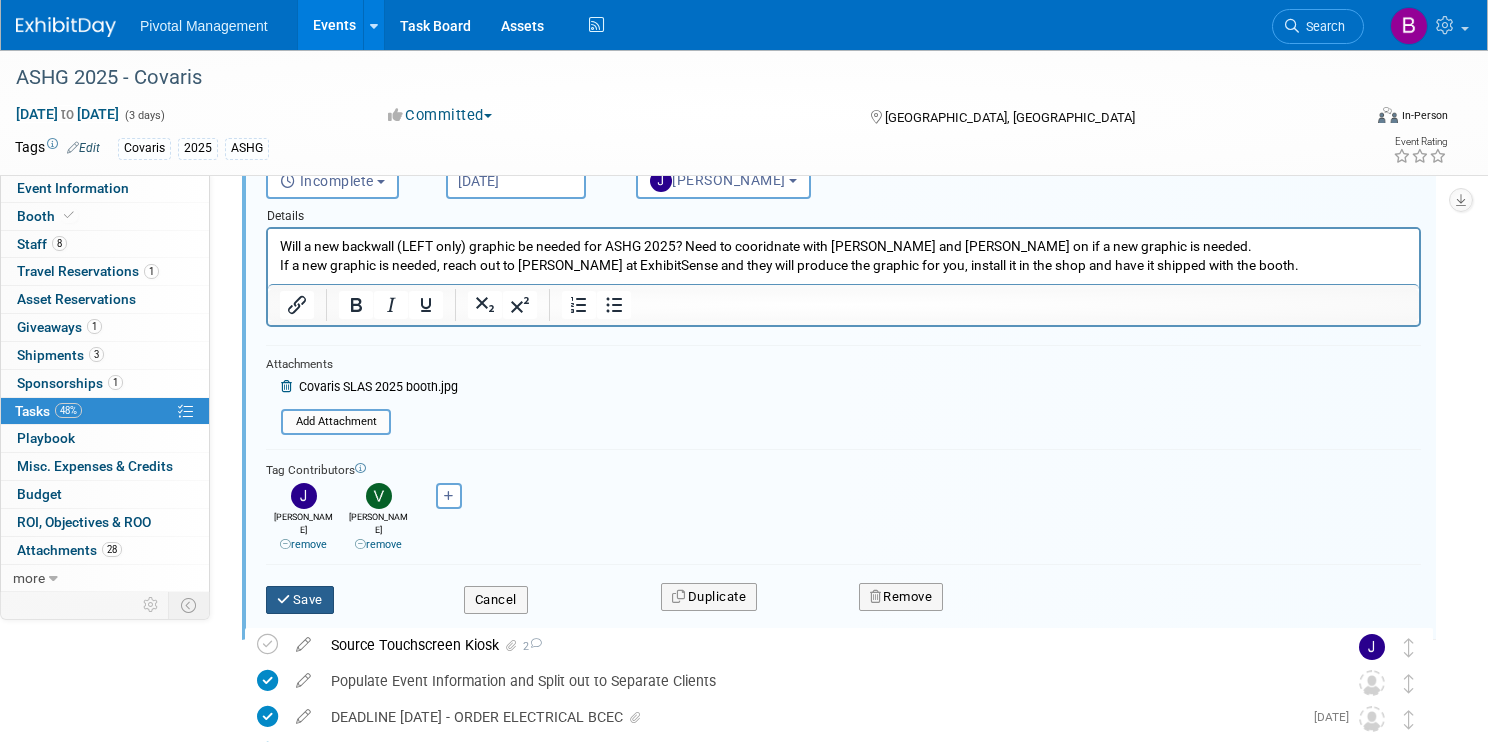 type on "DEADLINE AUG 21 - Graphic Artwork for Backwall" 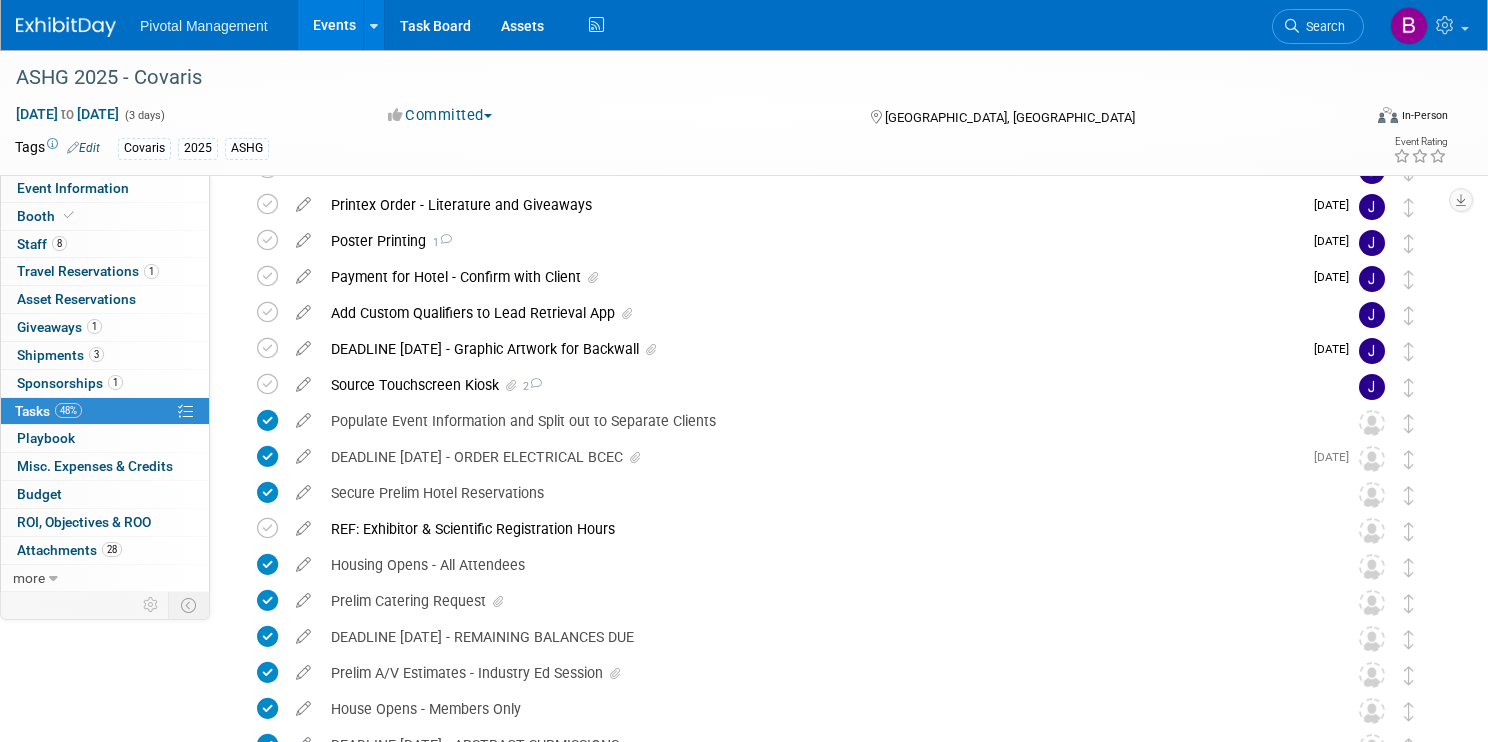 scroll, scrollTop: 133, scrollLeft: 0, axis: vertical 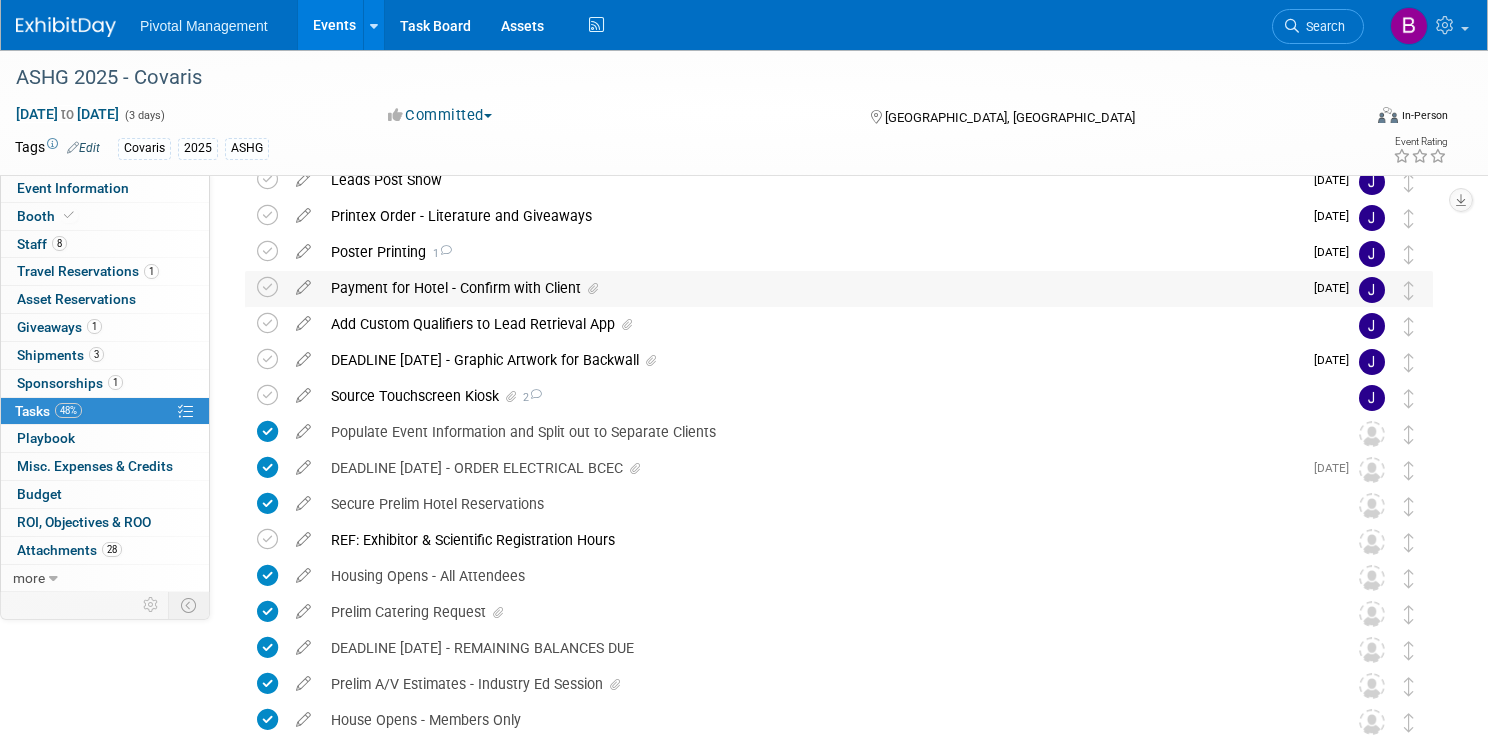 click on "Payment for Hotel - Confirm with Client" at bounding box center [811, 288] 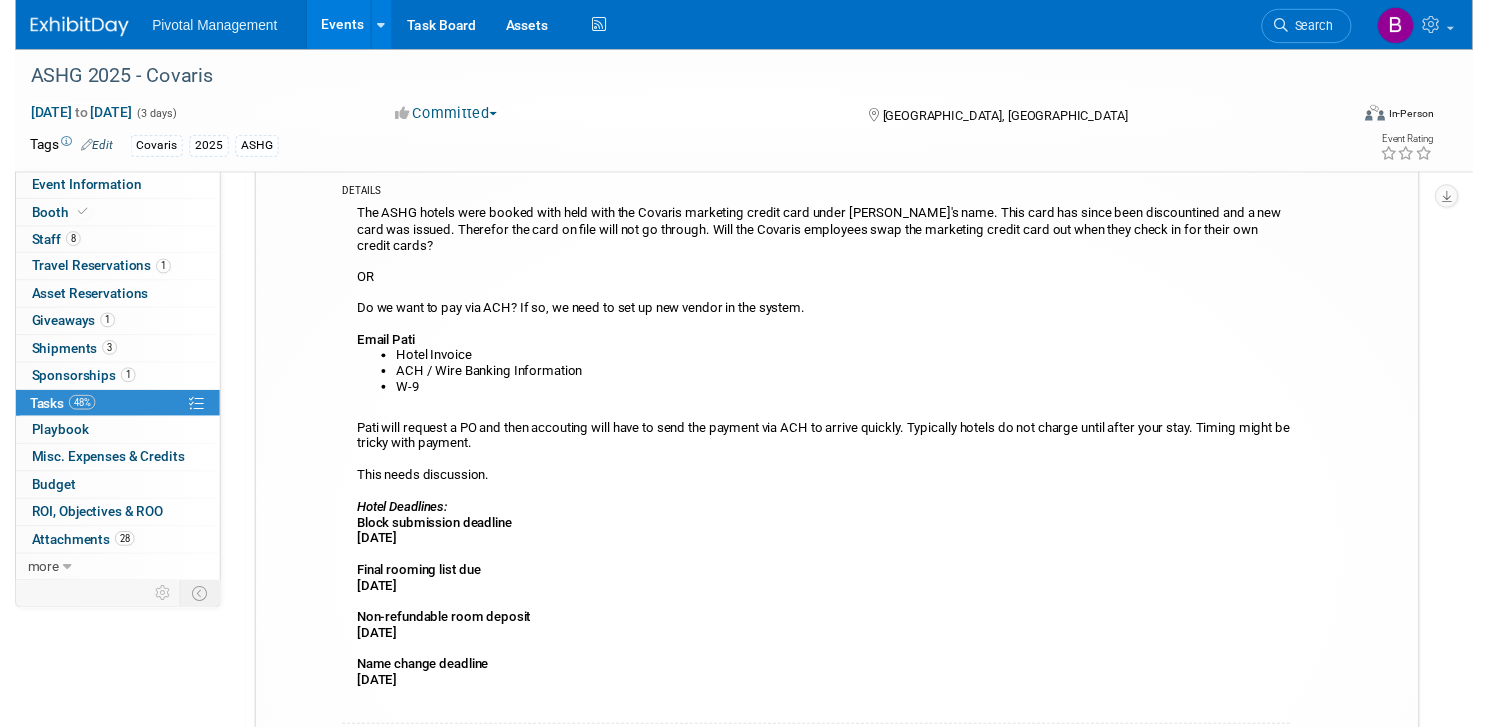scroll, scrollTop: 112, scrollLeft: 0, axis: vertical 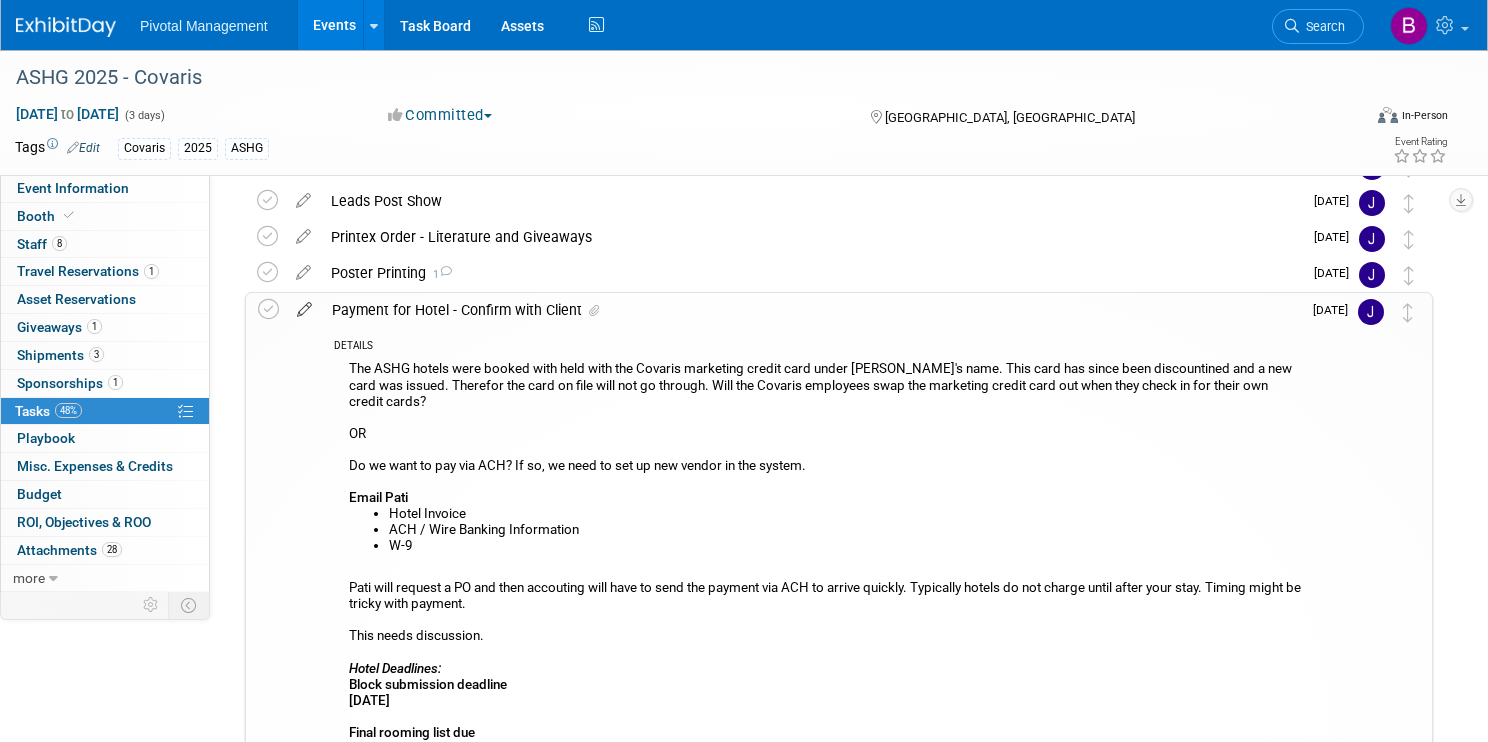 click at bounding box center [304, 305] 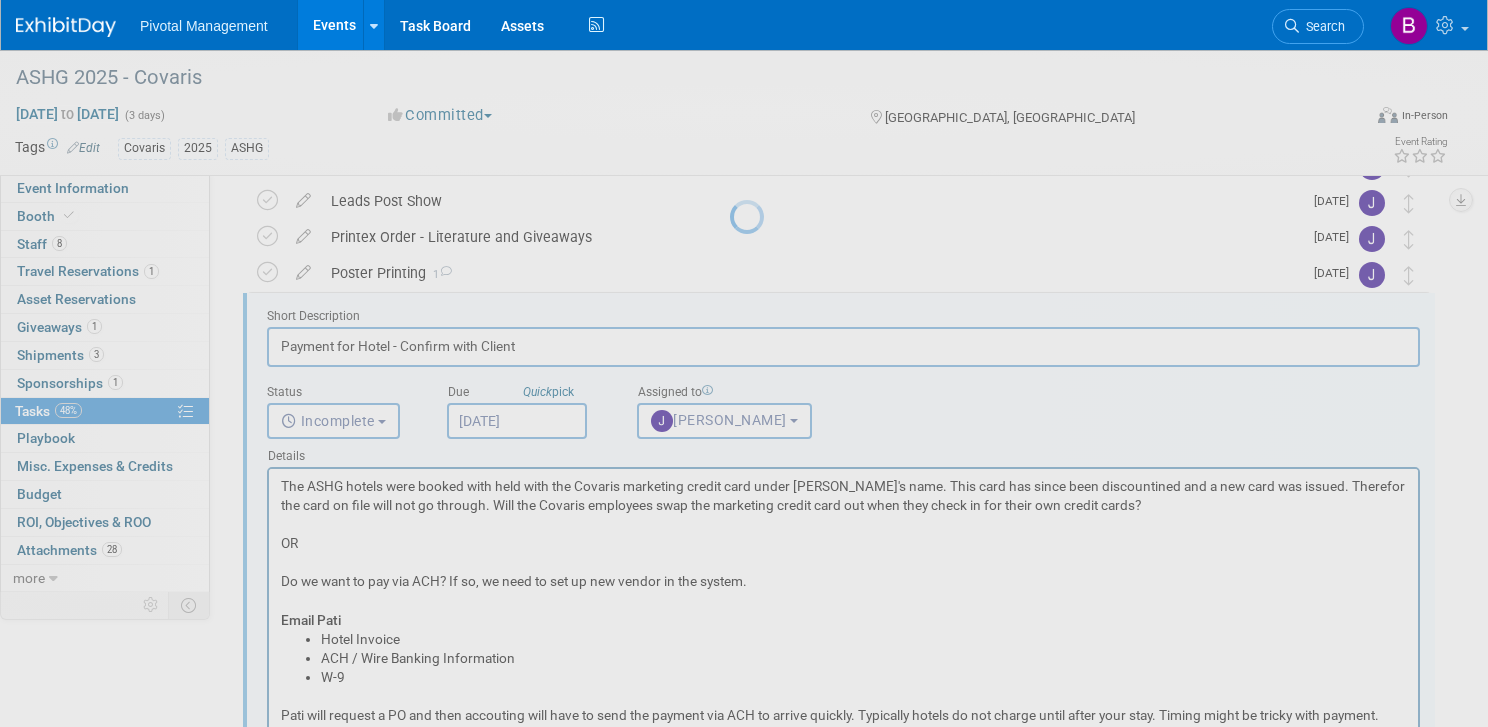 scroll, scrollTop: 0, scrollLeft: 0, axis: both 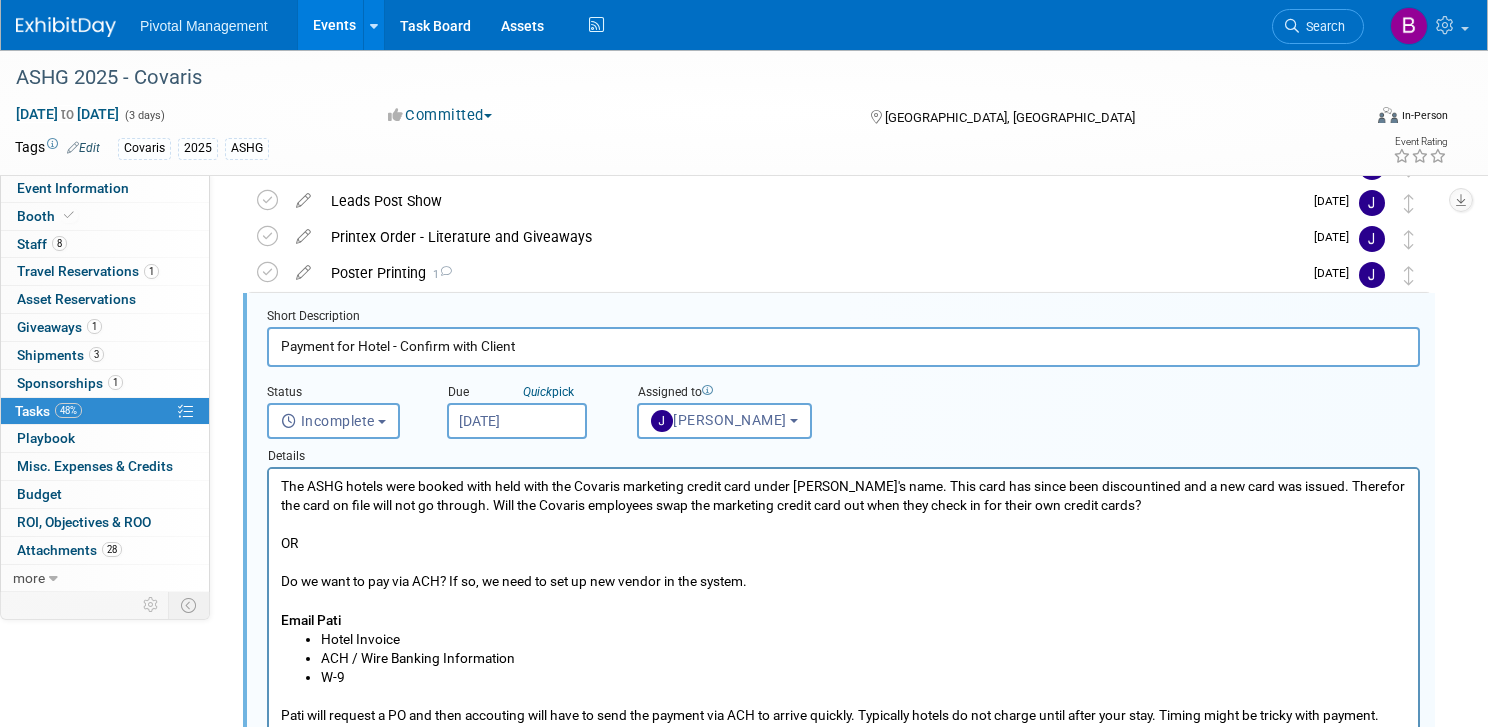click on "Payment for Hotel - Confirm with Client" at bounding box center [843, 346] 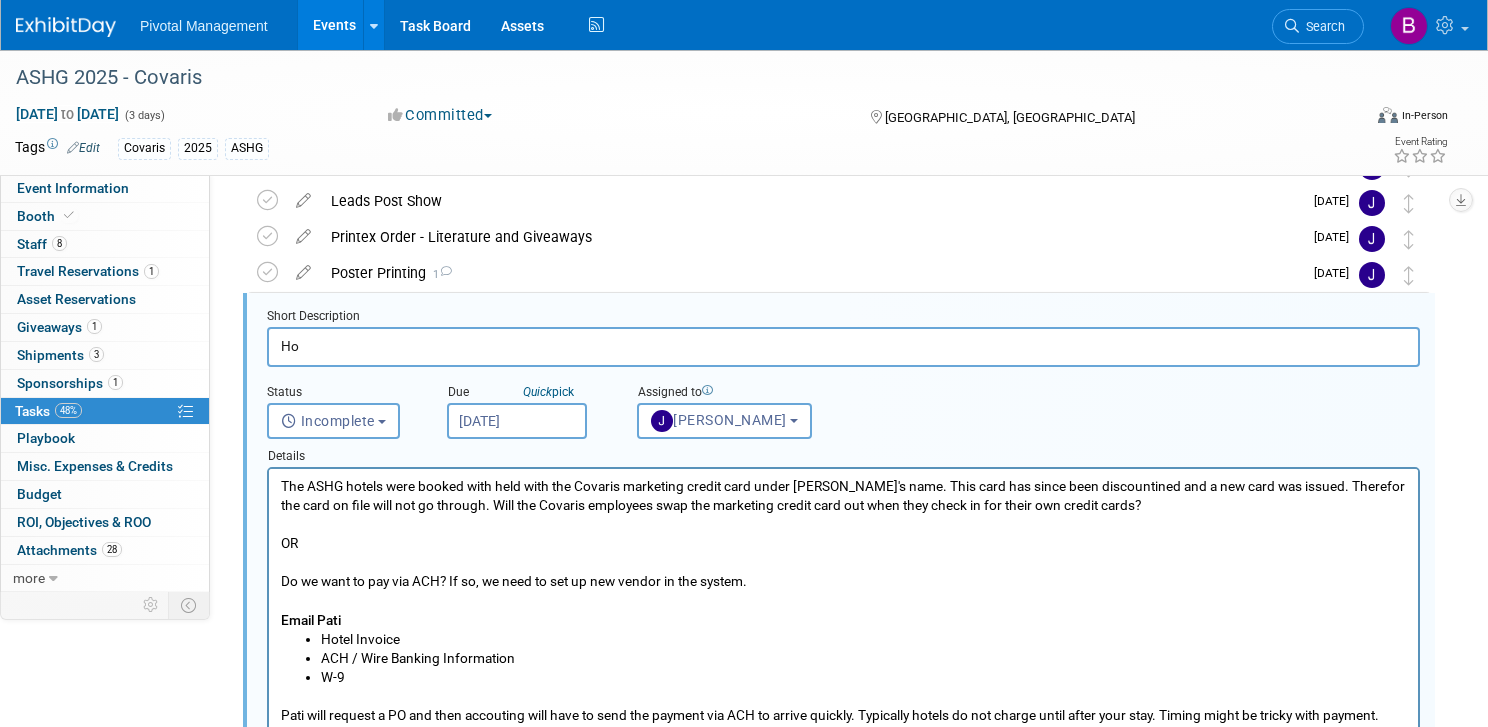type on "H" 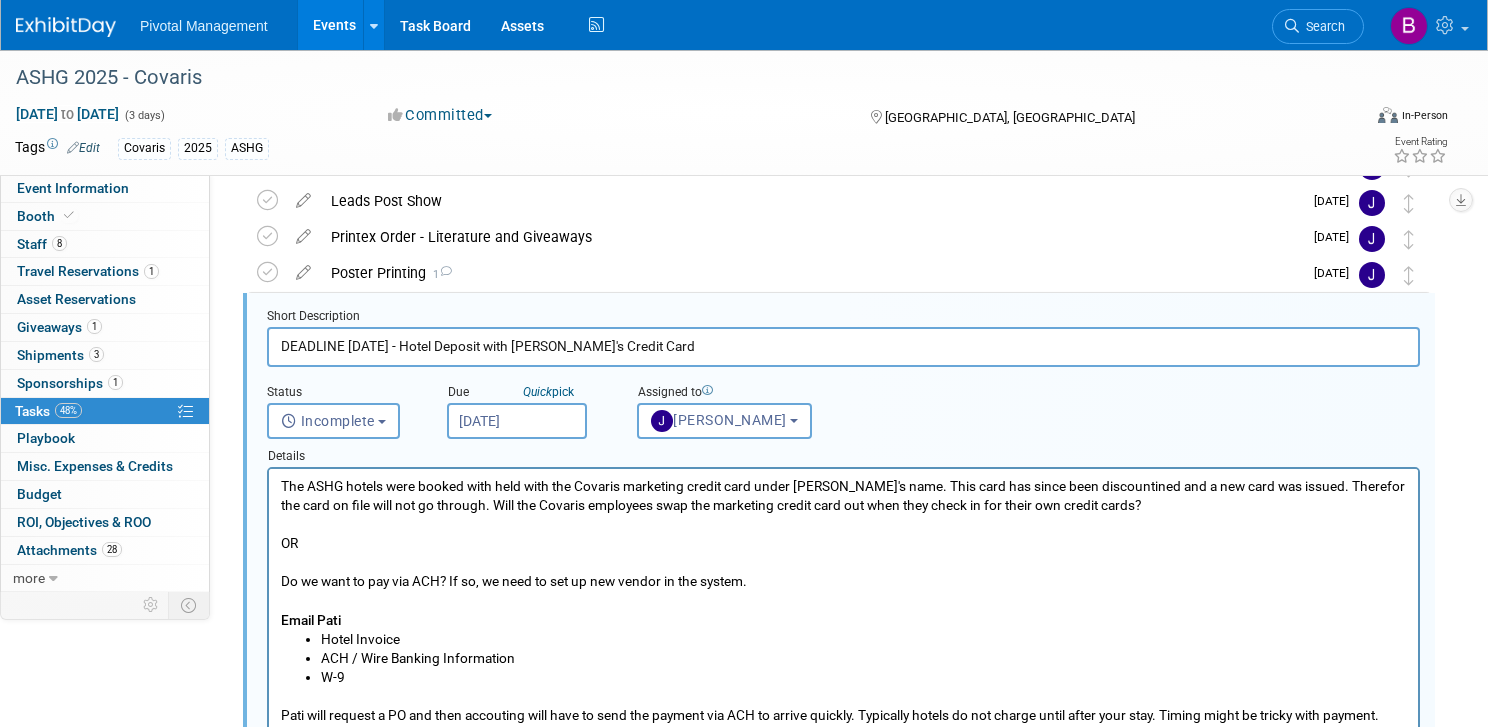 click on "DEADLINE SEPT 22 - Hotel Deposit with Pati's Credit Card" at bounding box center [843, 346] 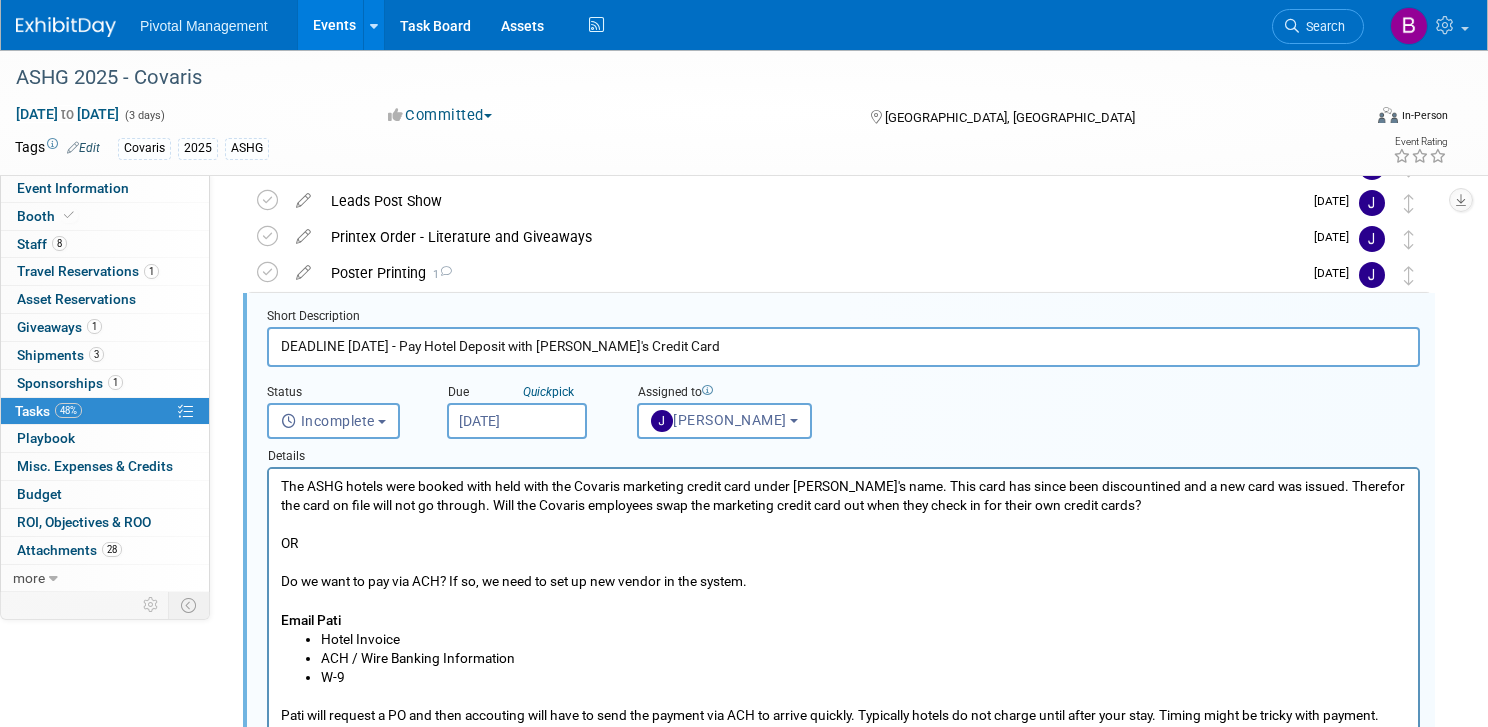 type on "DEADLINE SEPT 22 - Pay Hotel Deposit with Pati's Credit Card" 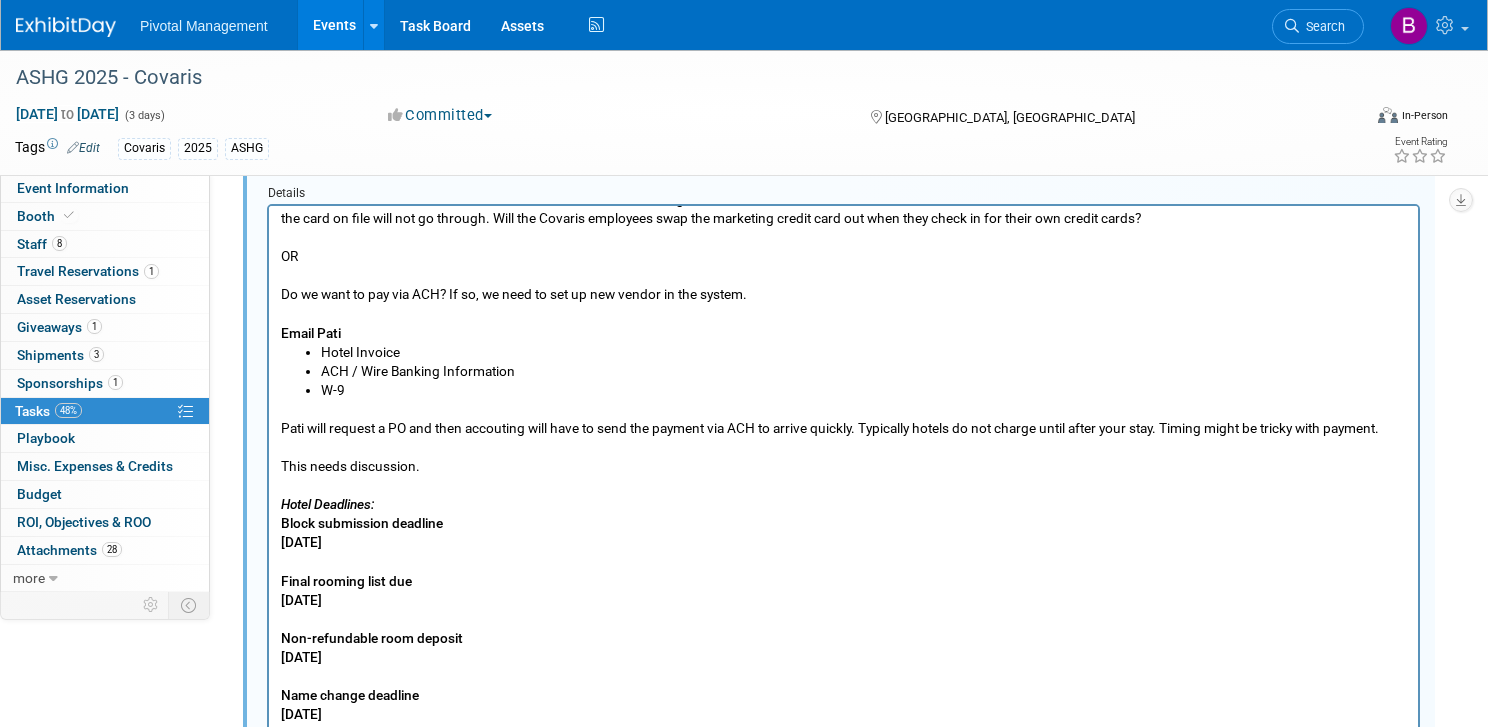 scroll, scrollTop: 389, scrollLeft: 0, axis: vertical 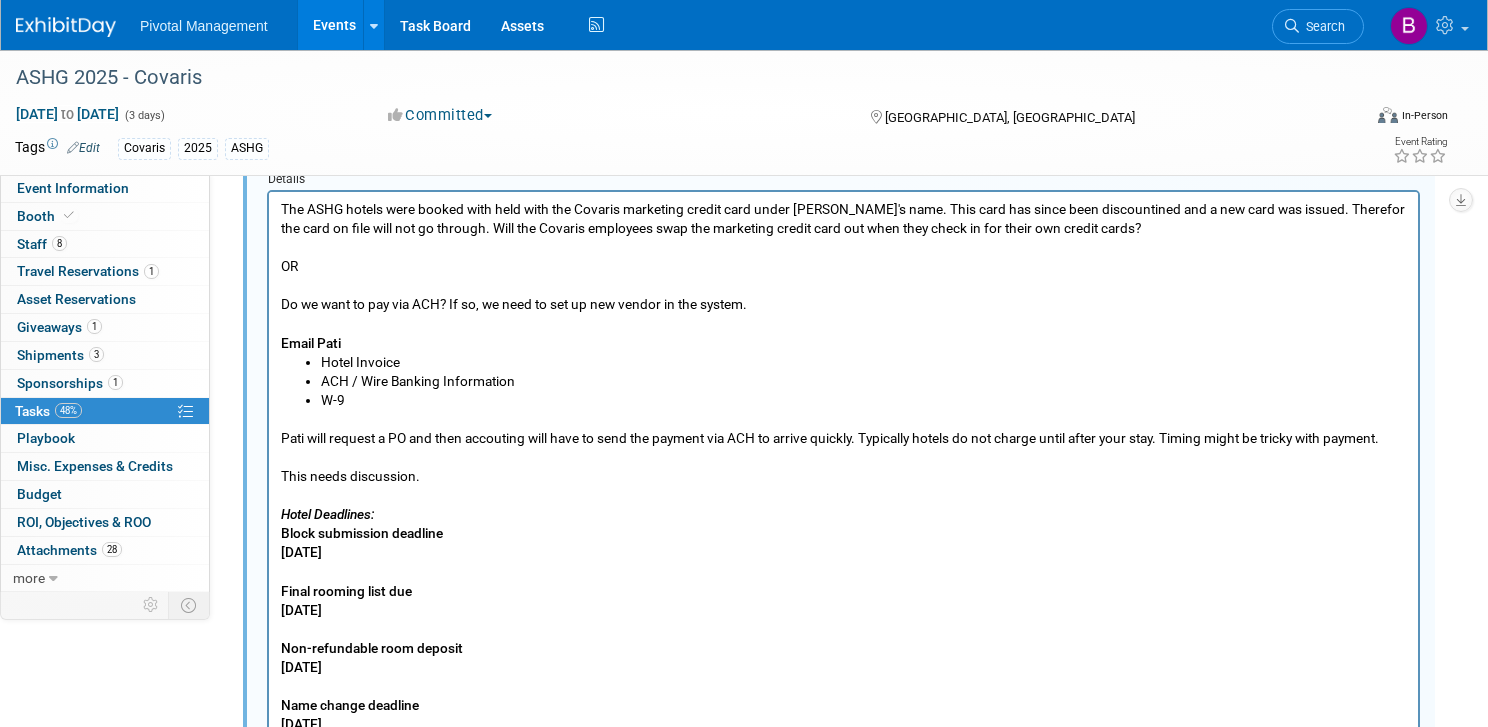 drag, startPoint x: 444, startPoint y: 442, endPoint x: 277, endPoint y: 193, distance: 299.81662 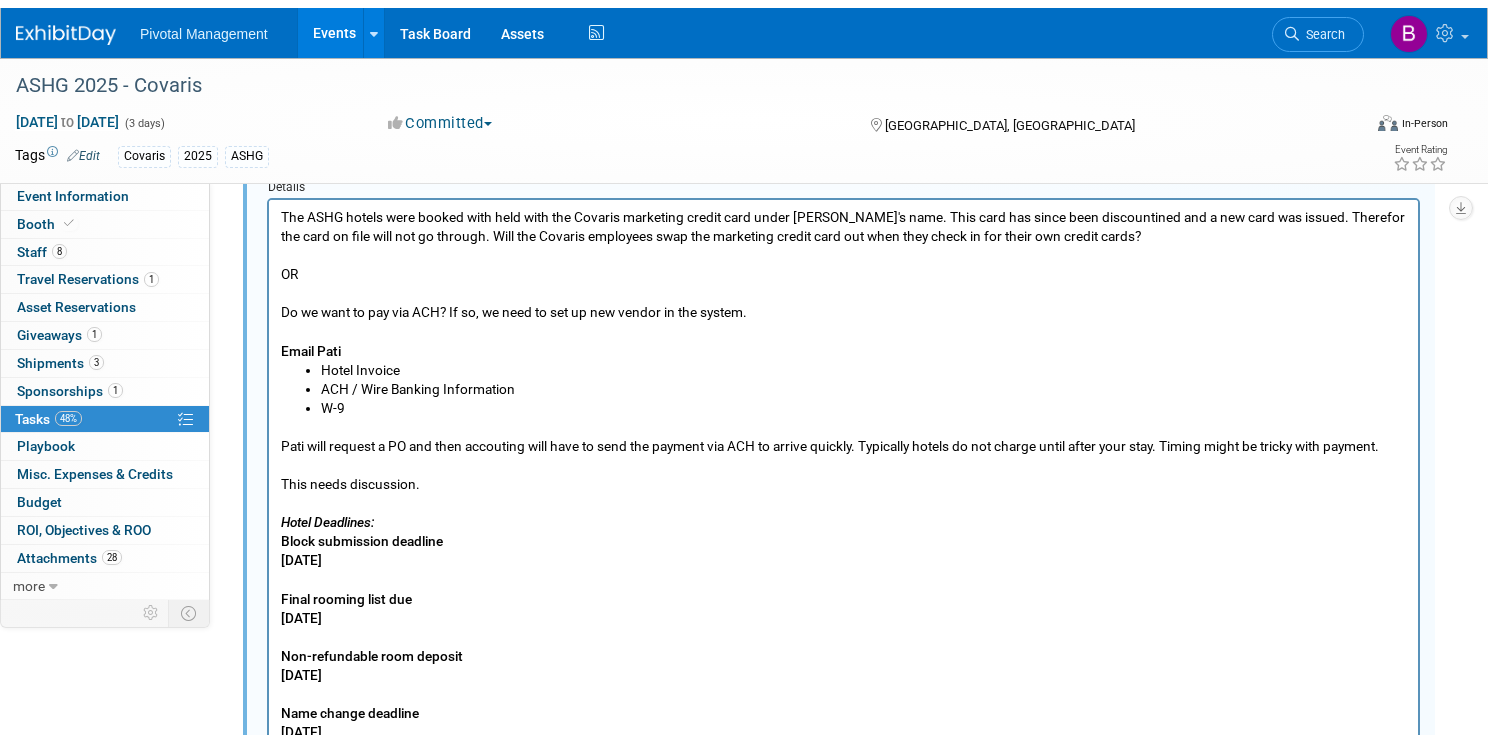 paste 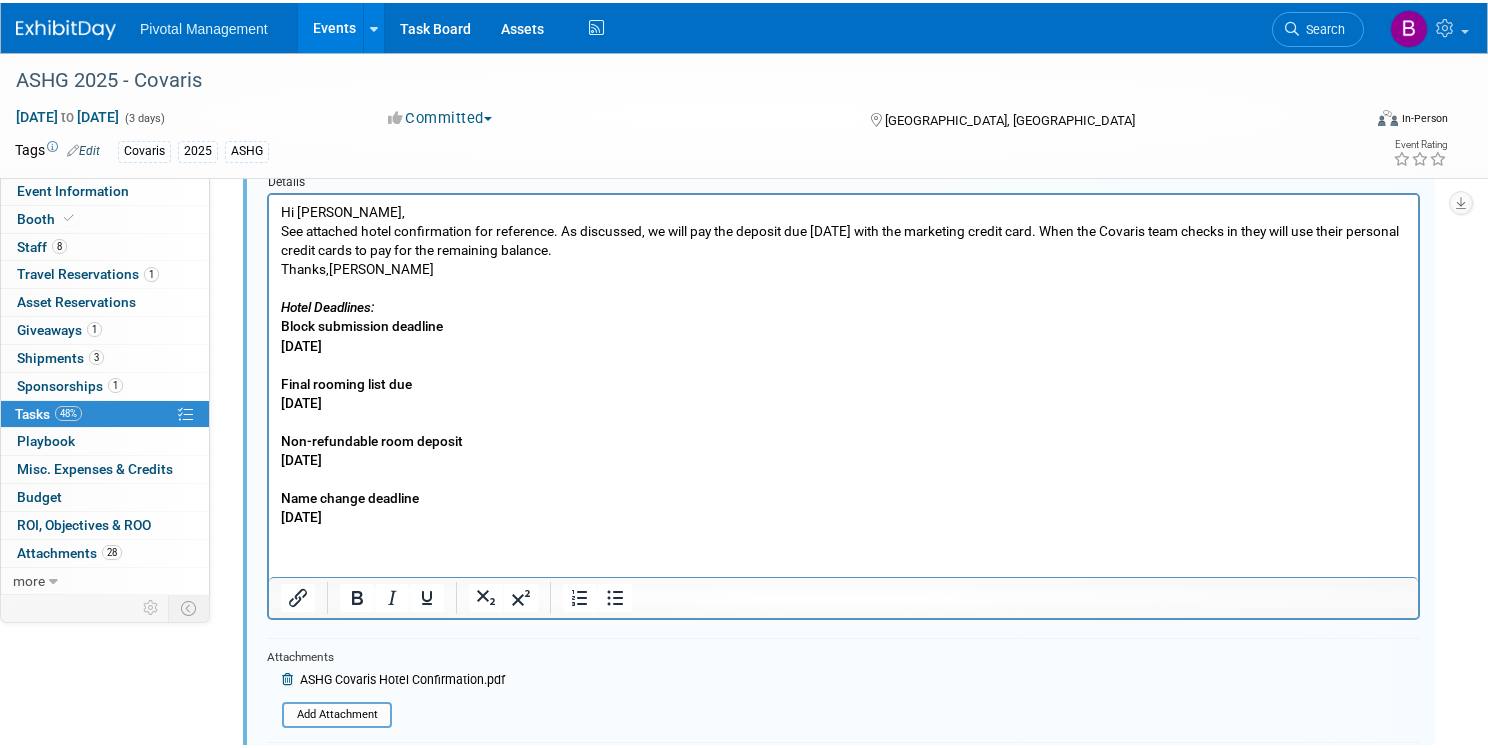 scroll, scrollTop: 401, scrollLeft: 0, axis: vertical 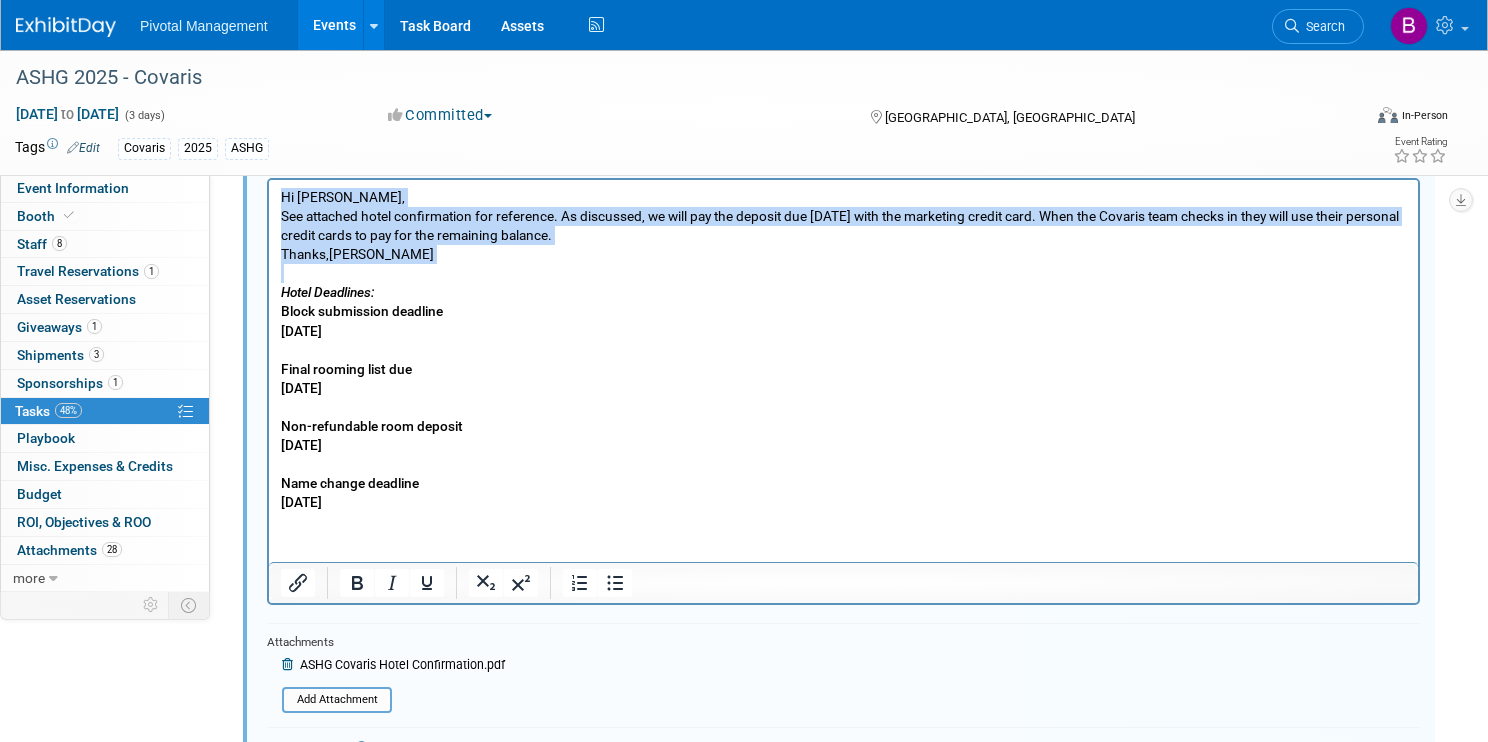 drag, startPoint x: 399, startPoint y: 264, endPoint x: 259, endPoint y: 185, distance: 160.75136 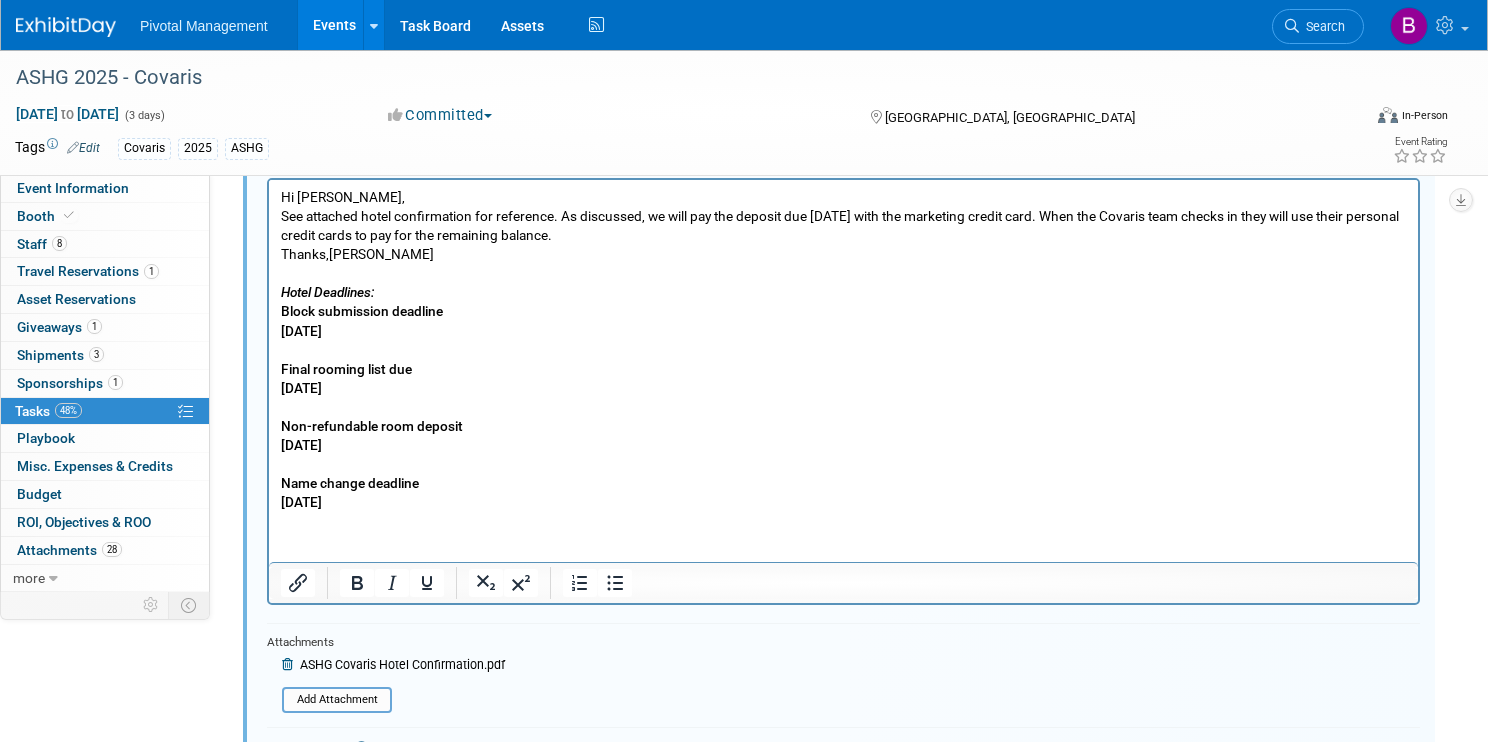 click on "Hi Pati, See attached hotel confirmation for reference. As discussed, we will pay the deposit due Sept 22 with the marketing credit card. When the Covaris team checks in they will use their personal credit cards to pay for the remaining balance.  Thanks,Briana" at bounding box center (844, 226) 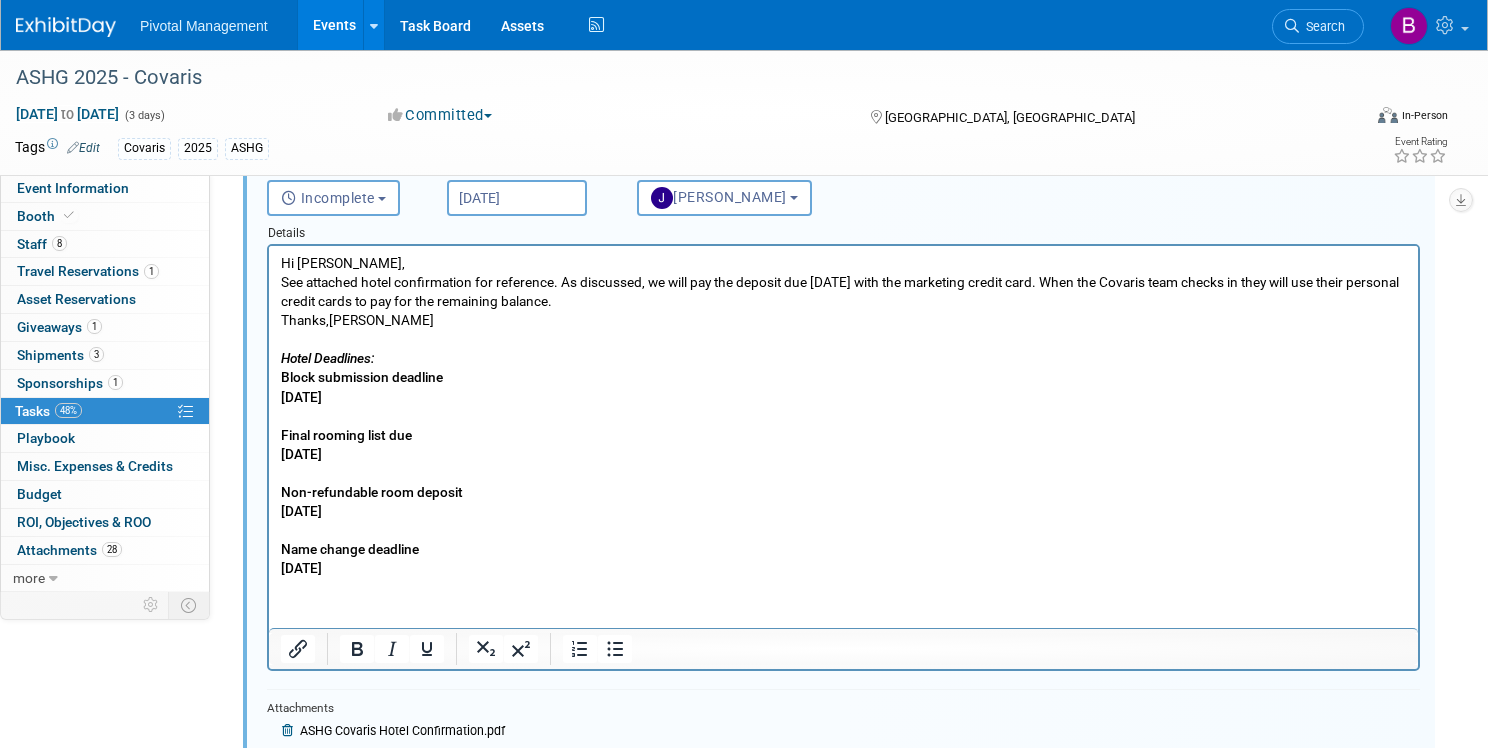 scroll, scrollTop: 329, scrollLeft: 0, axis: vertical 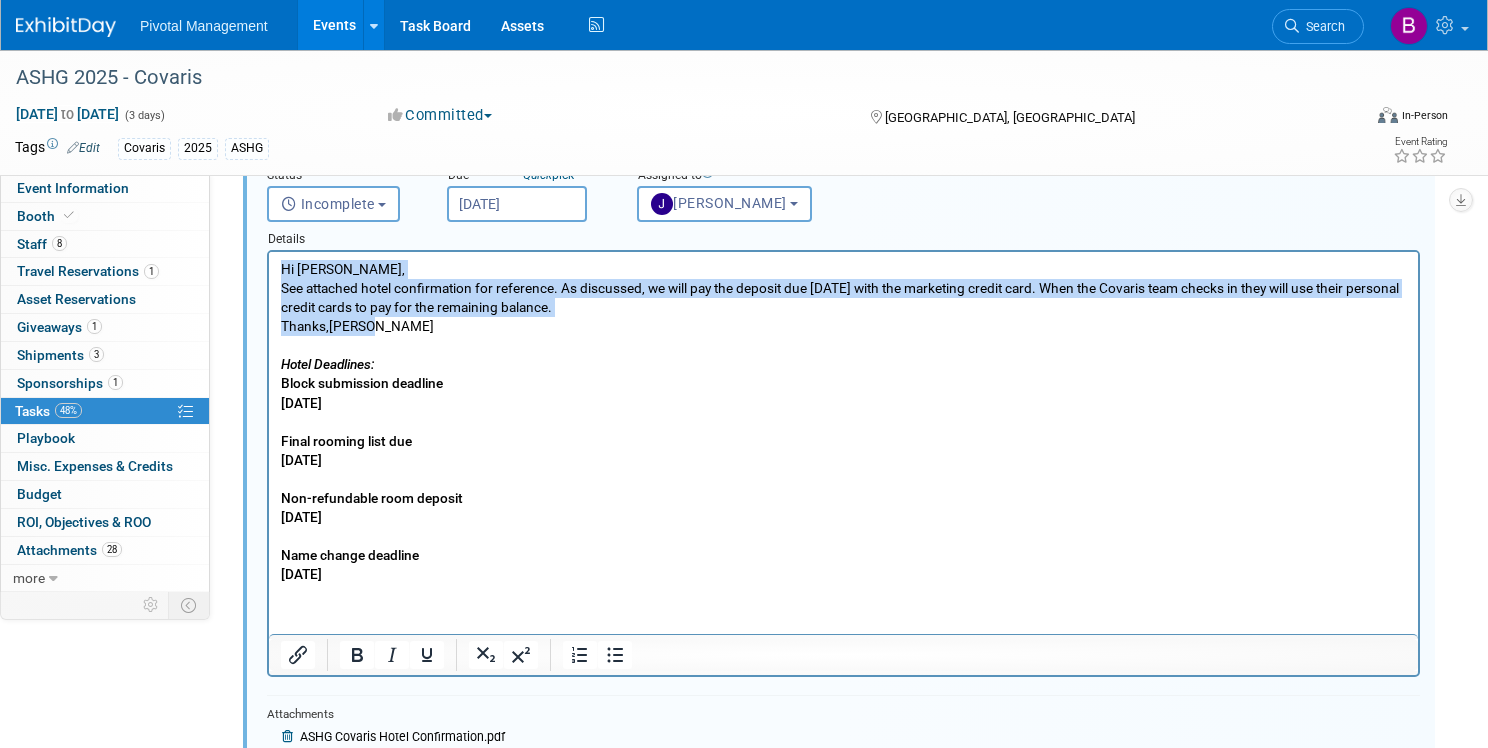 drag, startPoint x: 384, startPoint y: 322, endPoint x: 265, endPoint y: 252, distance: 138.06158 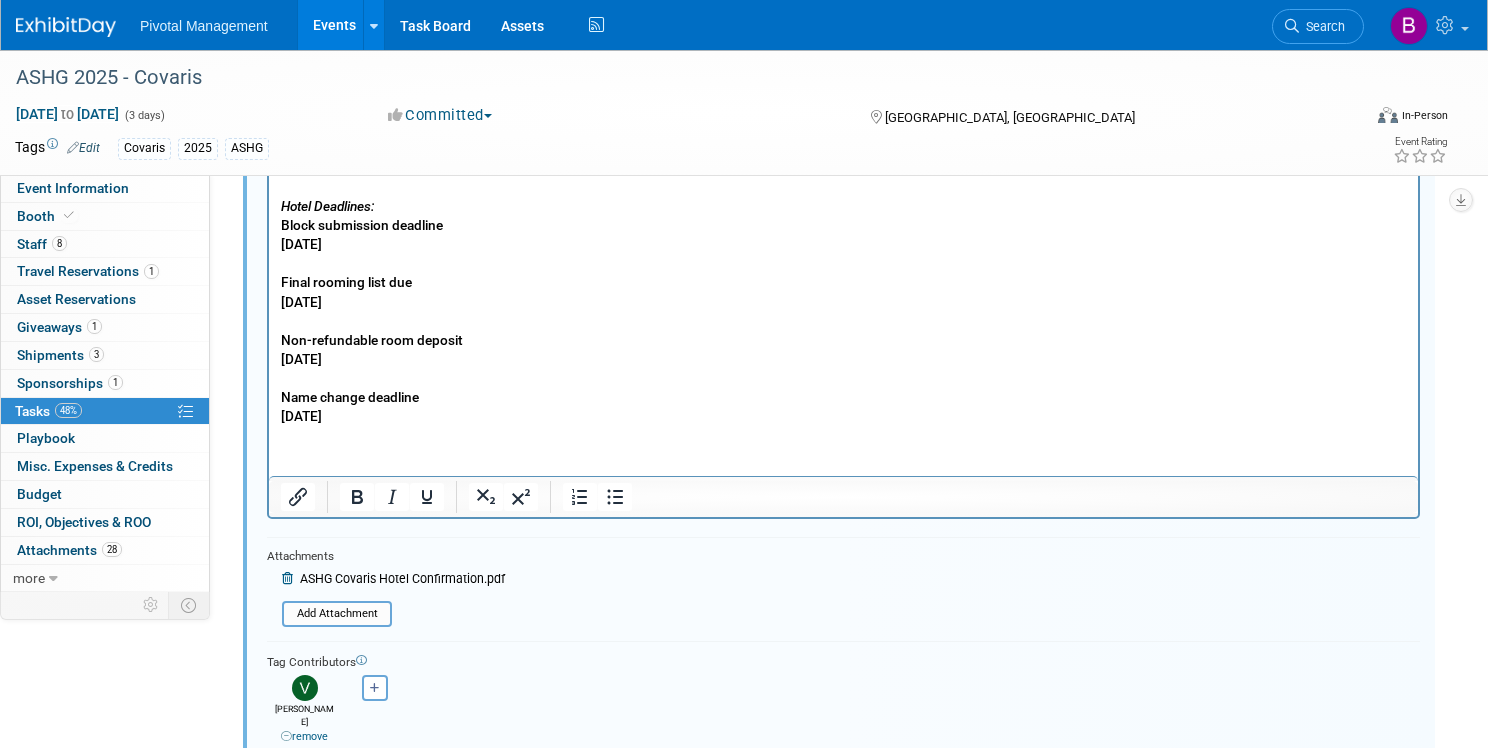 scroll, scrollTop: 442, scrollLeft: 0, axis: vertical 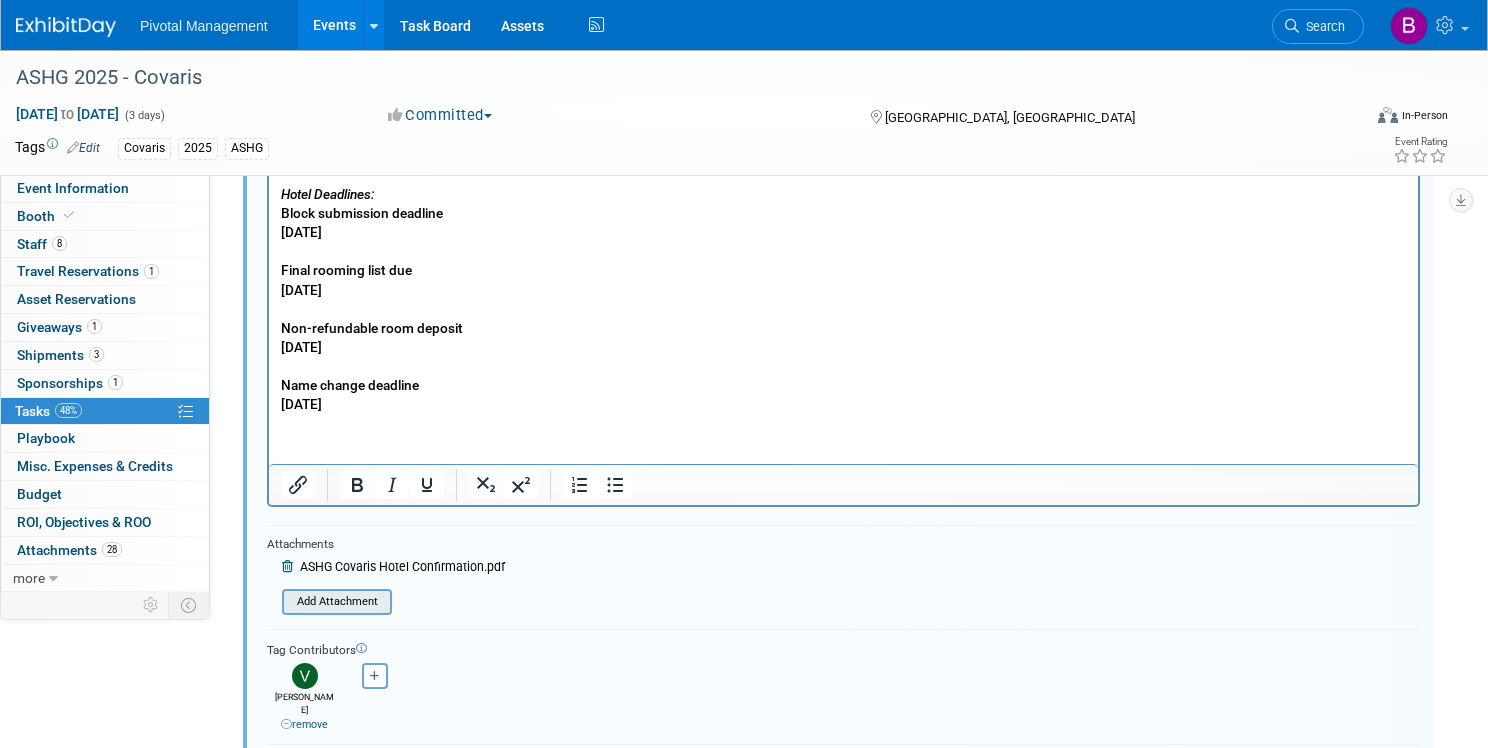 click at bounding box center [288, 602] 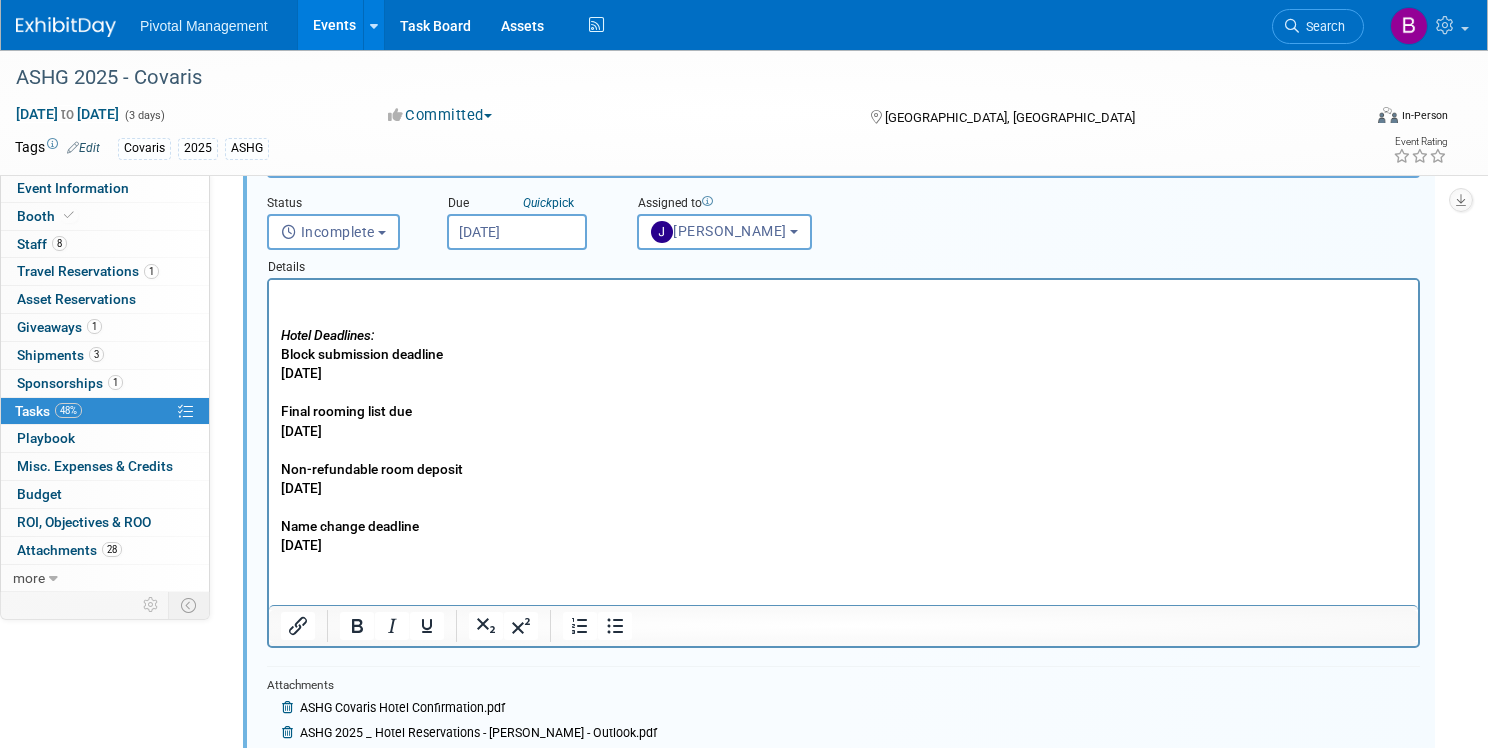 scroll, scrollTop: 274, scrollLeft: 0, axis: vertical 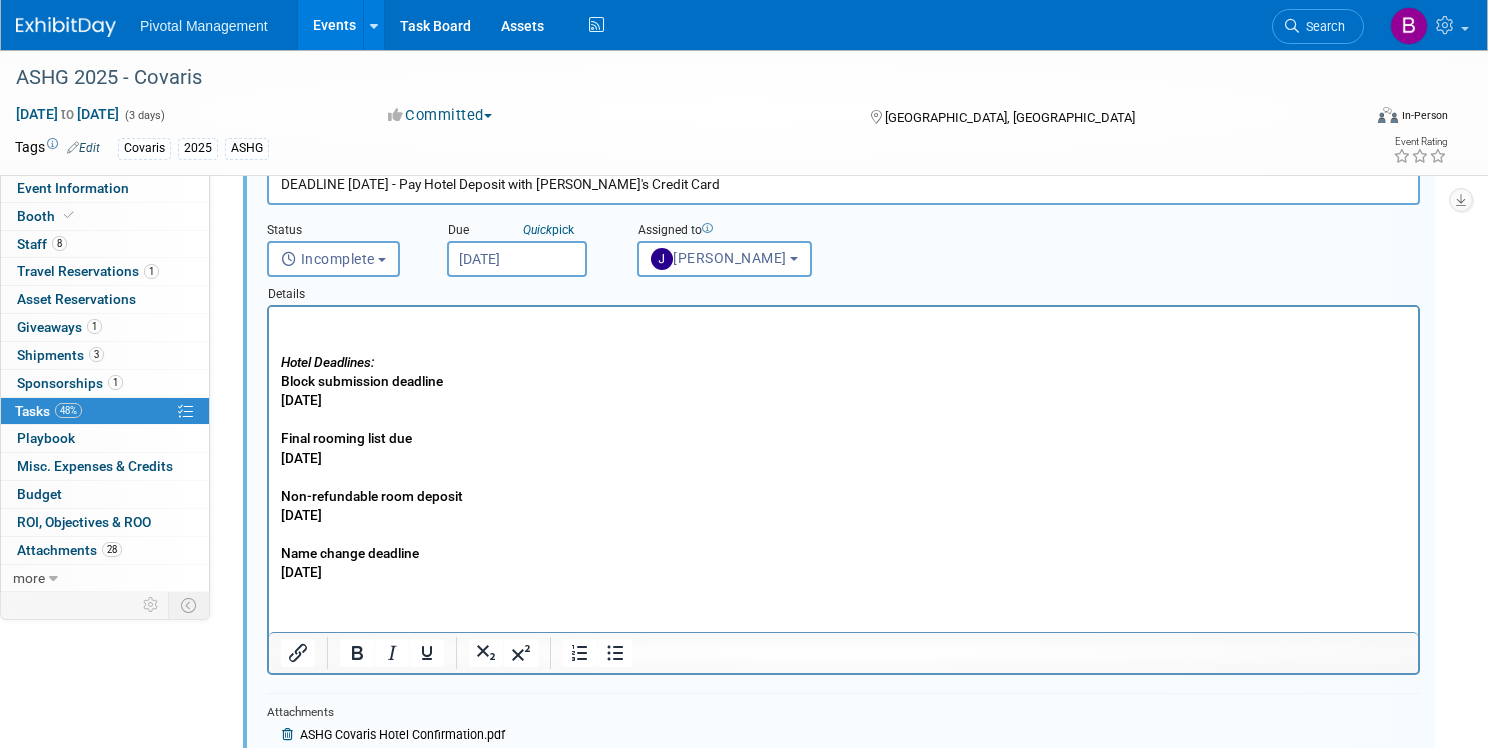 click at bounding box center (844, 324) 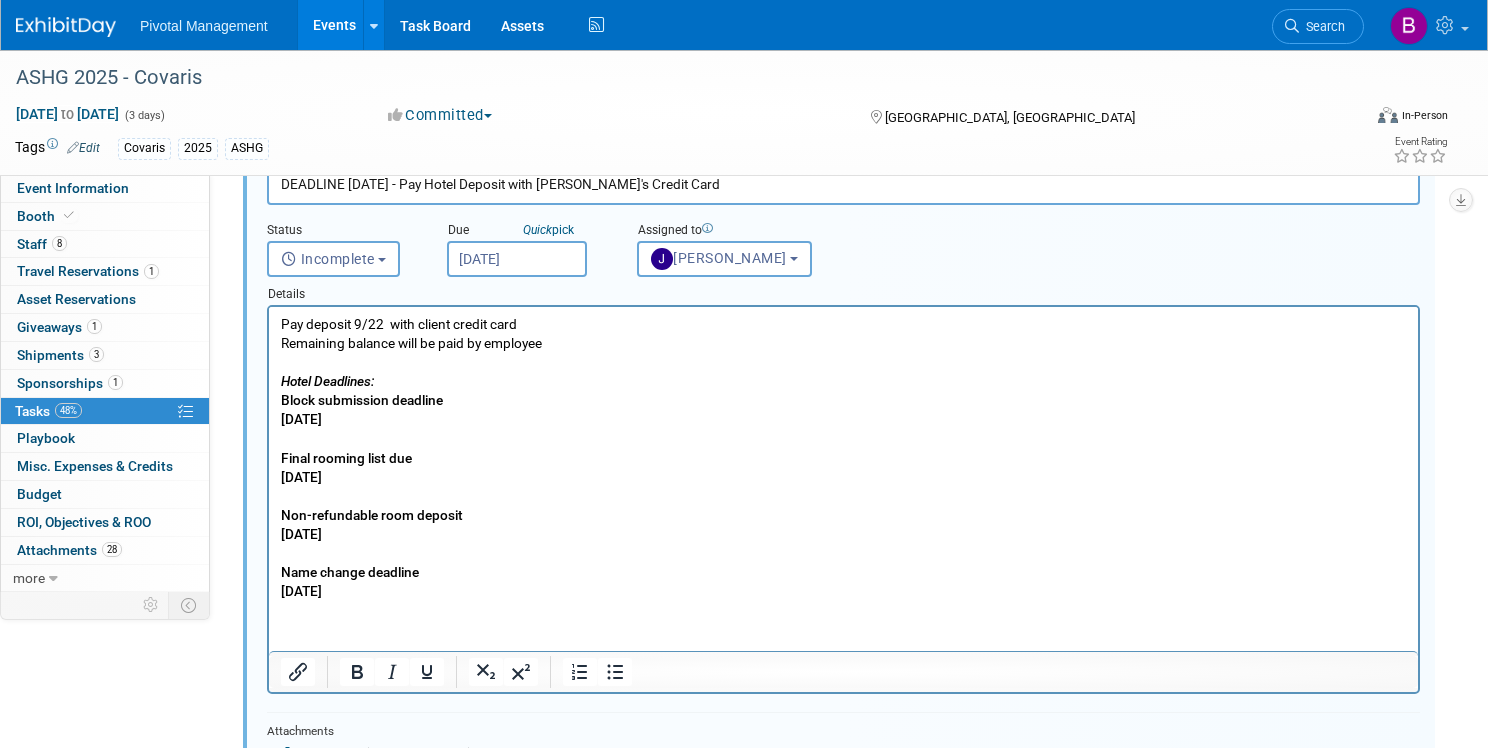 click on "Remaining balance will be paid by employee" at bounding box center (844, 343) 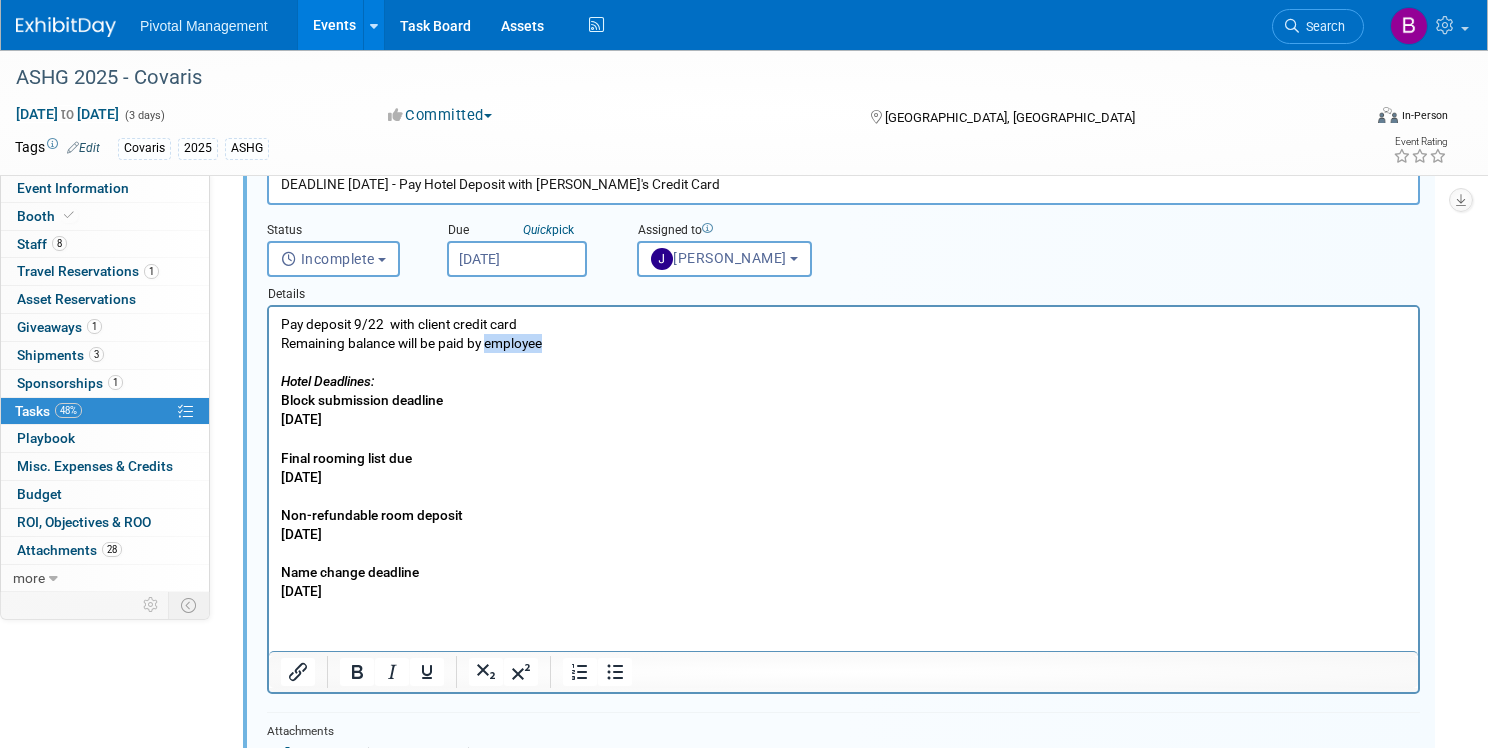 click on "Remaining balance will be paid by employee" at bounding box center (844, 343) 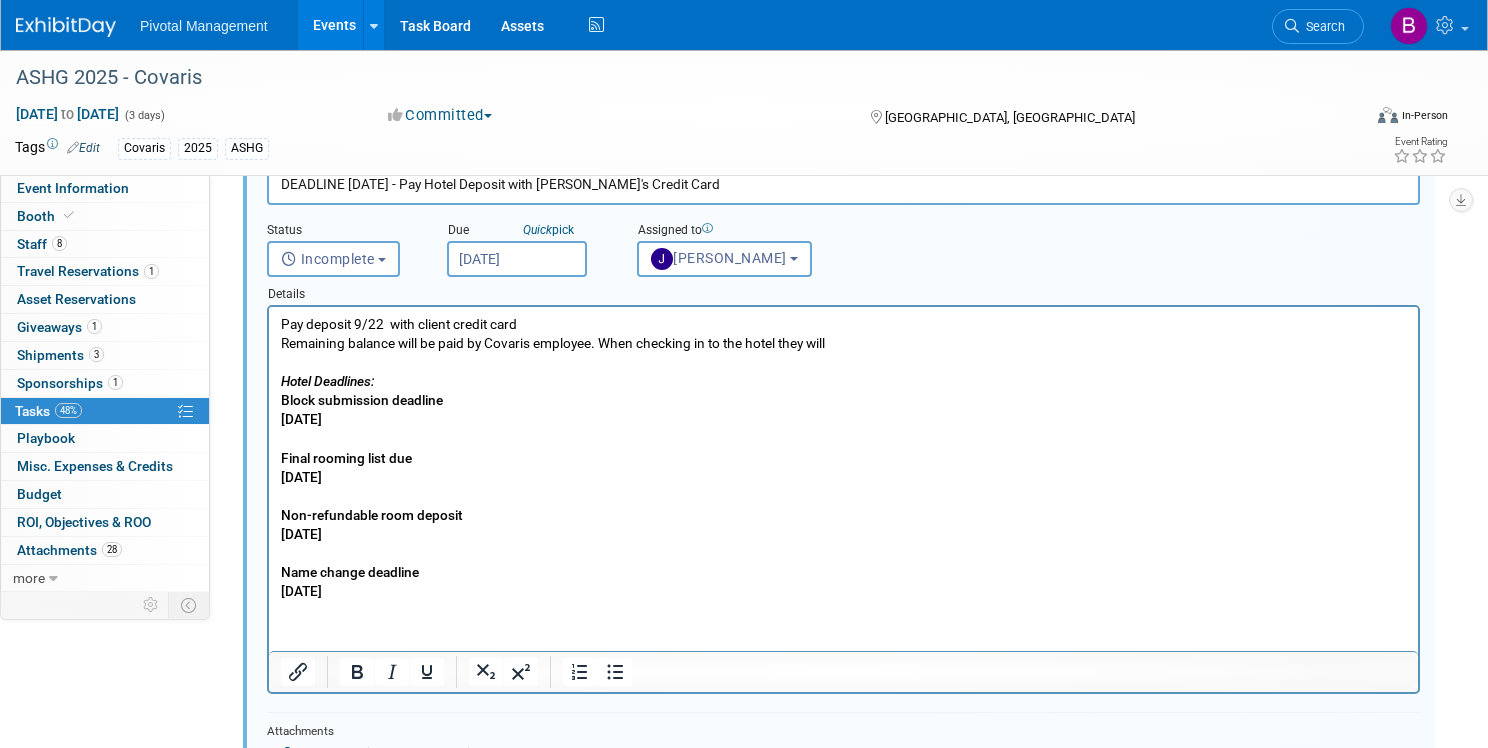 click on "Remaining balance will be paid by Covaris employee. When checking in to the hotel they will" at bounding box center [844, 343] 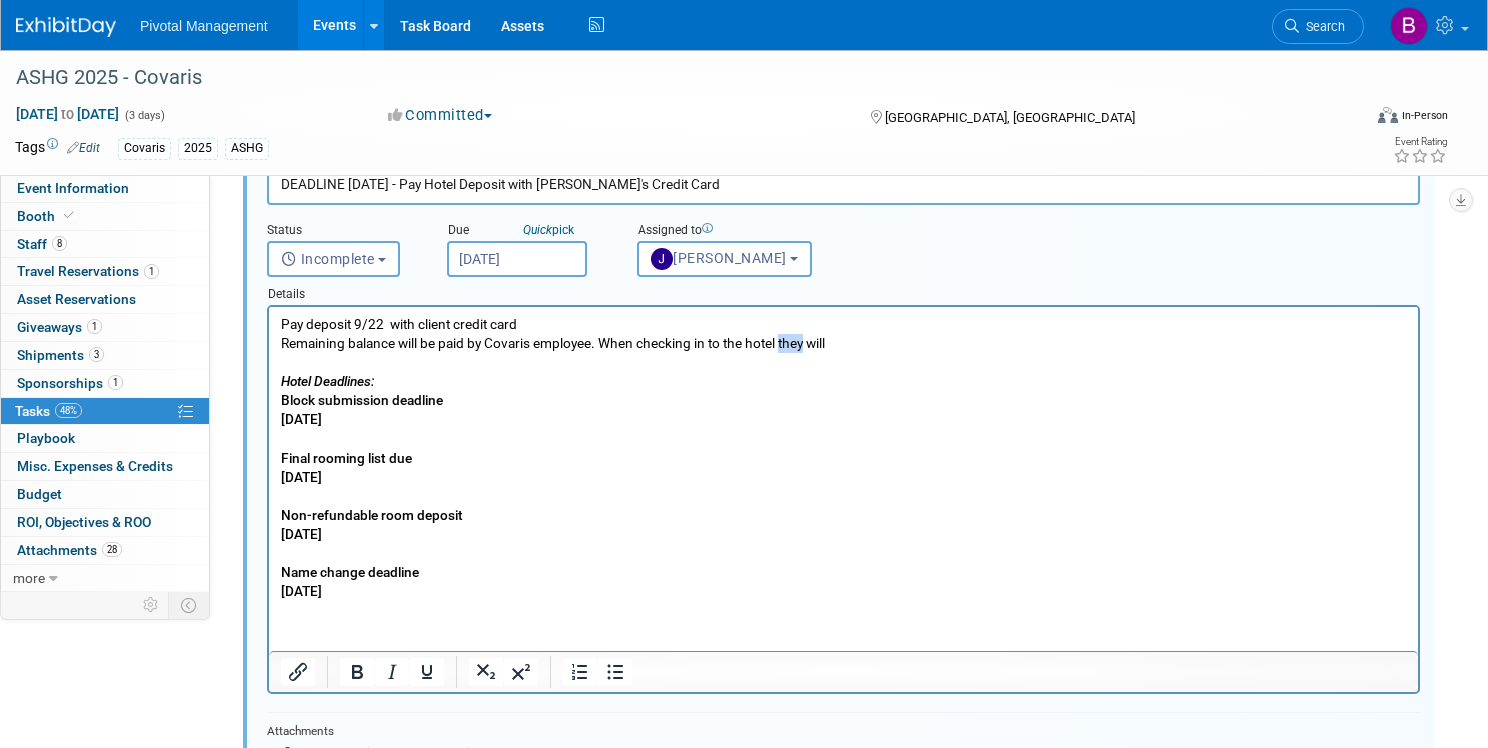 click on "Remaining balance will be paid by Covaris employee. When checking in to the hotel they will" at bounding box center (844, 343) 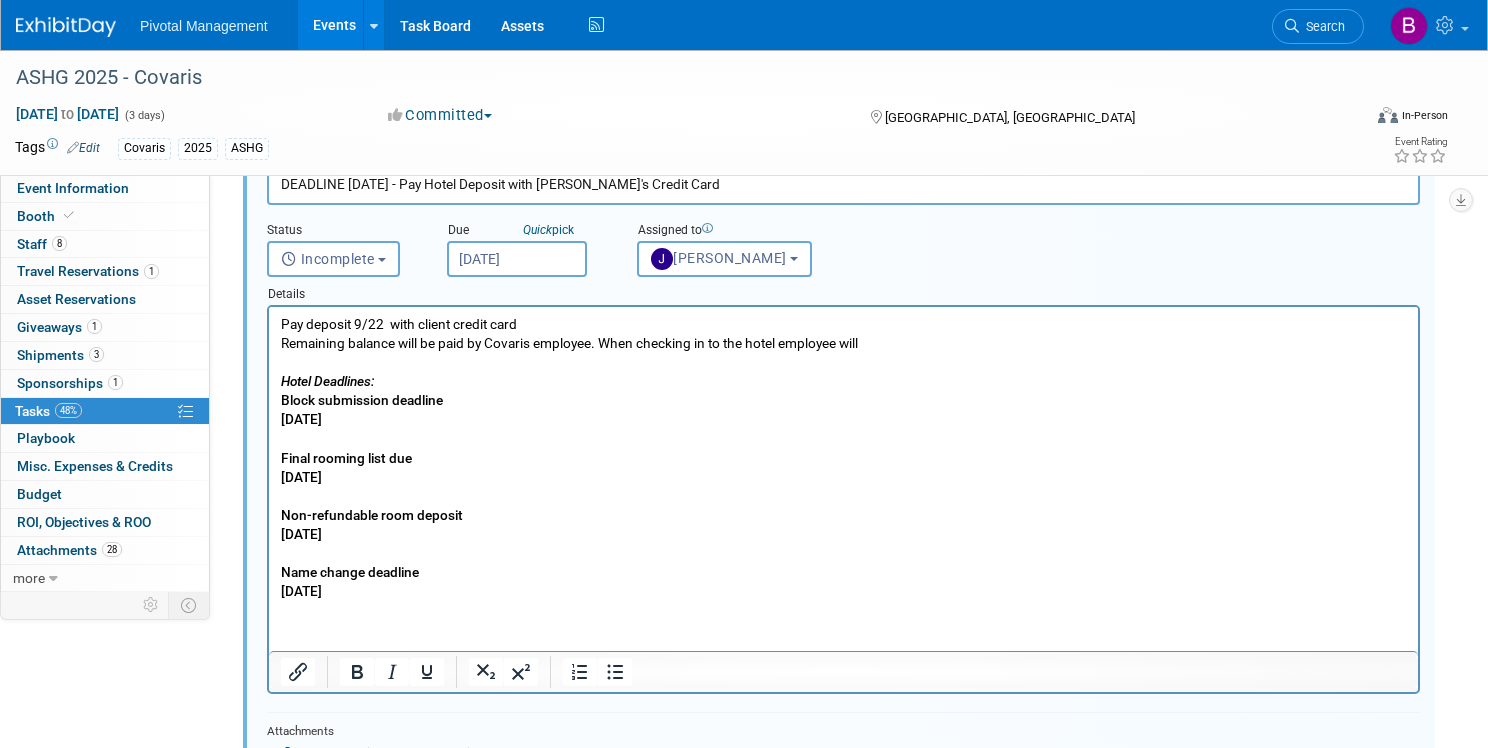 click on "Remaining balance will be paid by Covaris employee. When checking in to the hotel employee will" at bounding box center [844, 343] 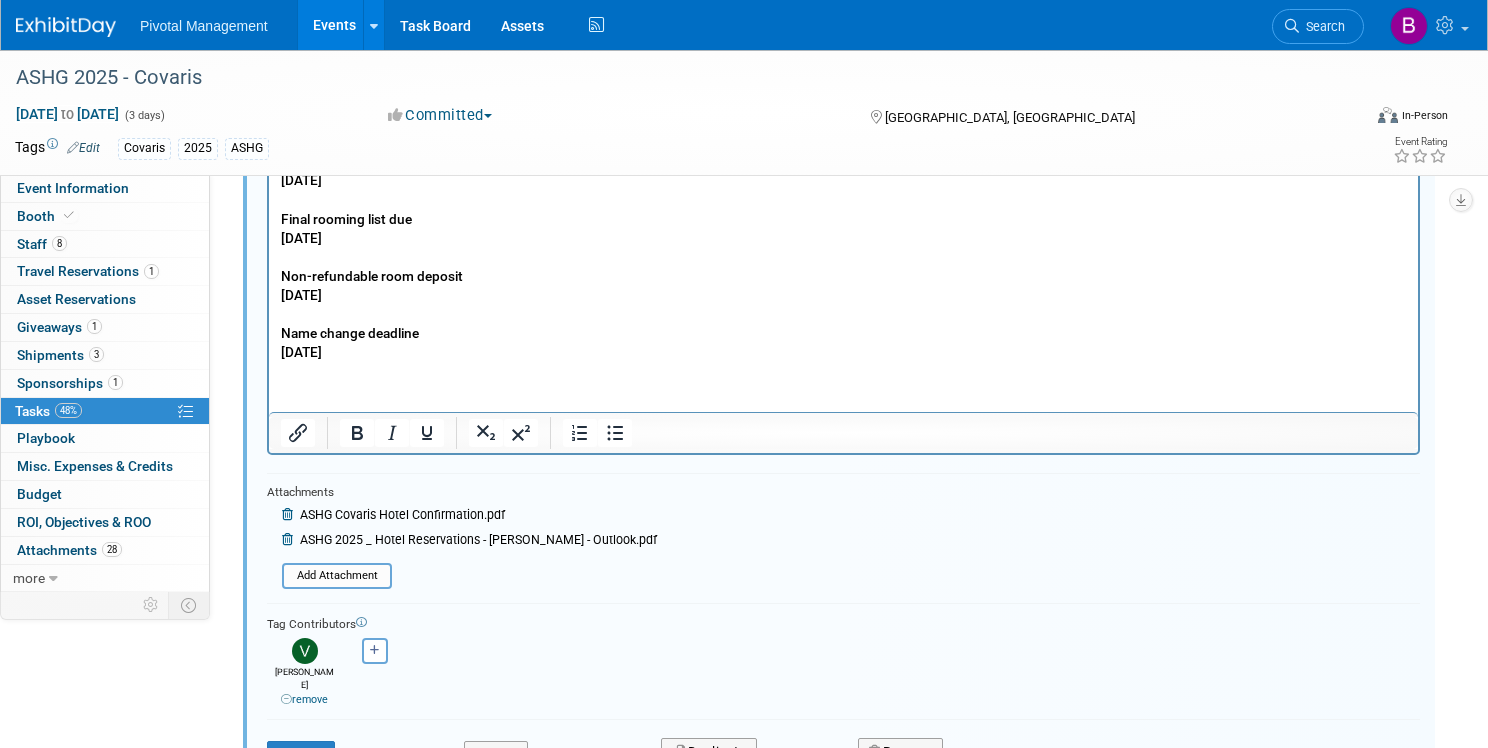 scroll, scrollTop: 557, scrollLeft: 0, axis: vertical 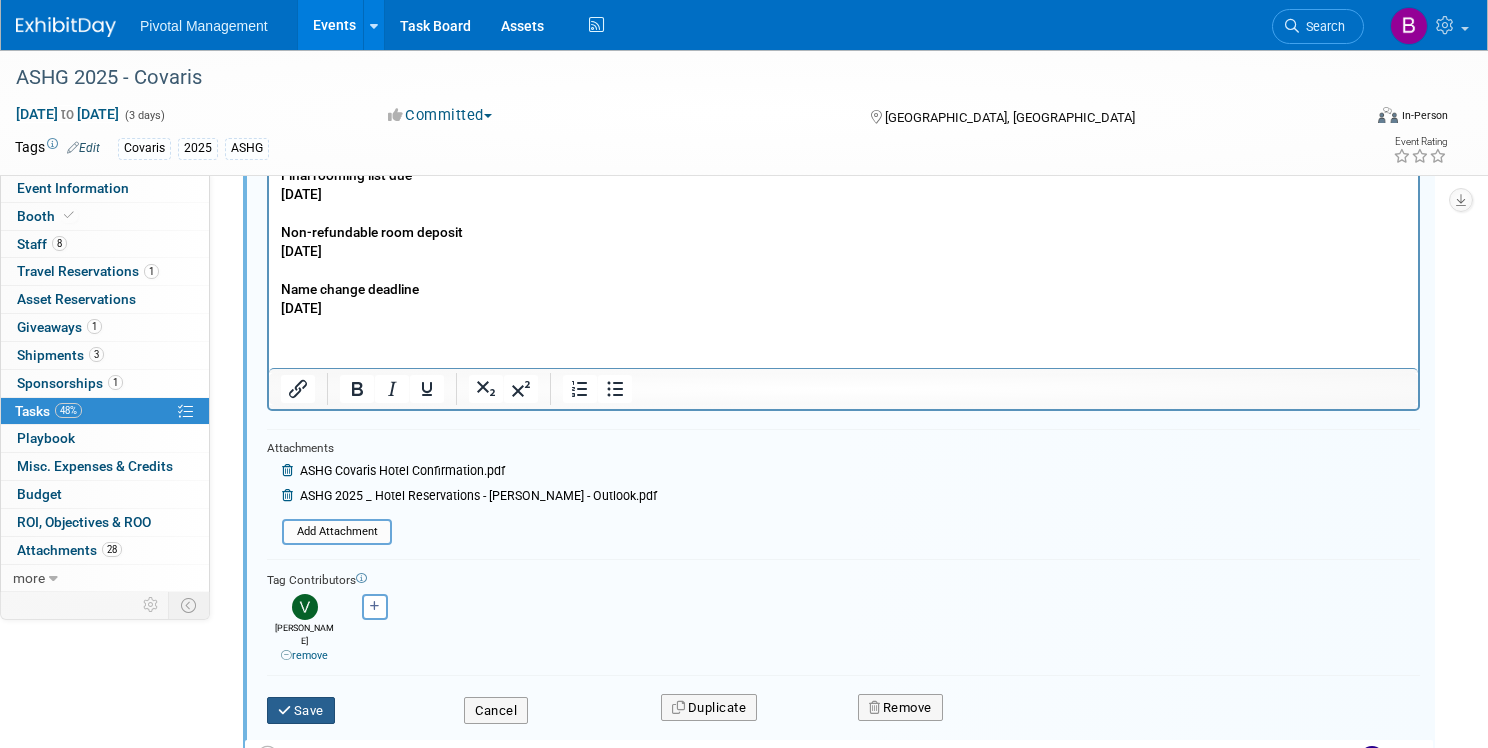 click at bounding box center [286, 710] 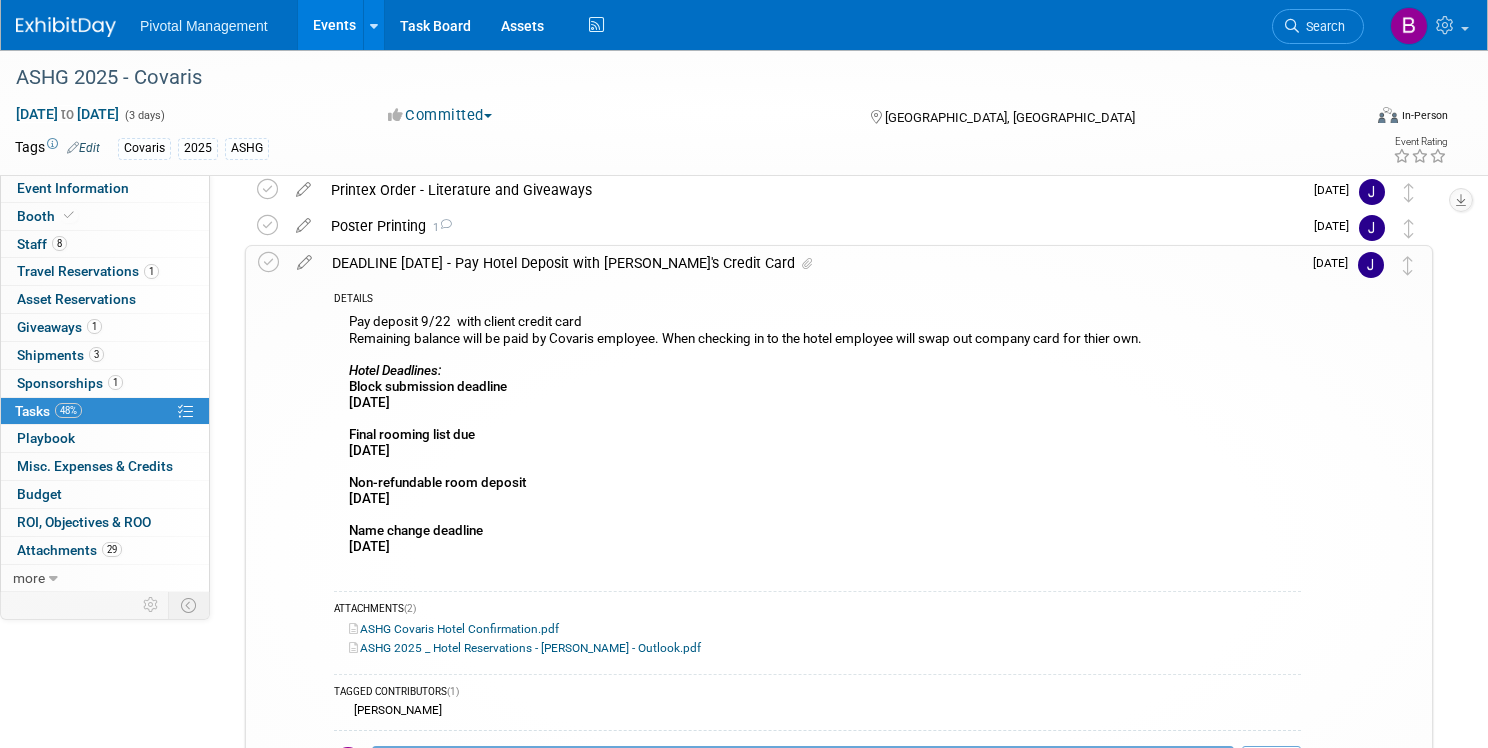 scroll, scrollTop: 0, scrollLeft: 0, axis: both 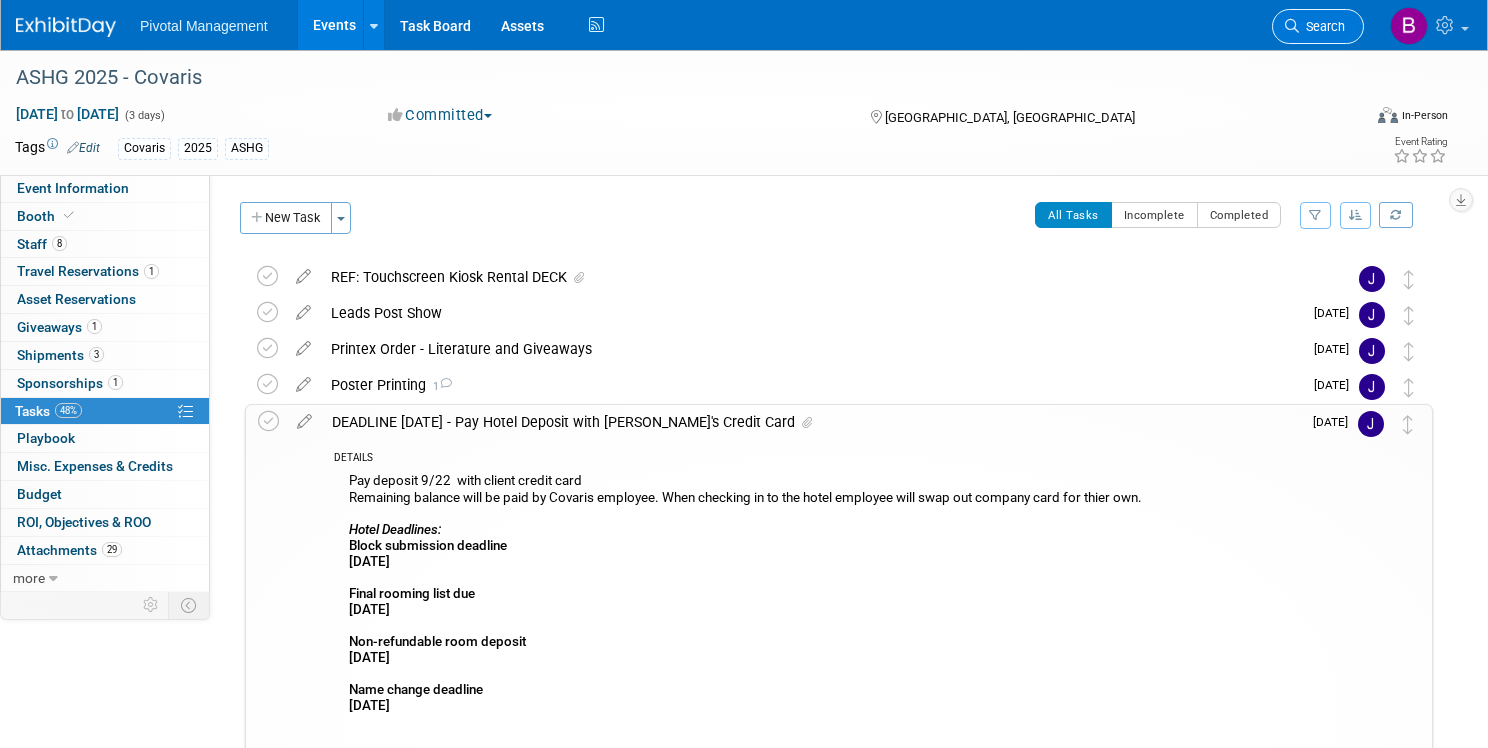 click on "Search" at bounding box center (1318, 26) 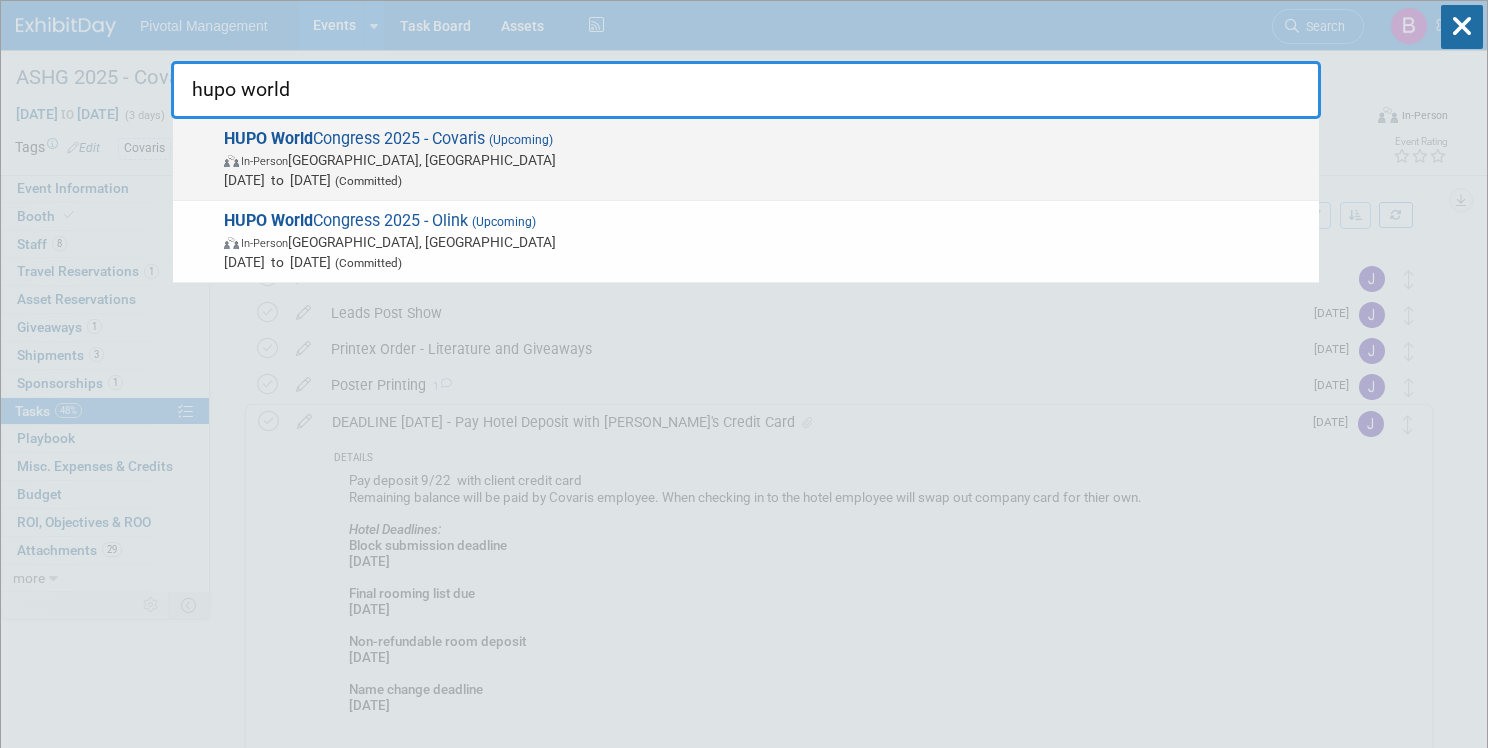 type on "hupo world" 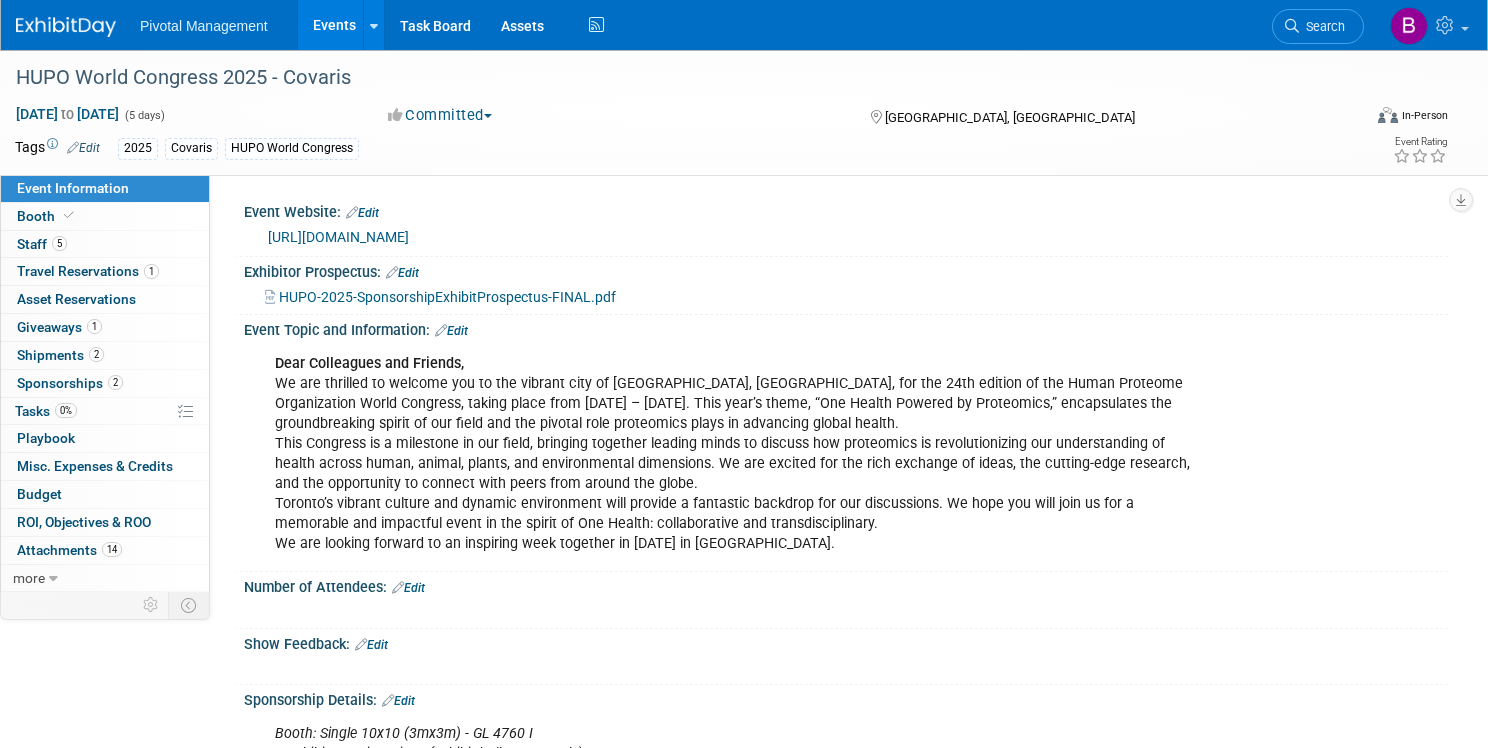 scroll, scrollTop: 0, scrollLeft: 0, axis: both 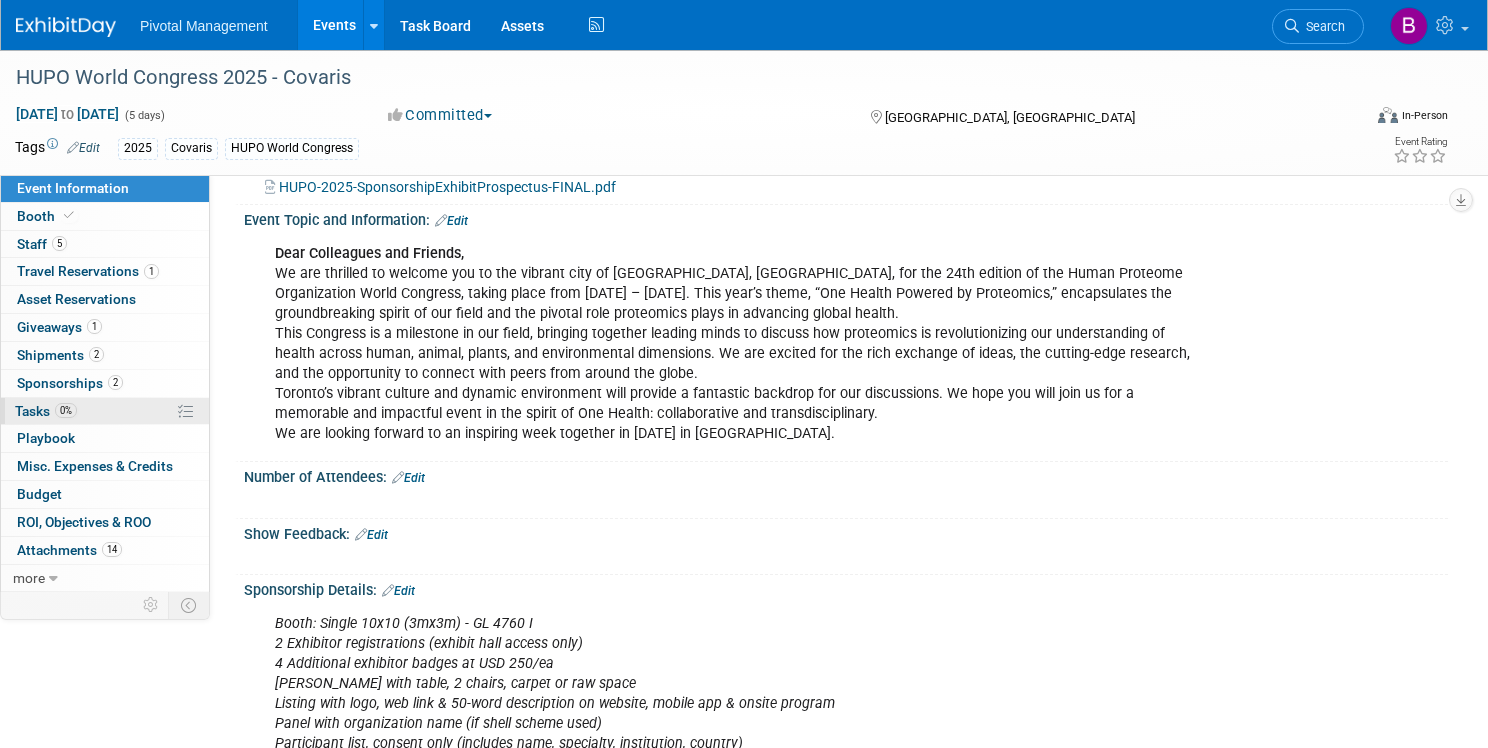 click on "0%
Tasks 0%" at bounding box center [105, 411] 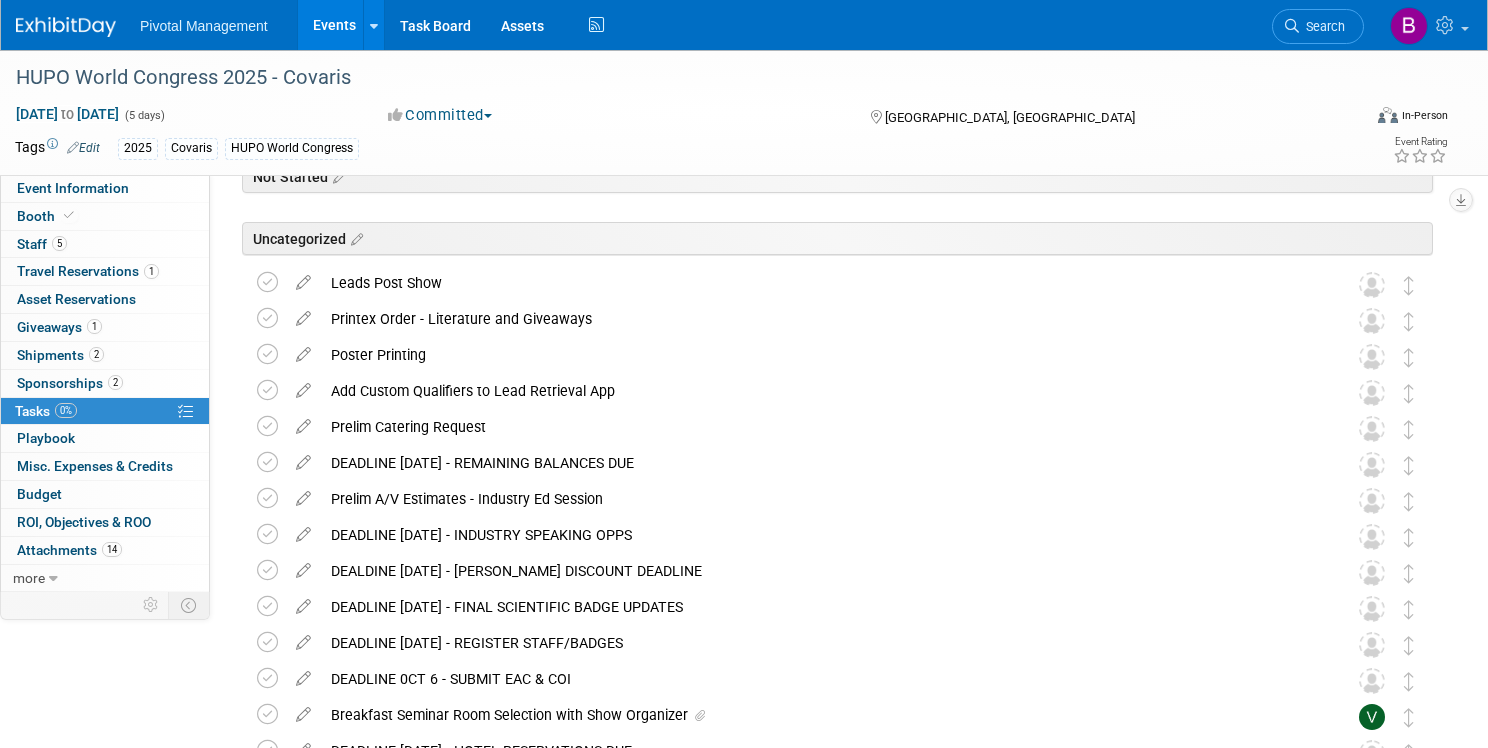 scroll, scrollTop: 0, scrollLeft: 0, axis: both 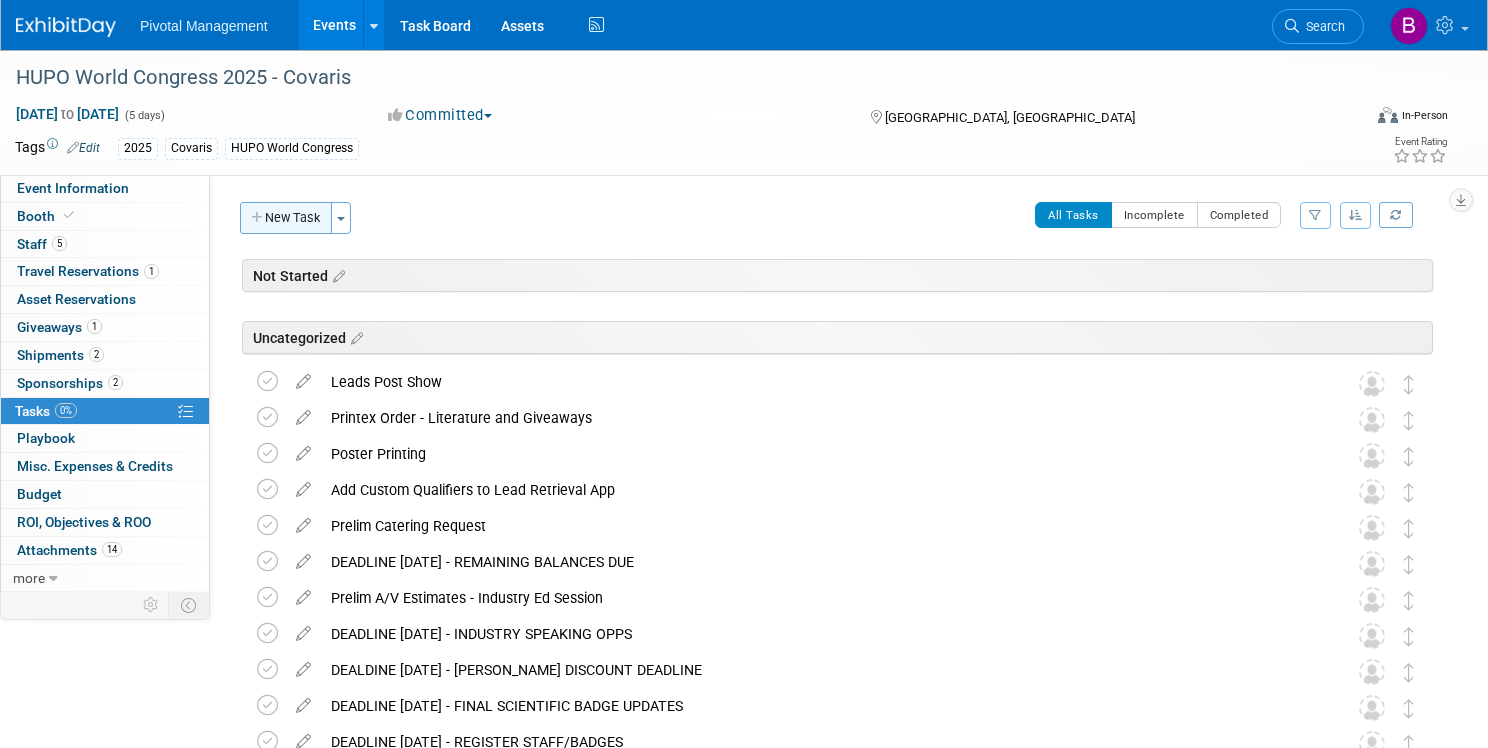click on "New Task" at bounding box center (286, 218) 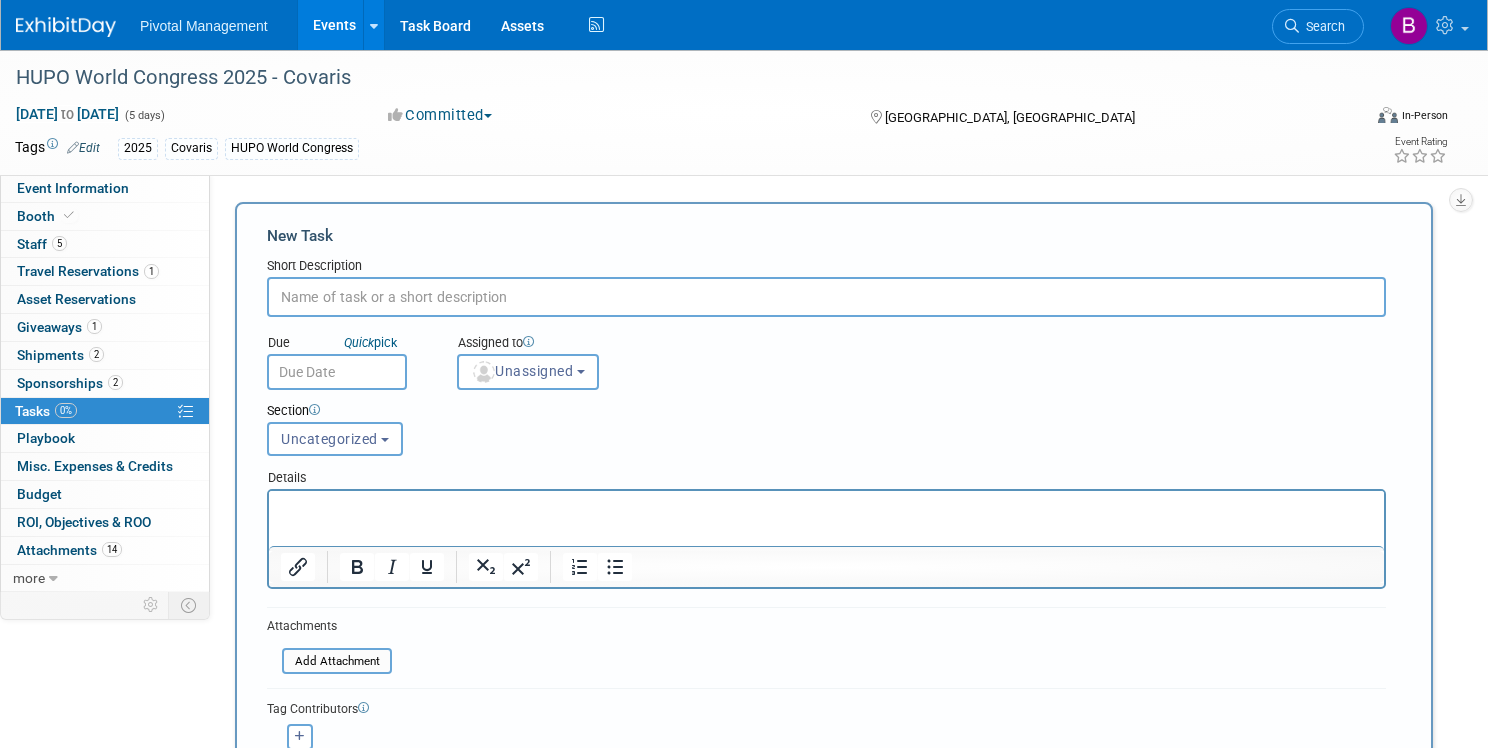 scroll, scrollTop: 0, scrollLeft: 0, axis: both 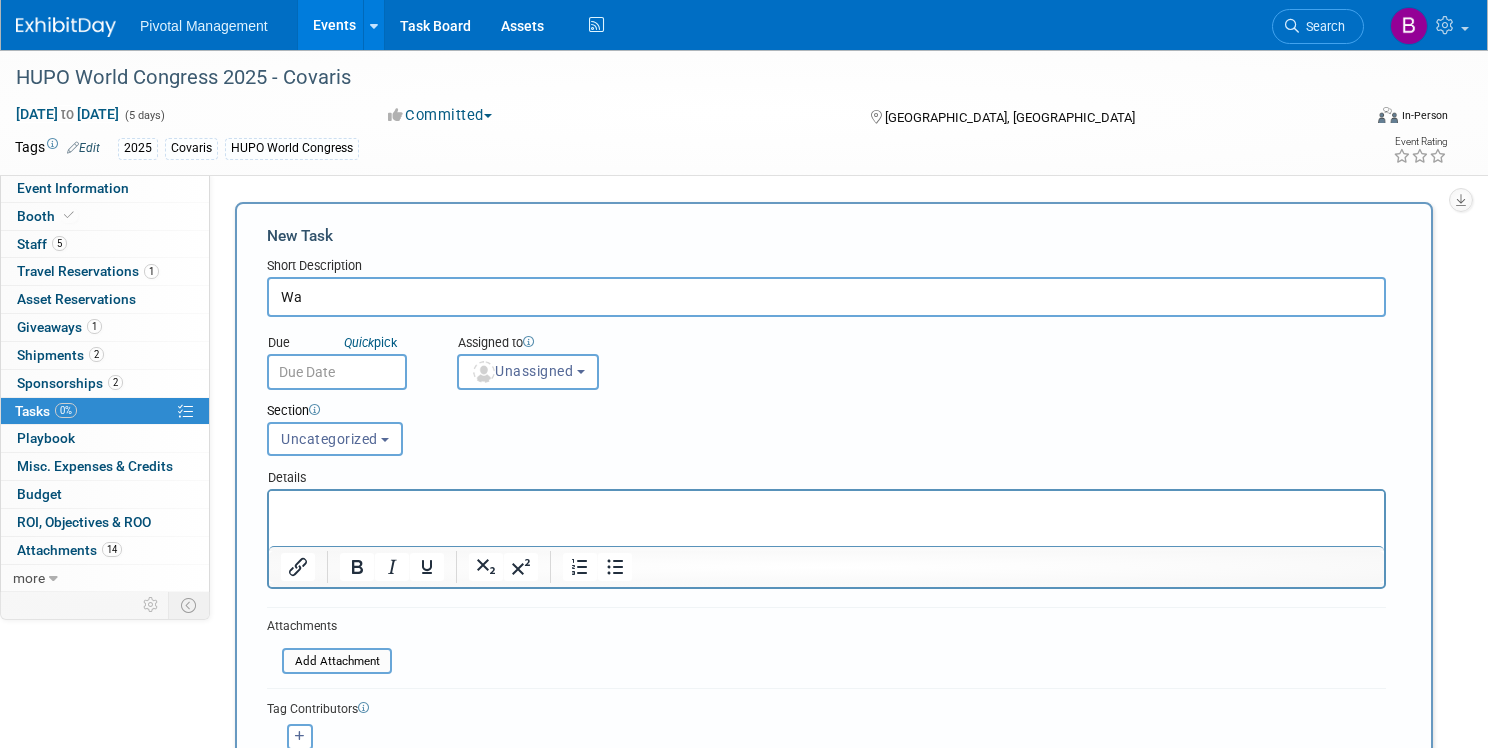 type on "W" 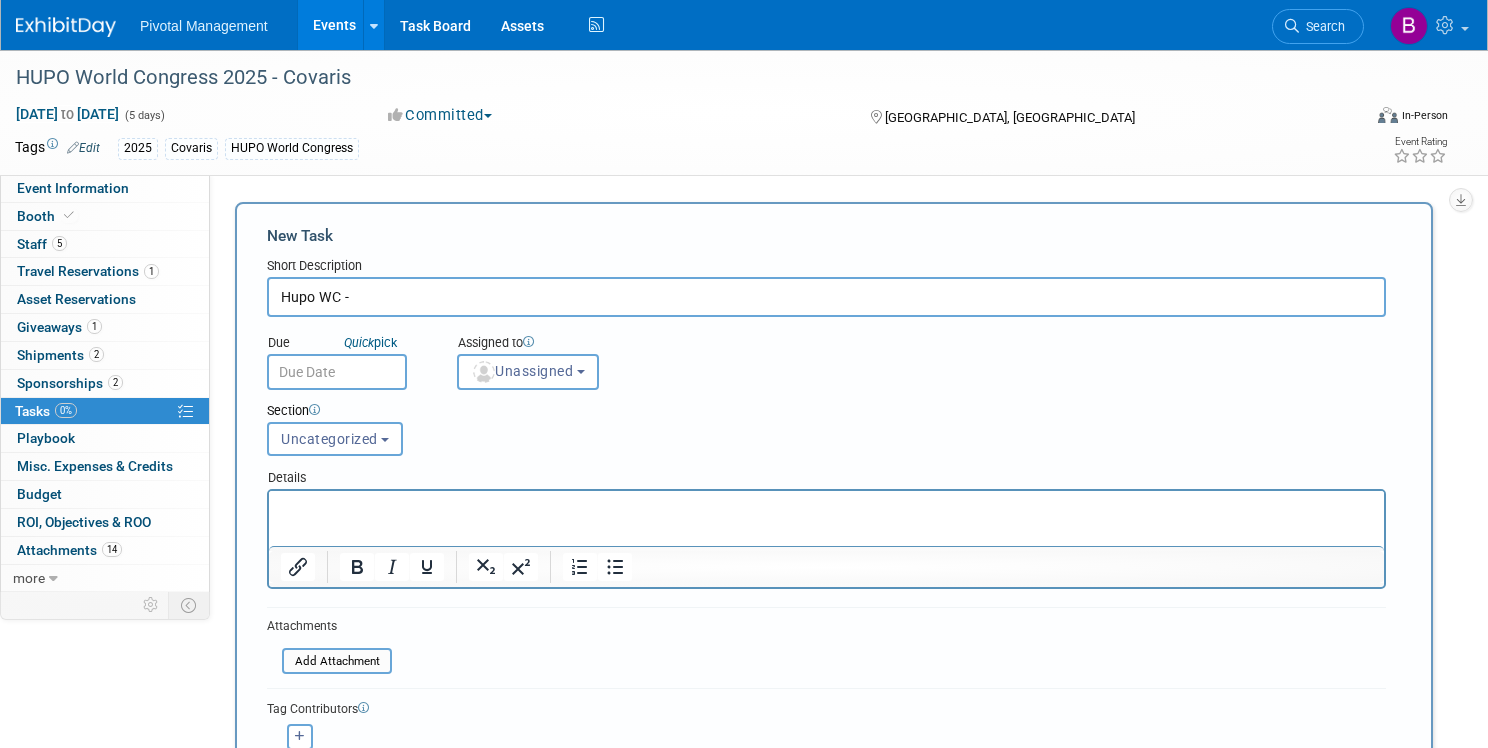 scroll, scrollTop: 34, scrollLeft: 0, axis: vertical 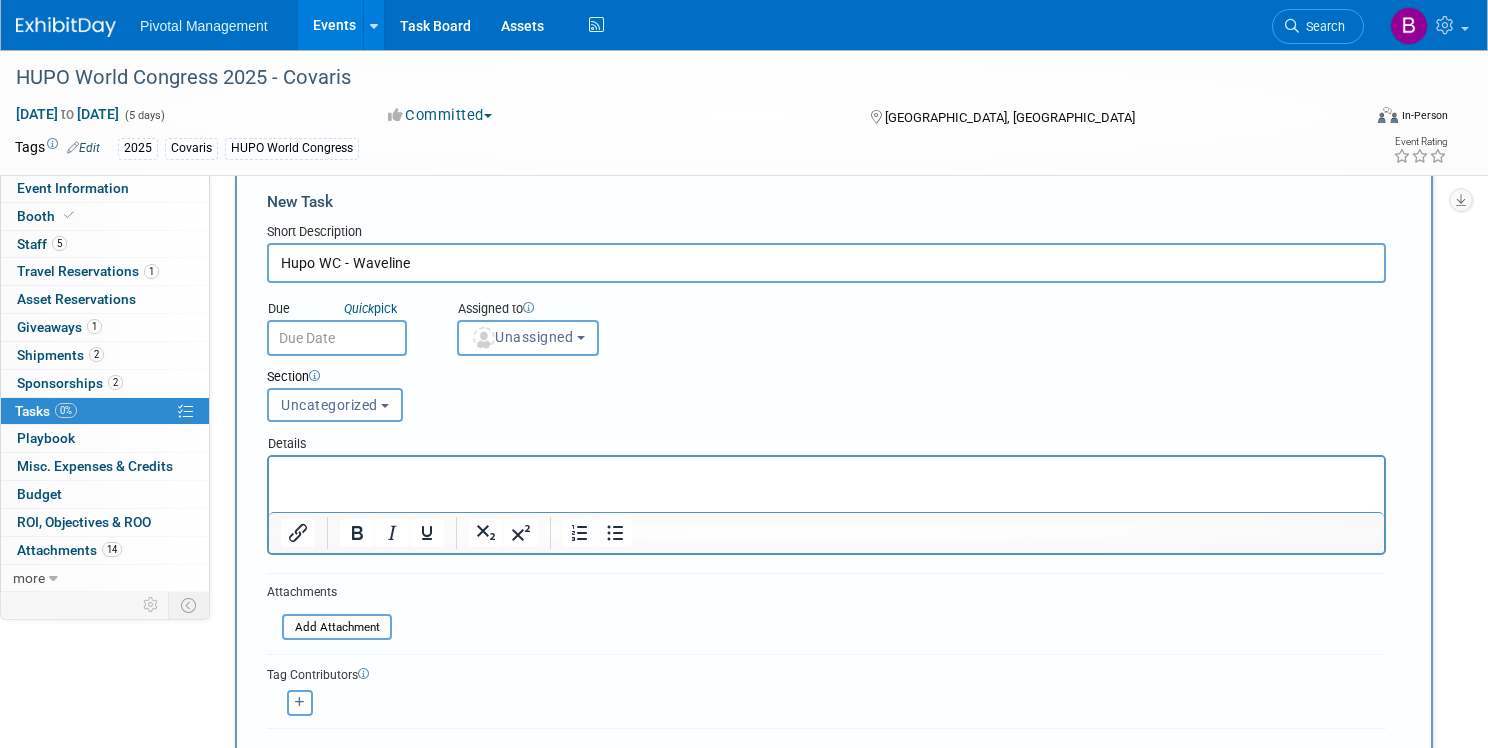 type on "Hupo WC - Waveline" 